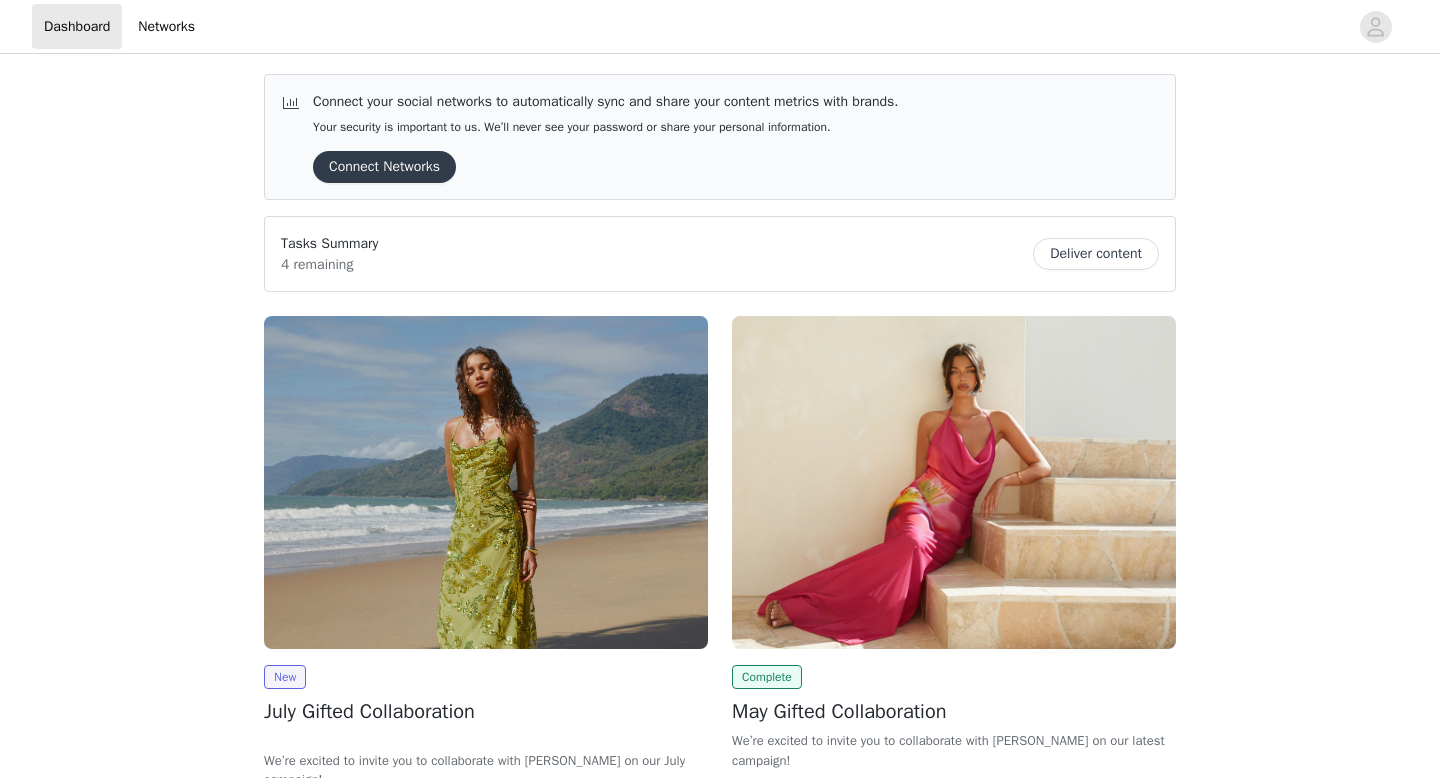 scroll, scrollTop: 194, scrollLeft: 0, axis: vertical 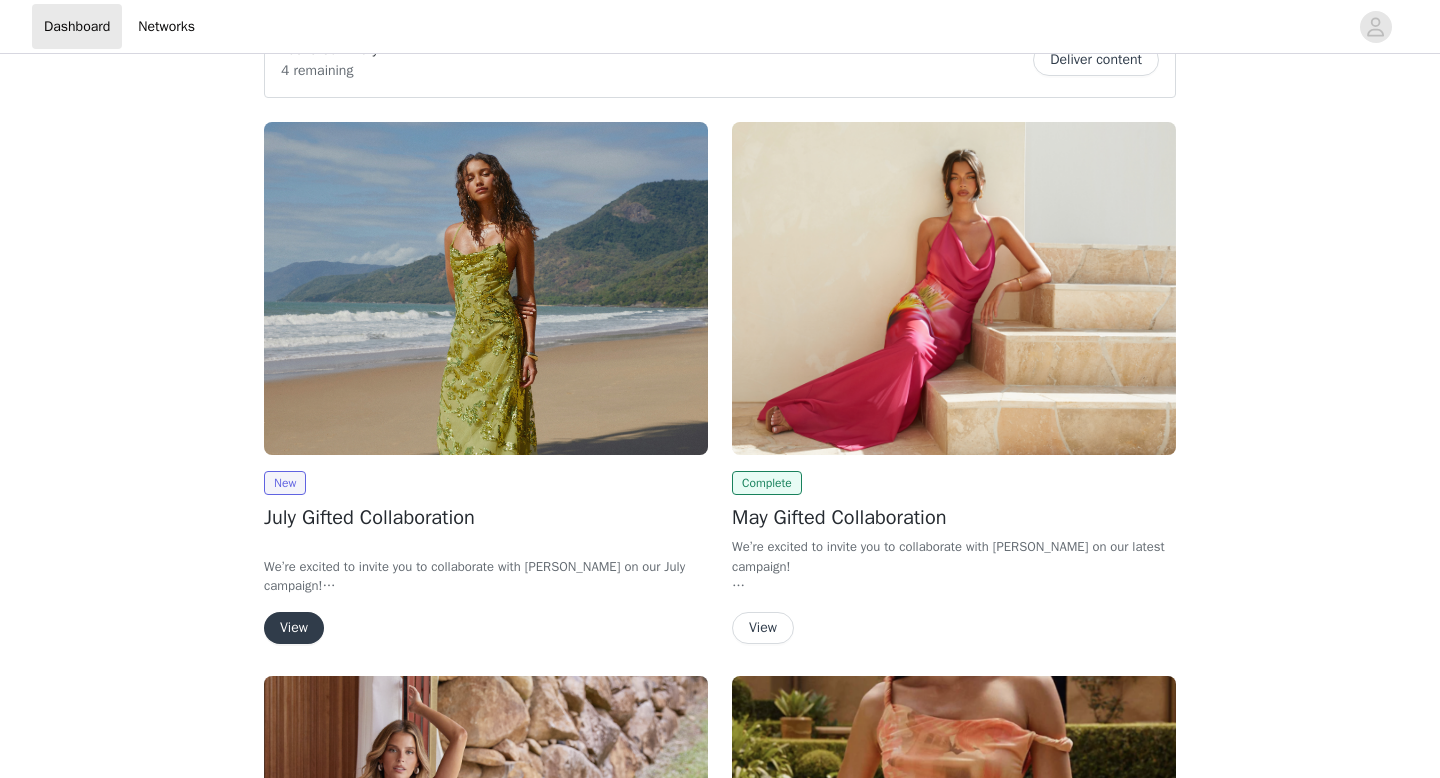 click at bounding box center (486, 288) 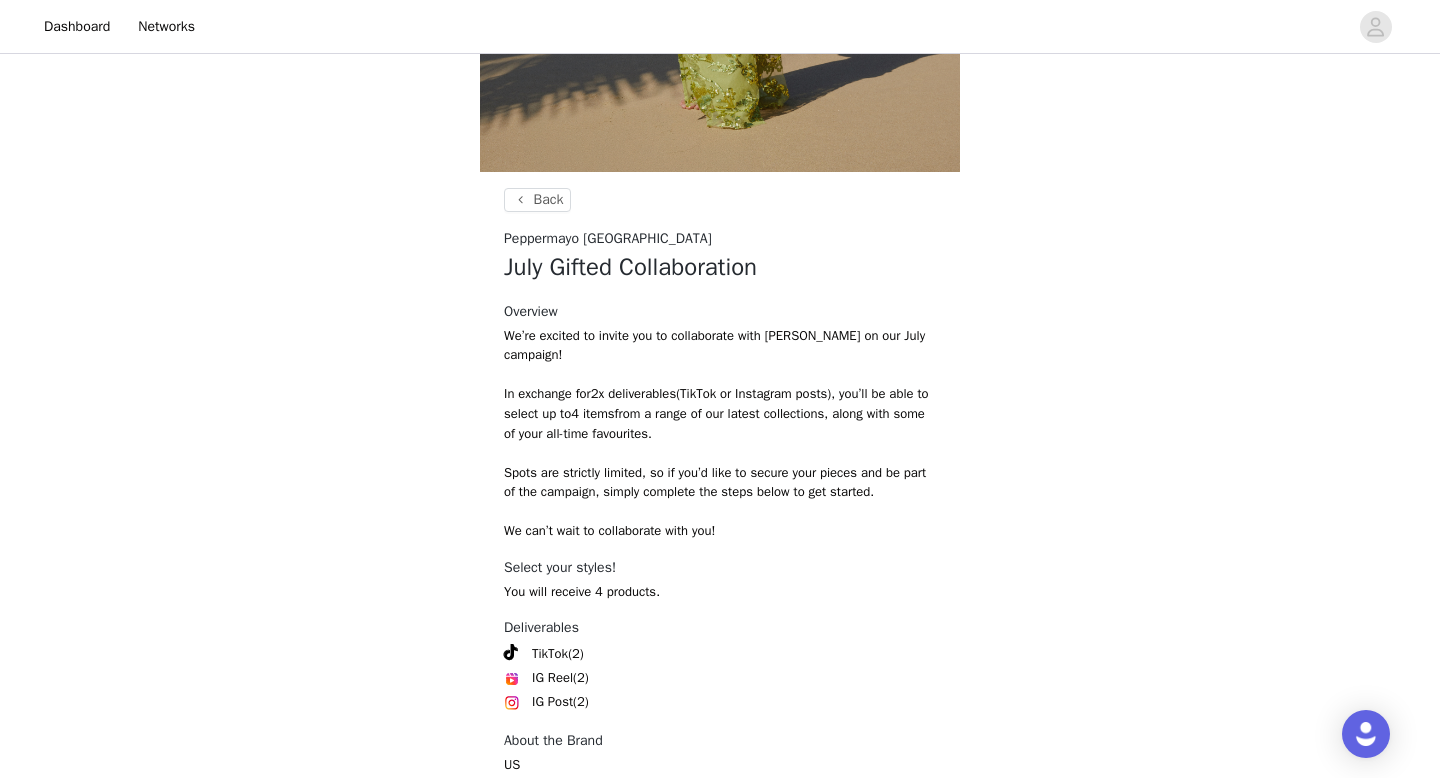 scroll, scrollTop: 739, scrollLeft: 0, axis: vertical 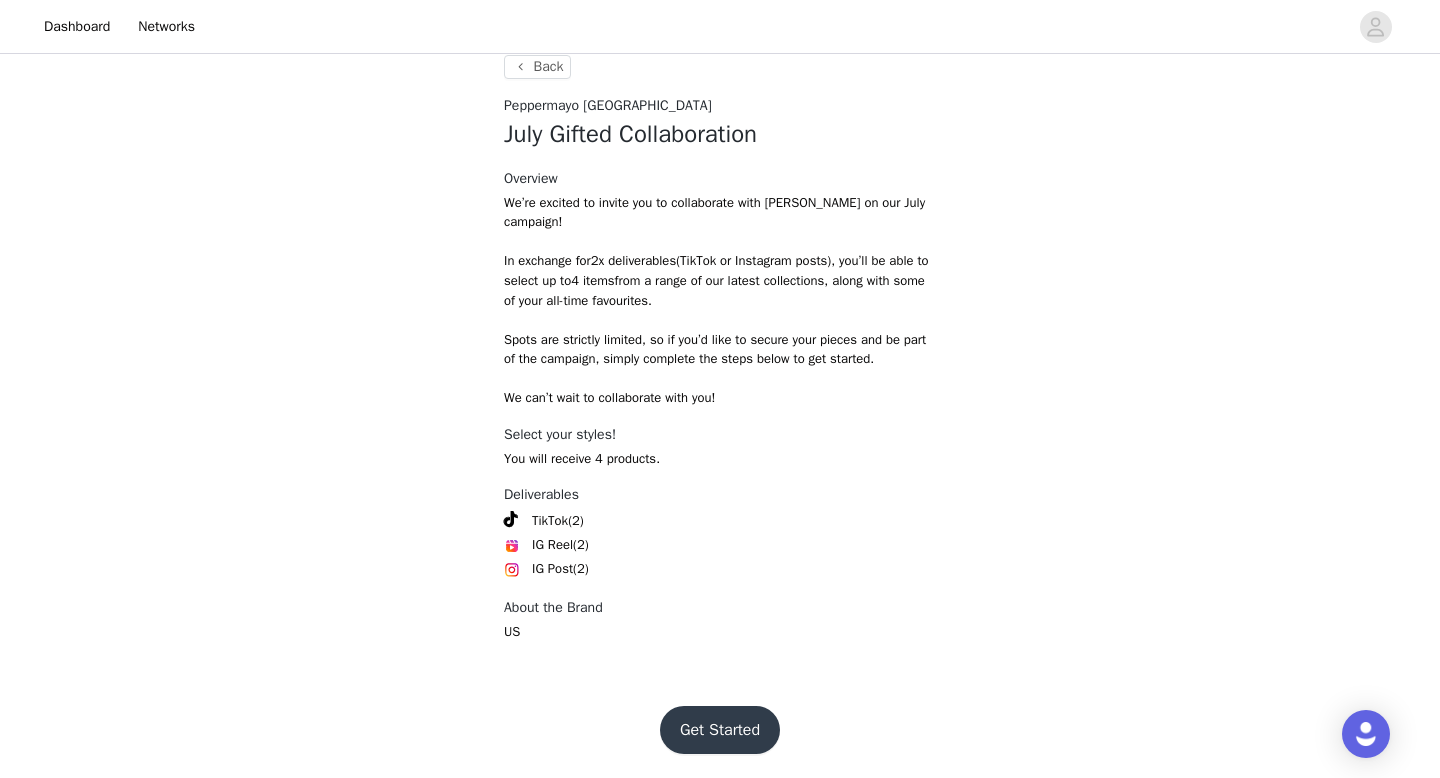 click on "Get Started" at bounding box center (720, 730) 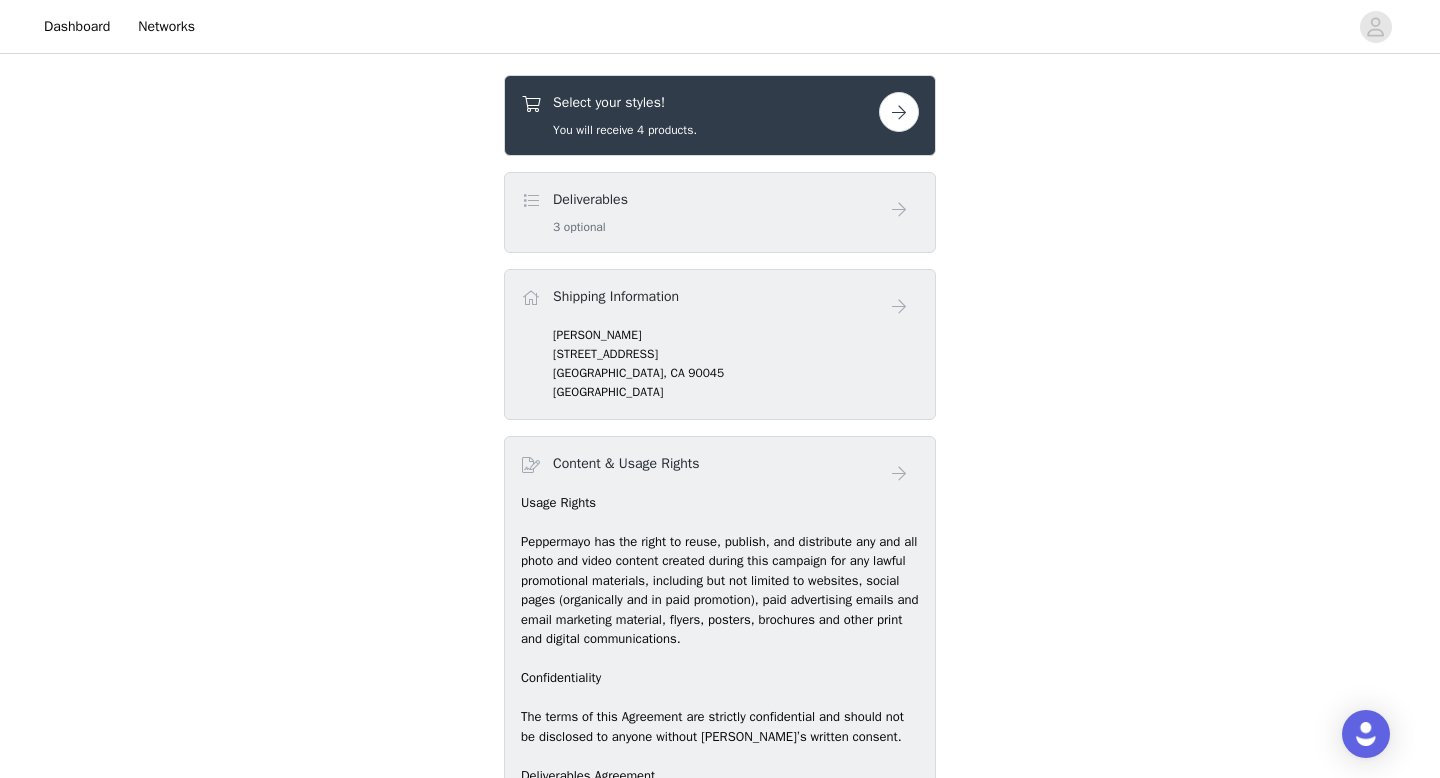 scroll, scrollTop: 758, scrollLeft: 0, axis: vertical 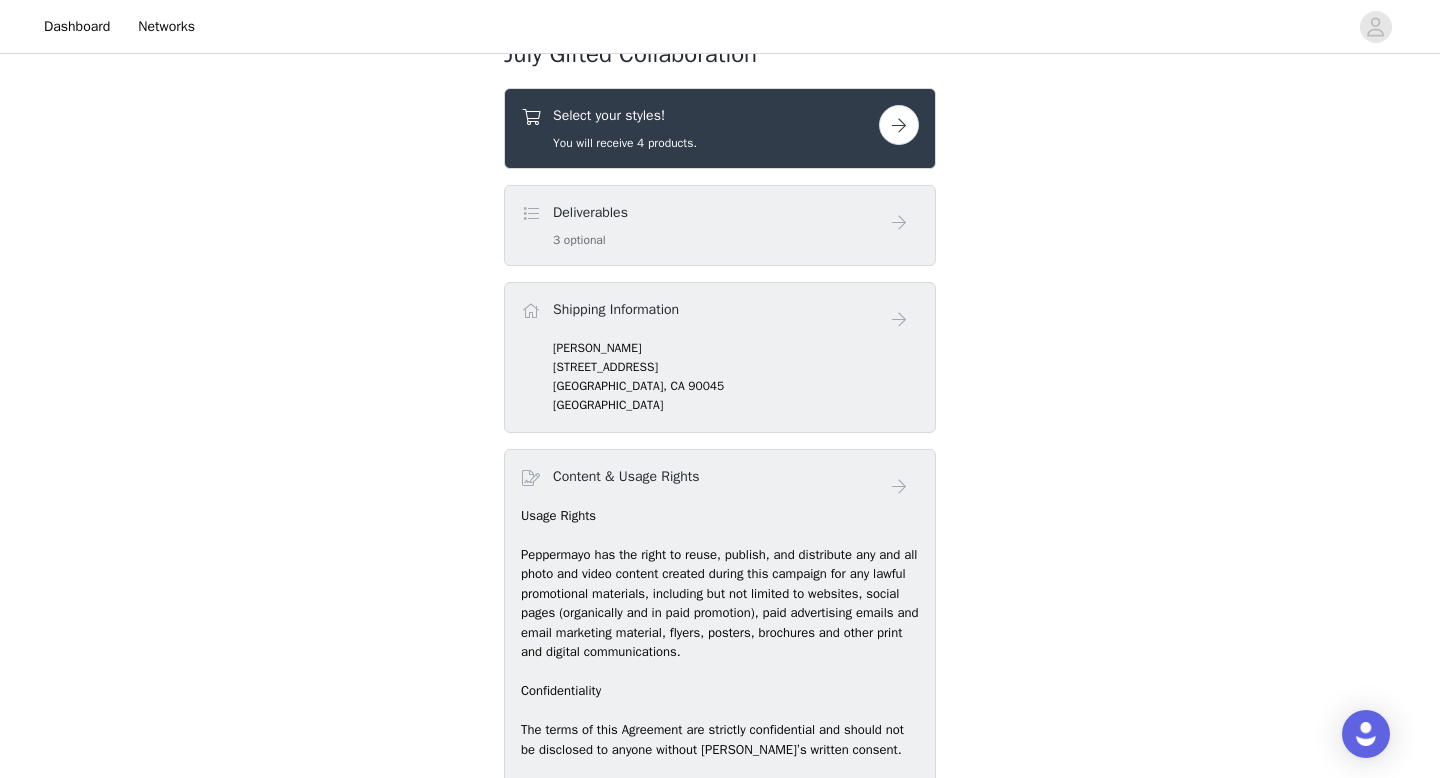 click on "Deliverables   3 optional" at bounding box center (700, 225) 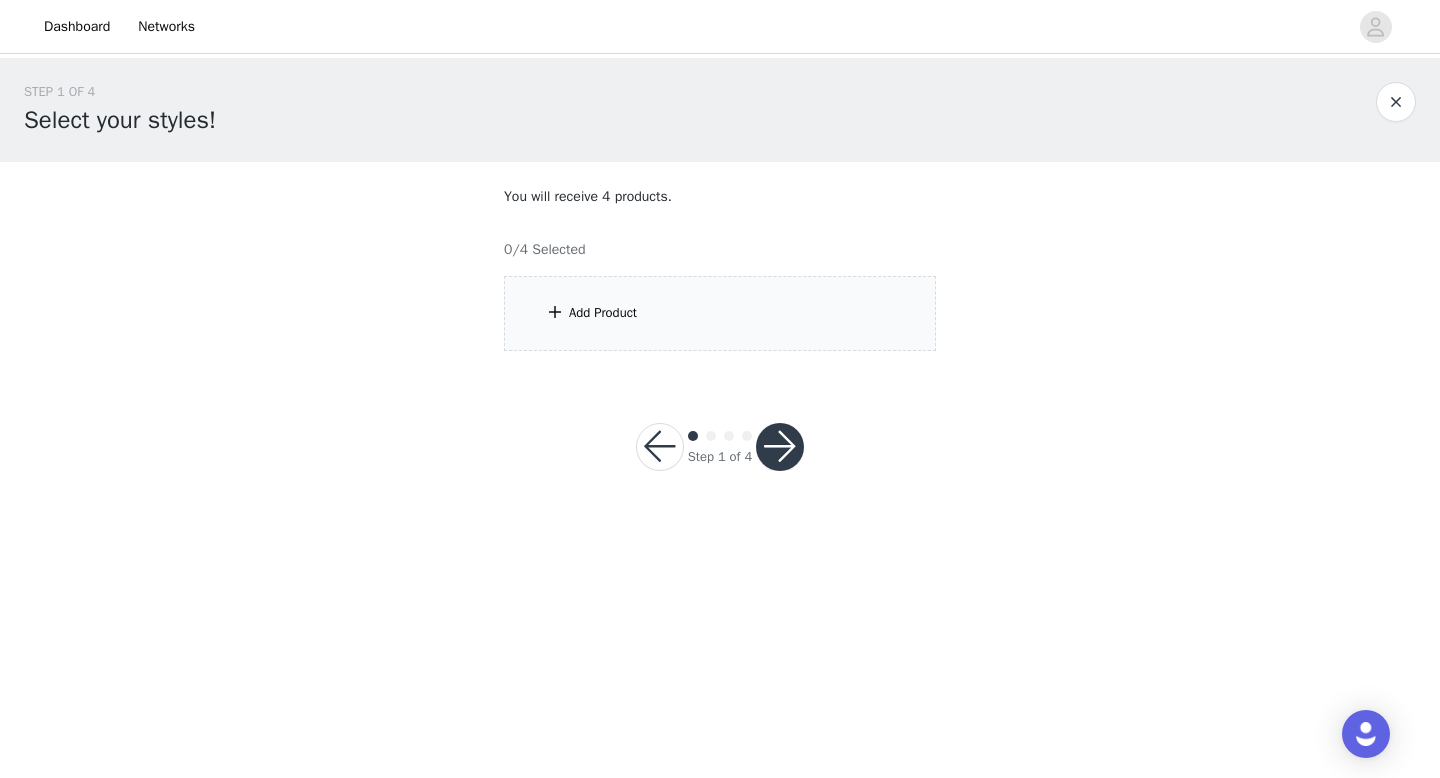 click on "Add Product" at bounding box center (720, 313) 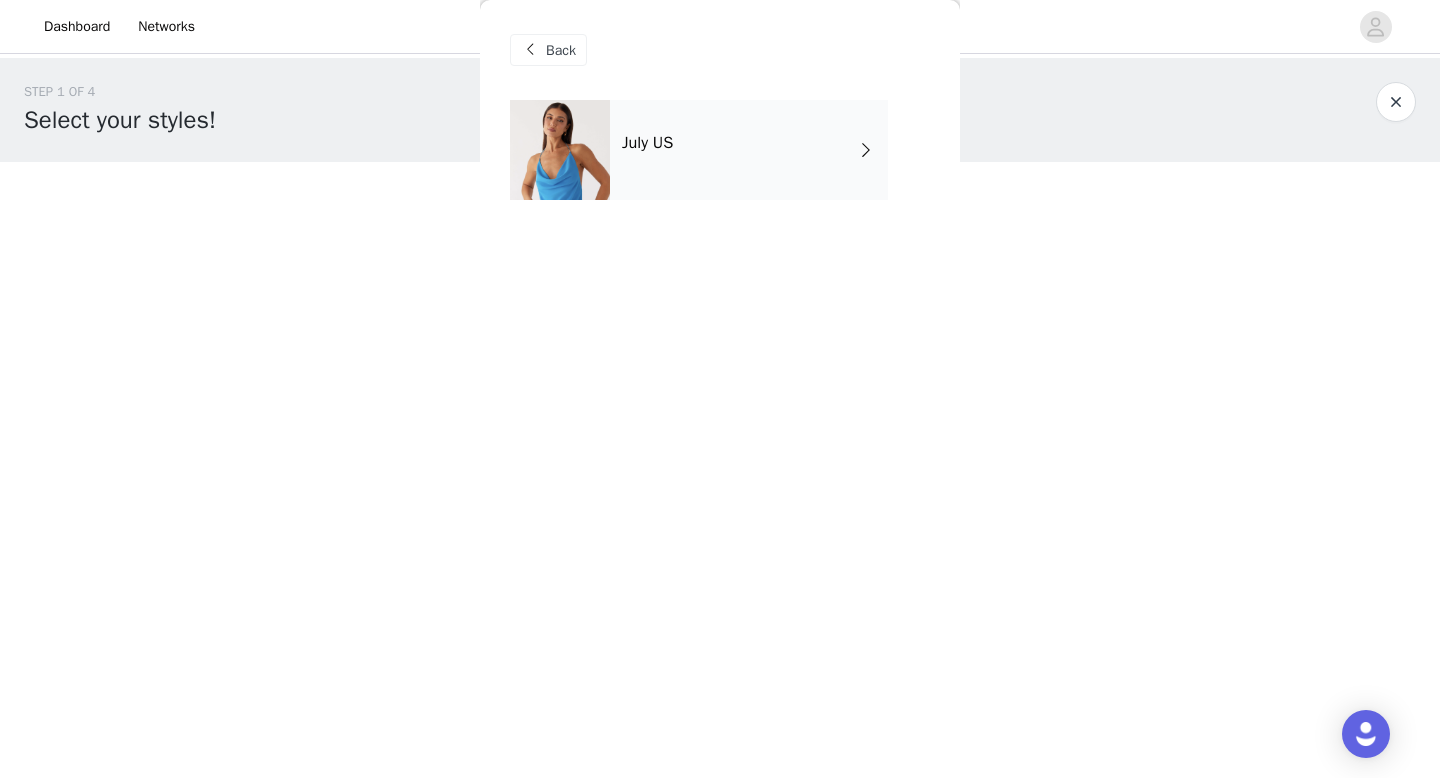 click on "July US" at bounding box center [749, 150] 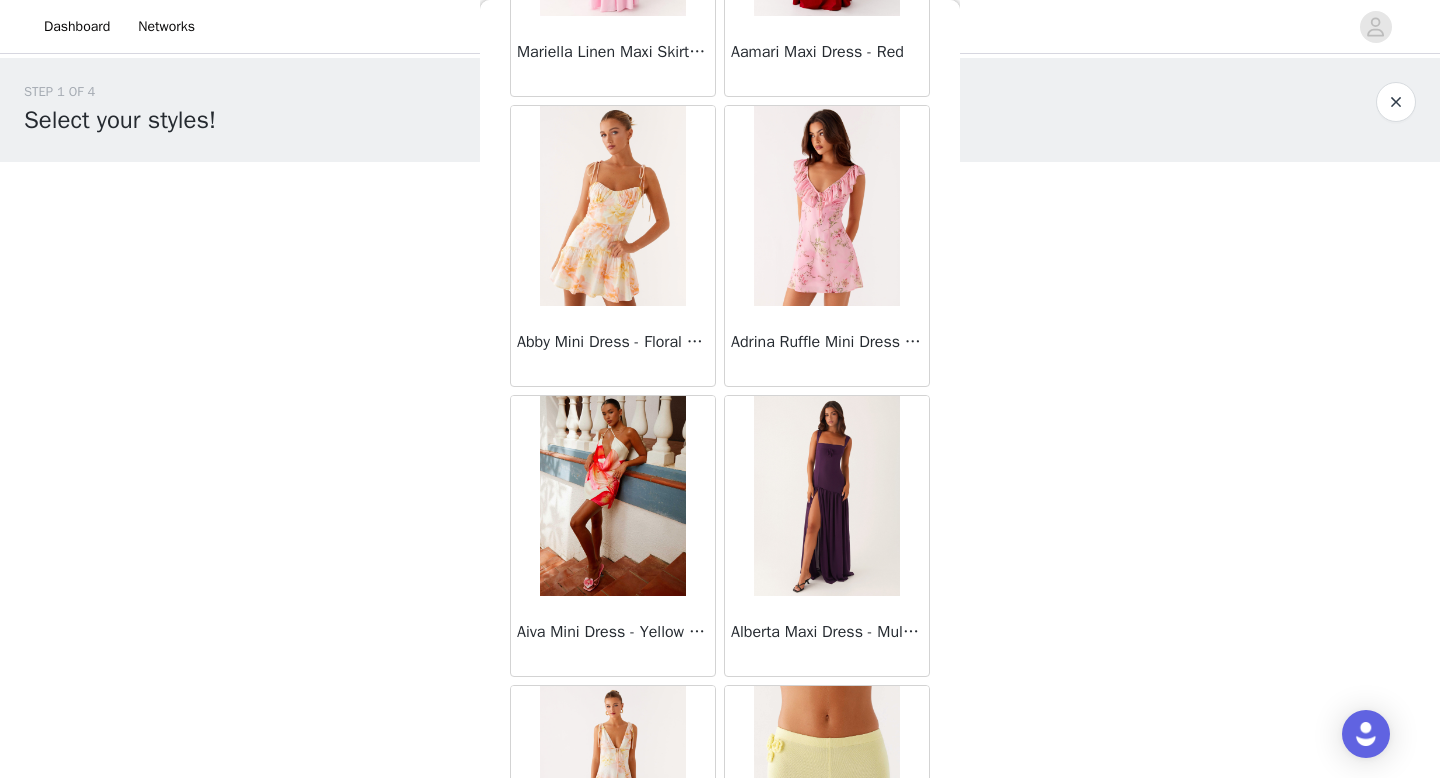 scroll, scrollTop: 287, scrollLeft: 0, axis: vertical 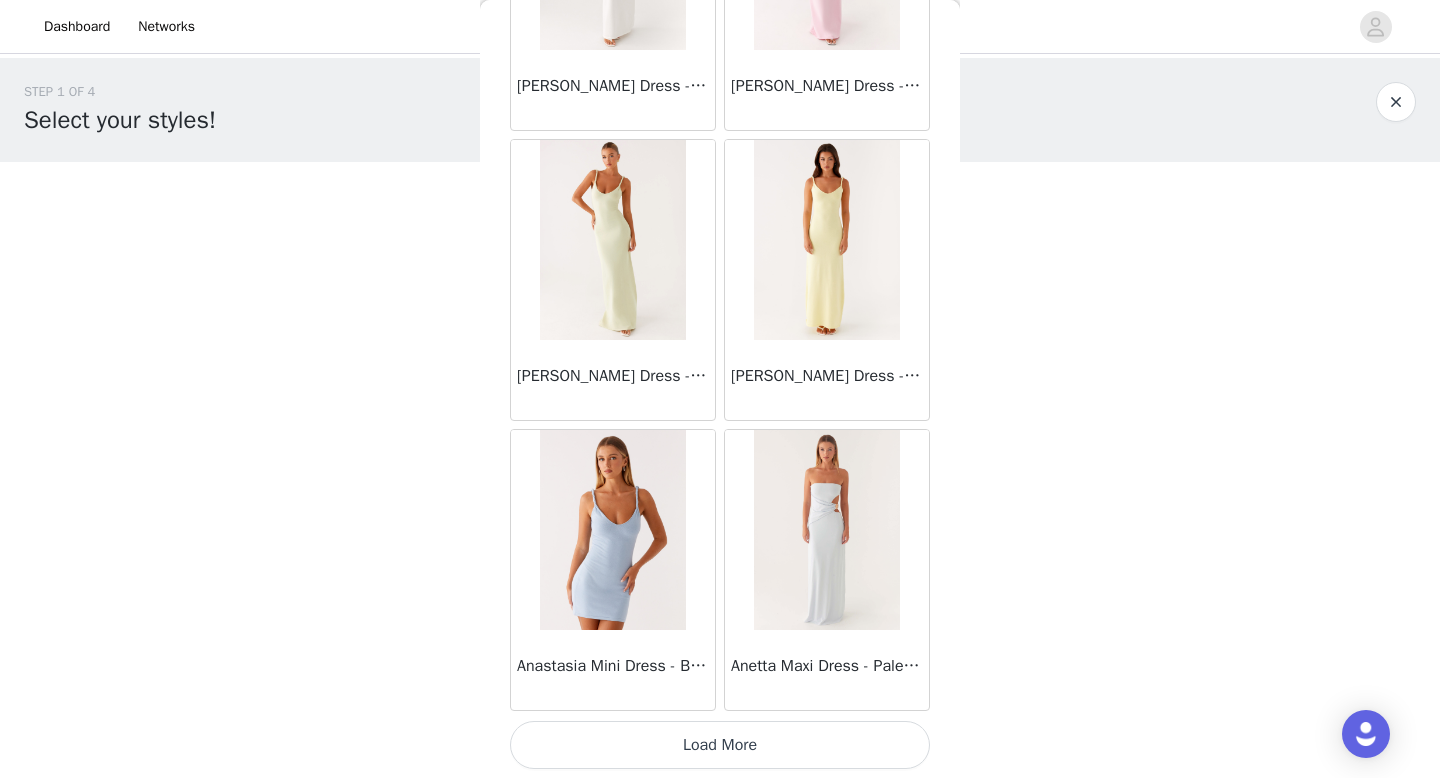 click on "Load More" at bounding box center [720, 745] 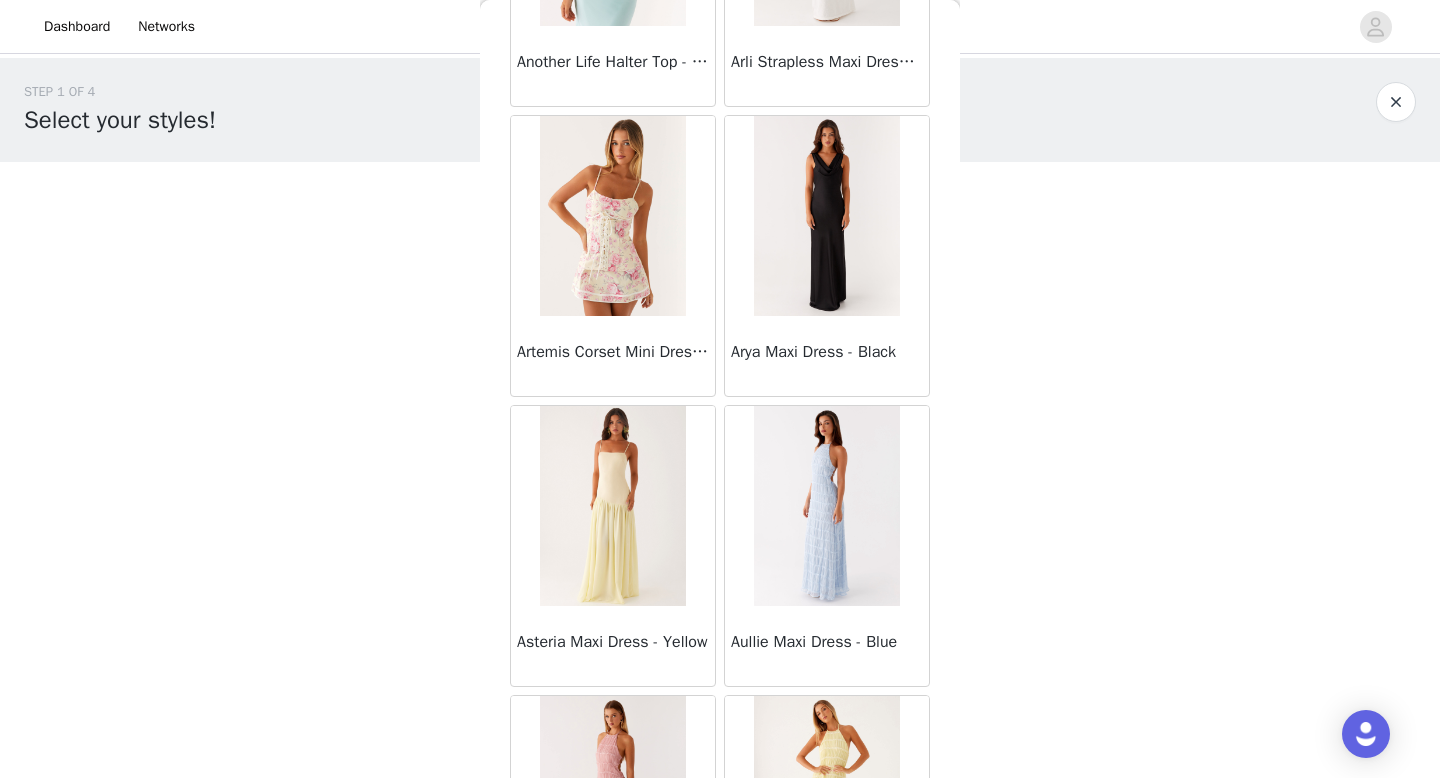 scroll, scrollTop: 3783, scrollLeft: 0, axis: vertical 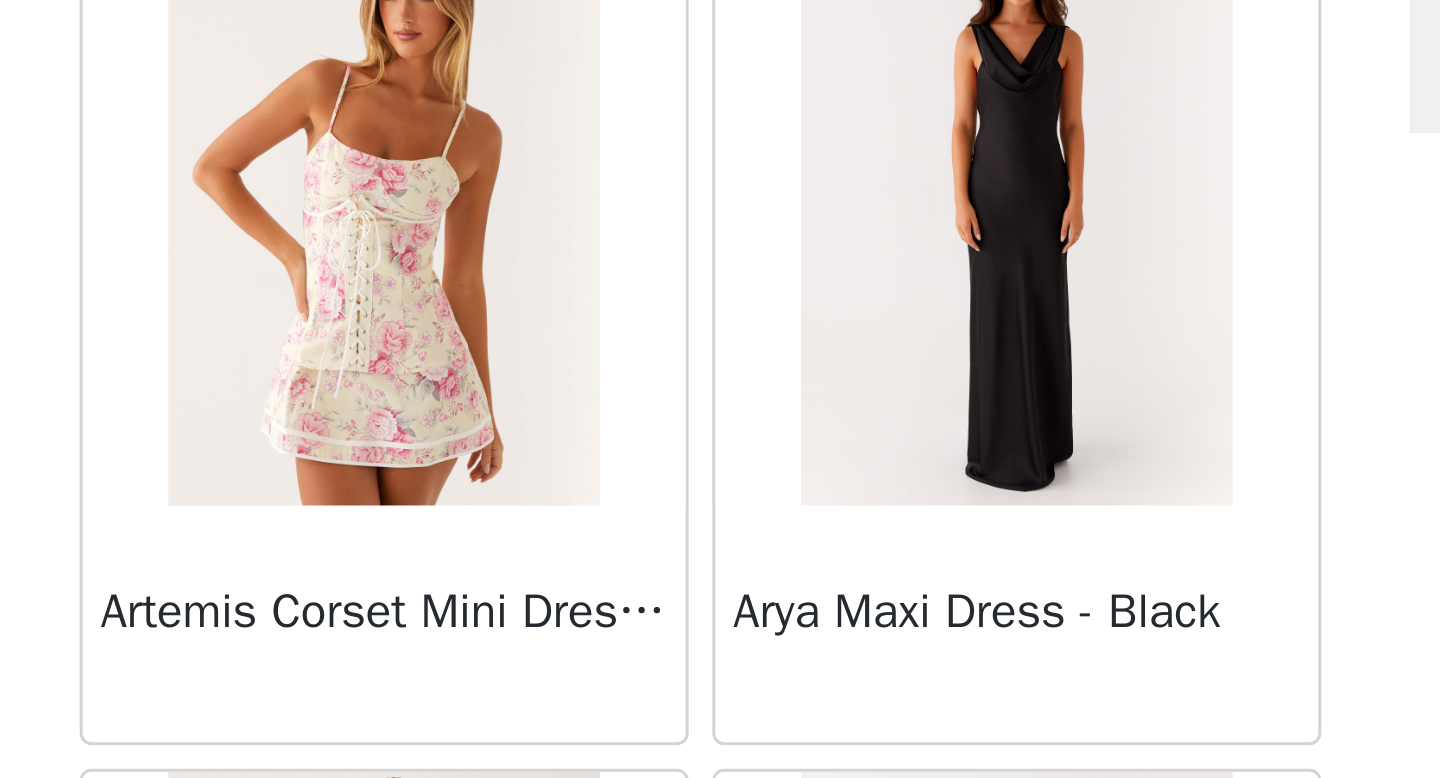 click at bounding box center [612, 188] 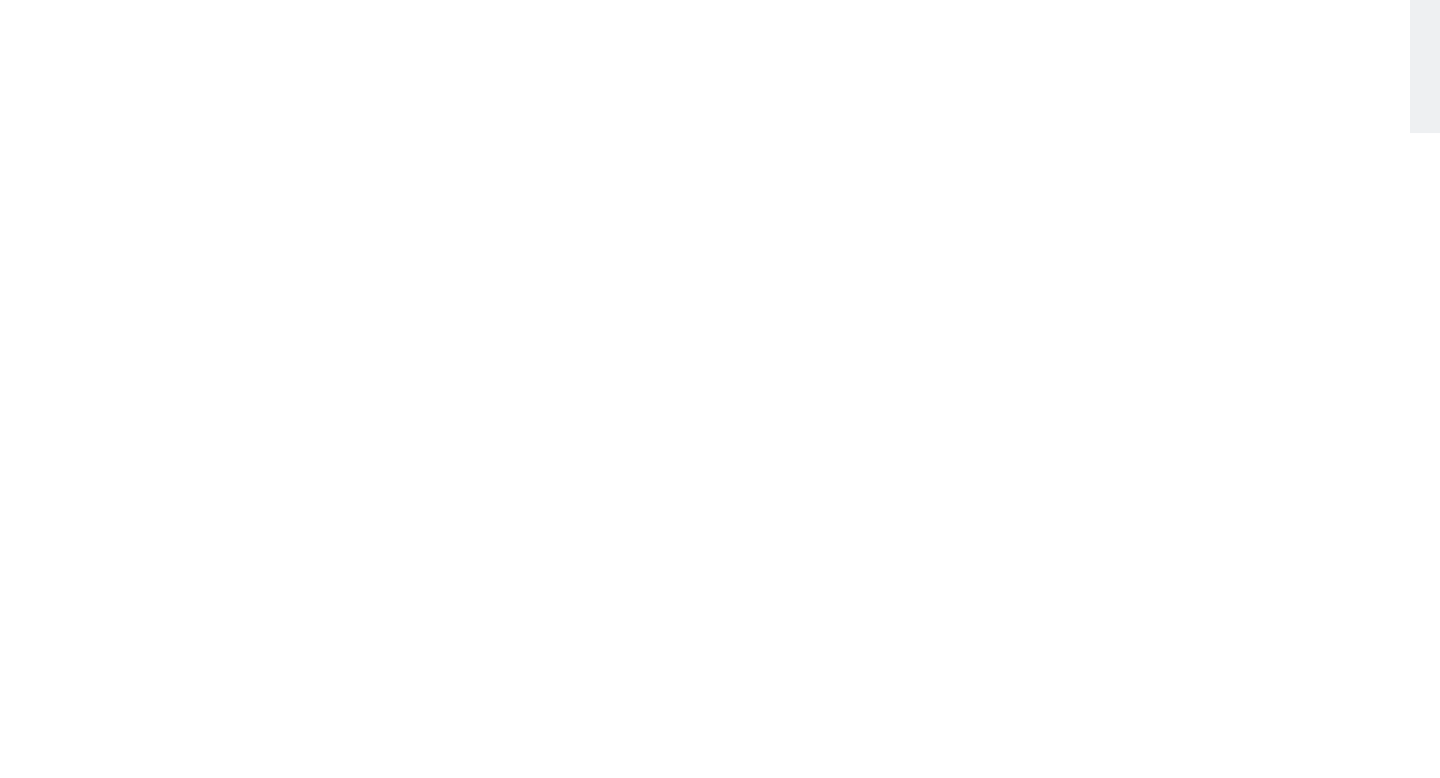 scroll, scrollTop: 0, scrollLeft: 0, axis: both 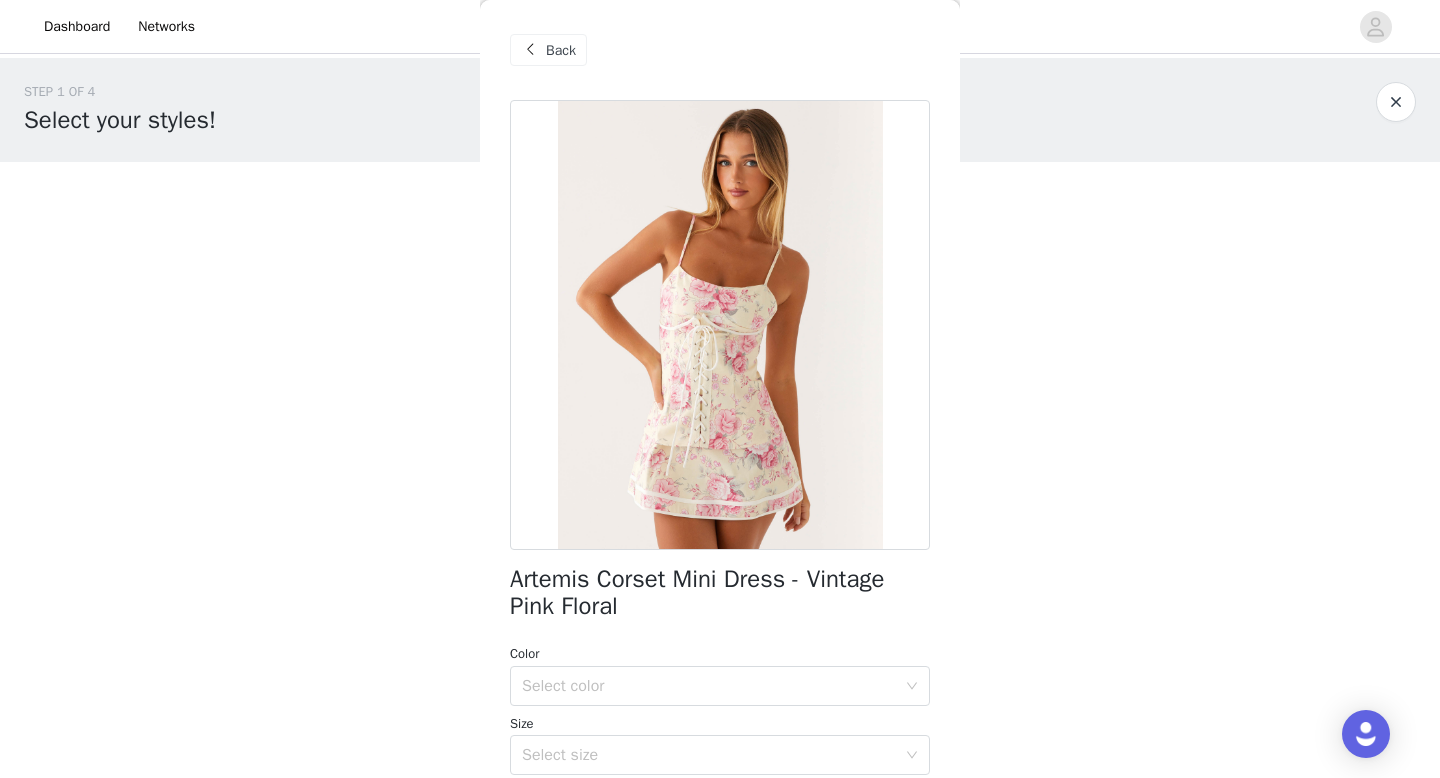 click on "Back" at bounding box center [561, 50] 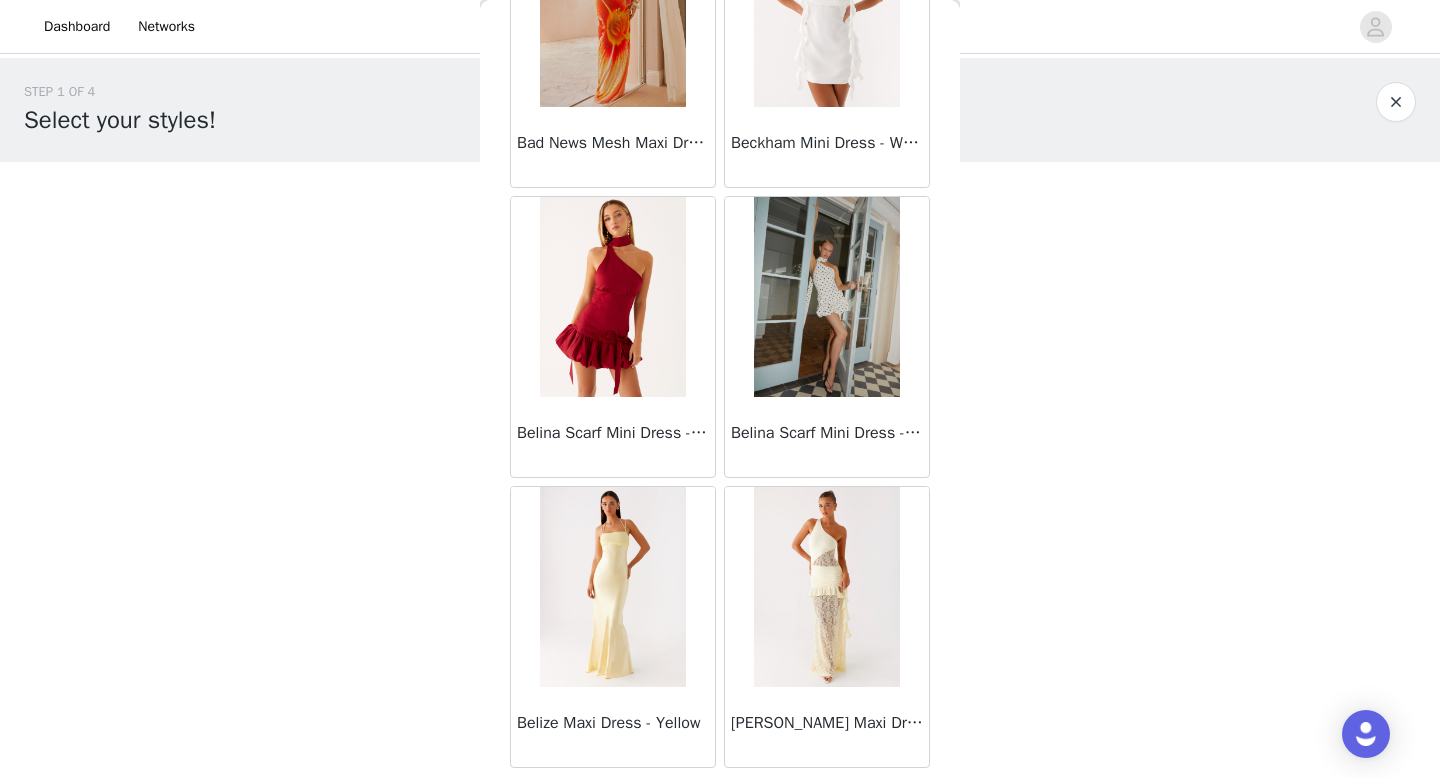 scroll, scrollTop: 5182, scrollLeft: 0, axis: vertical 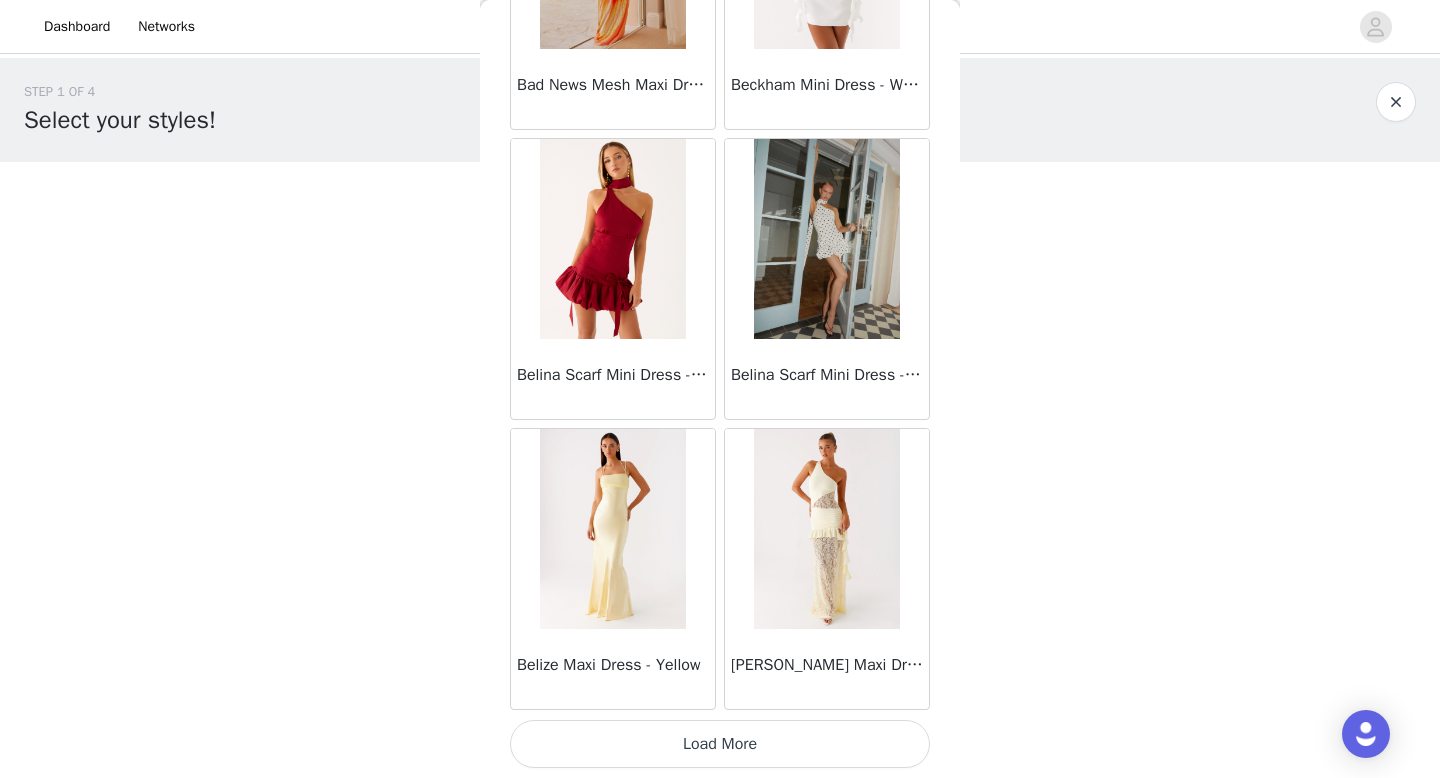 click on "Load More" at bounding box center (720, 744) 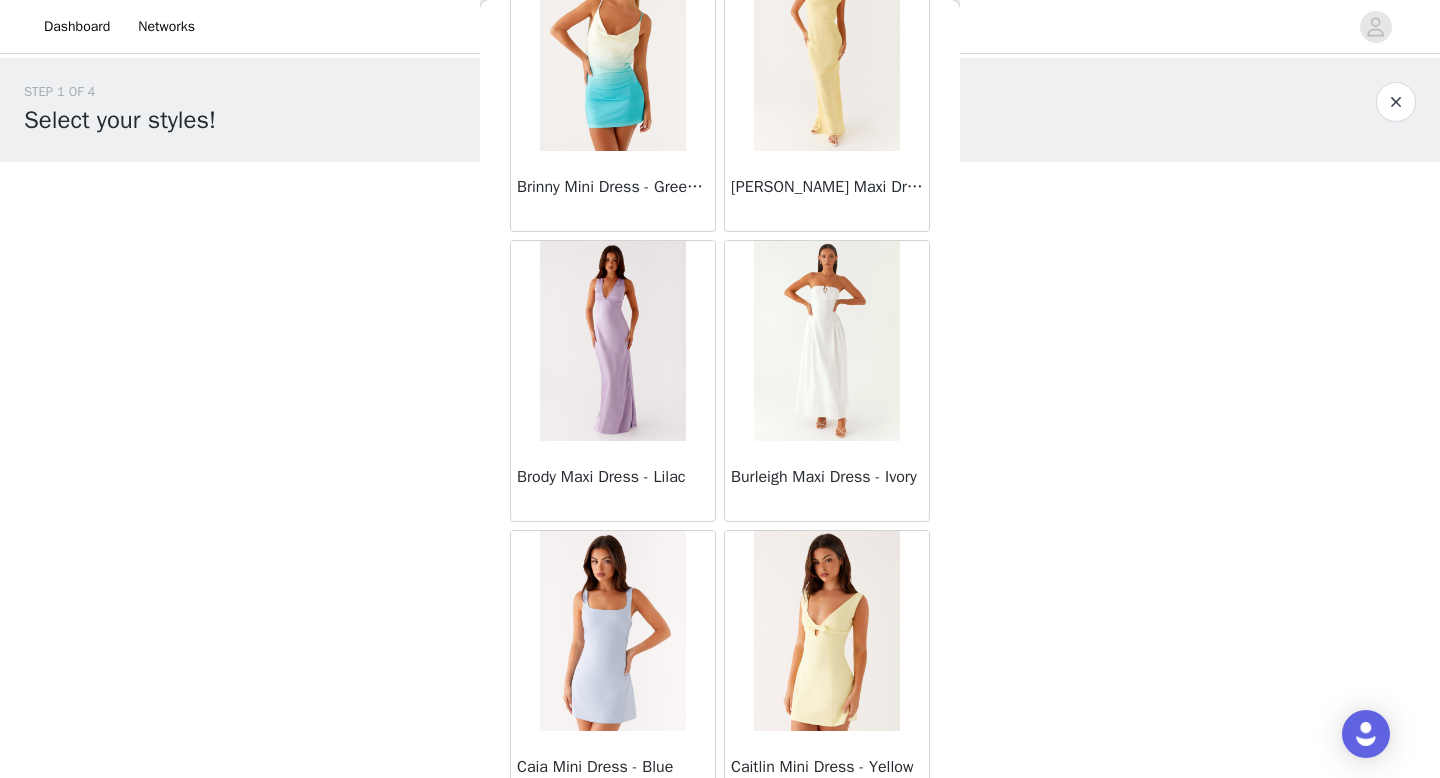 scroll, scrollTop: 8082, scrollLeft: 0, axis: vertical 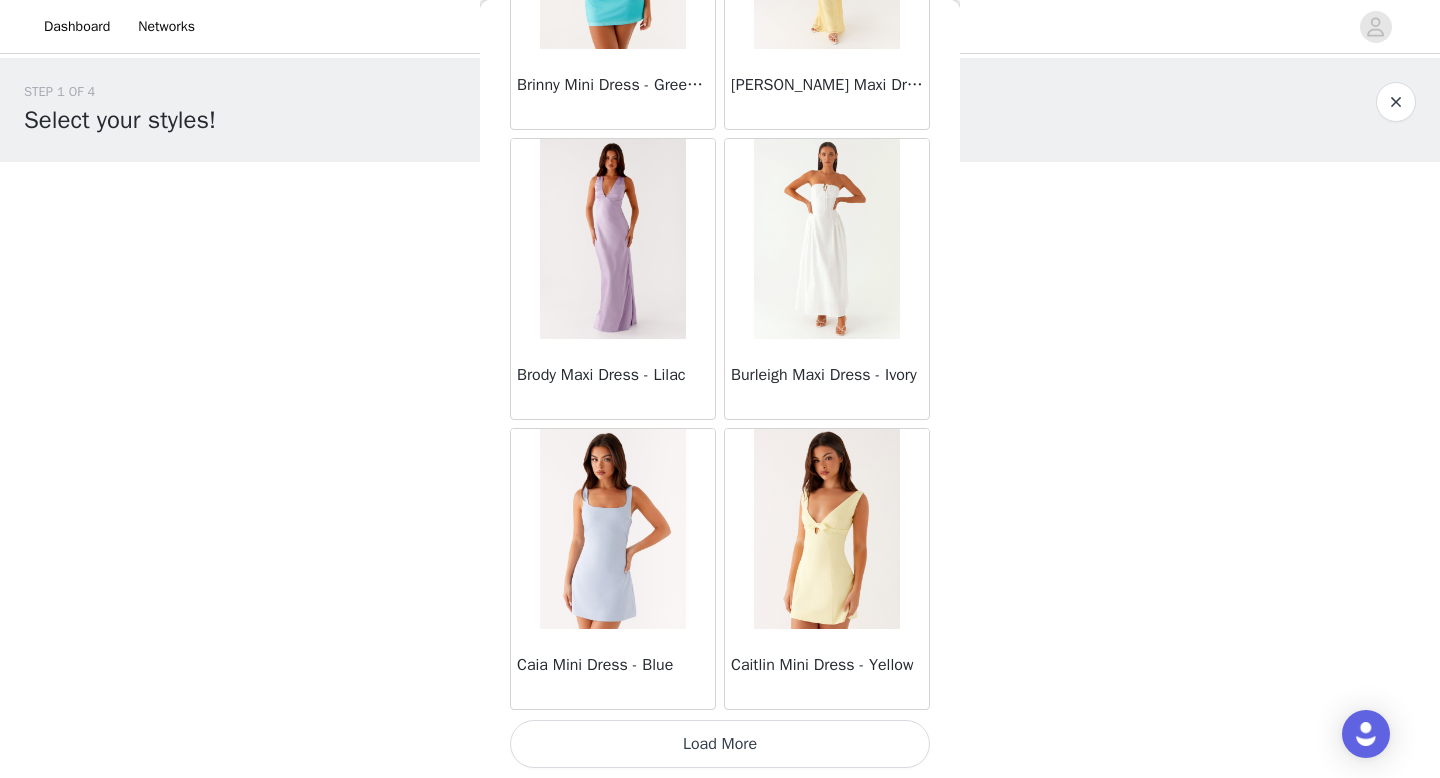 click on "Load More" at bounding box center (720, 744) 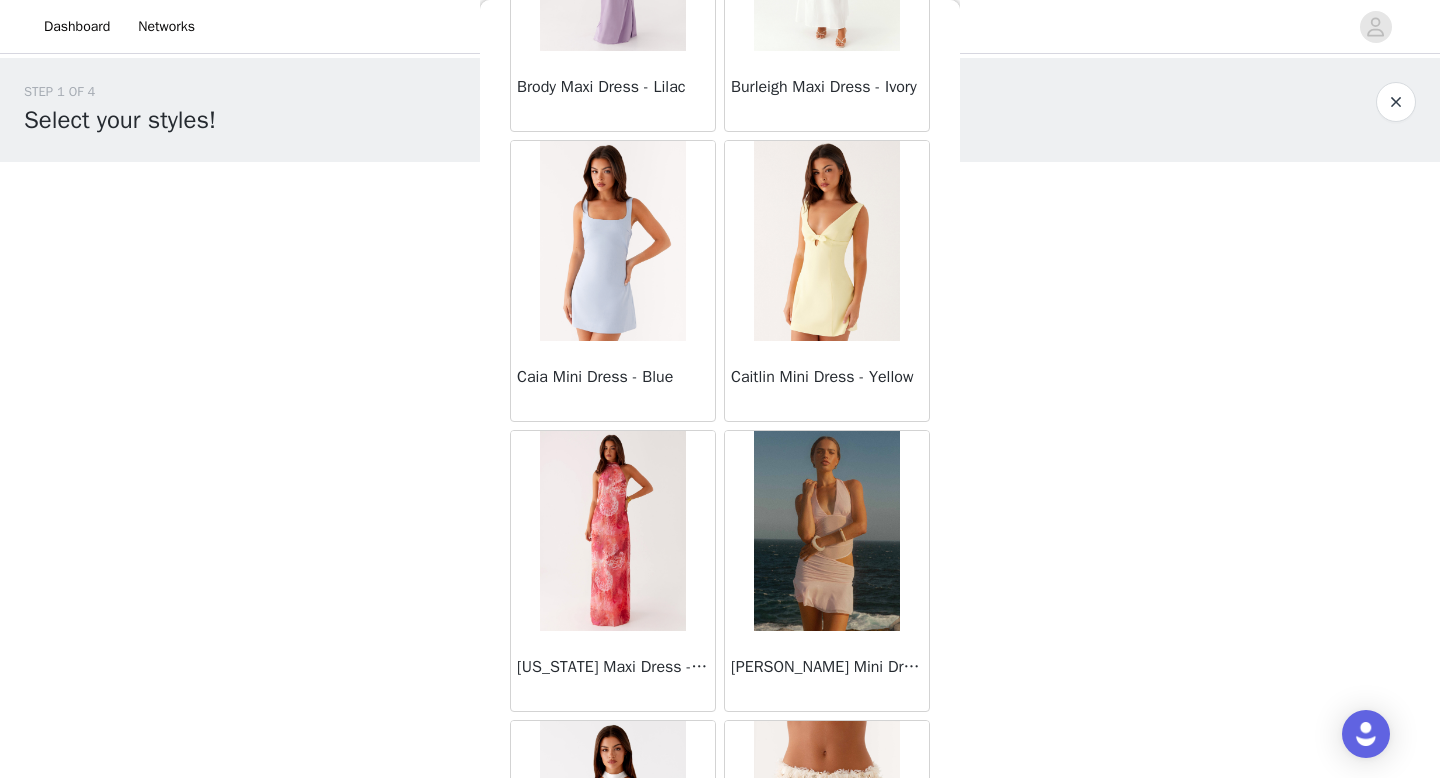 scroll, scrollTop: 8372, scrollLeft: 0, axis: vertical 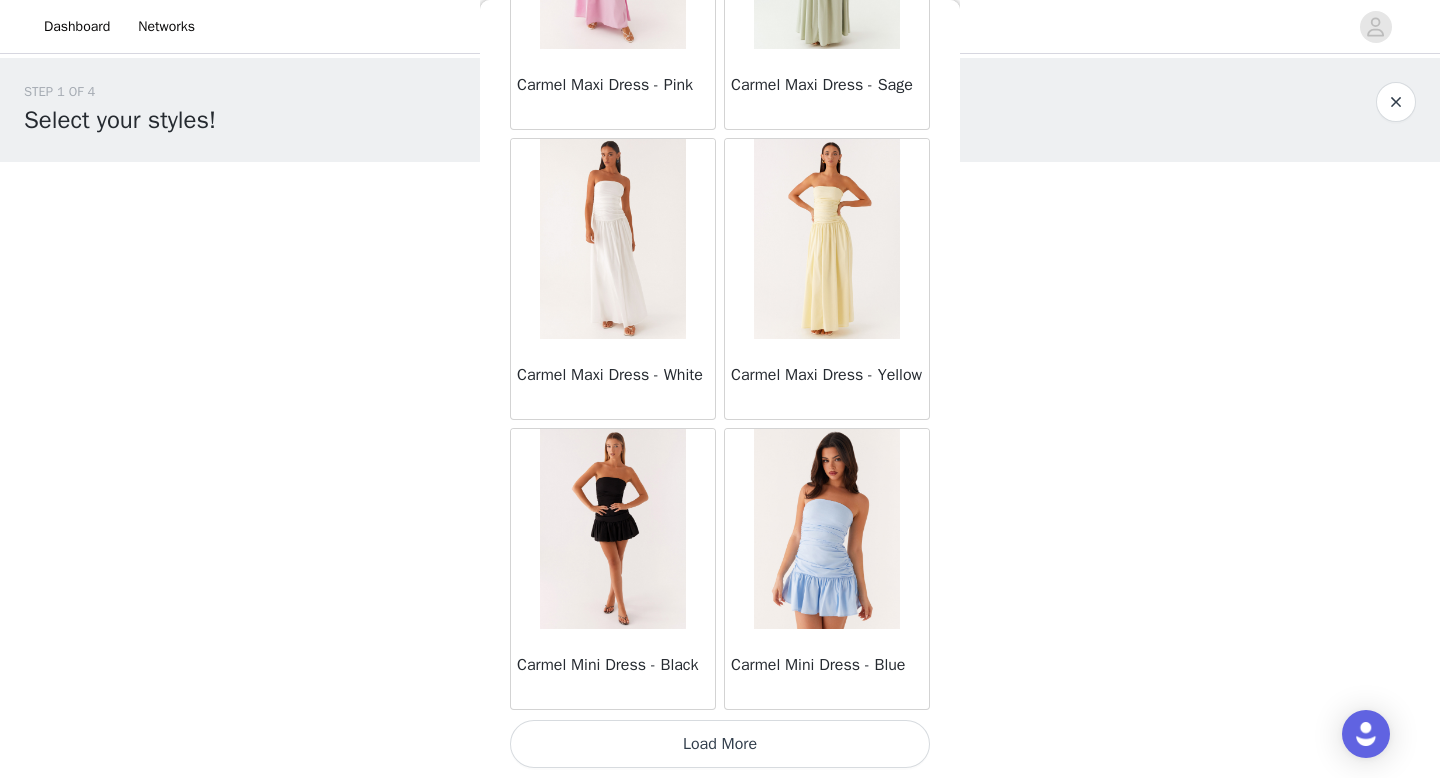click on "Load More" at bounding box center [720, 744] 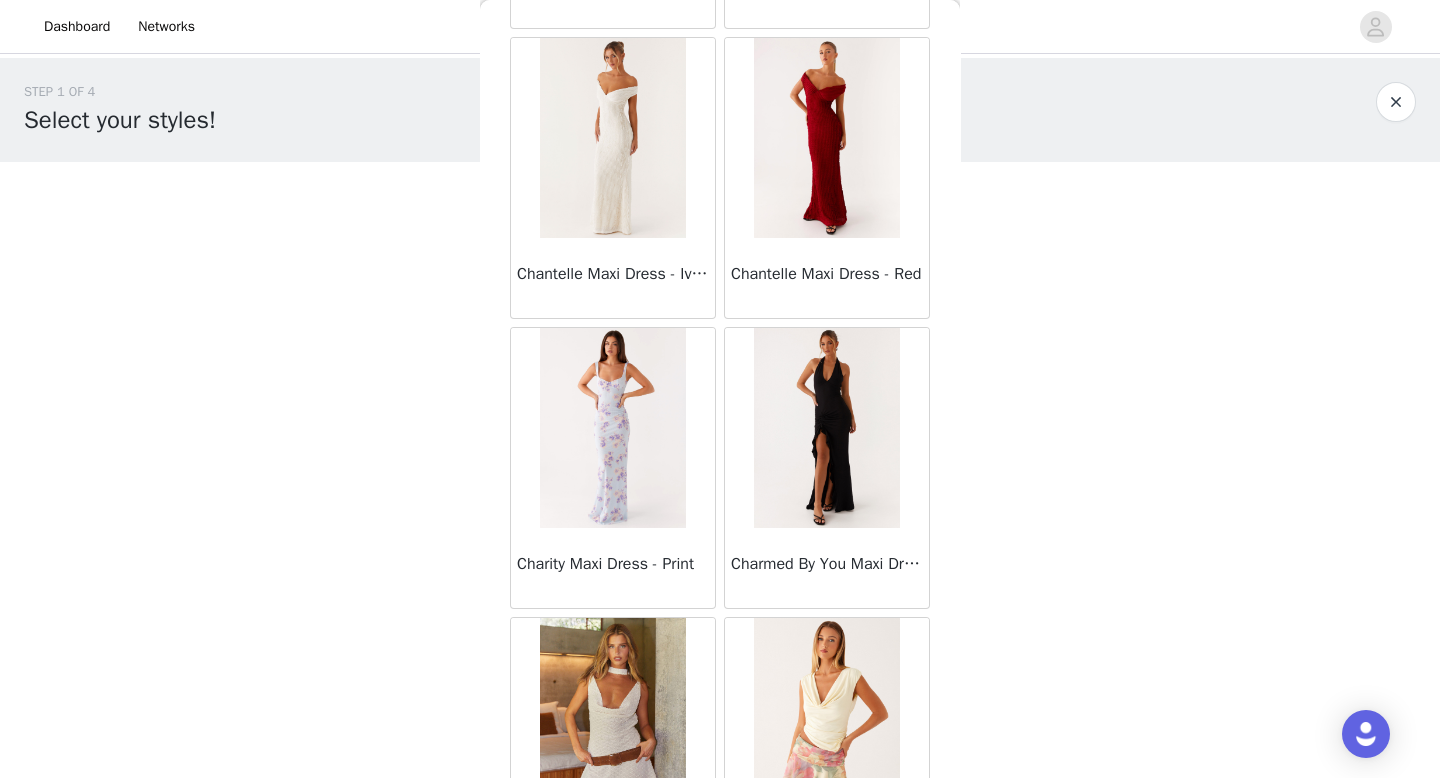 scroll, scrollTop: 13882, scrollLeft: 0, axis: vertical 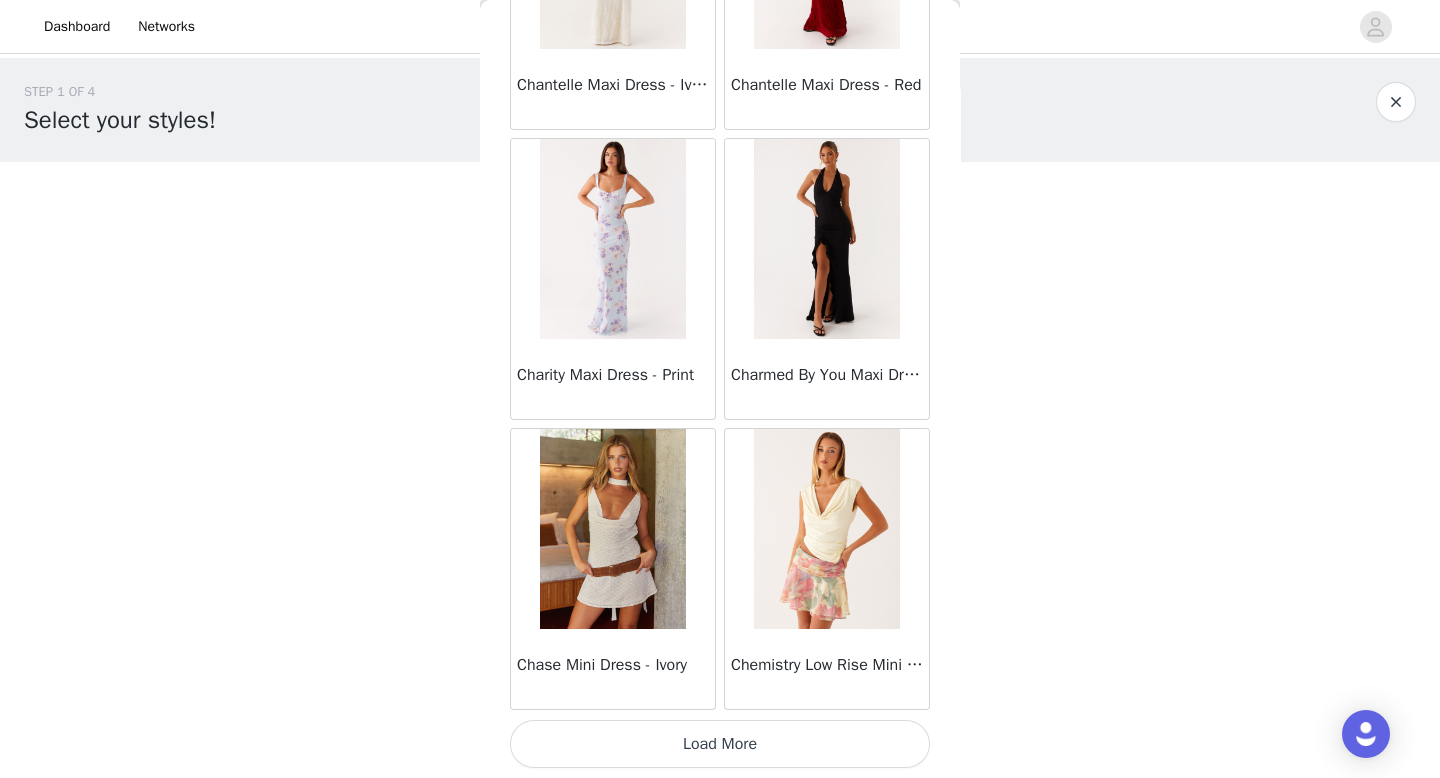 click on "Load More" at bounding box center [720, 744] 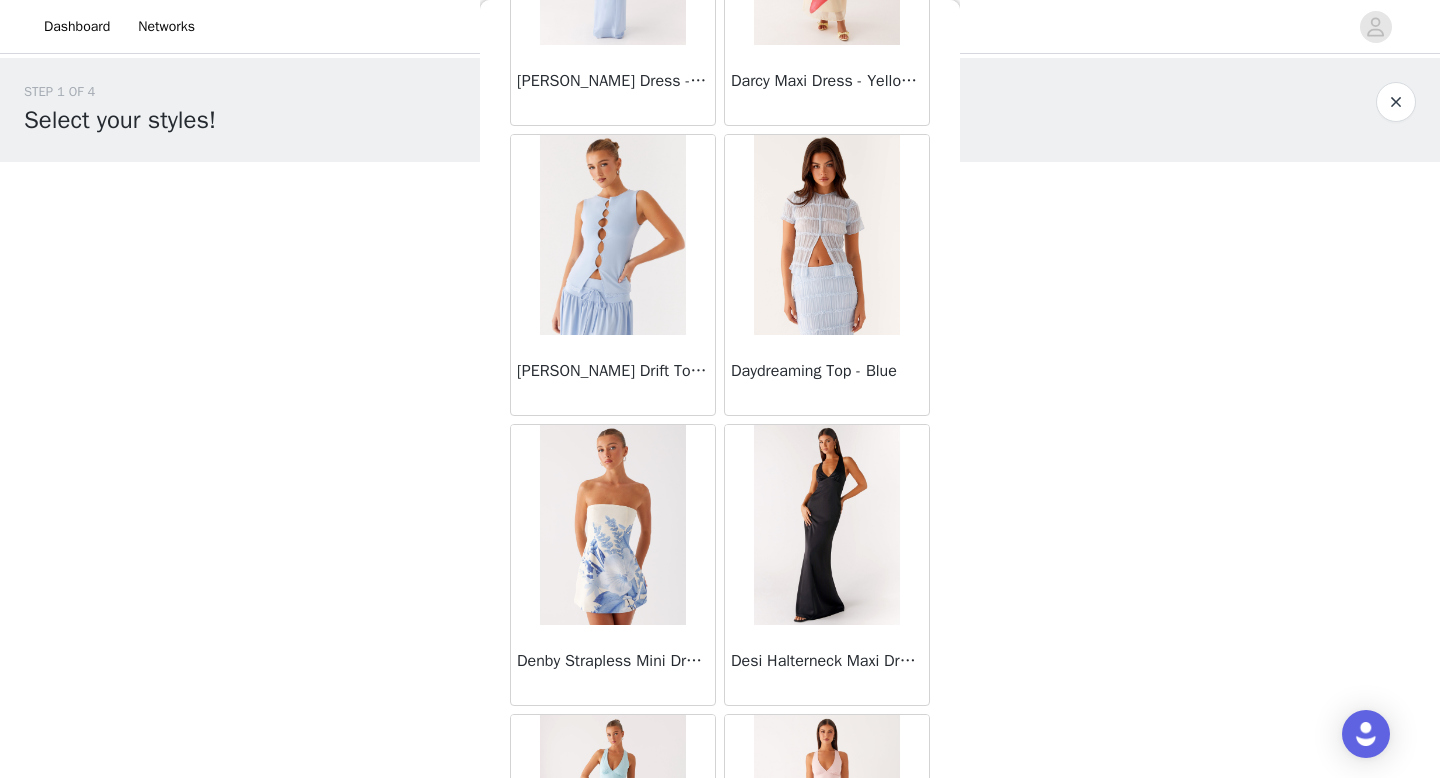 scroll, scrollTop: 16782, scrollLeft: 0, axis: vertical 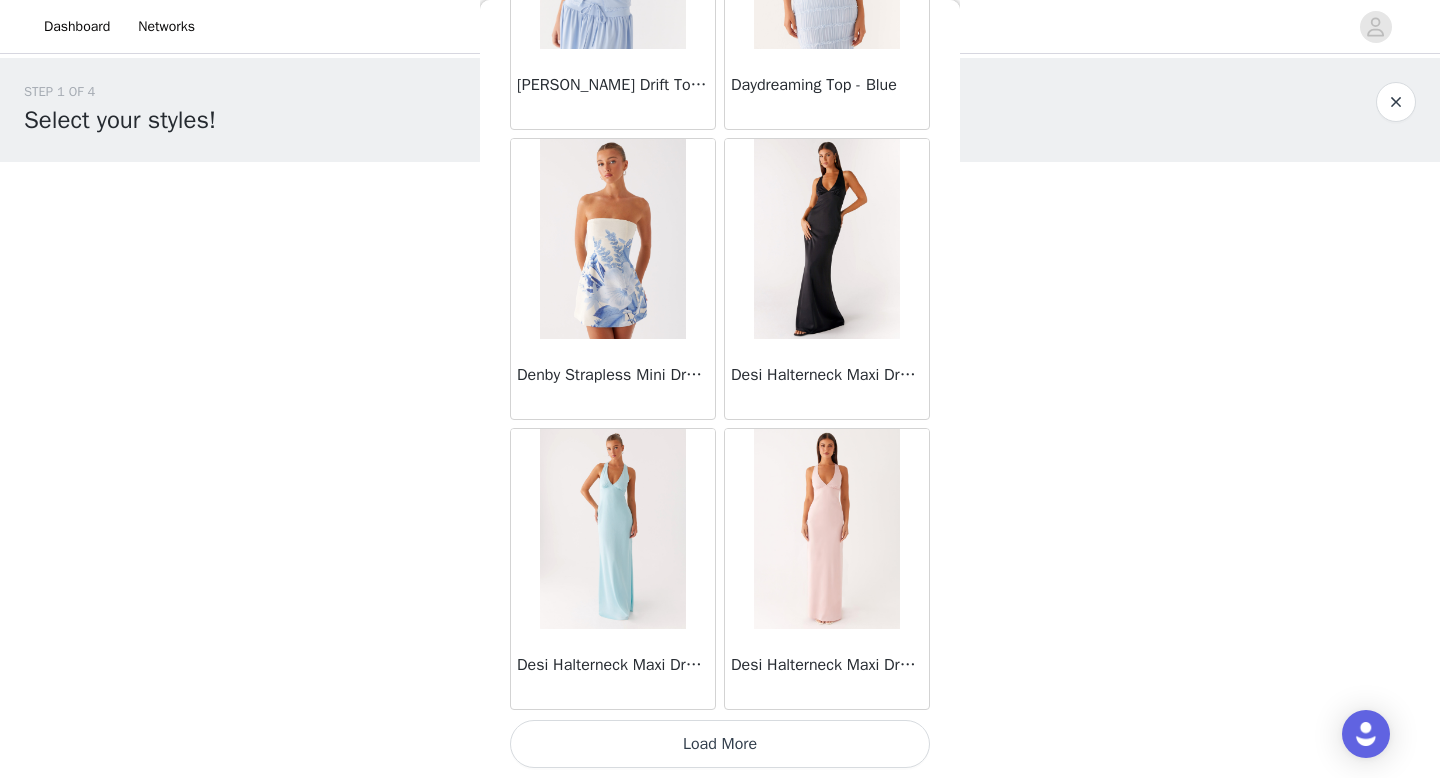 click on "Load More" at bounding box center [720, 744] 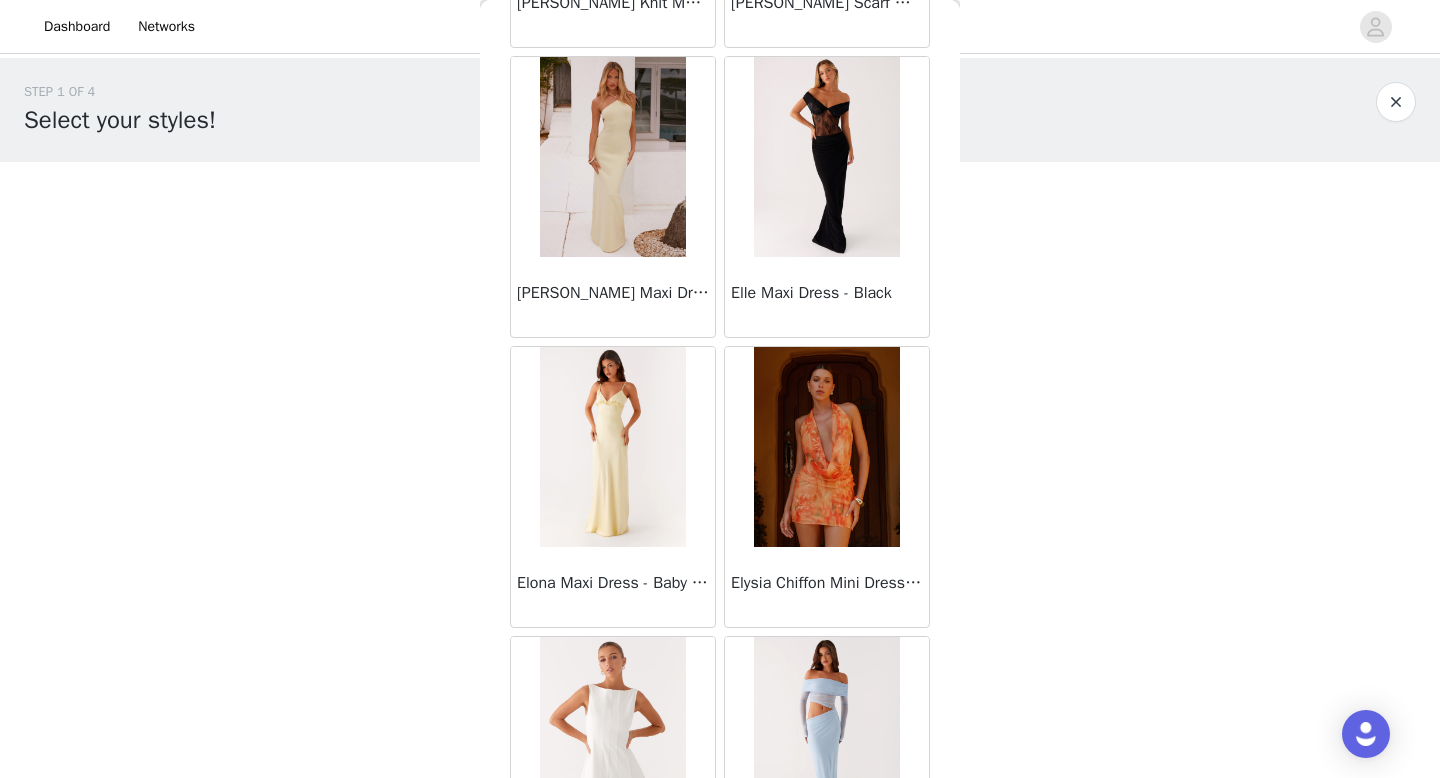 scroll, scrollTop: 19521, scrollLeft: 0, axis: vertical 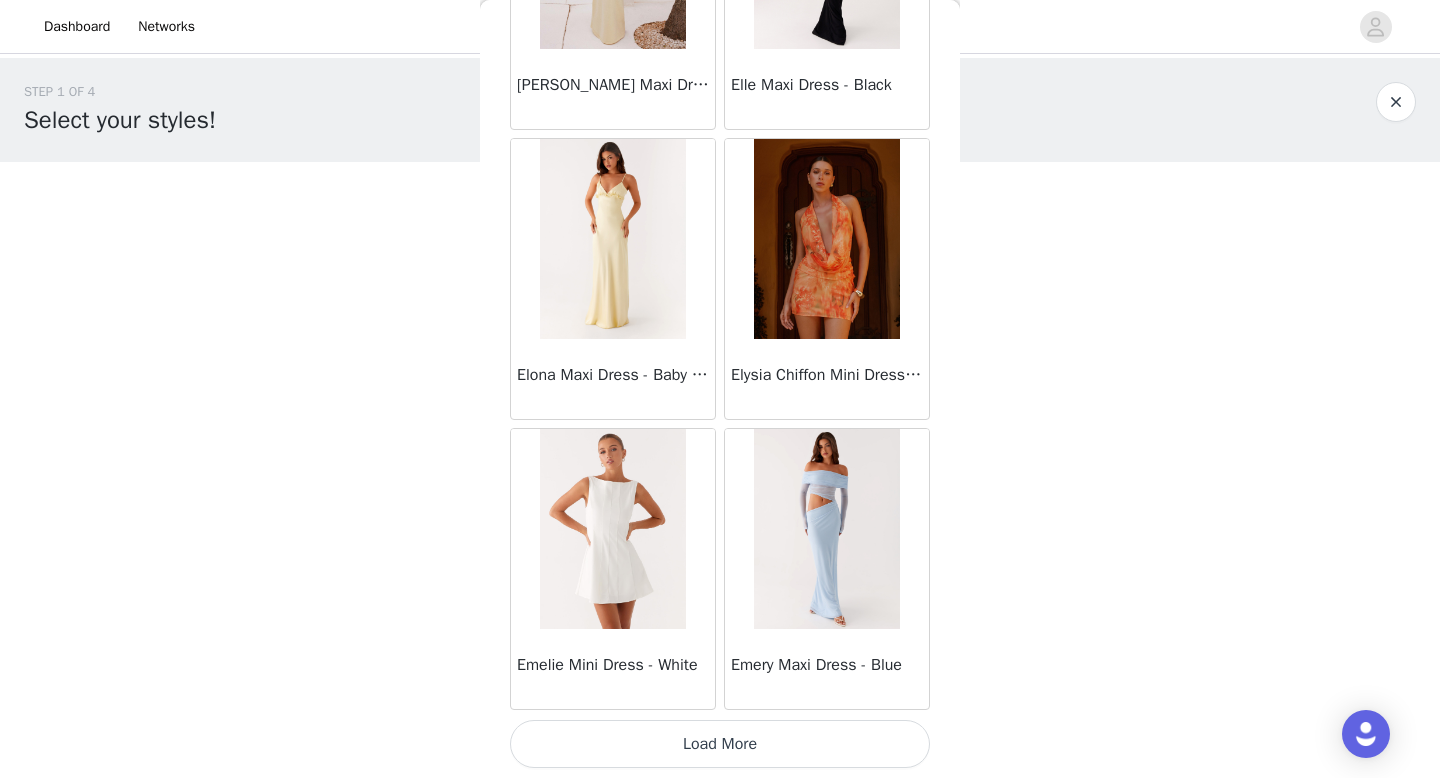 click on "Load More" at bounding box center [720, 744] 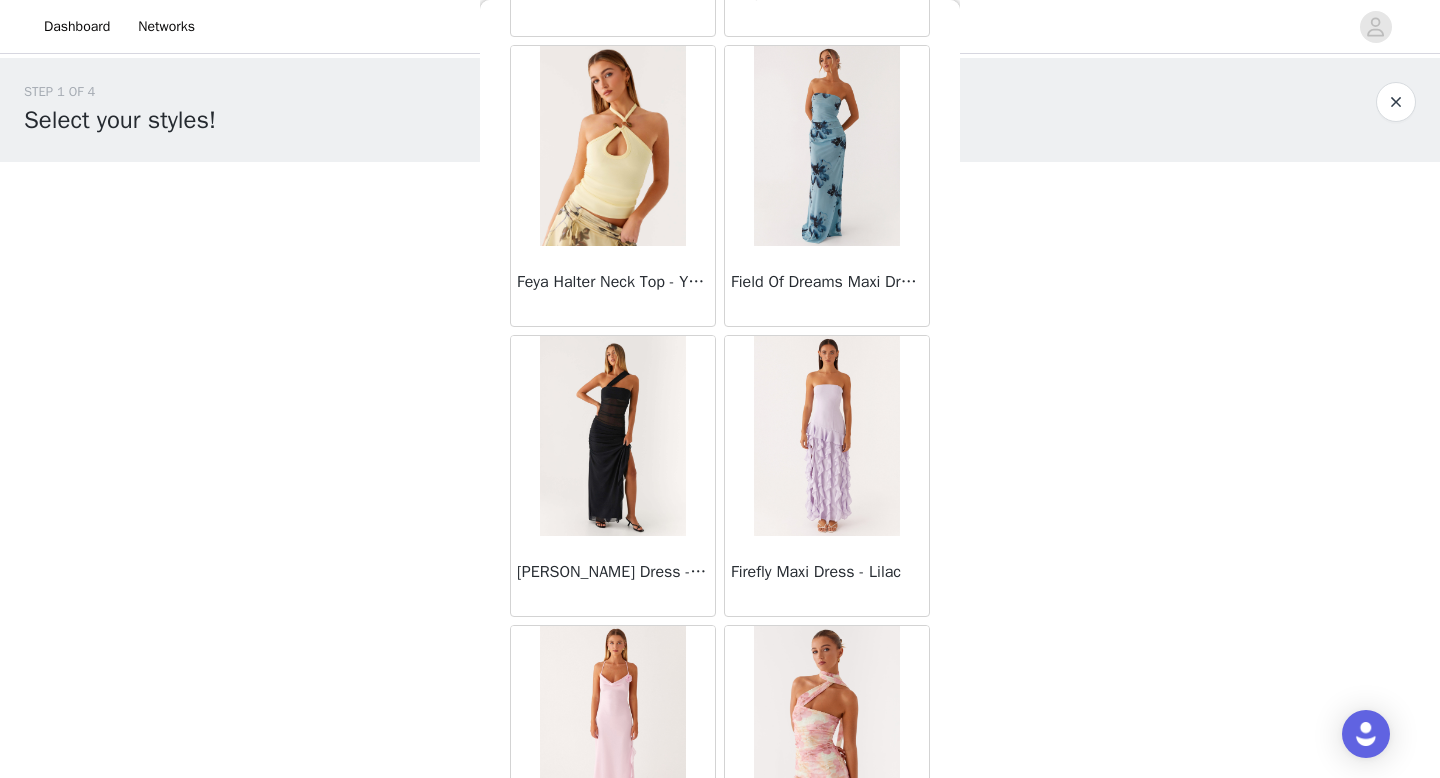 scroll, scrollTop: 22582, scrollLeft: 0, axis: vertical 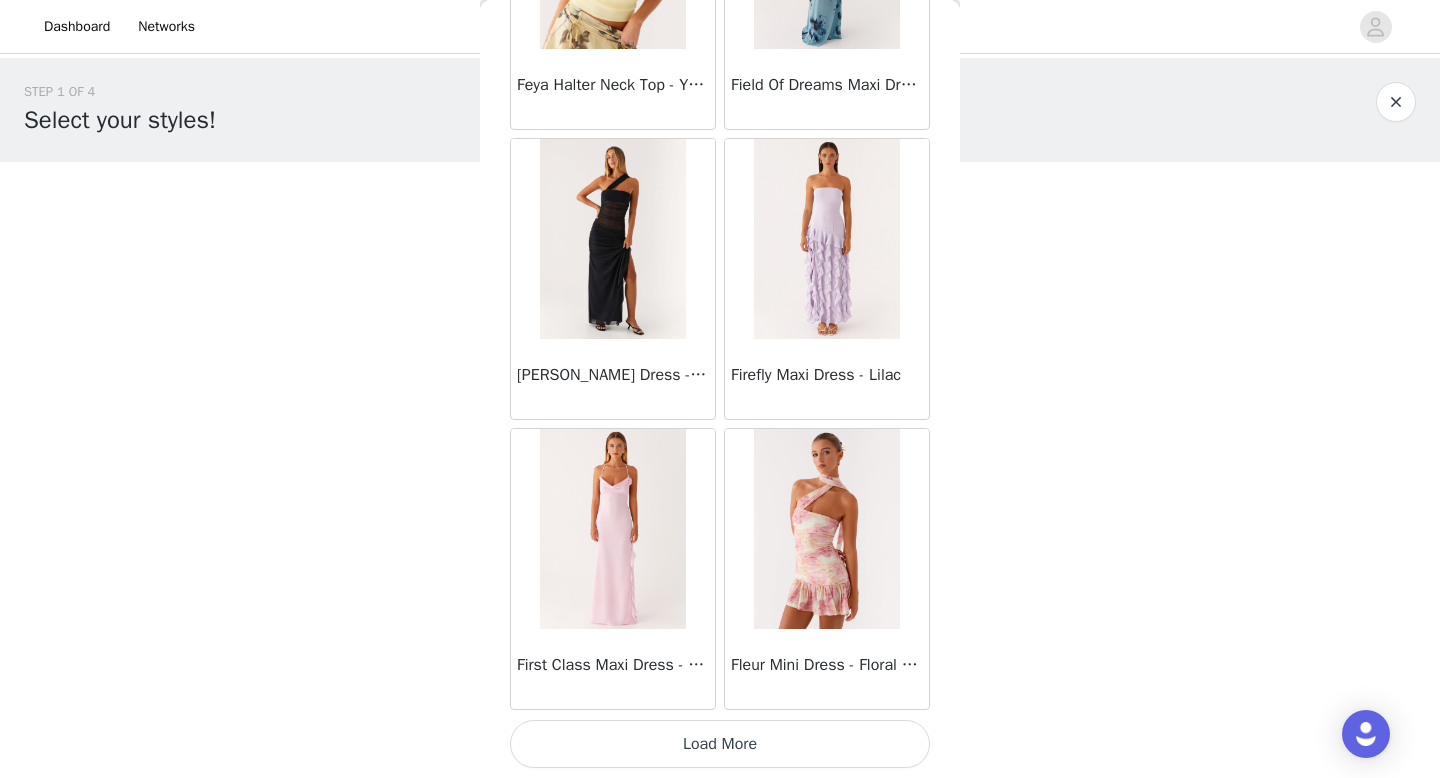 click on "Load More" at bounding box center (720, 744) 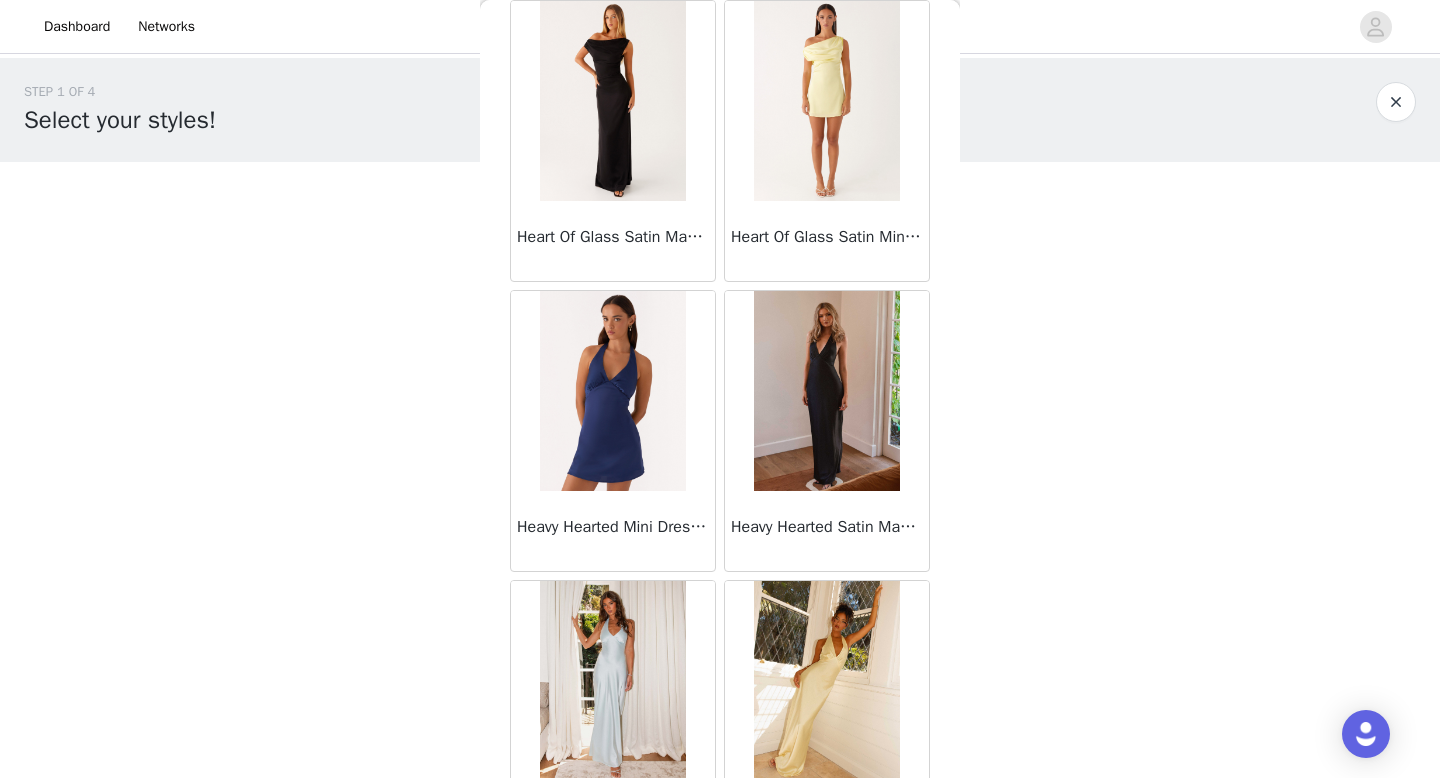 scroll, scrollTop: 25482, scrollLeft: 0, axis: vertical 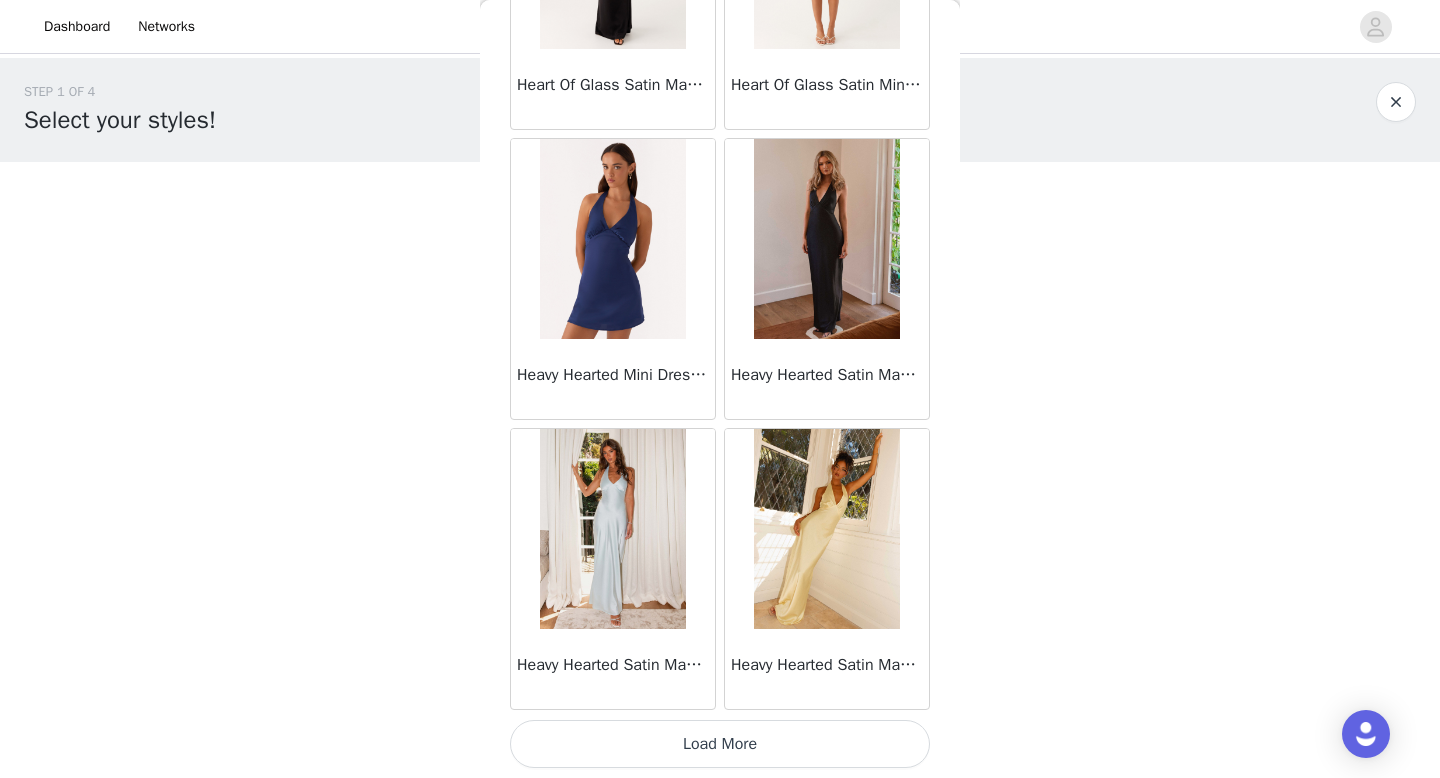 click on "Load More" at bounding box center [720, 744] 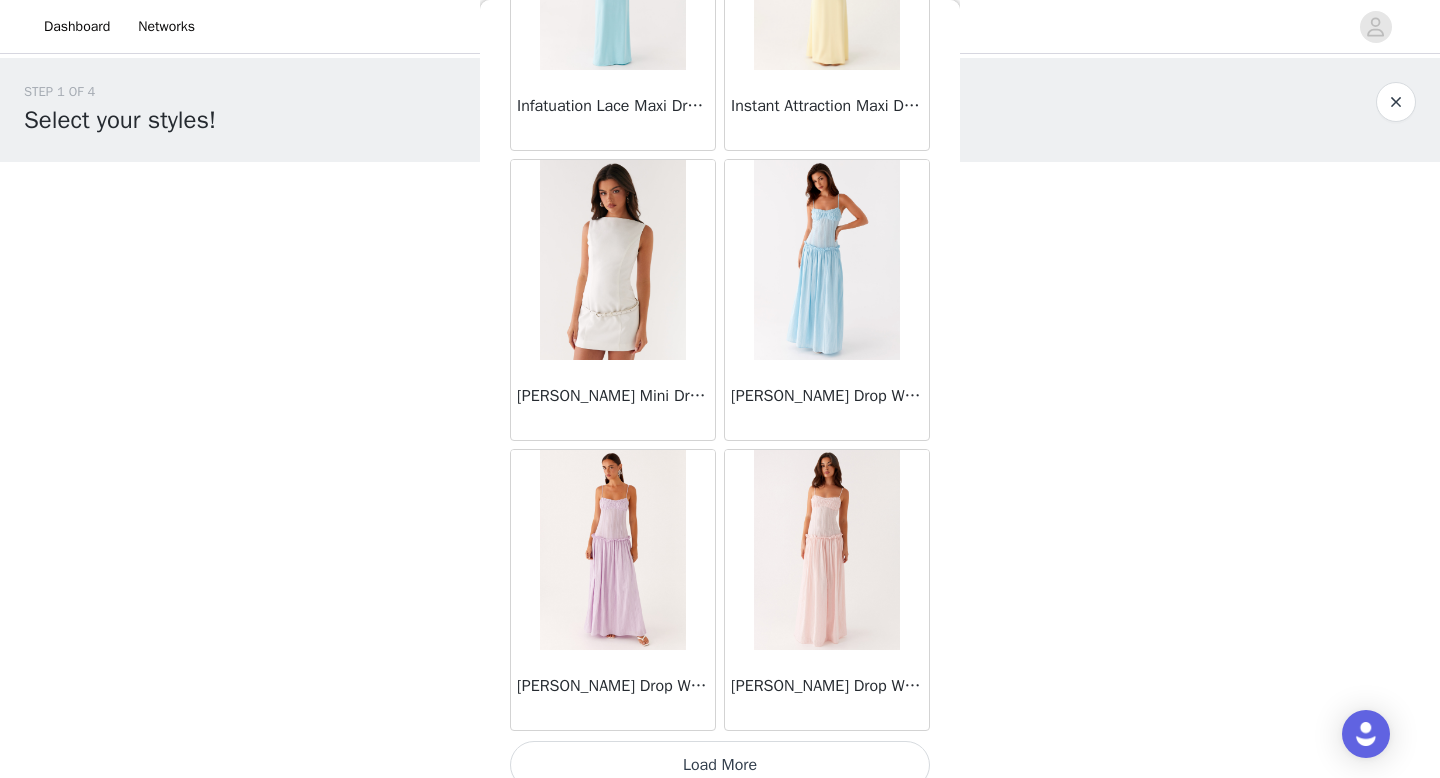 scroll, scrollTop: 28382, scrollLeft: 0, axis: vertical 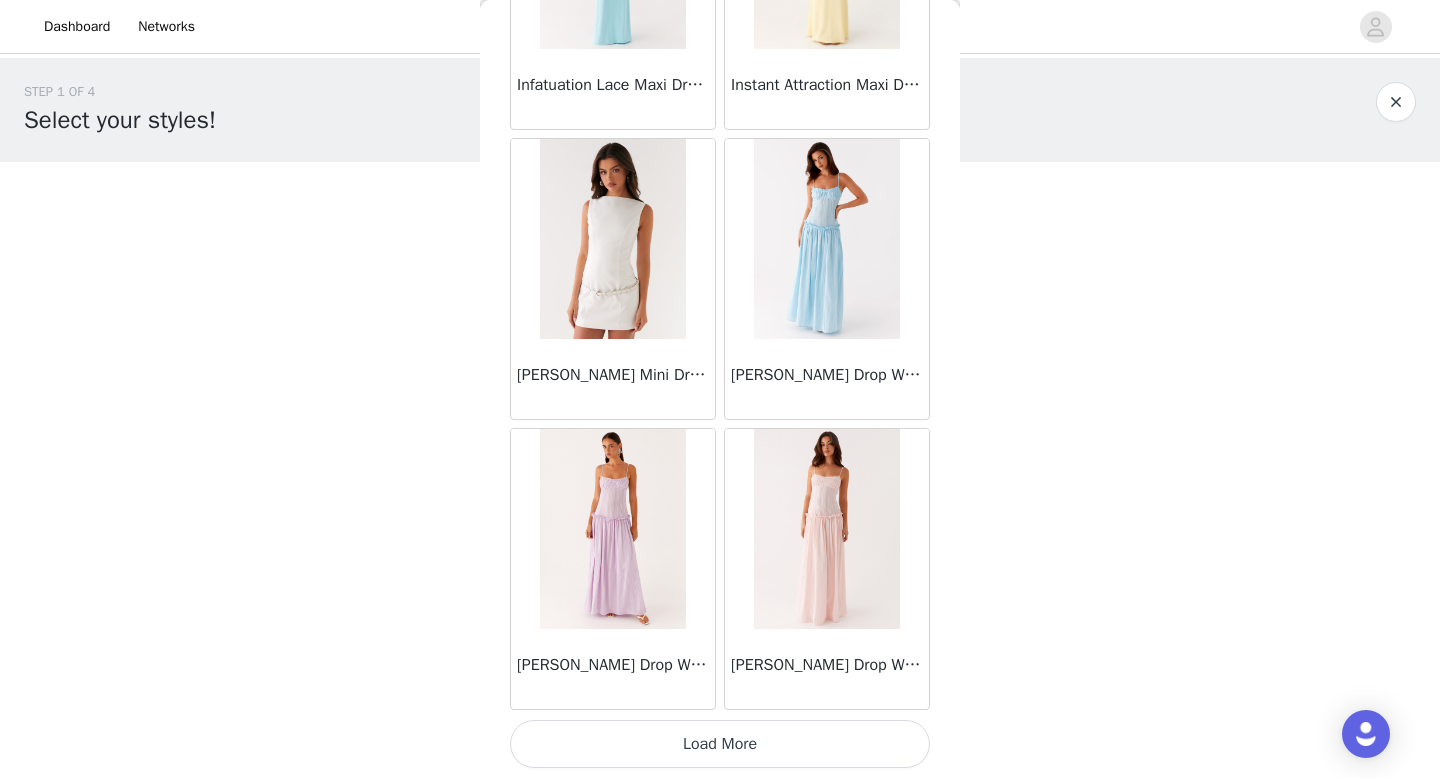 click on "Load More" at bounding box center [720, 744] 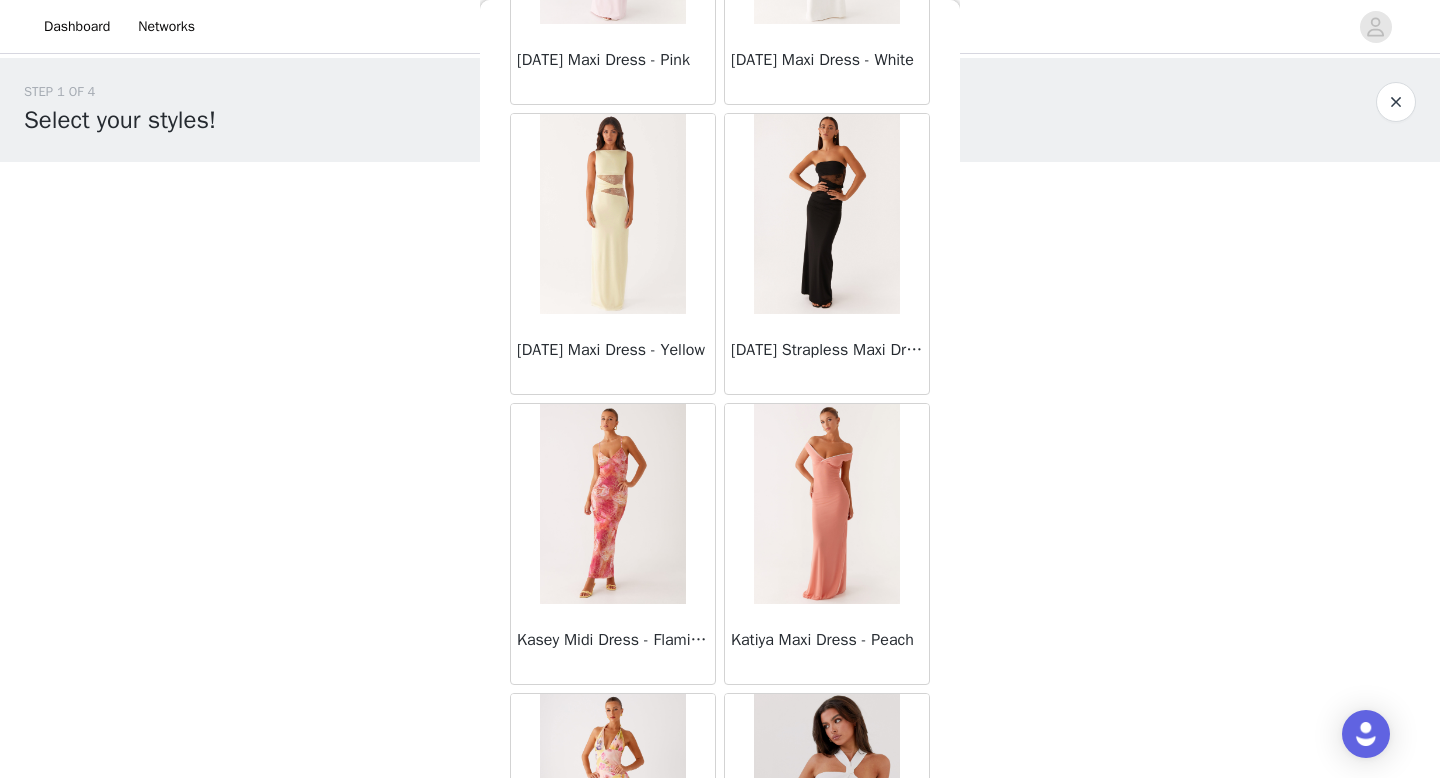 scroll, scrollTop: 31282, scrollLeft: 0, axis: vertical 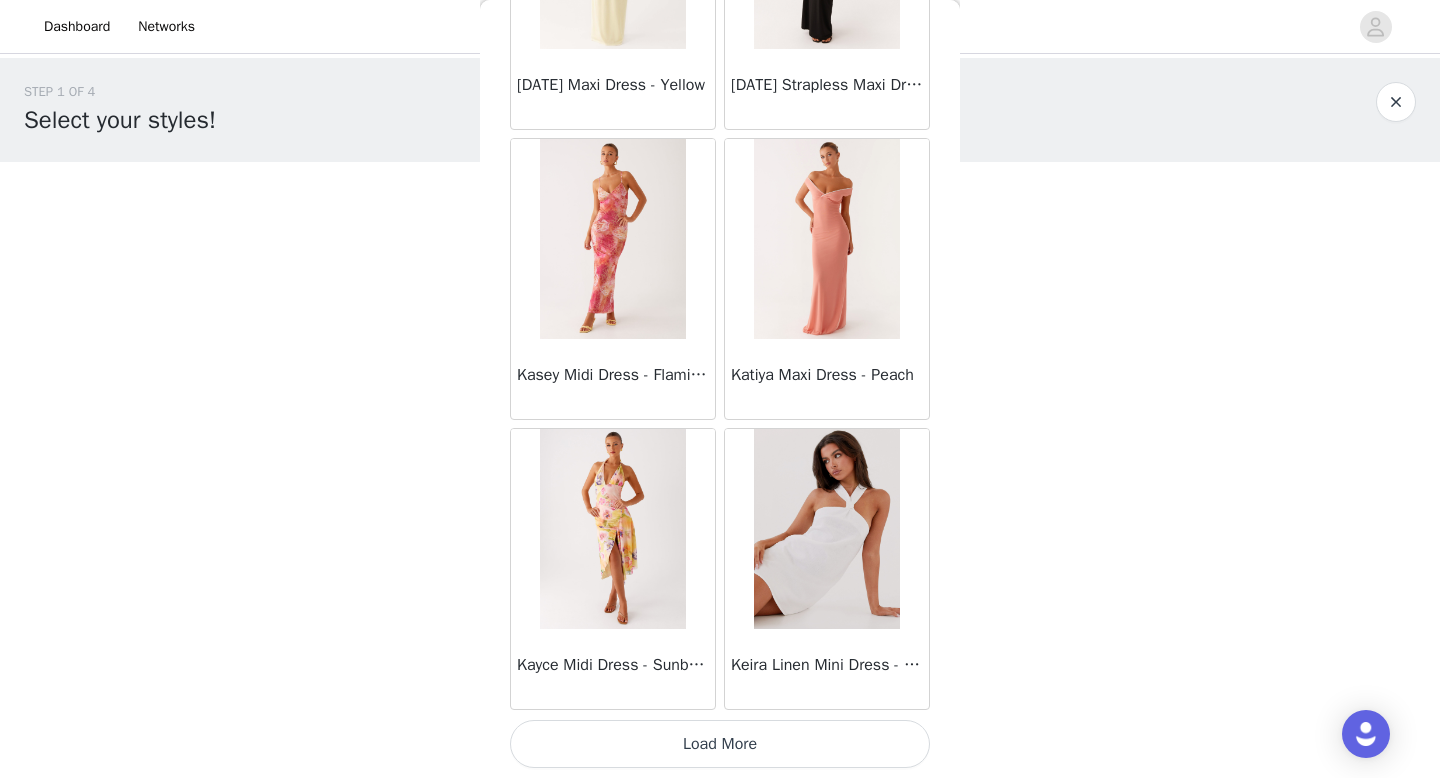 click on "Load More" at bounding box center (720, 744) 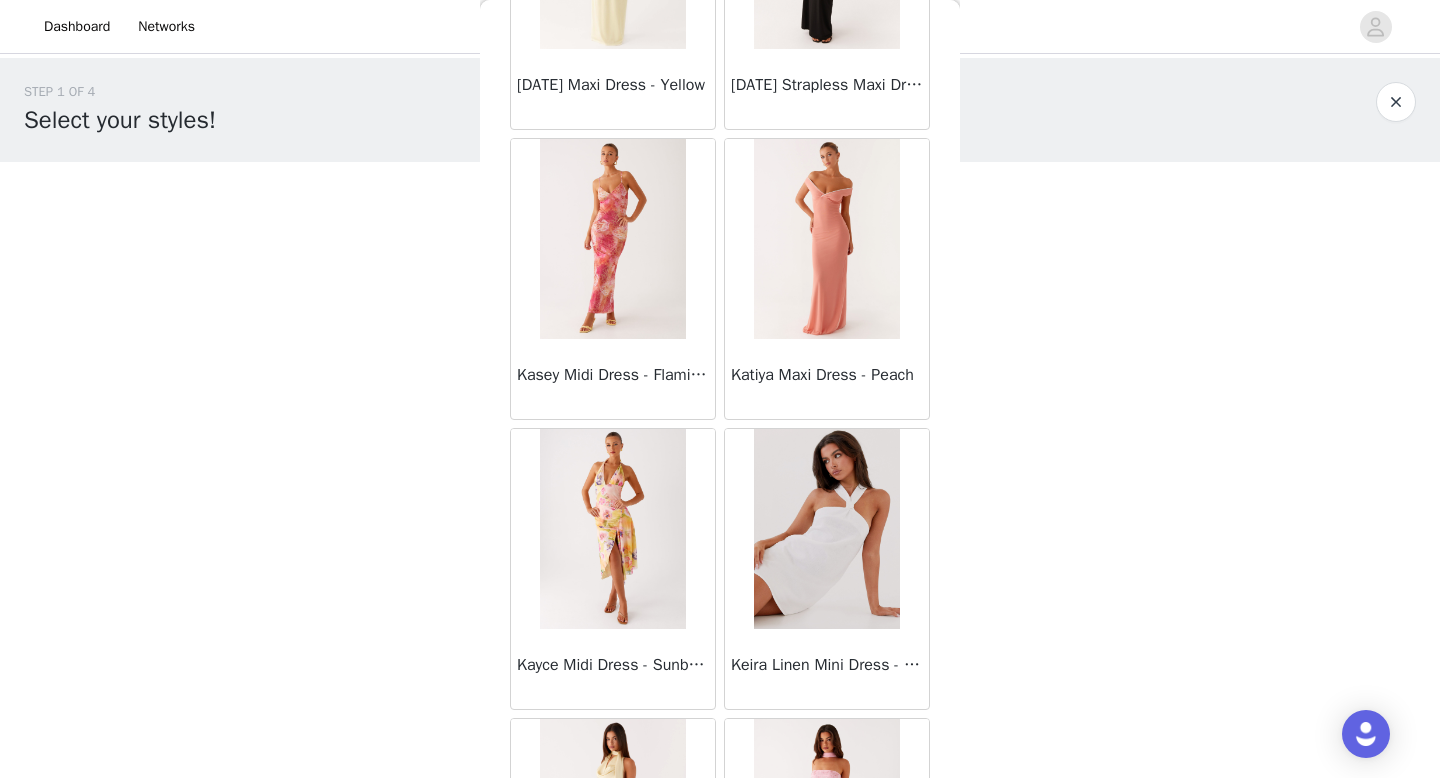scroll, scrollTop: 31667, scrollLeft: 0, axis: vertical 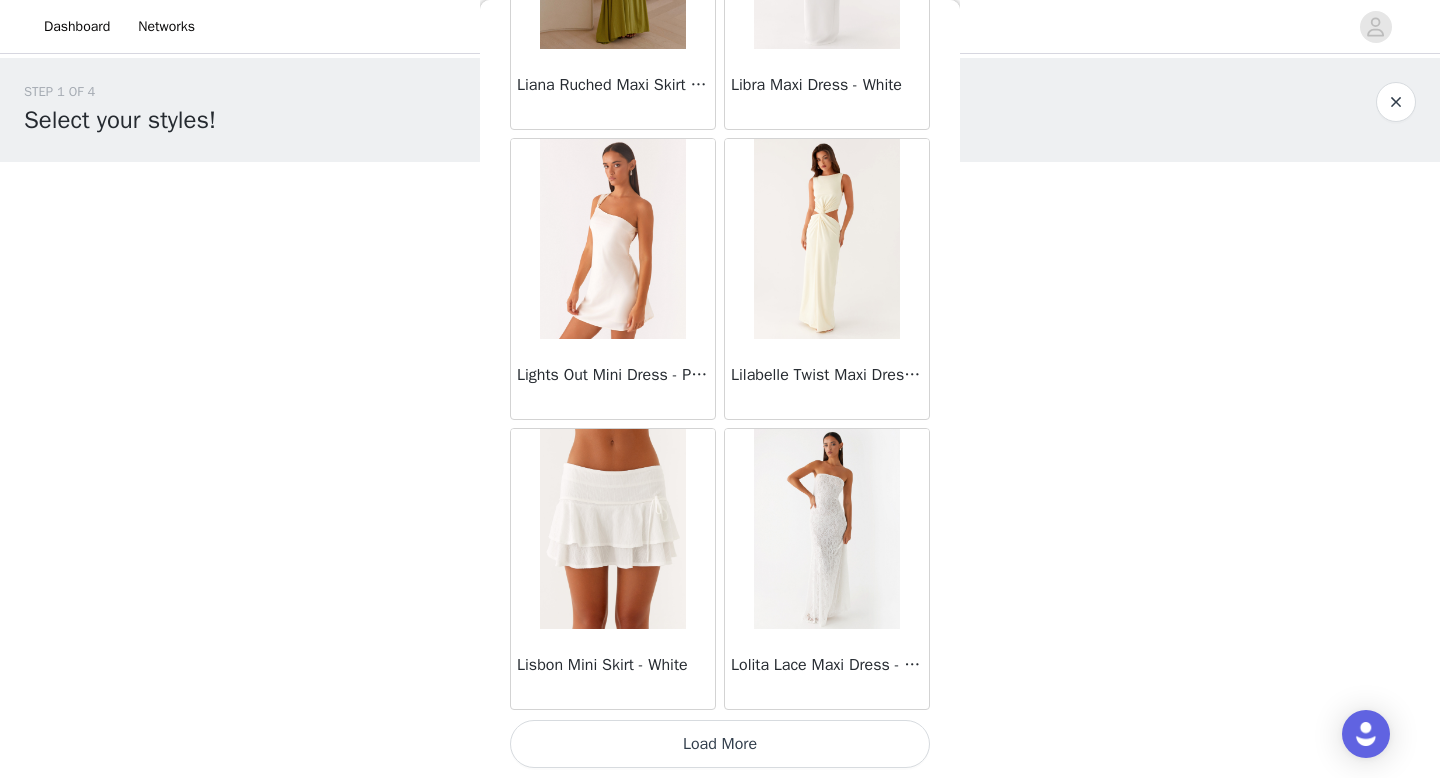 click on "Load More" at bounding box center [720, 744] 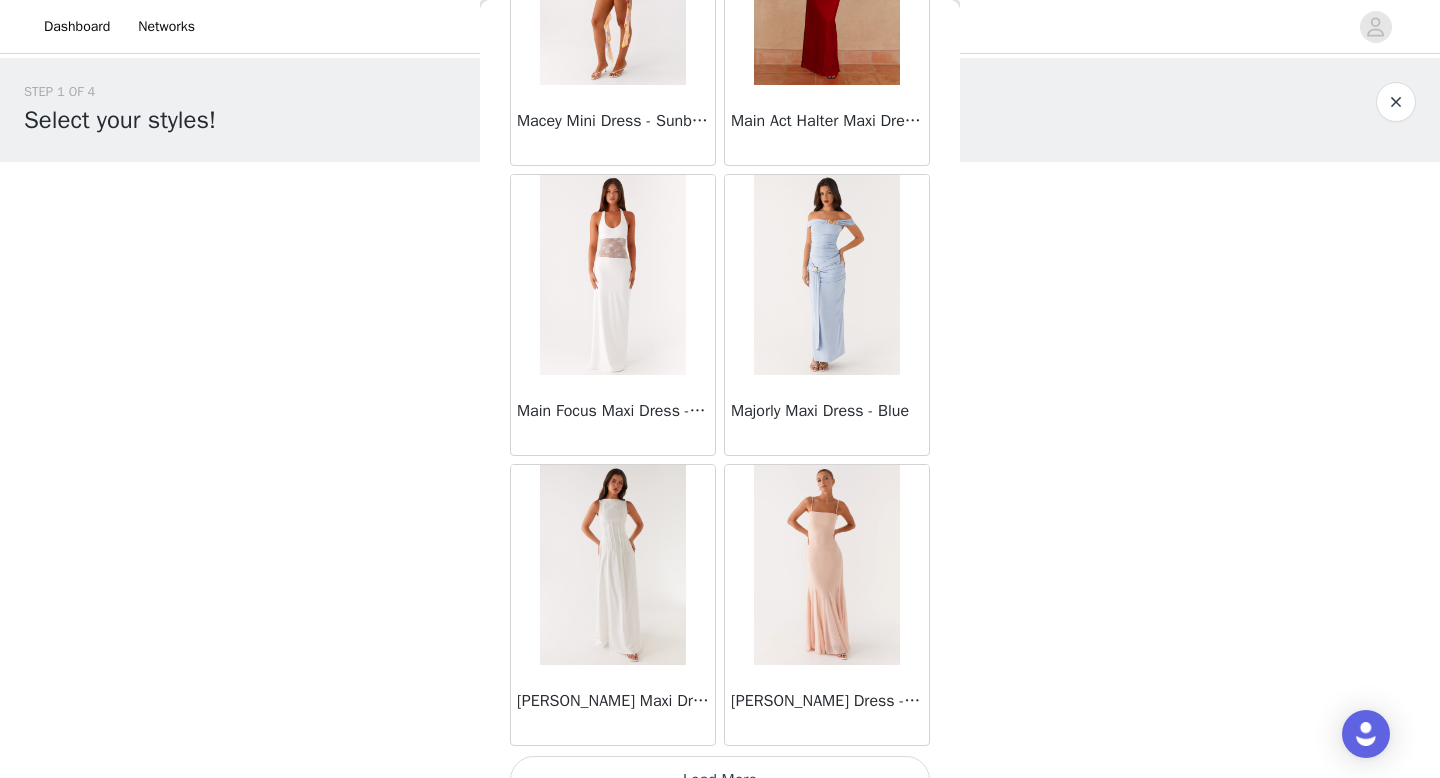 scroll, scrollTop: 37082, scrollLeft: 0, axis: vertical 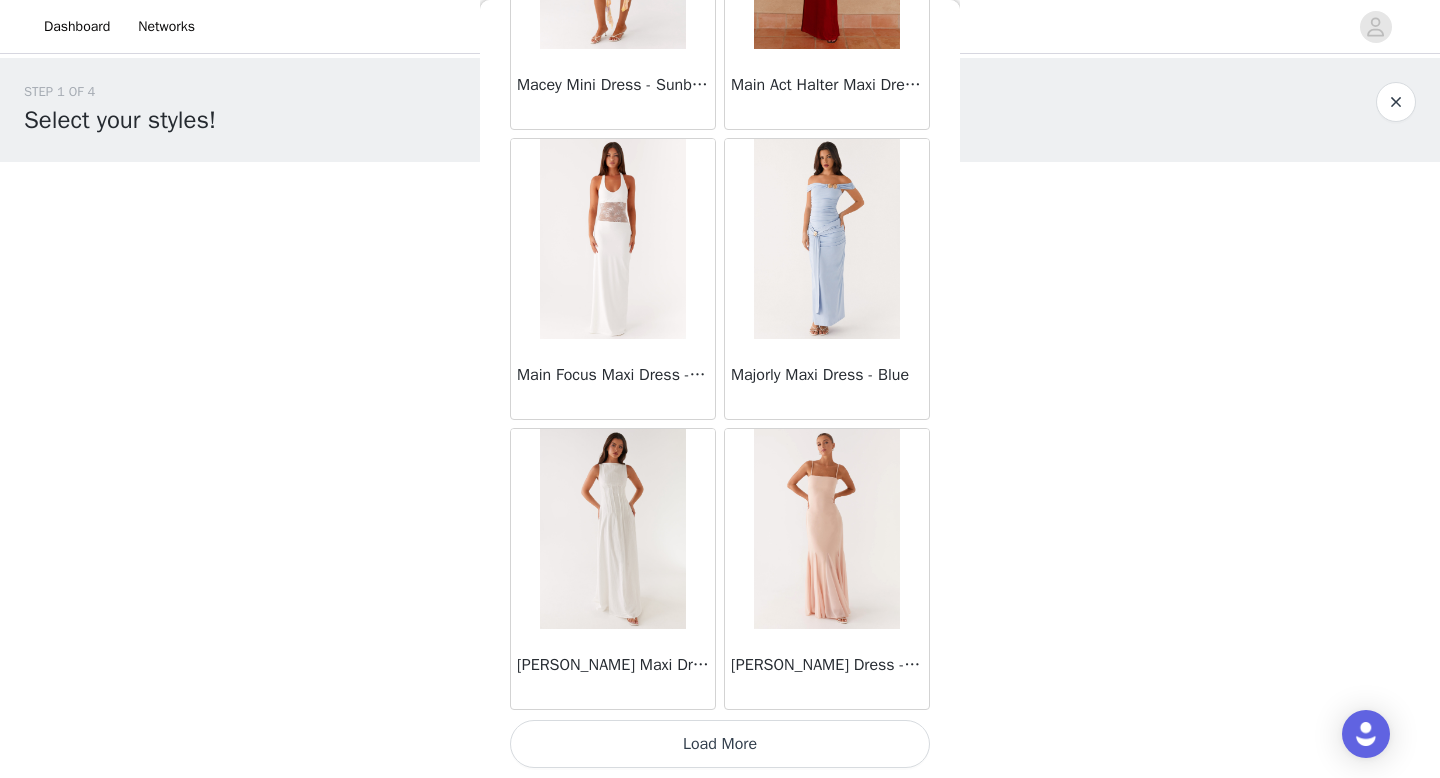 click on "Load More" at bounding box center [720, 744] 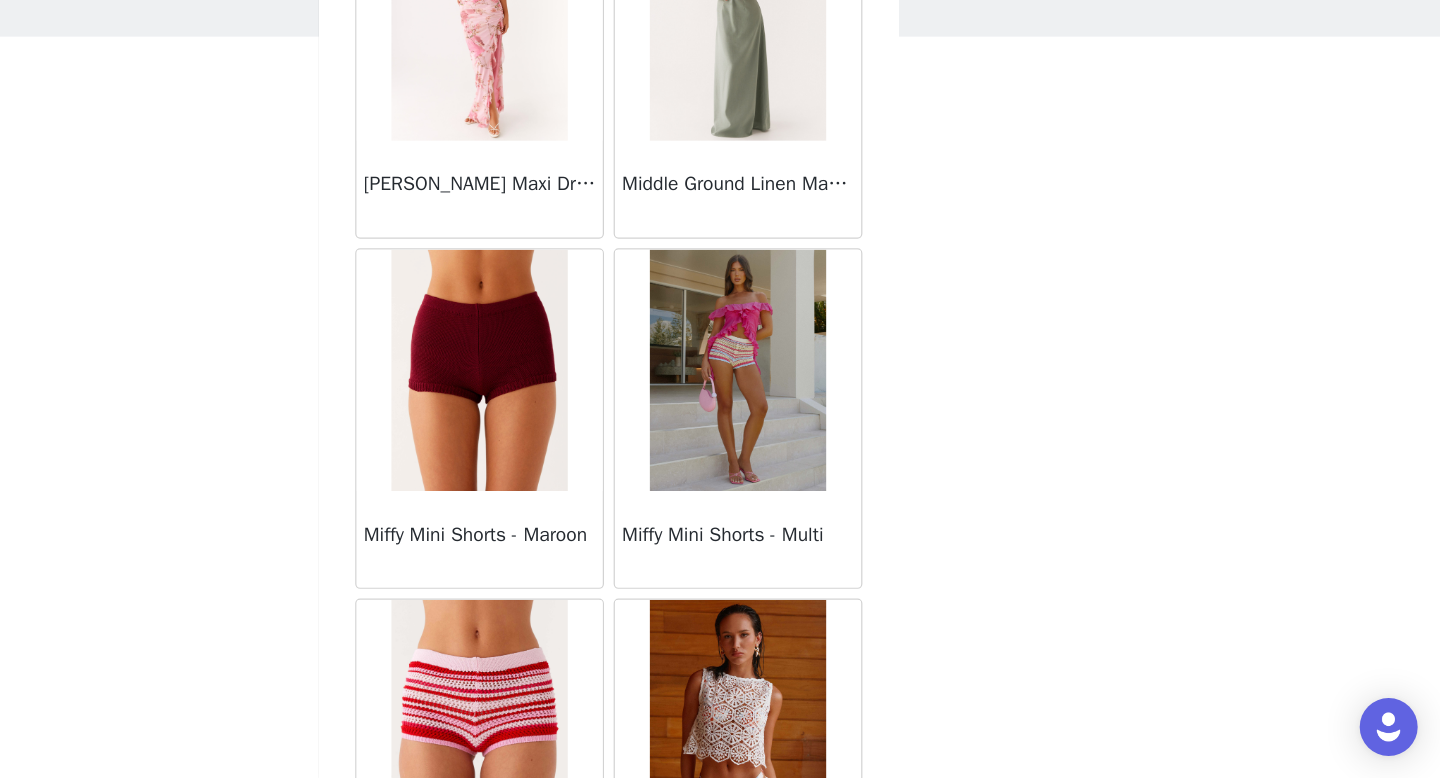 scroll, scrollTop: 39982, scrollLeft: 0, axis: vertical 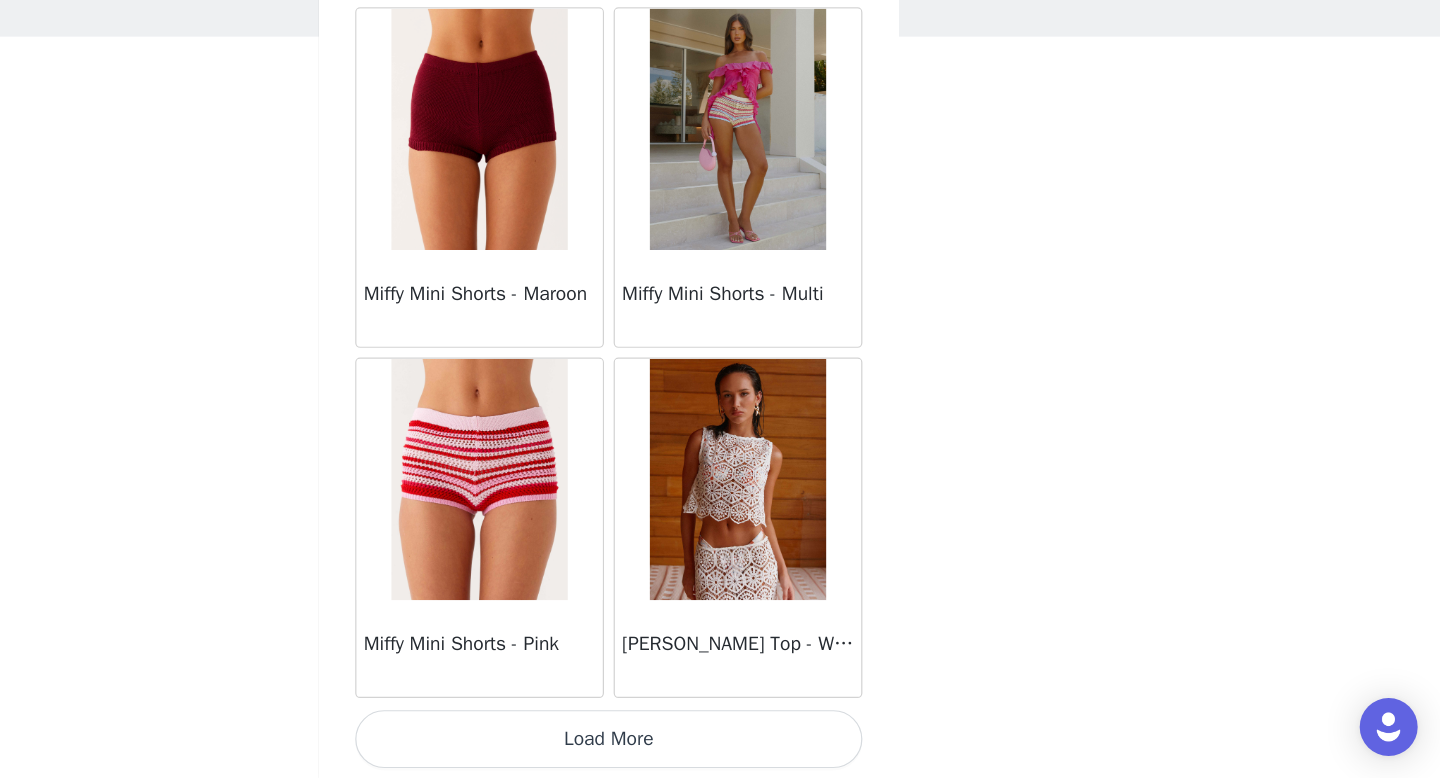 click on "Load More" at bounding box center [720, 744] 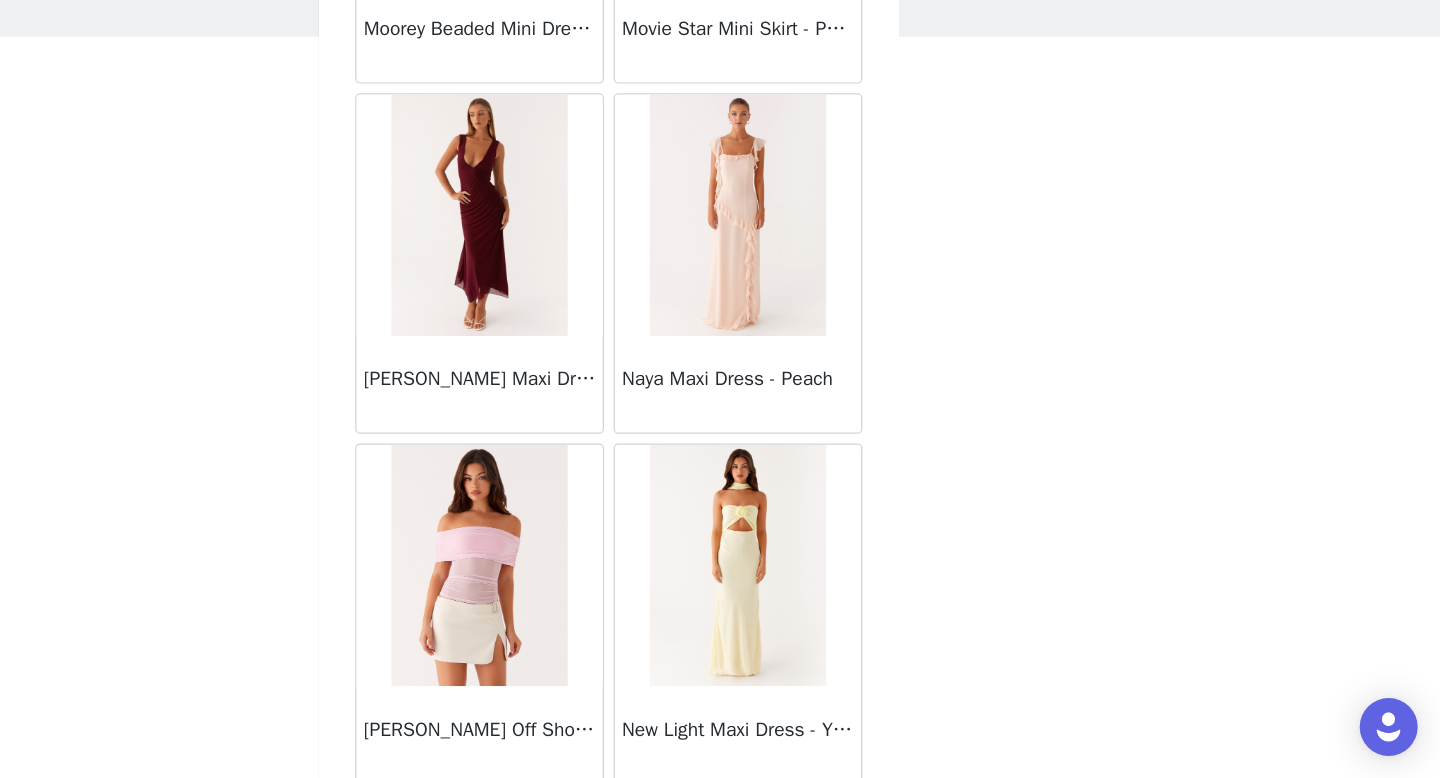 scroll, scrollTop: 42882, scrollLeft: 0, axis: vertical 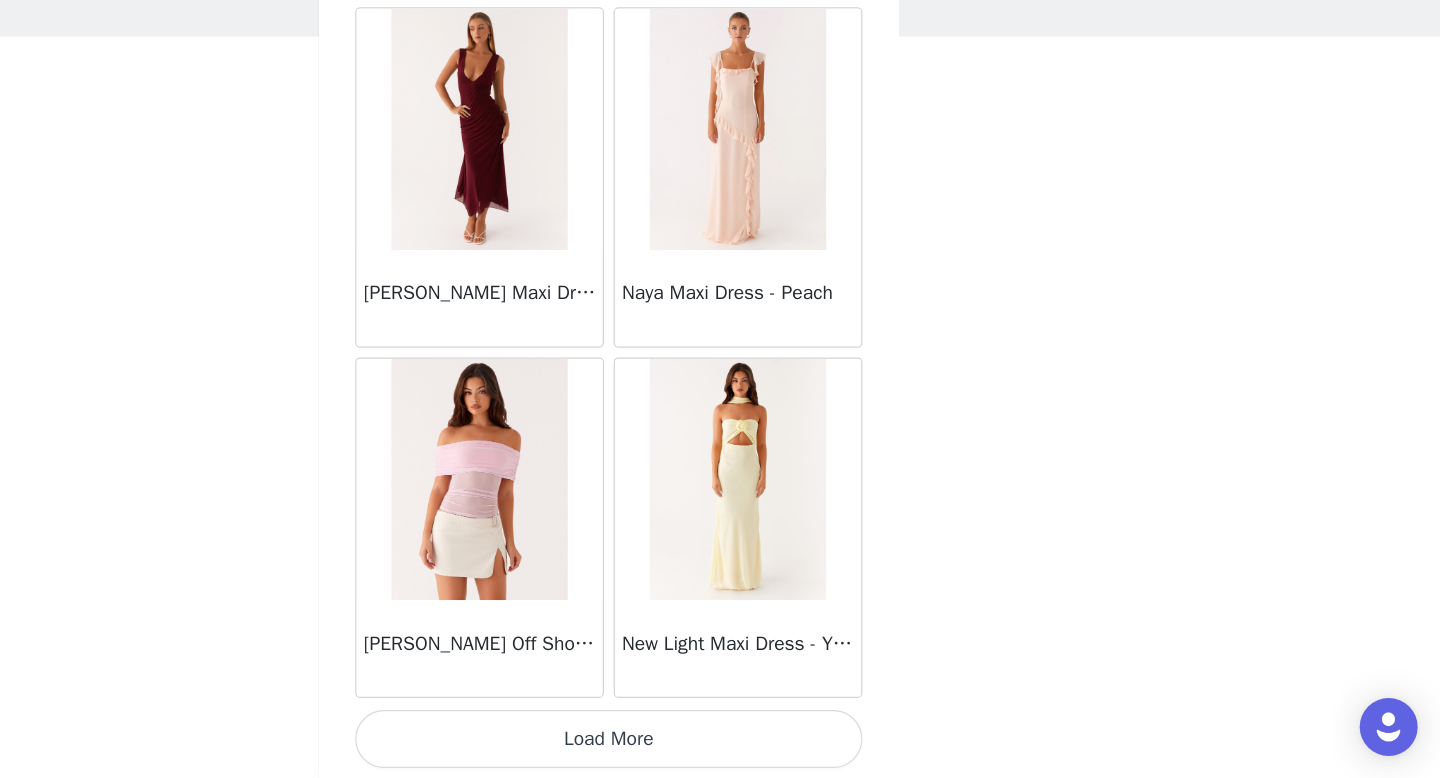 click on "Load More" at bounding box center (720, 744) 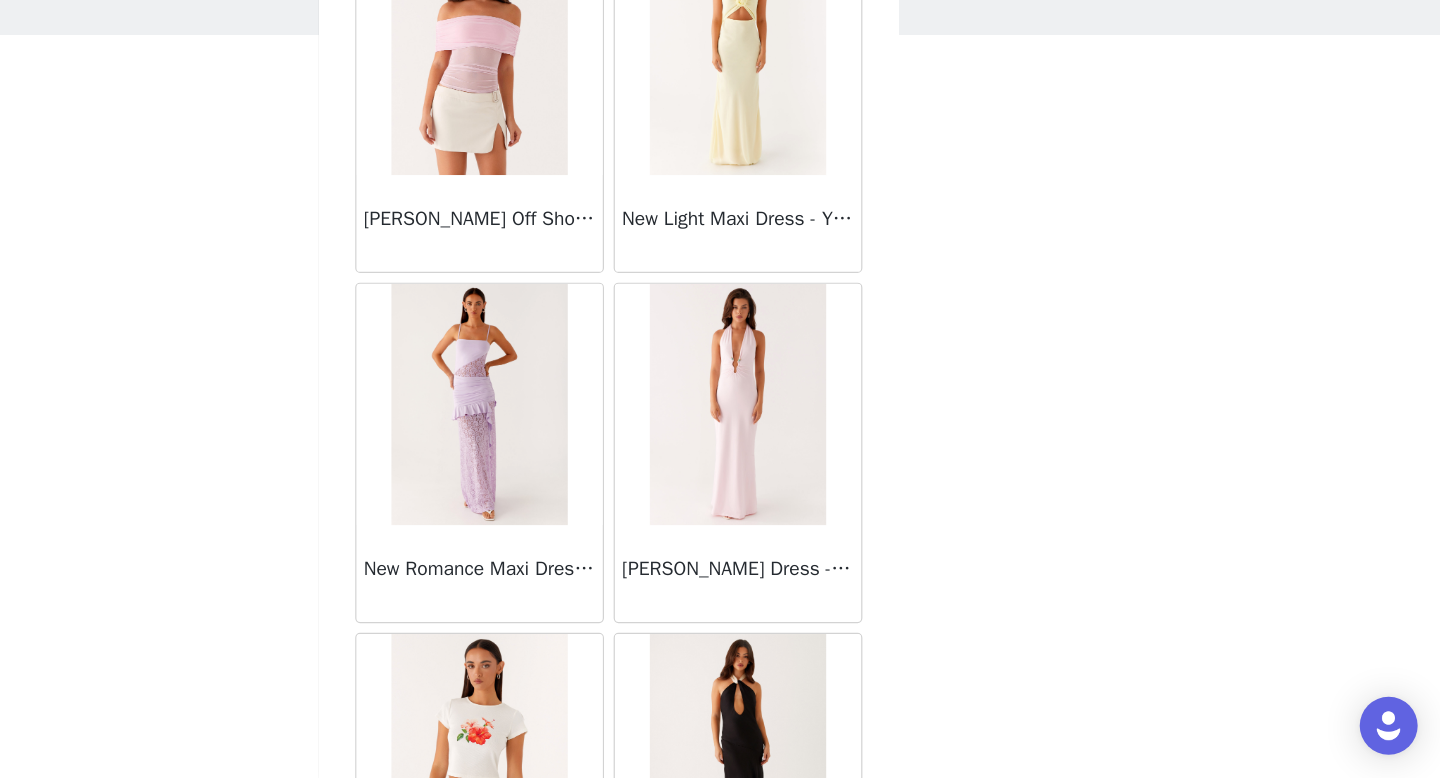 scroll, scrollTop: 43453, scrollLeft: 0, axis: vertical 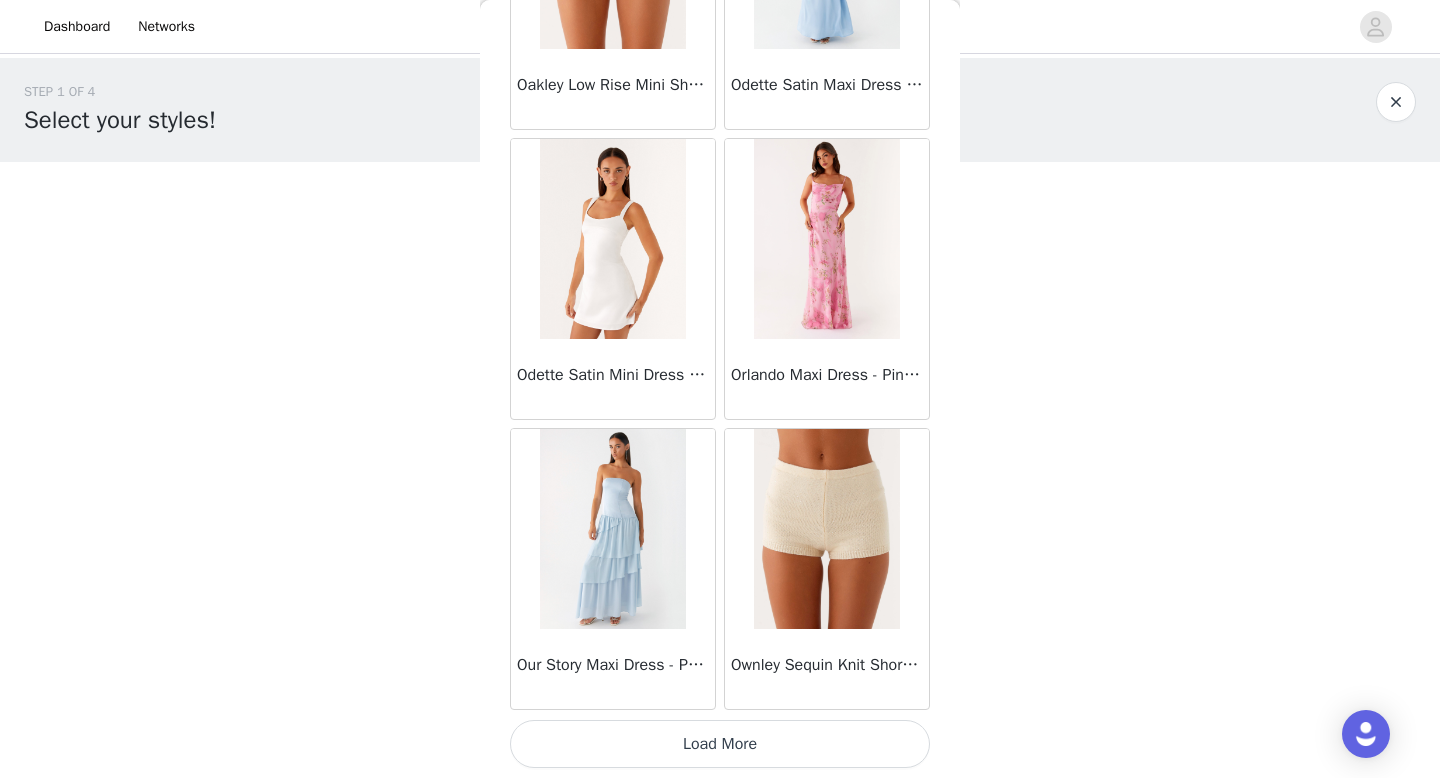 click on "Load More" at bounding box center [720, 744] 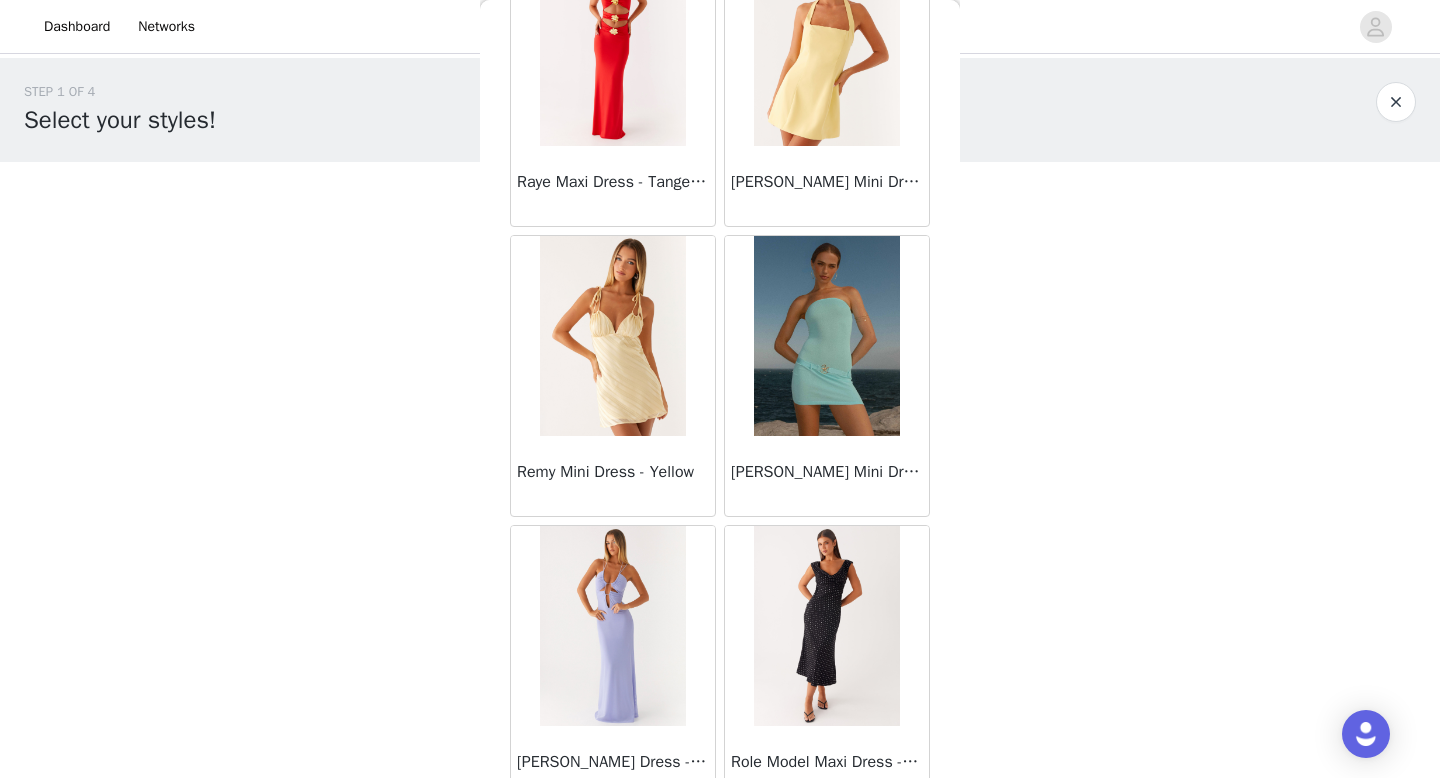 scroll, scrollTop: 48682, scrollLeft: 0, axis: vertical 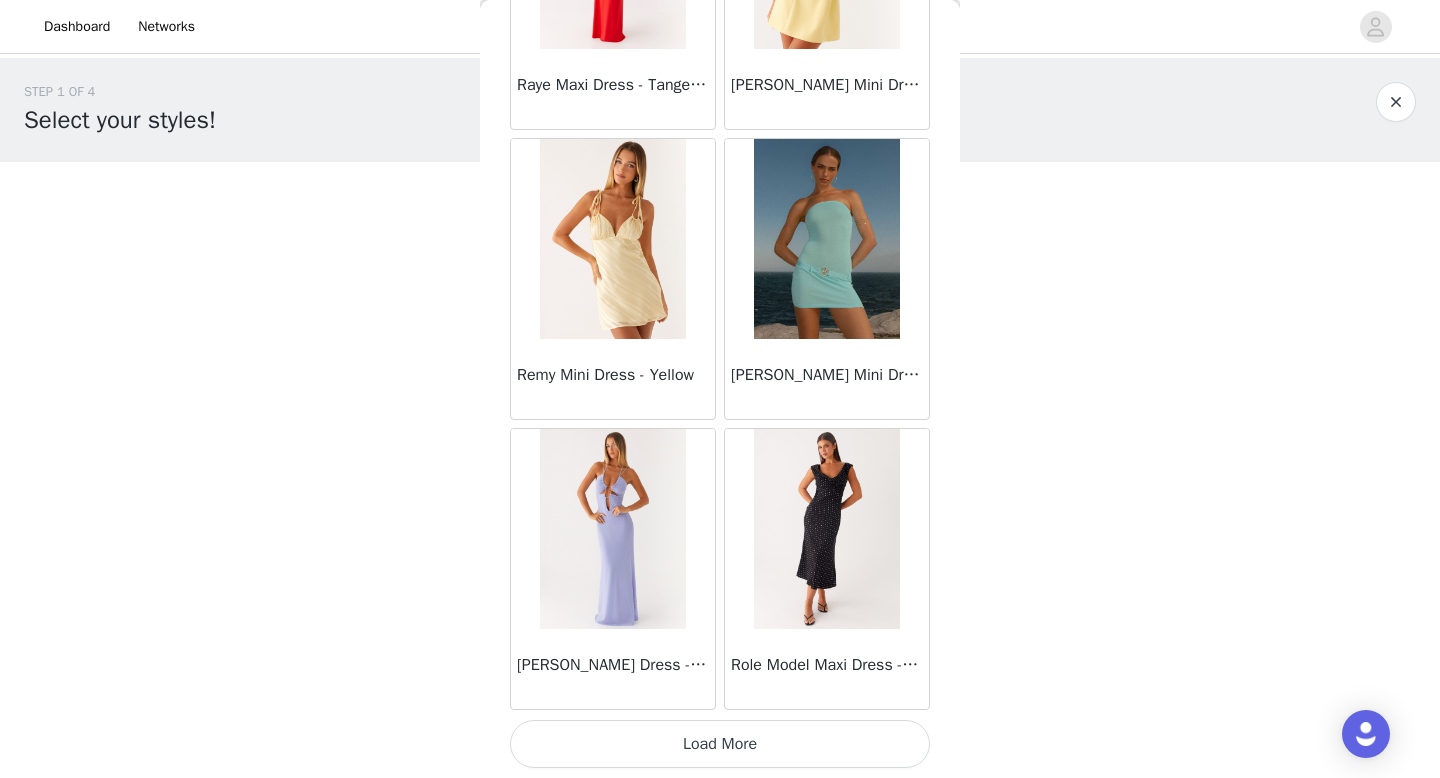 click on "Load More" at bounding box center (720, 744) 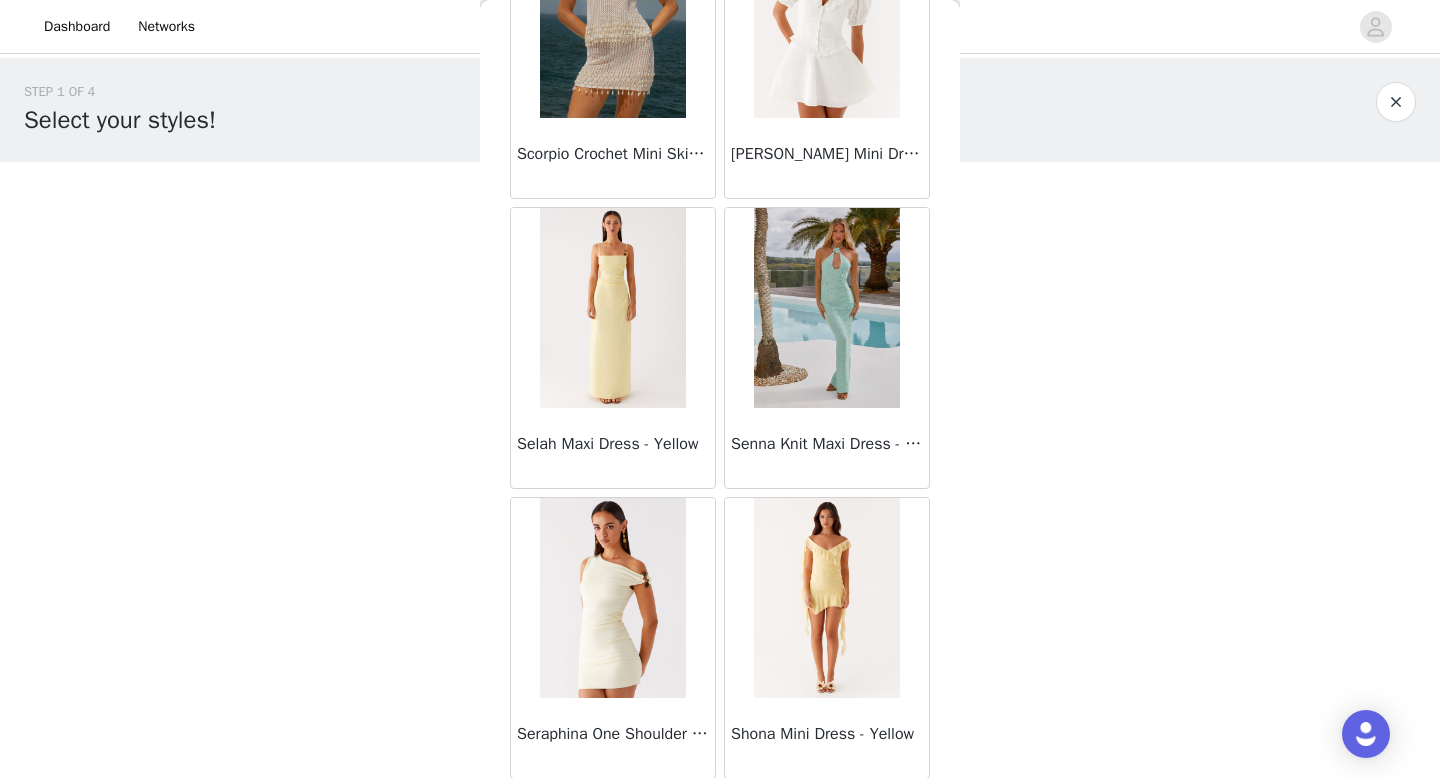 scroll, scrollTop: 51582, scrollLeft: 0, axis: vertical 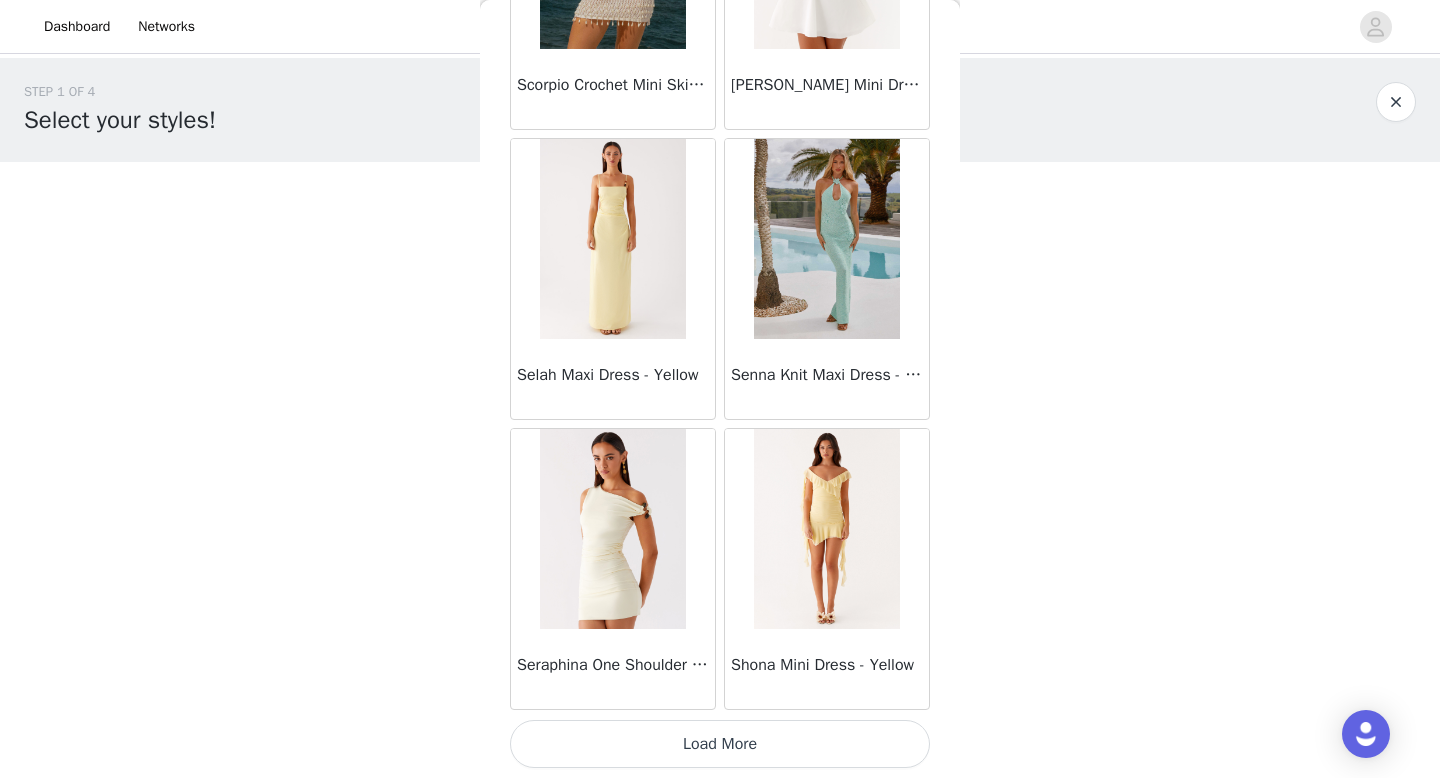 click on "Load More" at bounding box center [720, 744] 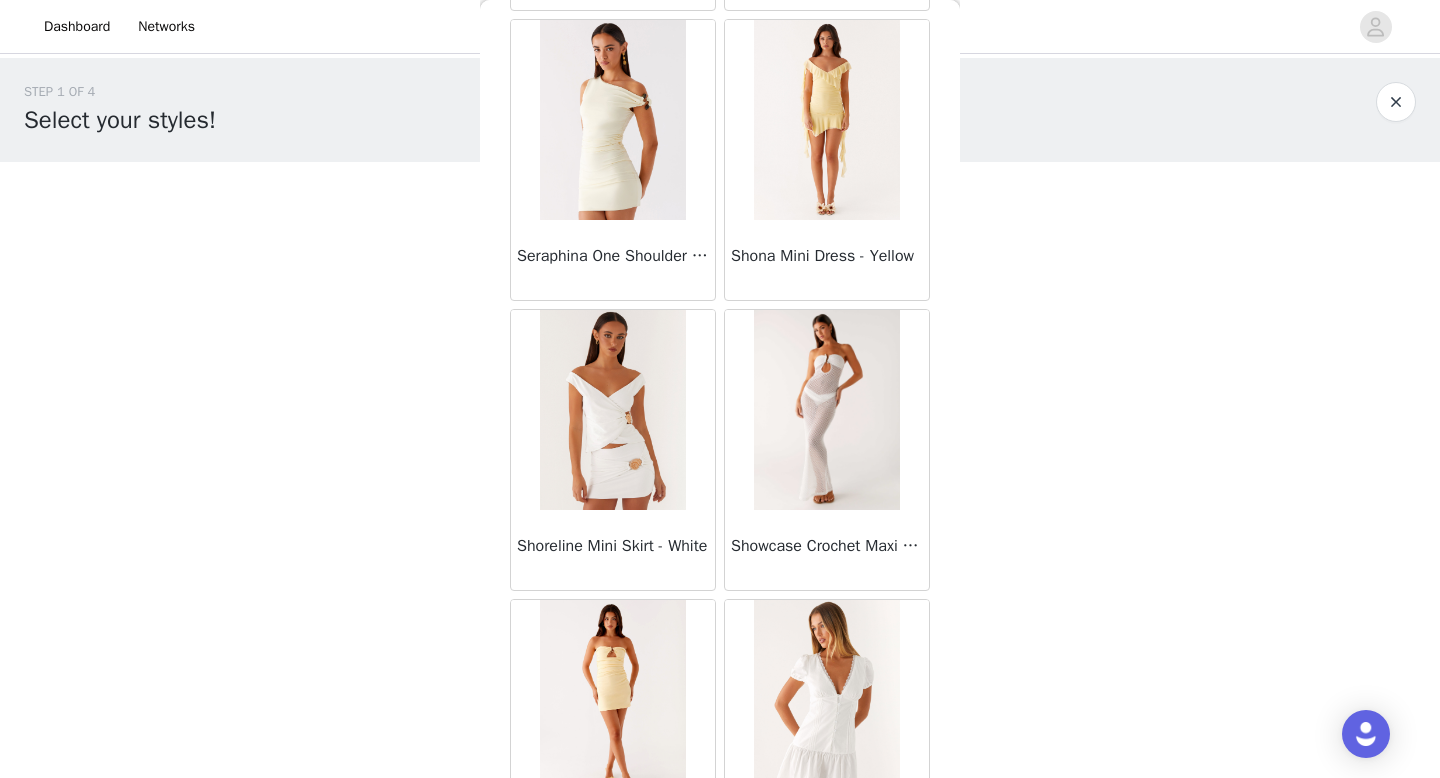 scroll, scrollTop: 51998, scrollLeft: 0, axis: vertical 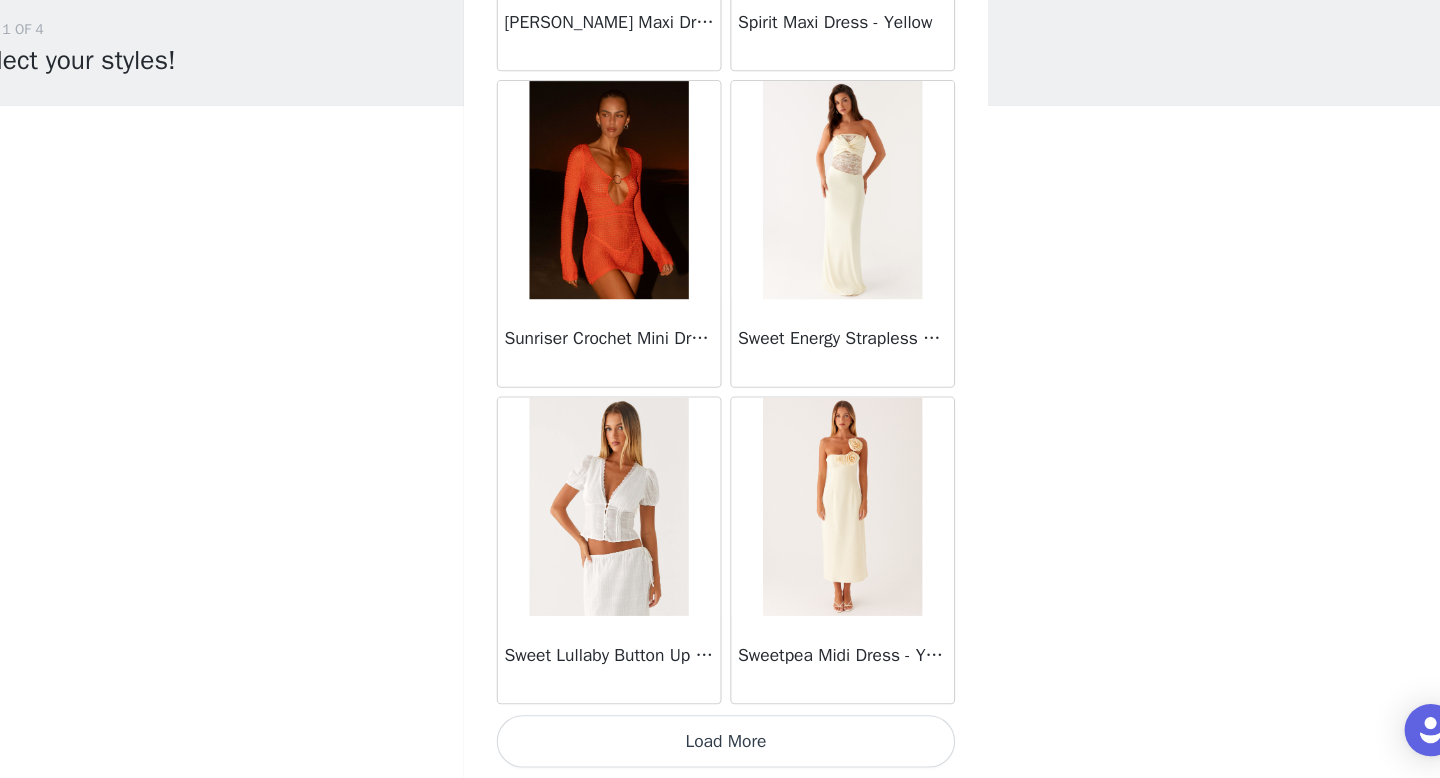 click on "Load More" at bounding box center [720, 744] 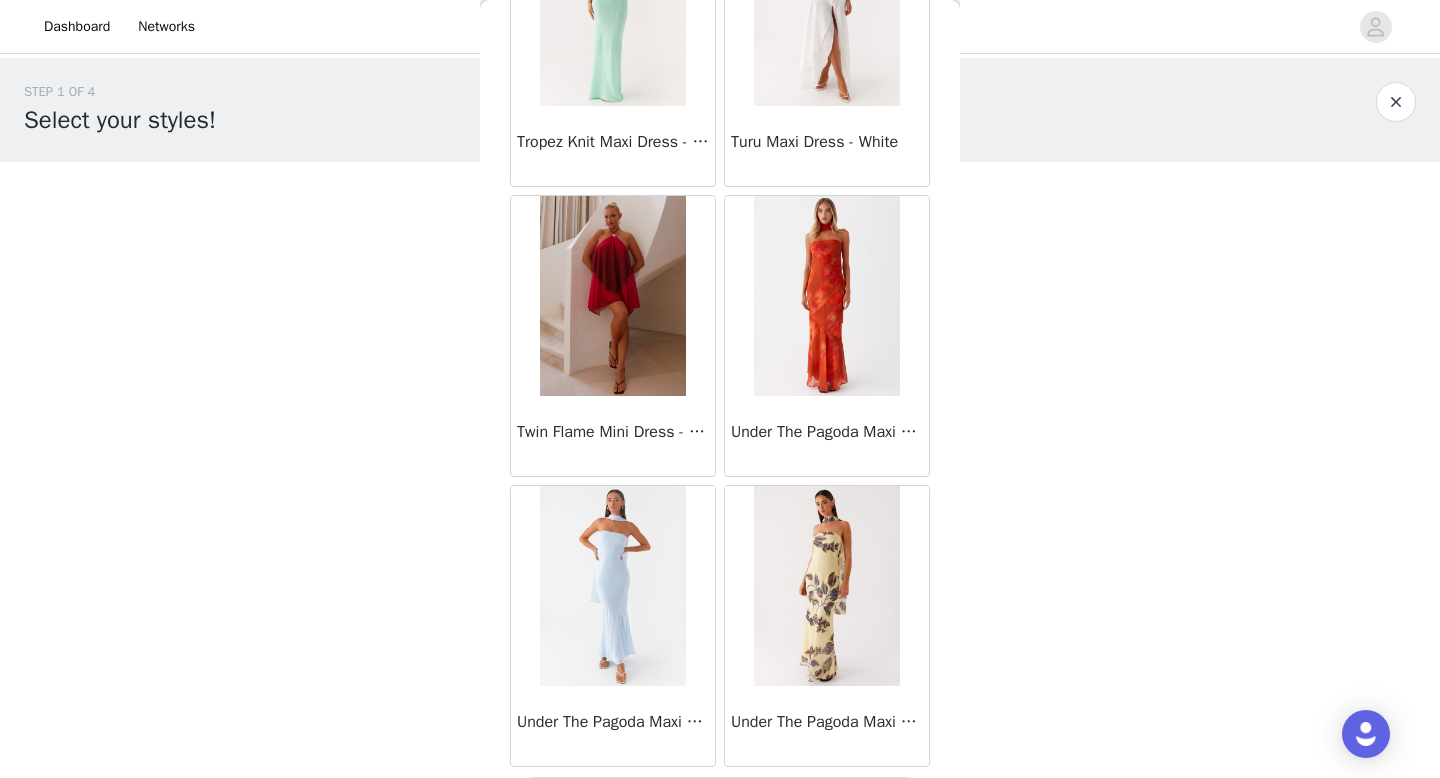 scroll, scrollTop: 57382, scrollLeft: 0, axis: vertical 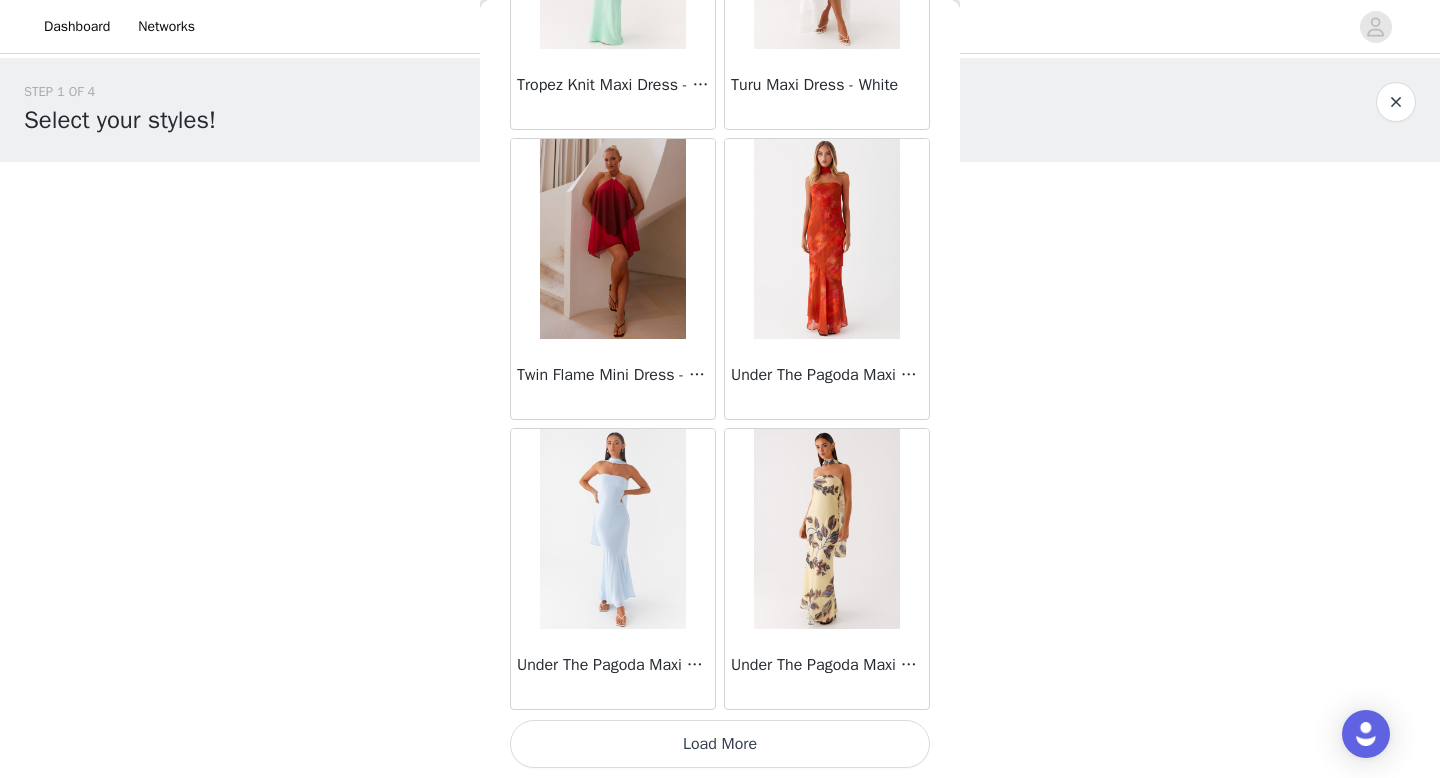 click on "Load More" at bounding box center [720, 744] 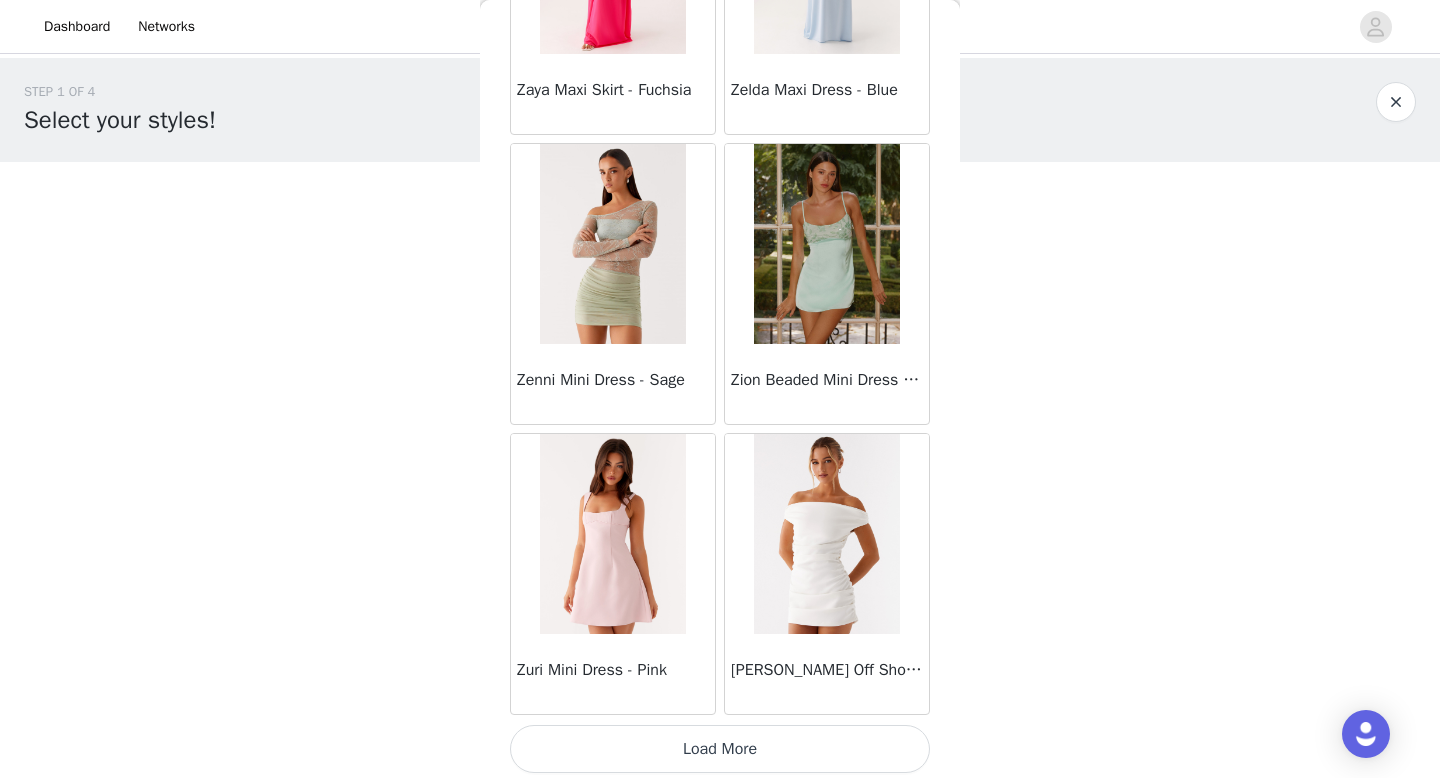 scroll, scrollTop: 60282, scrollLeft: 0, axis: vertical 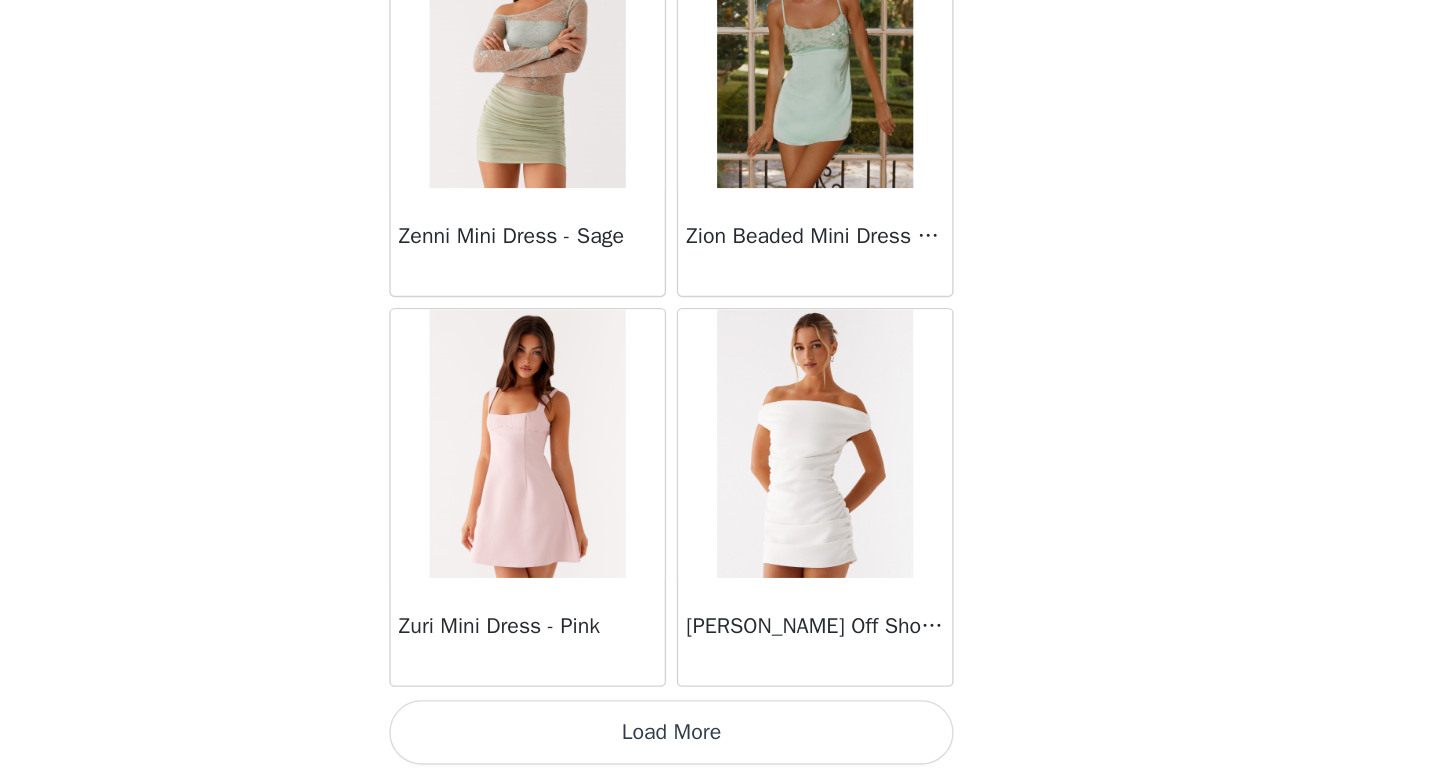 click on "Load More" at bounding box center (720, 744) 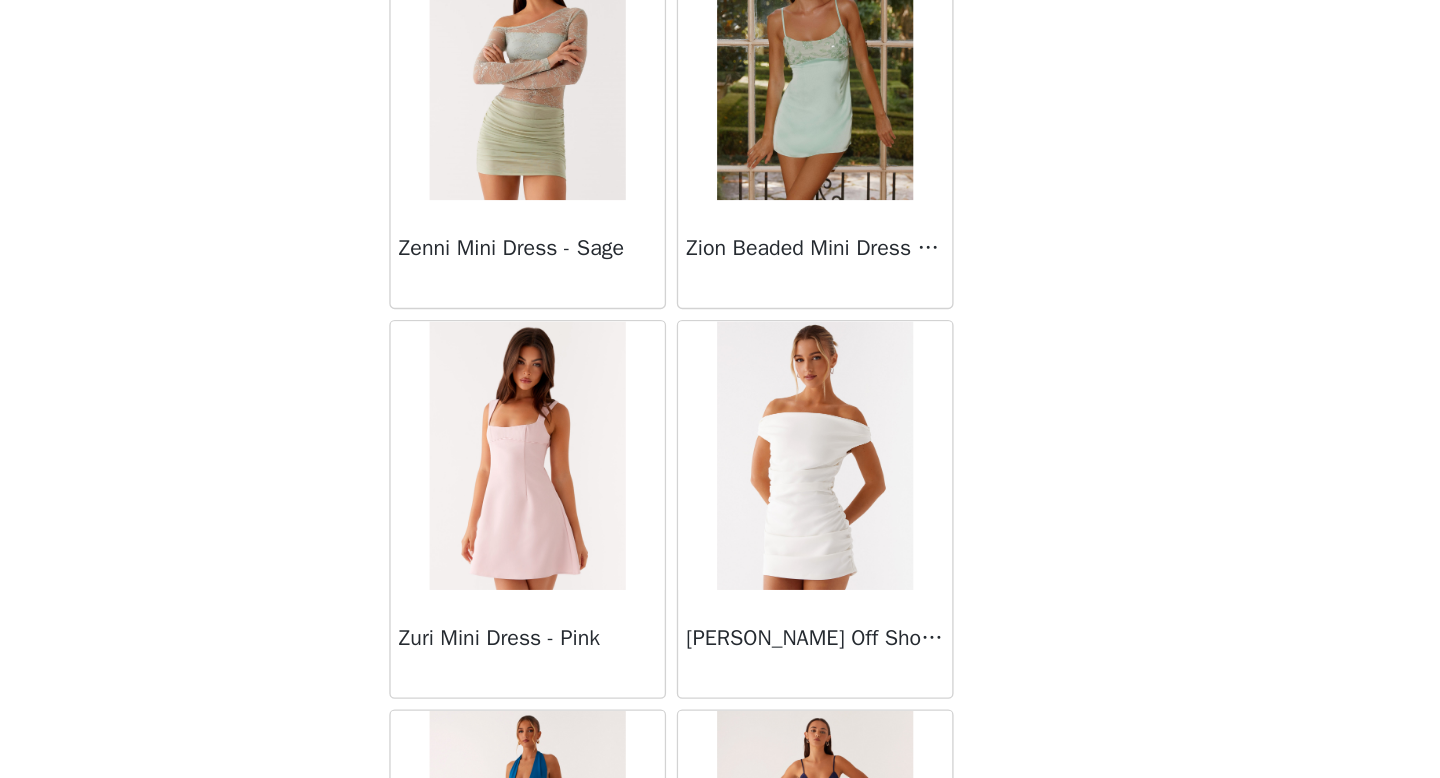 scroll, scrollTop: 60282, scrollLeft: 0, axis: vertical 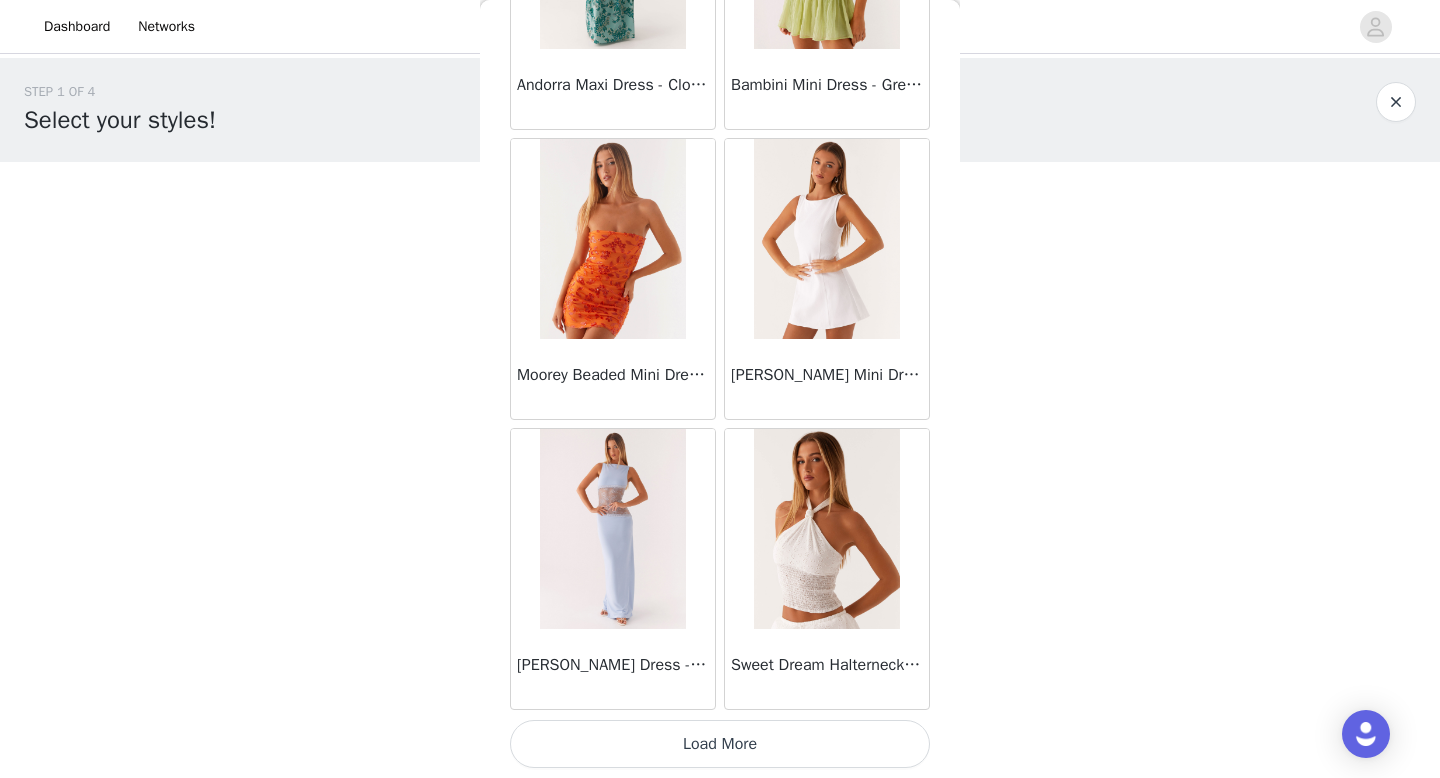 click on "Load More" at bounding box center [720, 744] 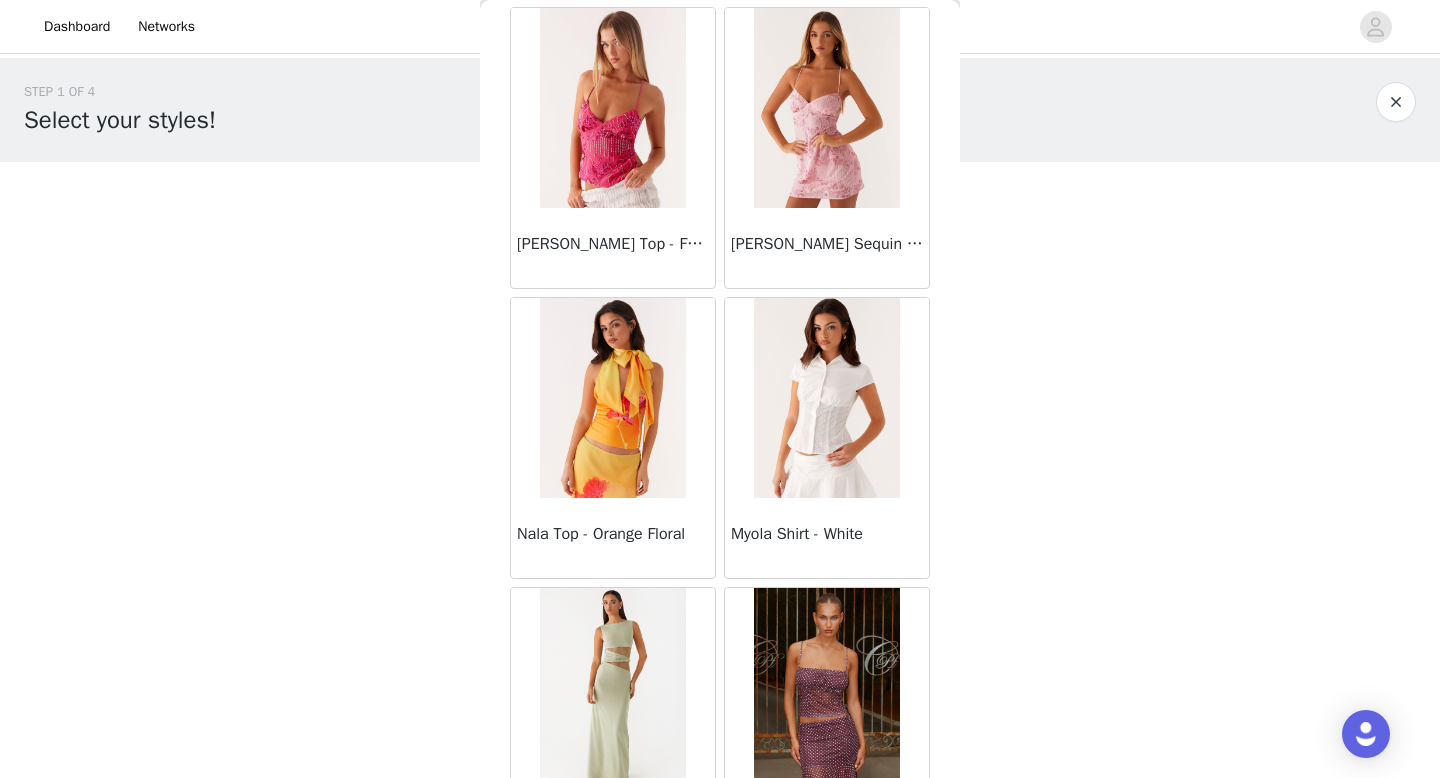 scroll, scrollTop: 64810, scrollLeft: 0, axis: vertical 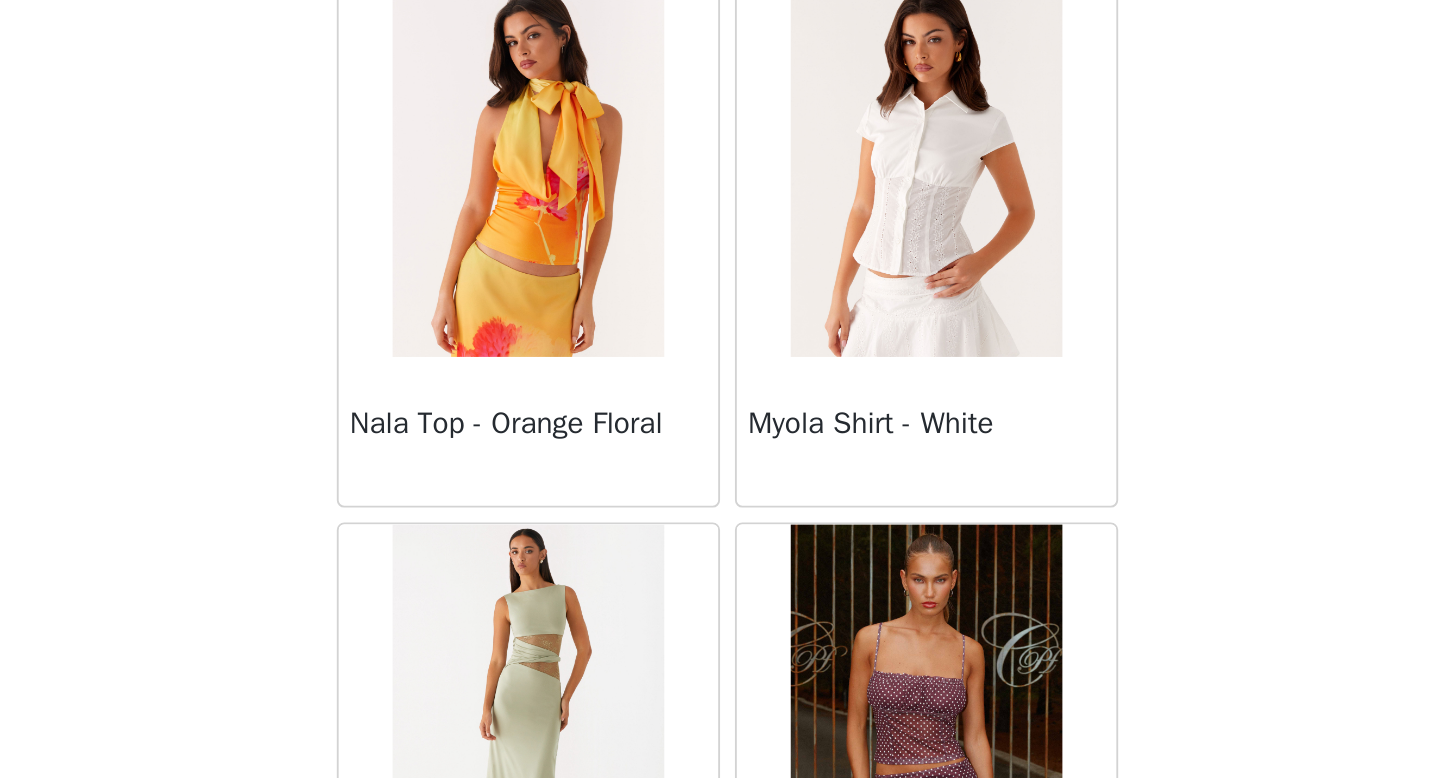 click on "Nala Top - Orange Floral" at bounding box center [613, 487] 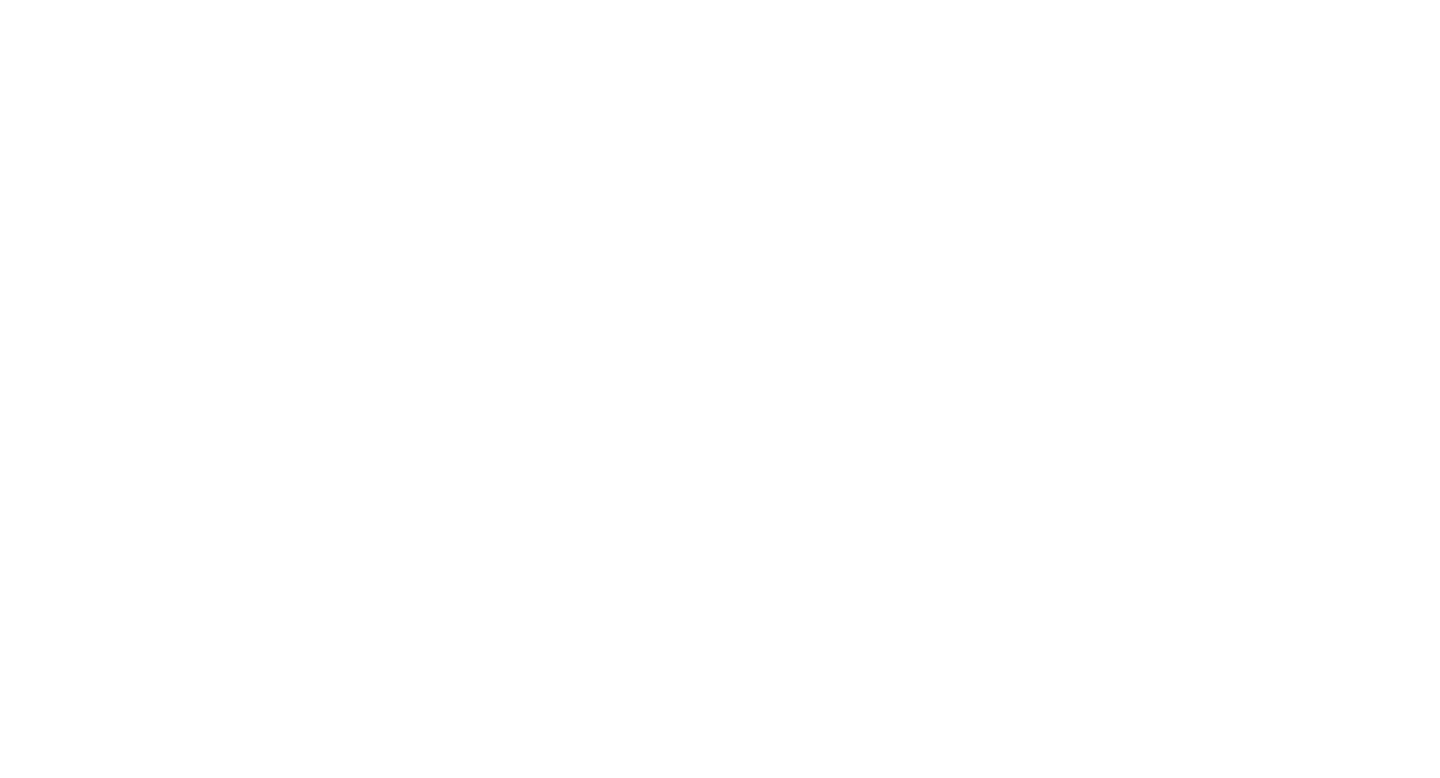 scroll, scrollTop: 260, scrollLeft: 0, axis: vertical 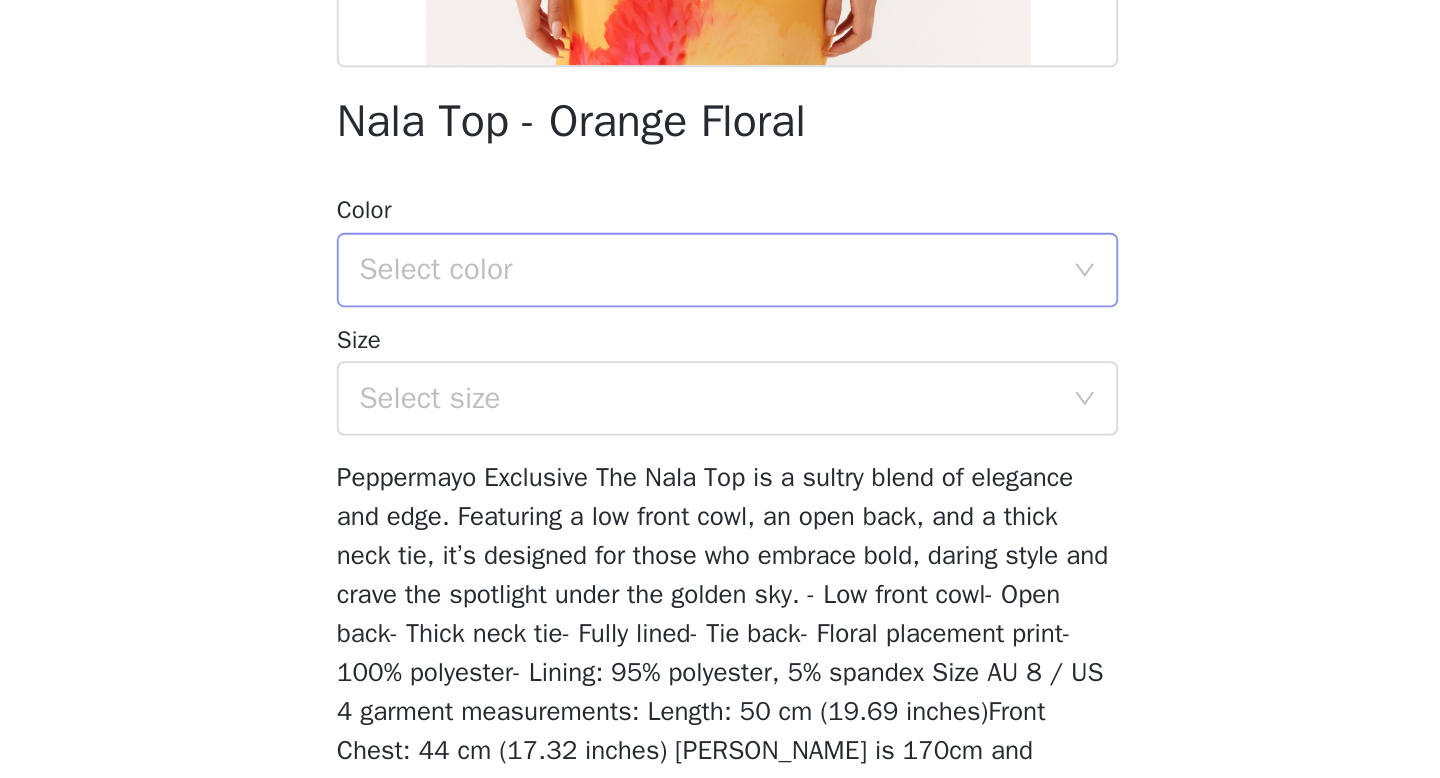 click on "Select color" at bounding box center (713, 404) 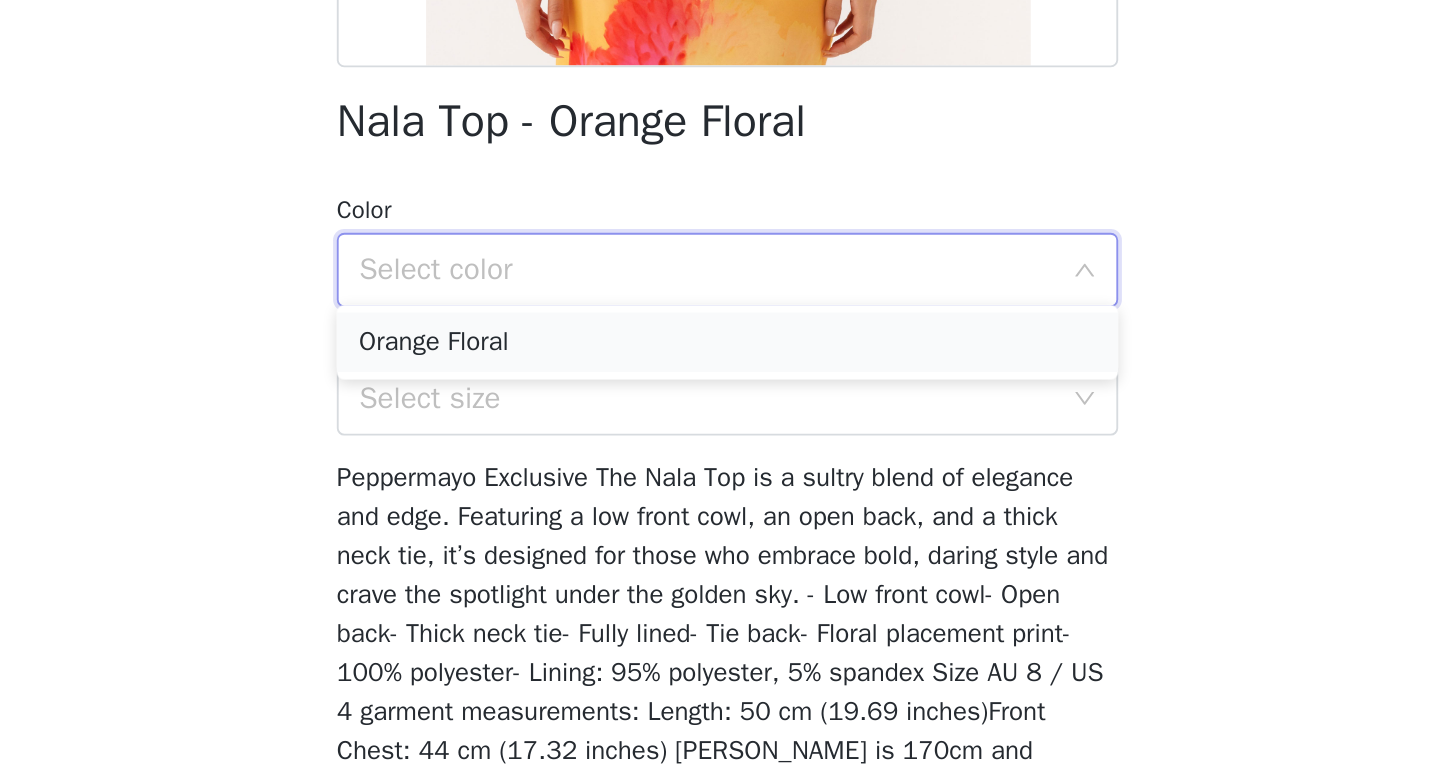 click on "Orange Floral" at bounding box center (720, 443) 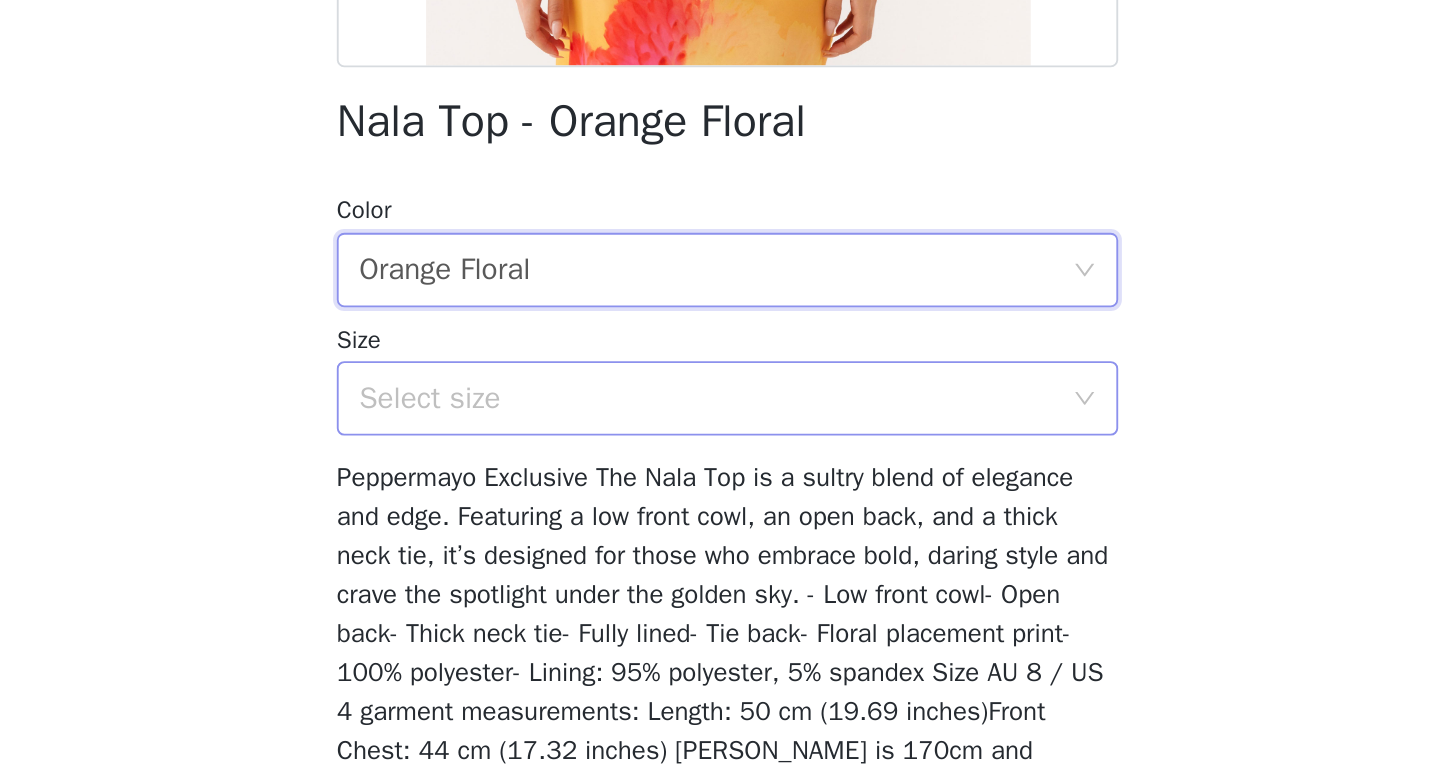 click on "Select size" at bounding box center [709, 473] 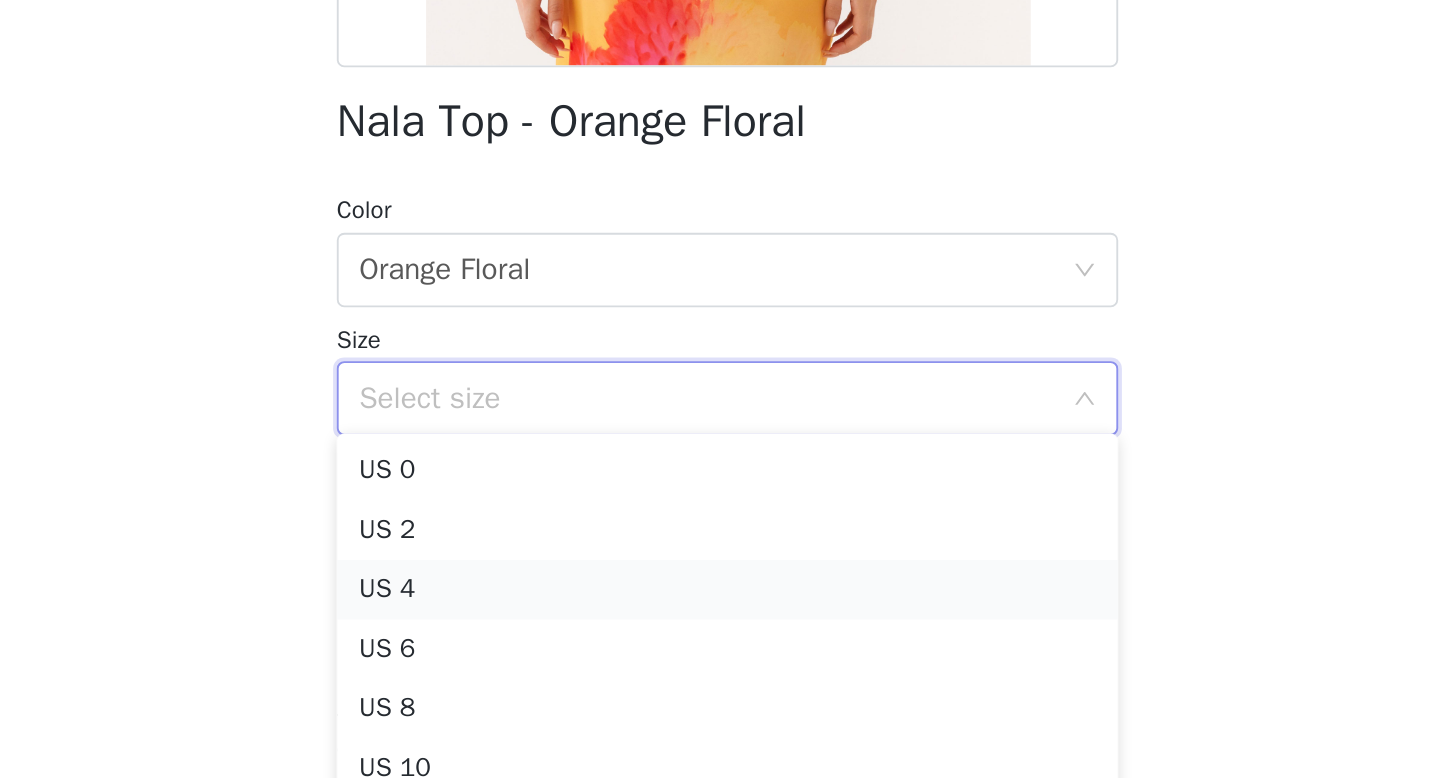 click on "US 4" at bounding box center (720, 576) 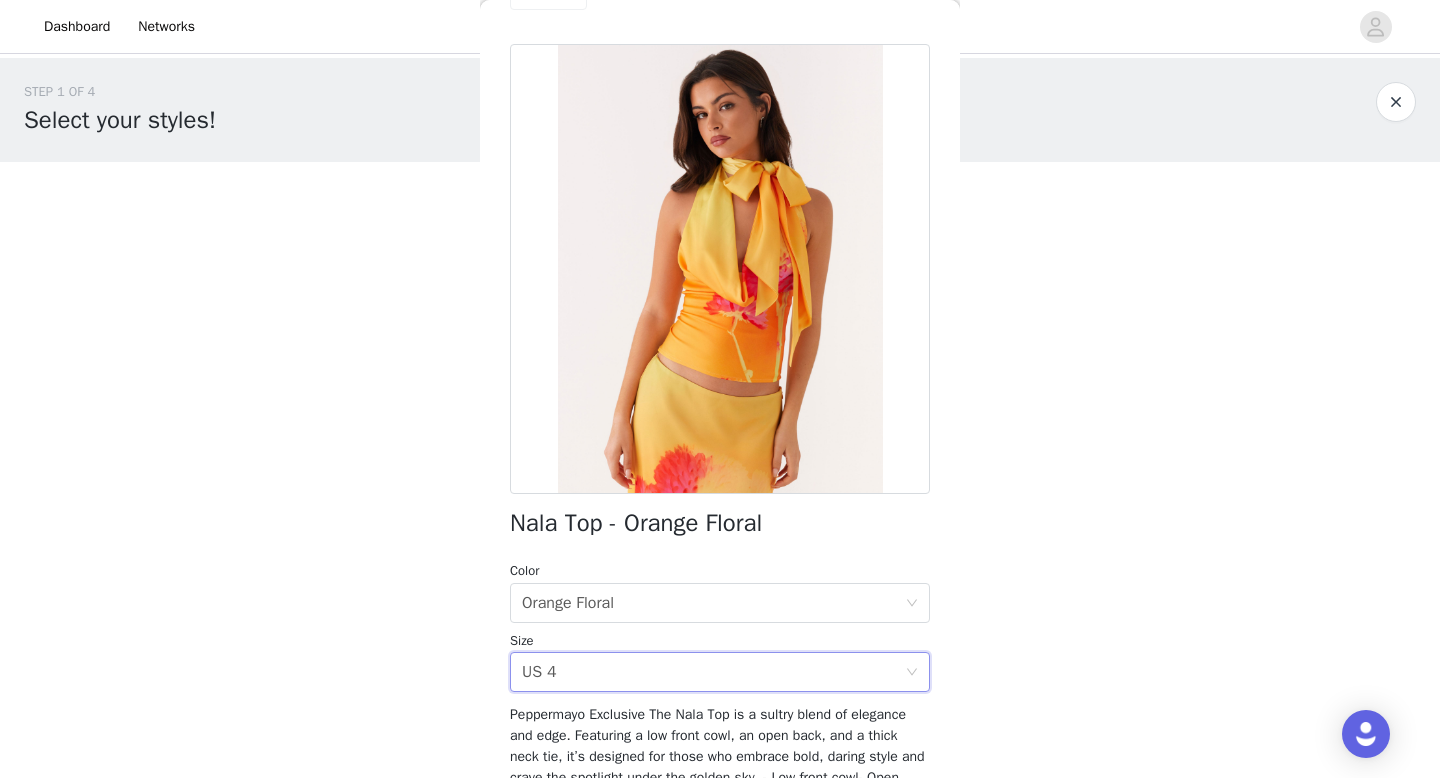 scroll, scrollTop: 260, scrollLeft: 0, axis: vertical 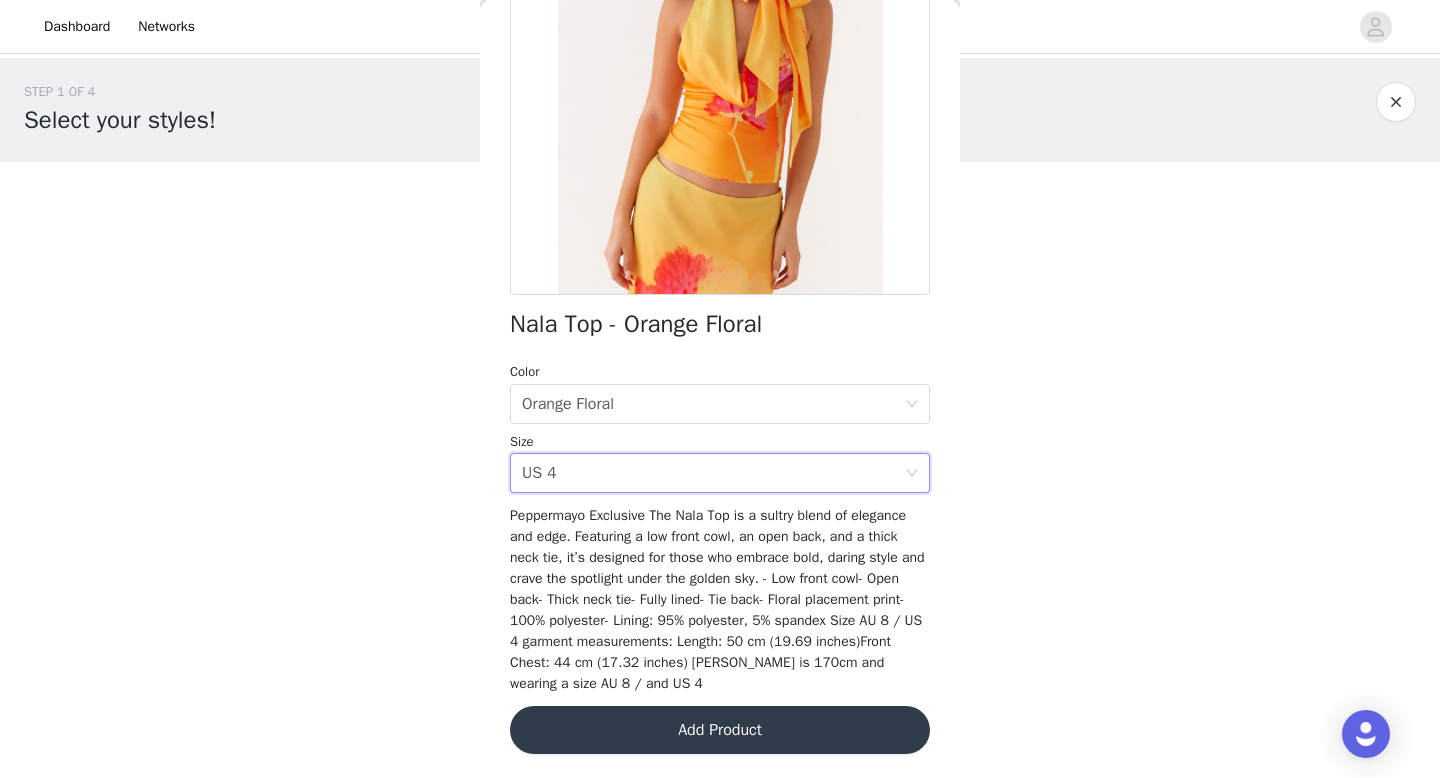 click on "Add Product" at bounding box center (720, 730) 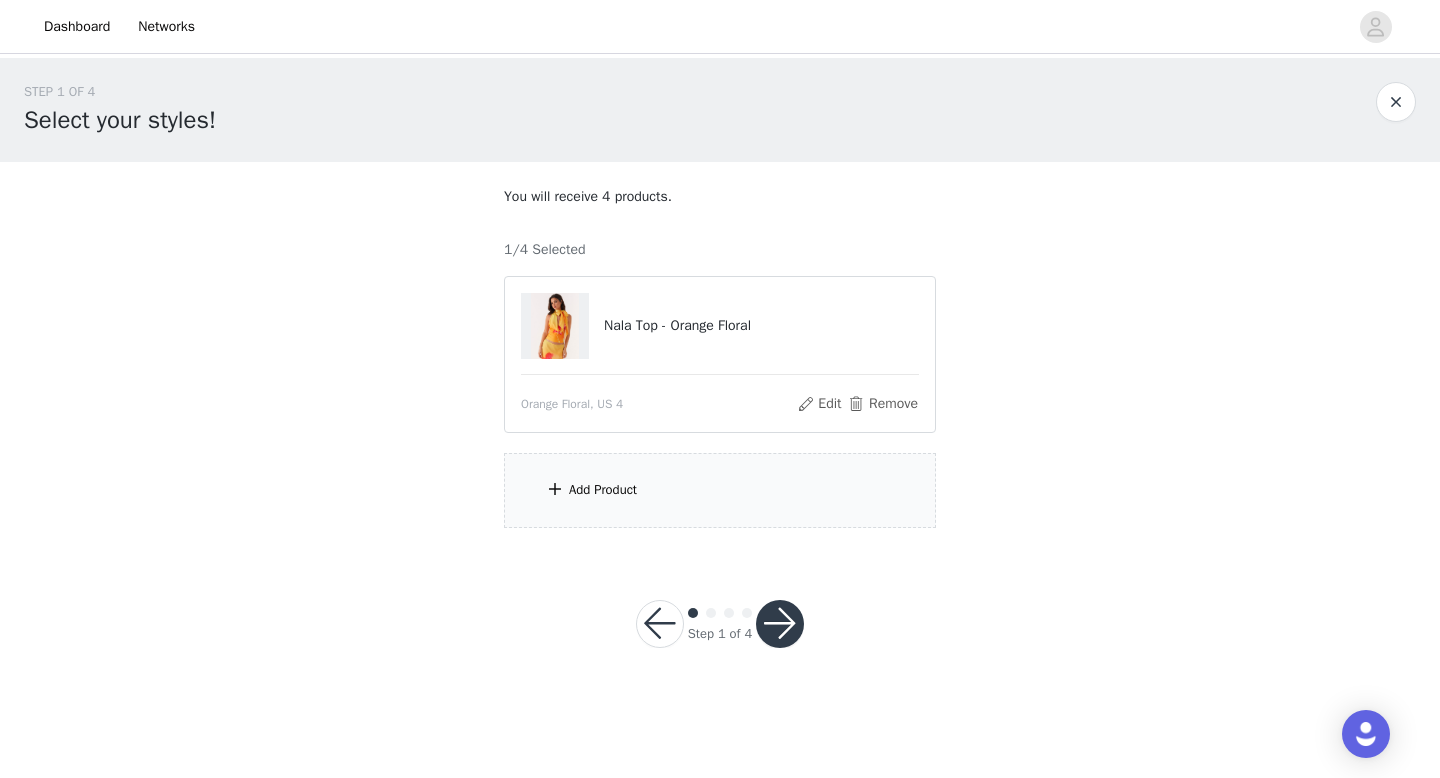 click on "Add Product" at bounding box center [720, 490] 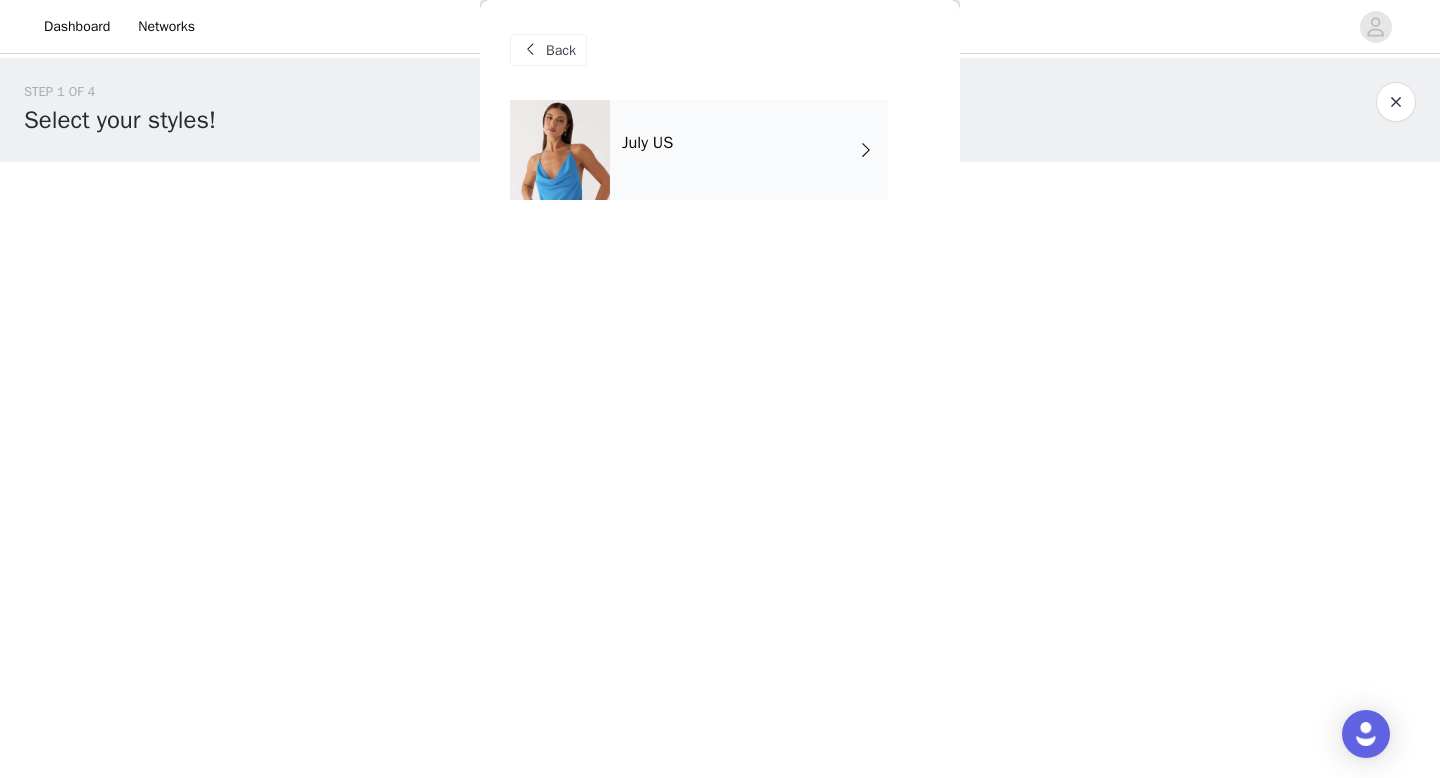 click on "July US" at bounding box center [749, 150] 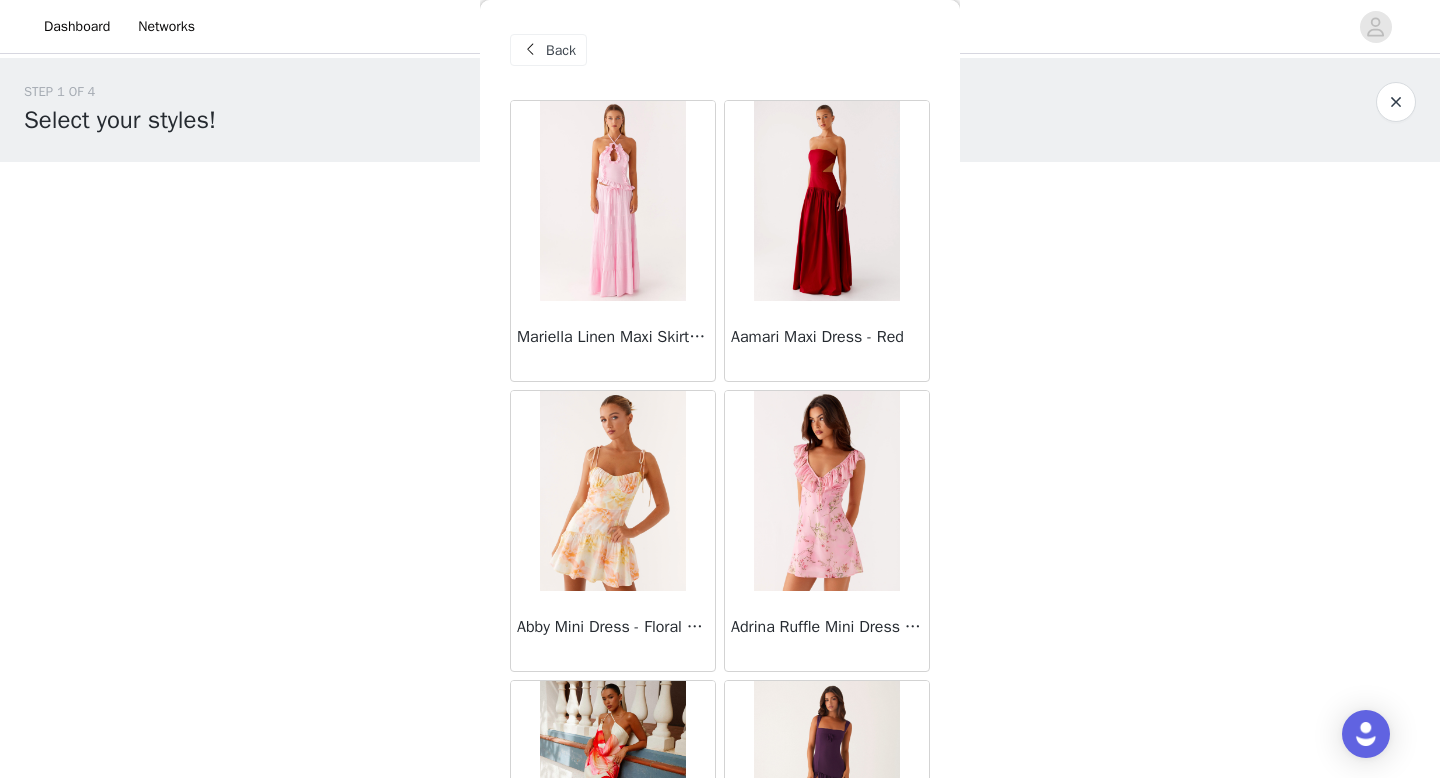 scroll, scrollTop: 244, scrollLeft: 0, axis: vertical 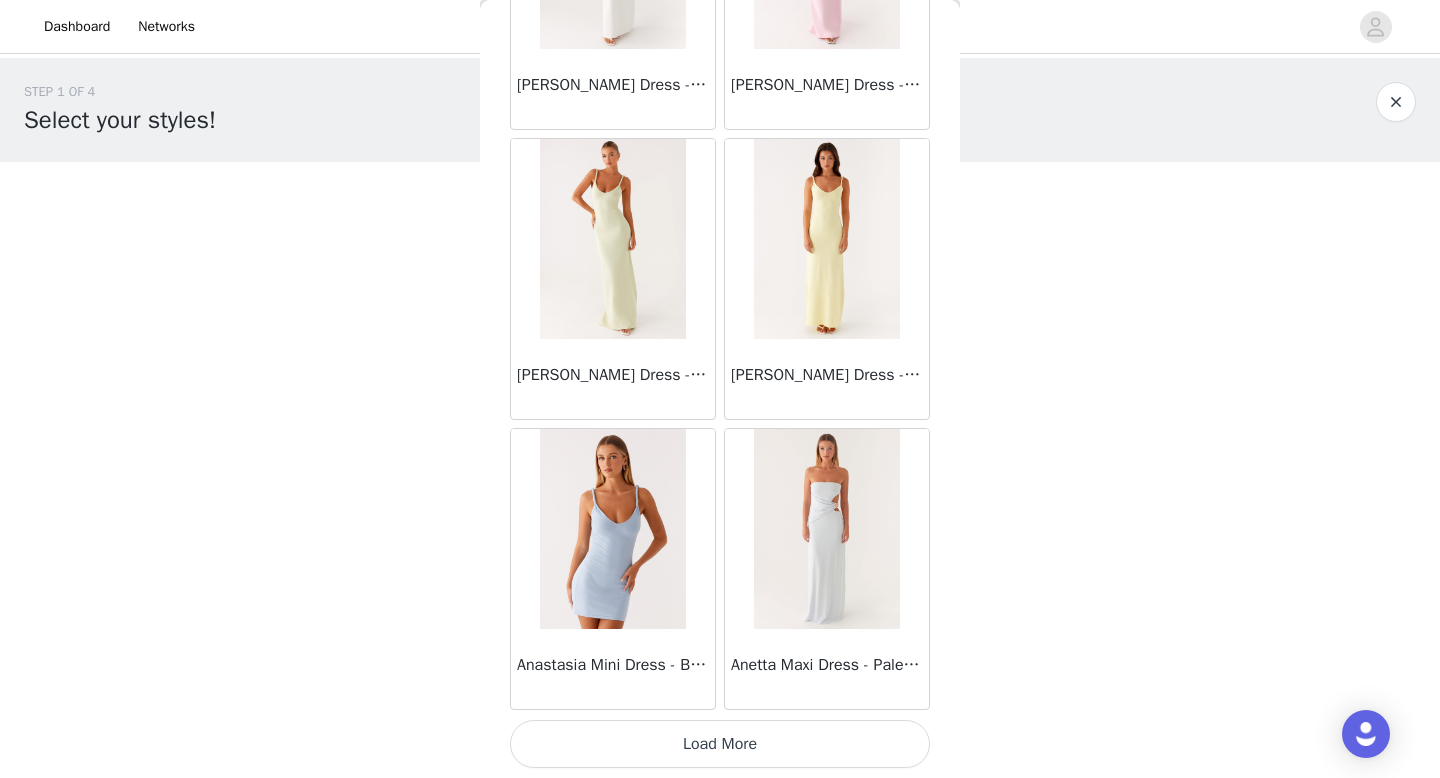 click on "Load More" at bounding box center (720, 744) 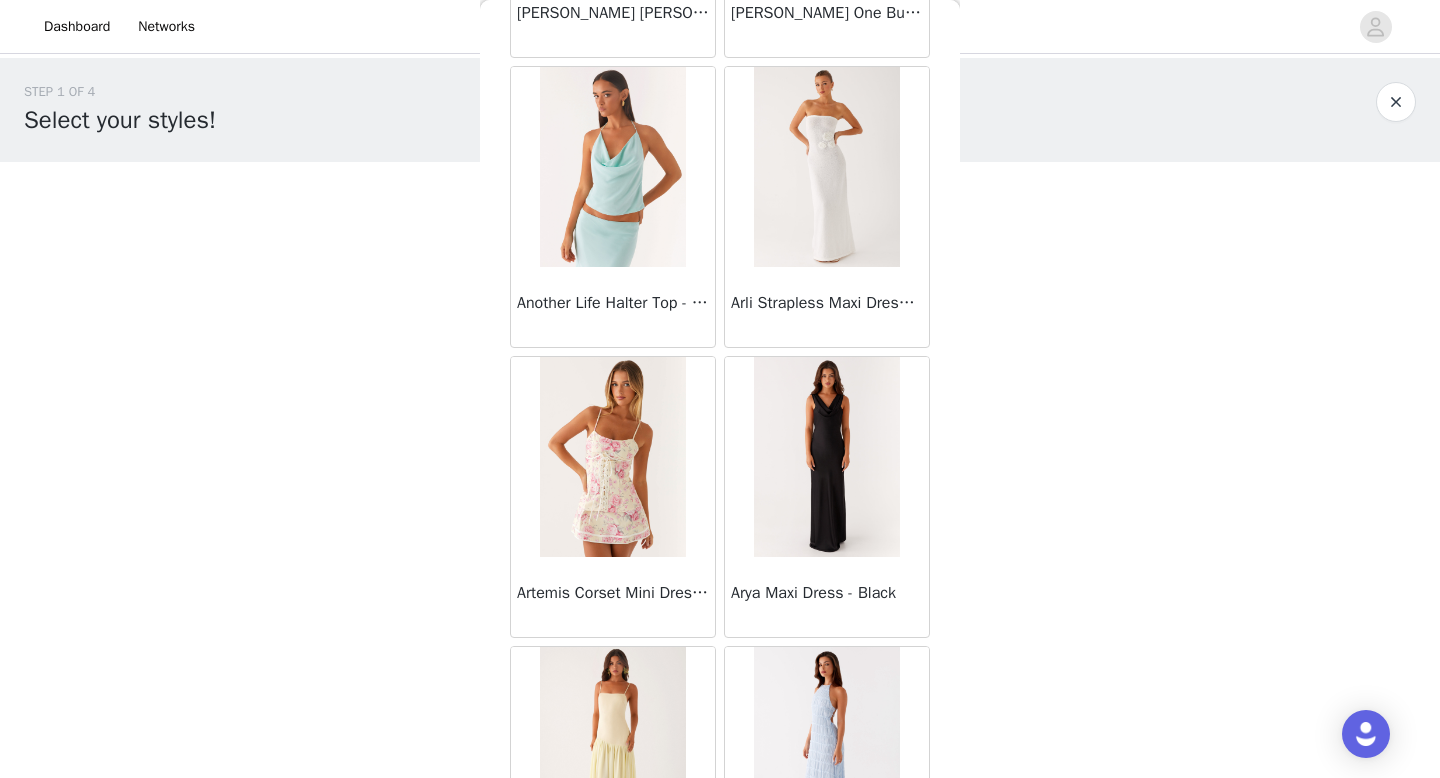 scroll, scrollTop: 3776, scrollLeft: 0, axis: vertical 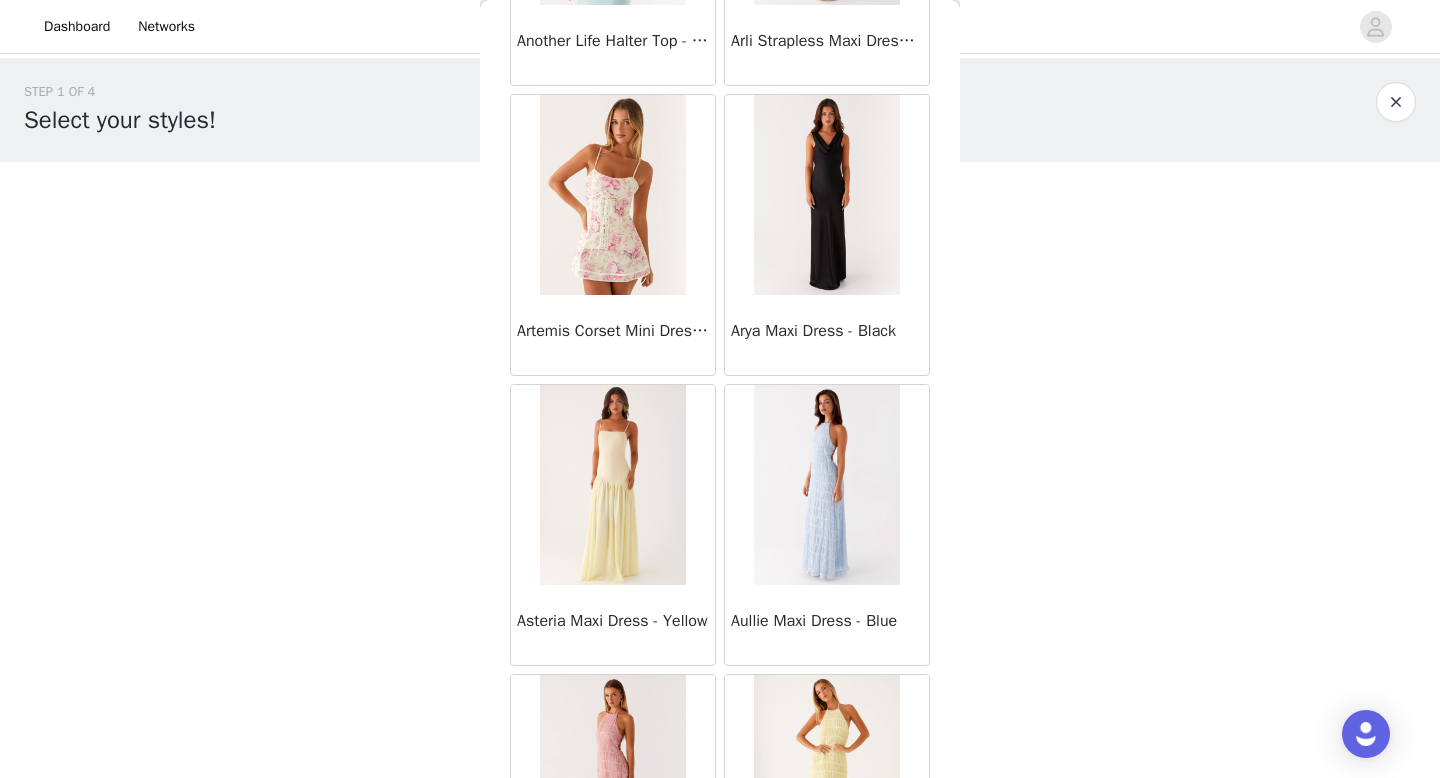 click at bounding box center (612, 195) 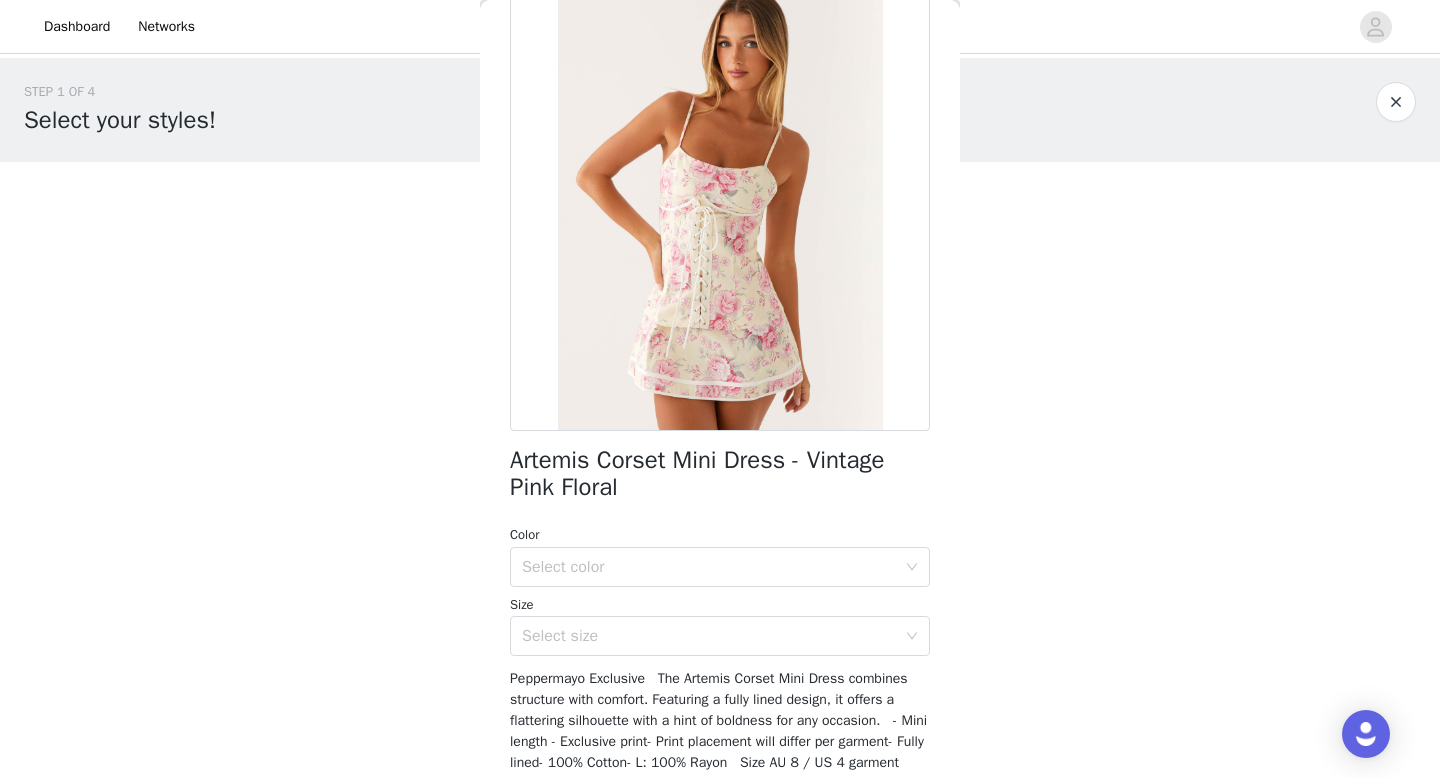 scroll, scrollTop: 83, scrollLeft: 0, axis: vertical 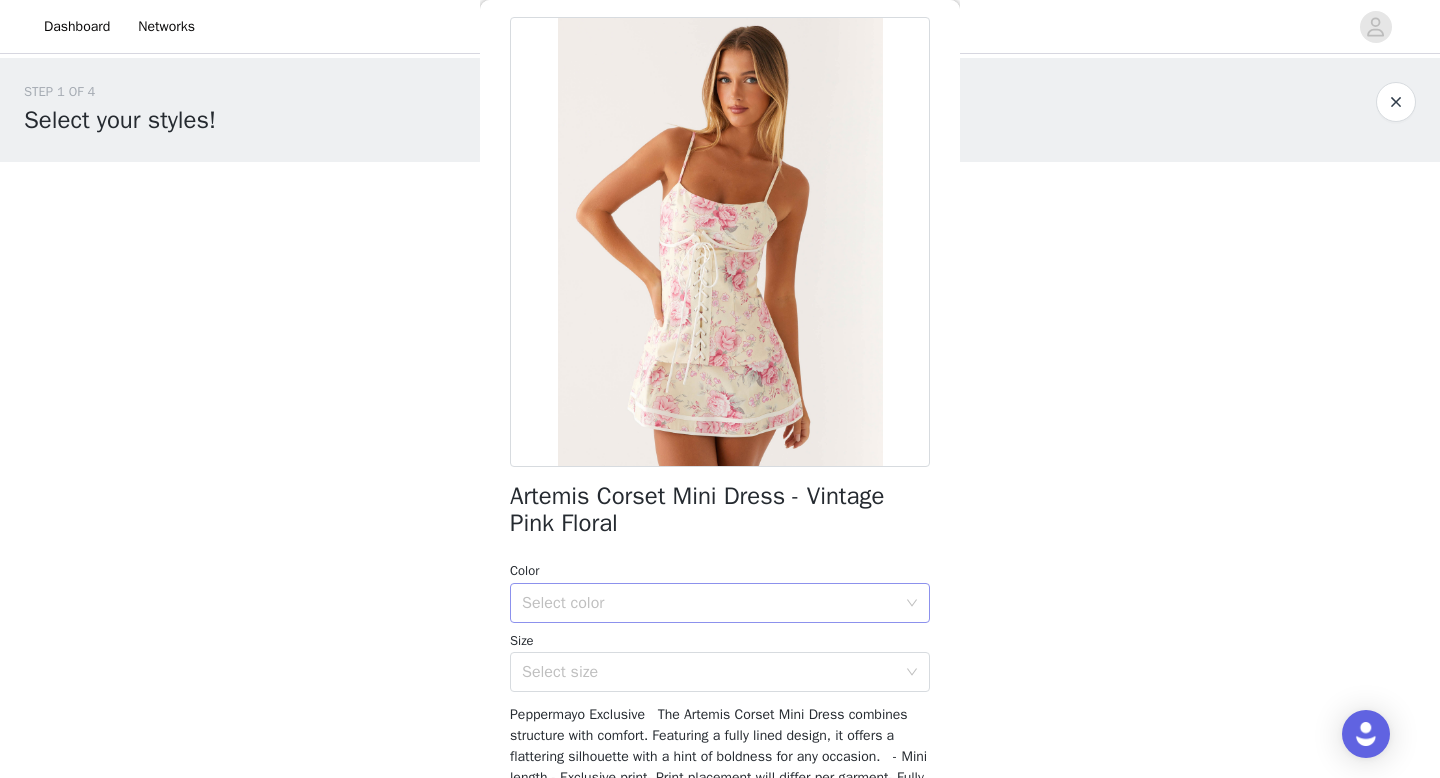 click on "Select color" at bounding box center [709, 603] 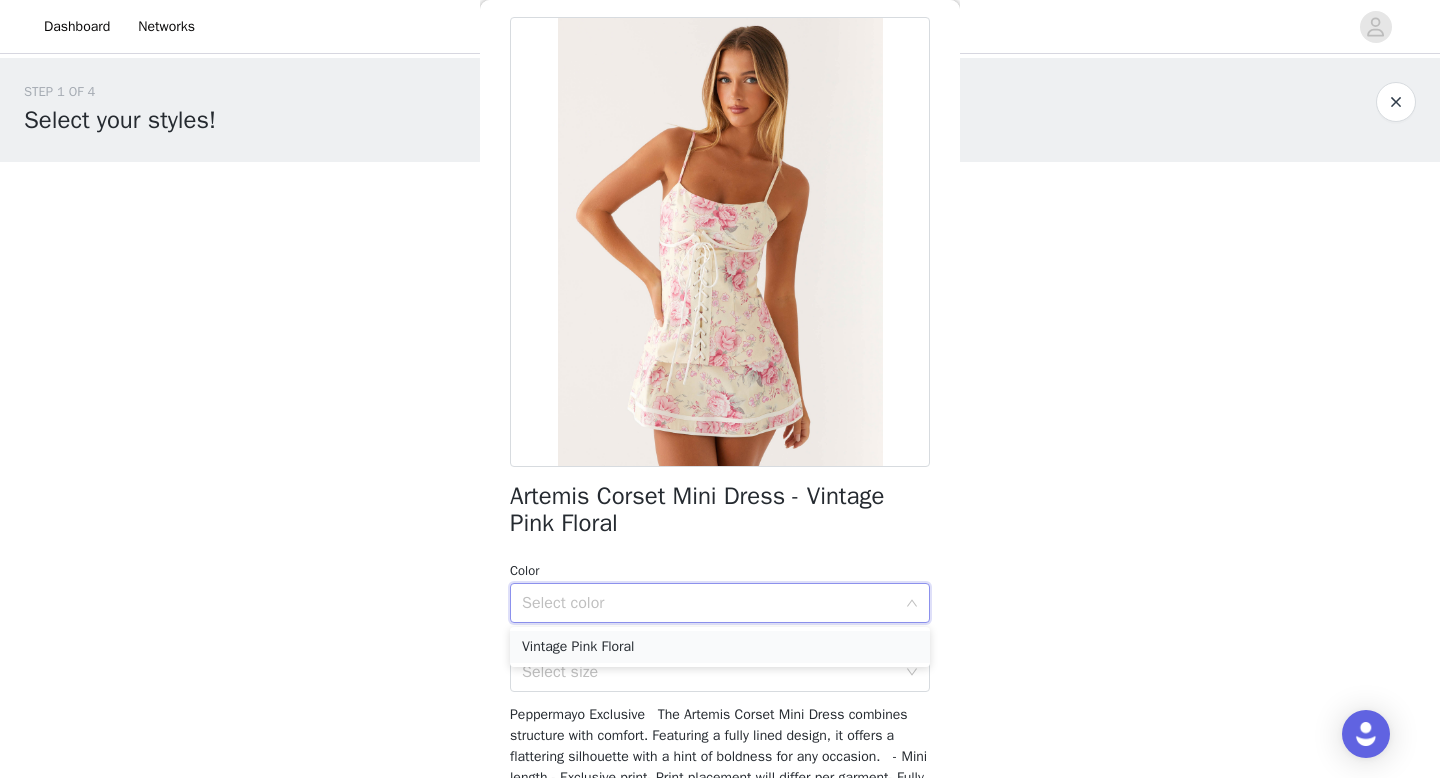 click on "Vintage Pink Floral" at bounding box center [720, 647] 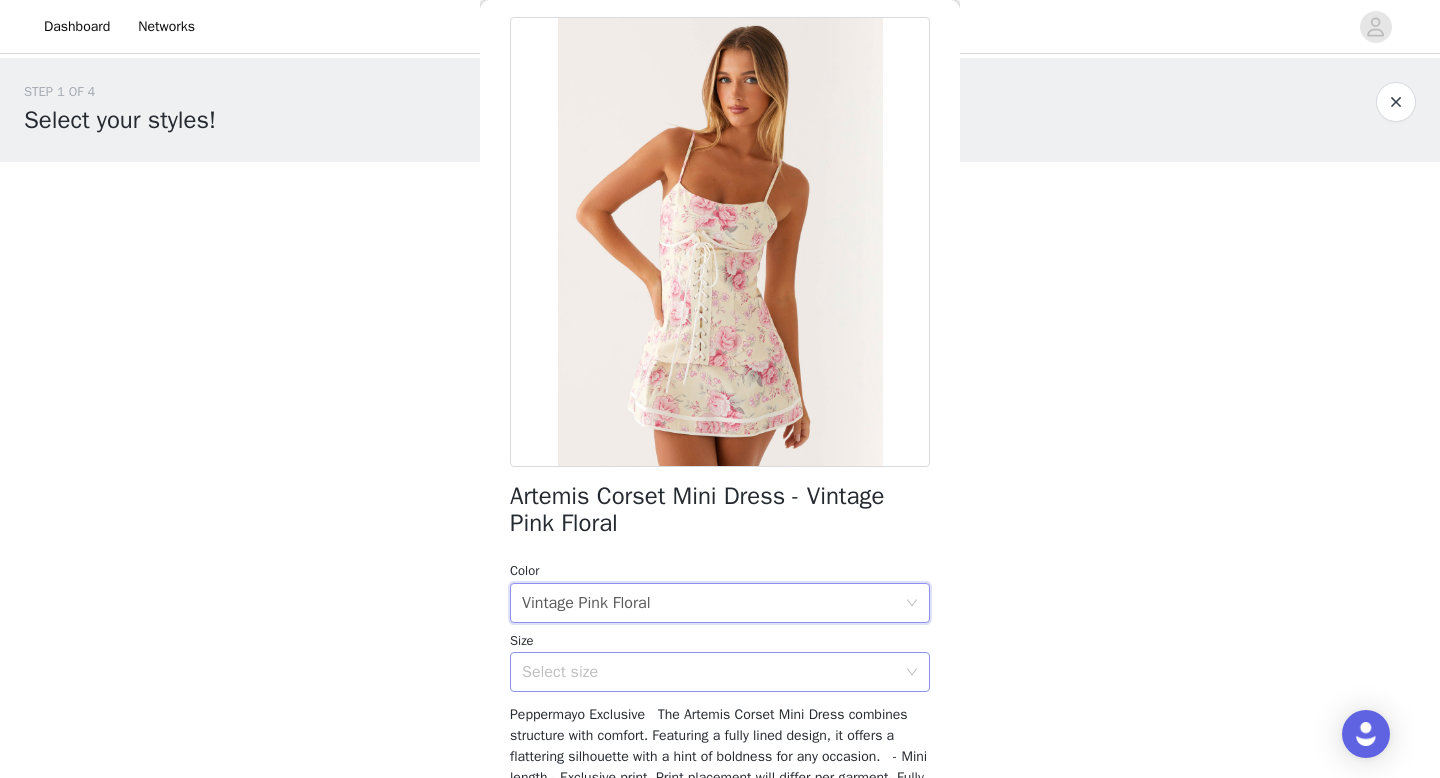 click on "Select size" at bounding box center (713, 672) 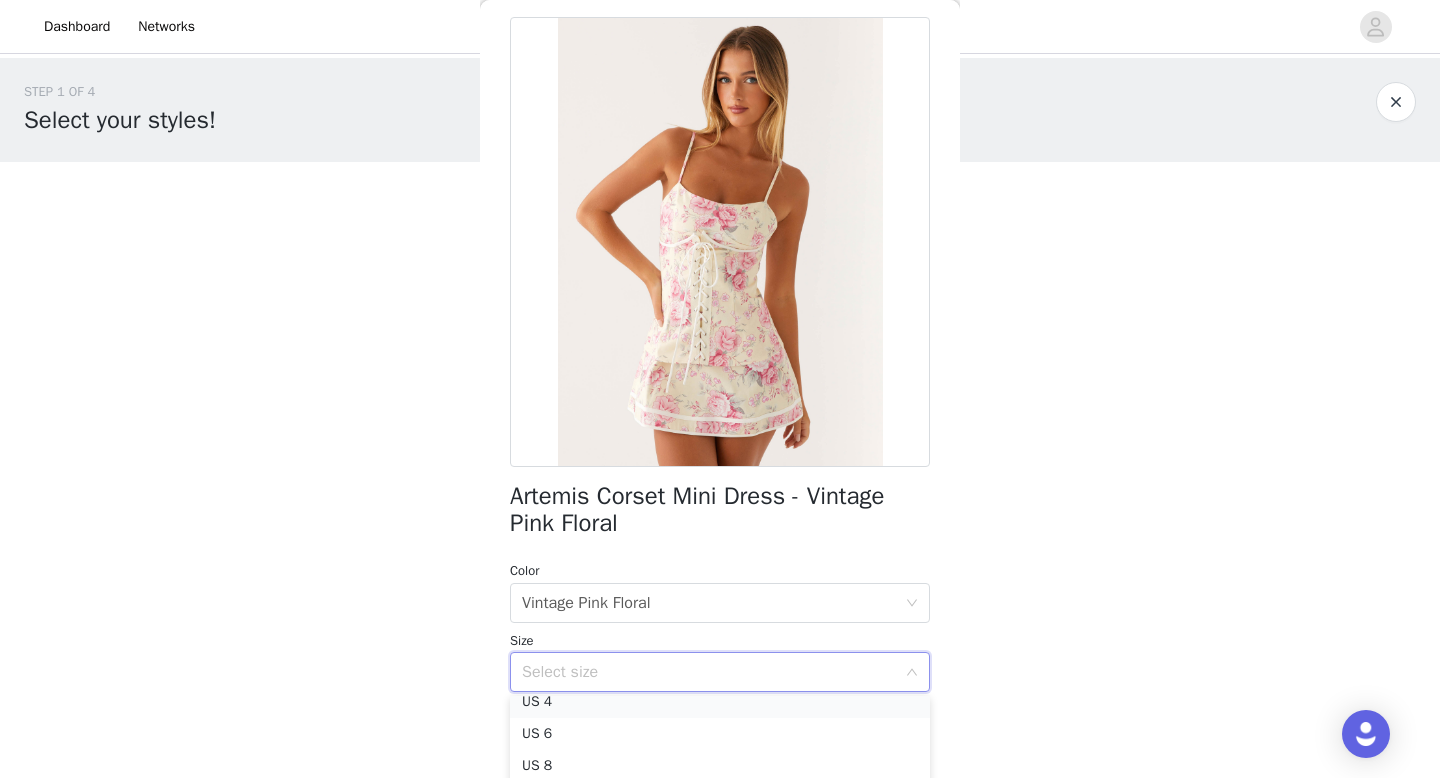 scroll, scrollTop: 68, scrollLeft: 0, axis: vertical 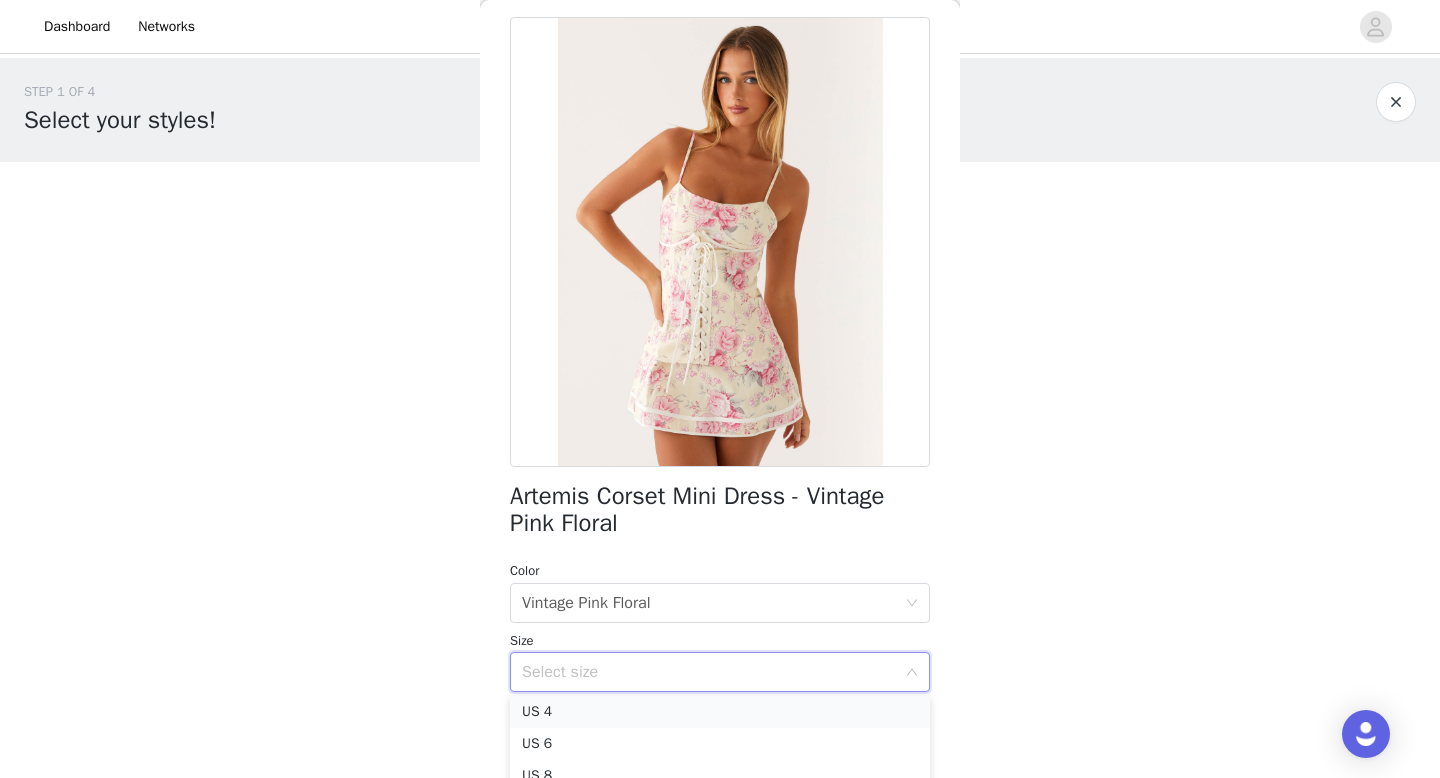 click on "US 4" at bounding box center (720, 712) 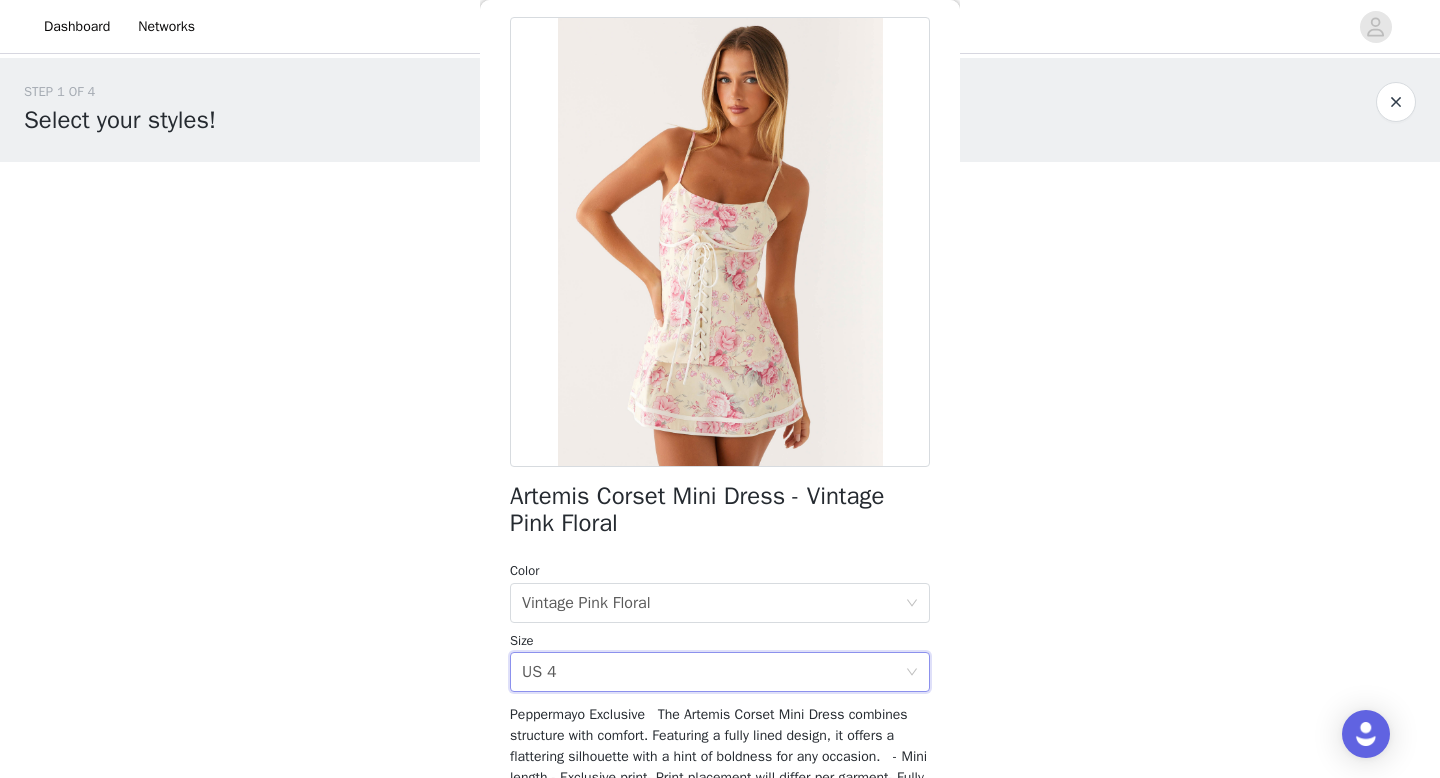 scroll, scrollTop: 287, scrollLeft: 0, axis: vertical 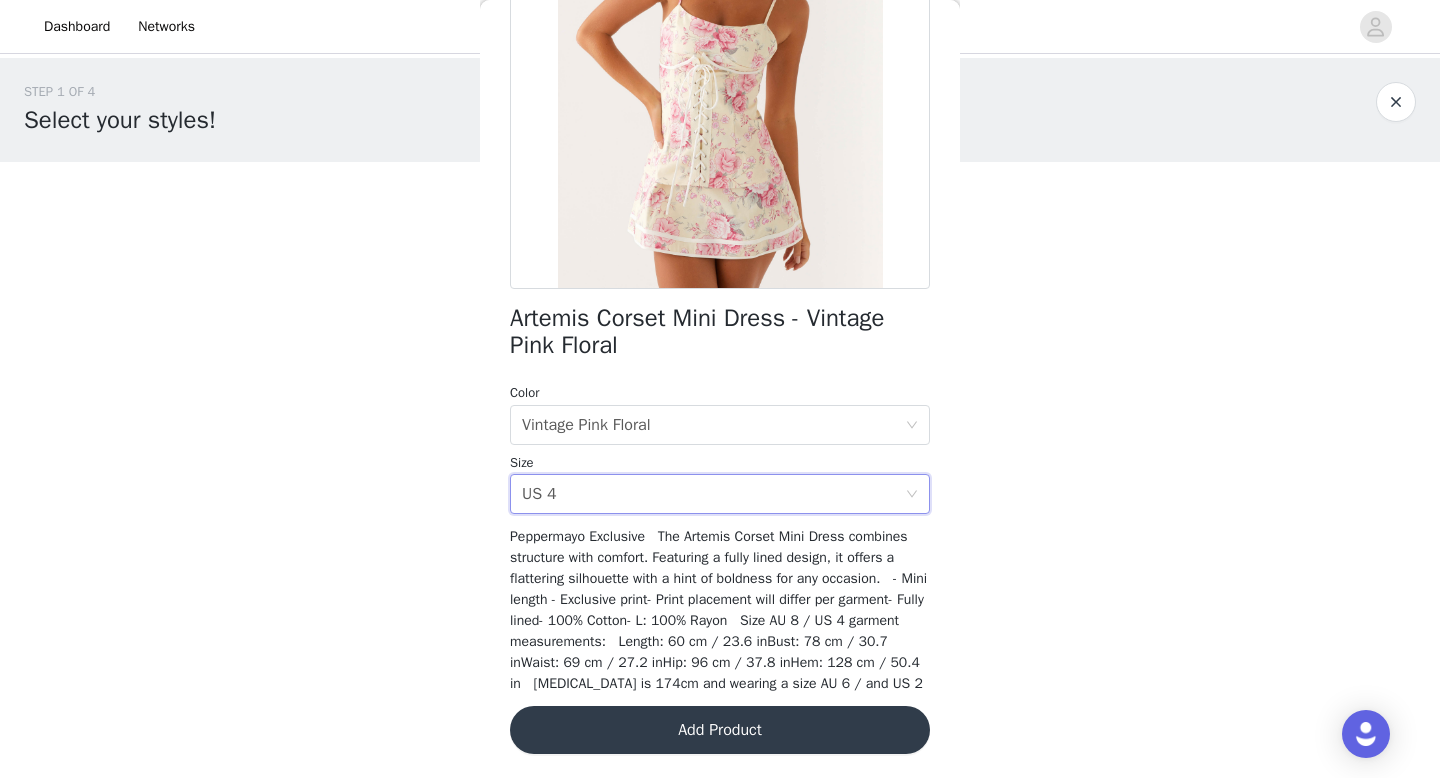 click on "Artemis Corset Mini Dress - Vintage Pink Floral               Color   Select color Vintage Pink Floral Size   Select size US 4   Peppermayo Exclusive   The Artemis Corset Mini Dress combines structure with comfort. Featuring a fully lined design, it offers a flattering silhouette with a hint of boldness for any occasion.   - Mini length - Exclusive print- Print placement will differ per garment- Fully lined- 100% Cotton- L: 100% Rayon   Size AU 8 / US 4 garment measurements:   Length: 60 cm / 23.6 inBust: 78 cm / 30.7 inWaist: 69 cm / 27.2 inHip: 96 cm / 37.8 inHem: 128 cm / 50.4 in   [MEDICAL_DATA] is 174cm and wearing a size AU 6 / and US 2   Add Product" at bounding box center (720, 308) 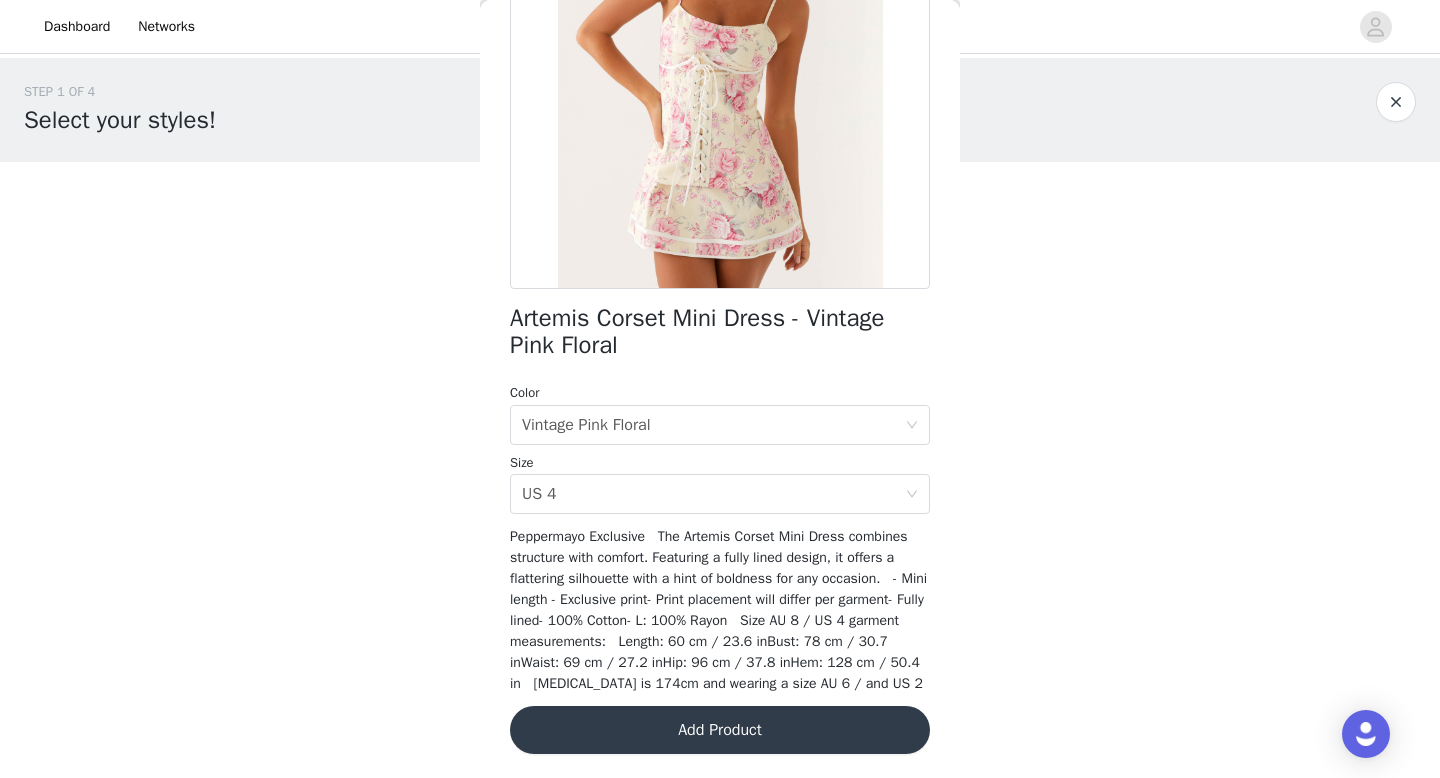 click on "Add Product" at bounding box center (720, 730) 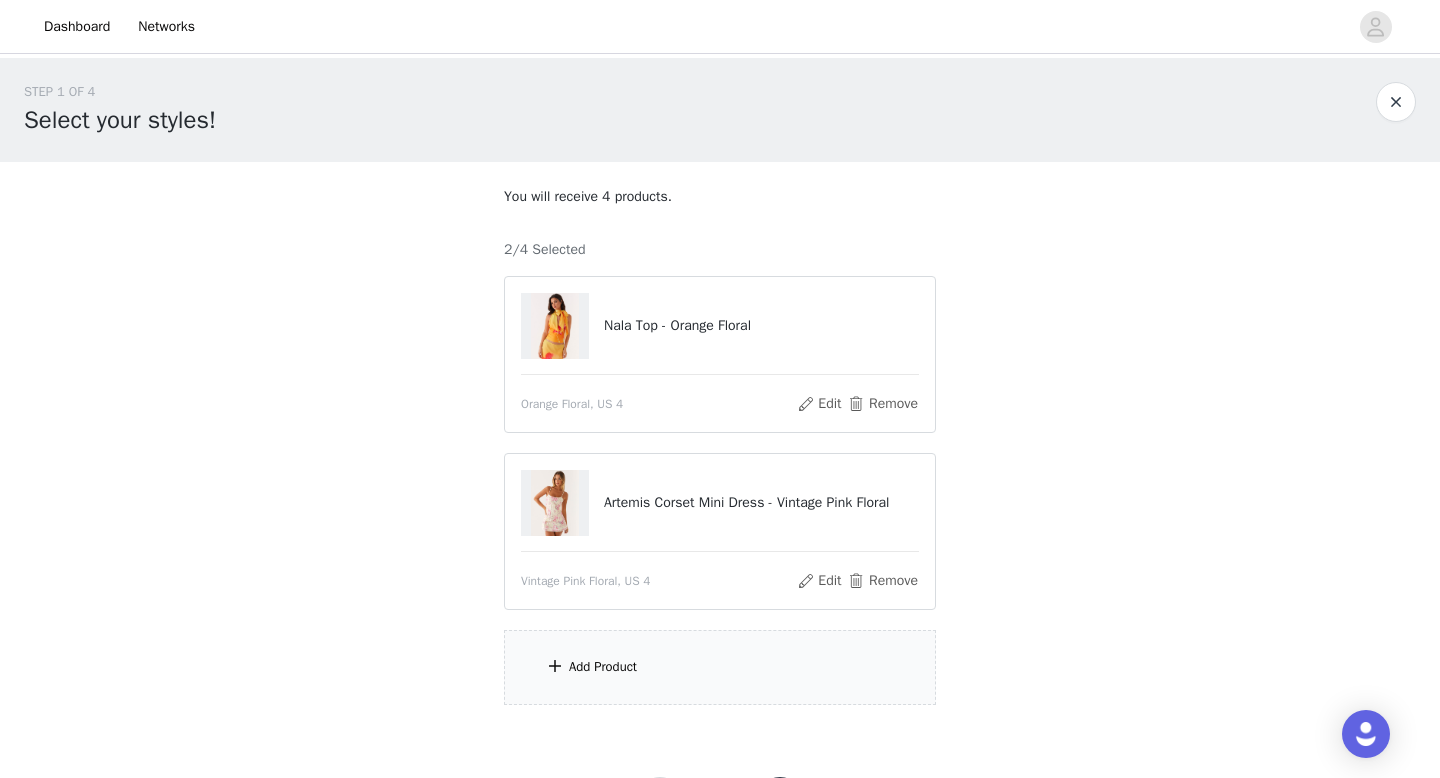 click on "Add Product" at bounding box center (720, 667) 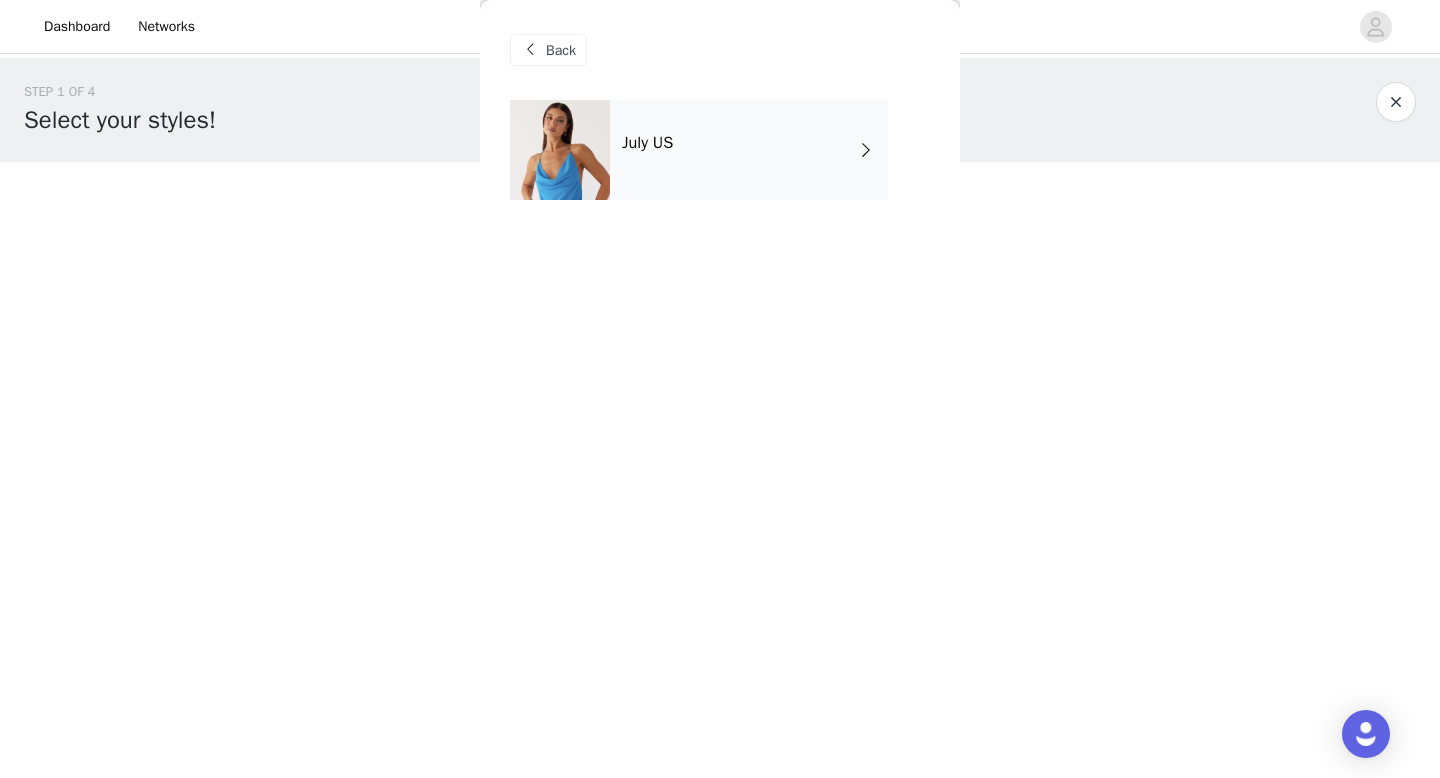 click on "July US" at bounding box center [749, 150] 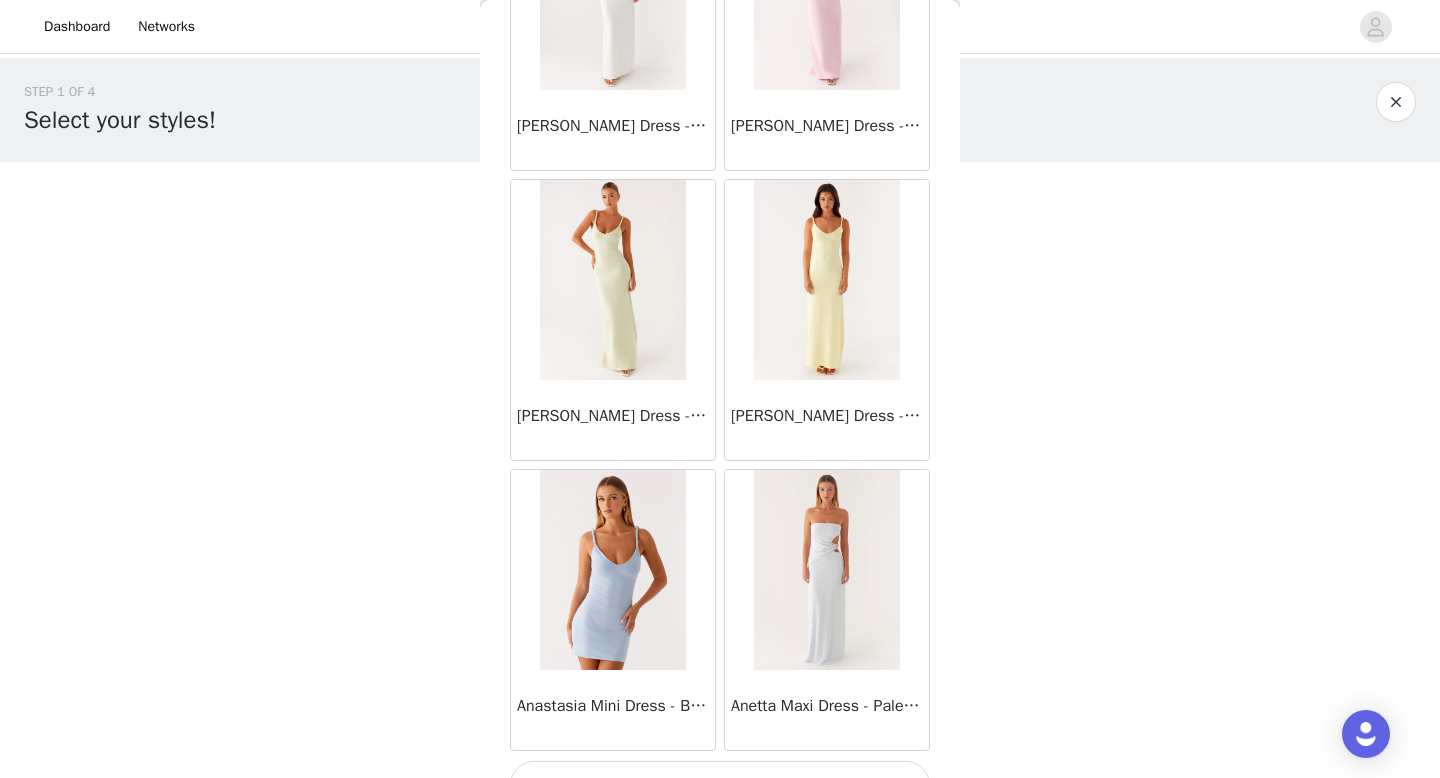 scroll, scrollTop: 2282, scrollLeft: 0, axis: vertical 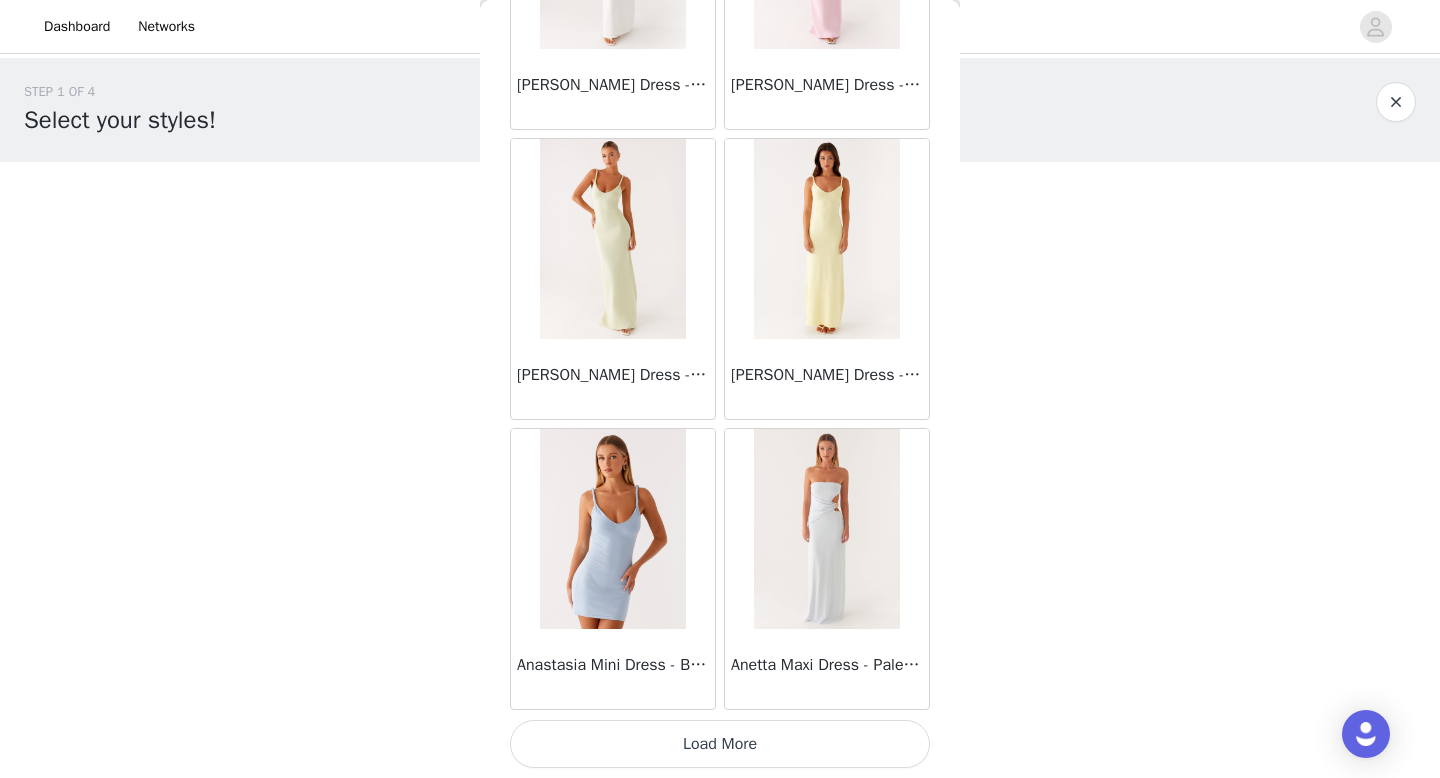 click on "Load More" at bounding box center [720, 744] 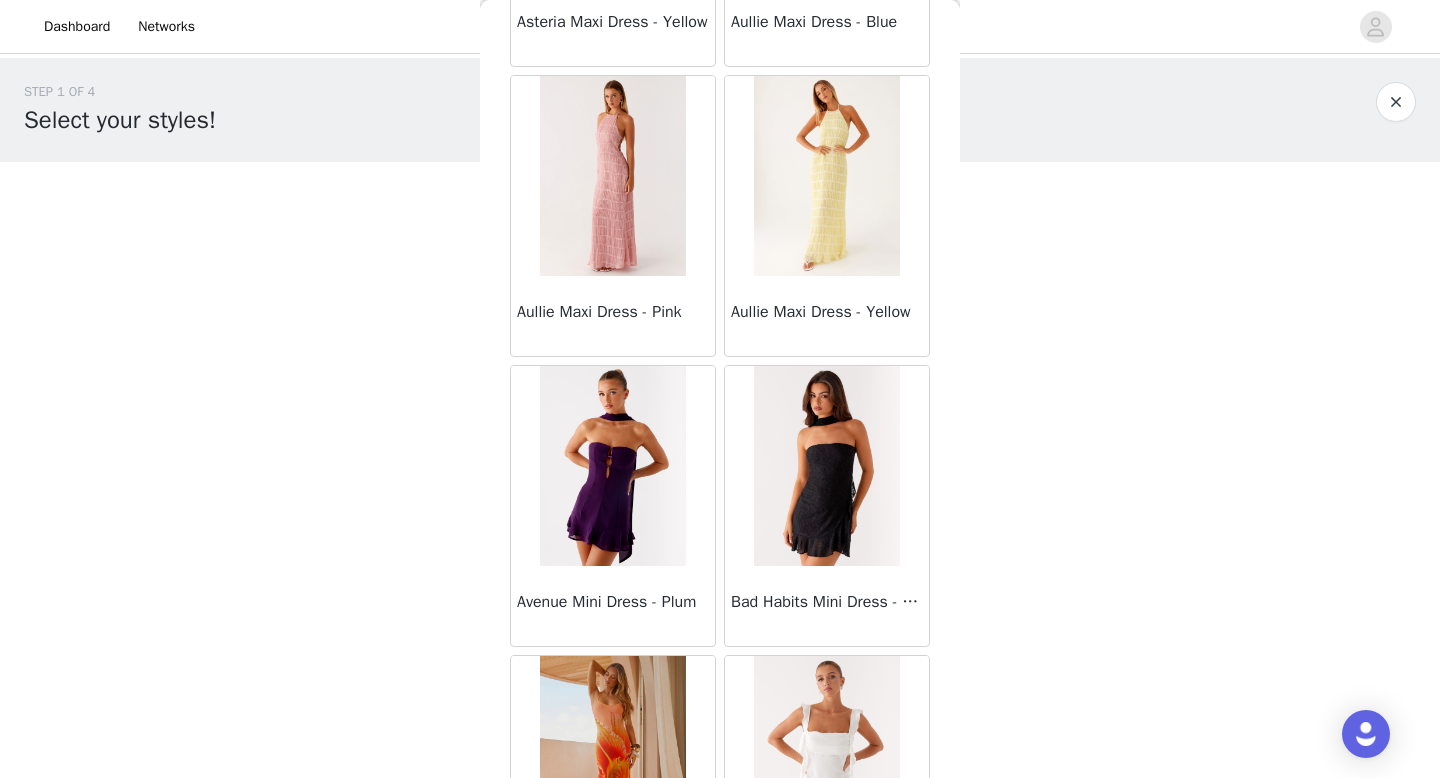 scroll, scrollTop: 5182, scrollLeft: 0, axis: vertical 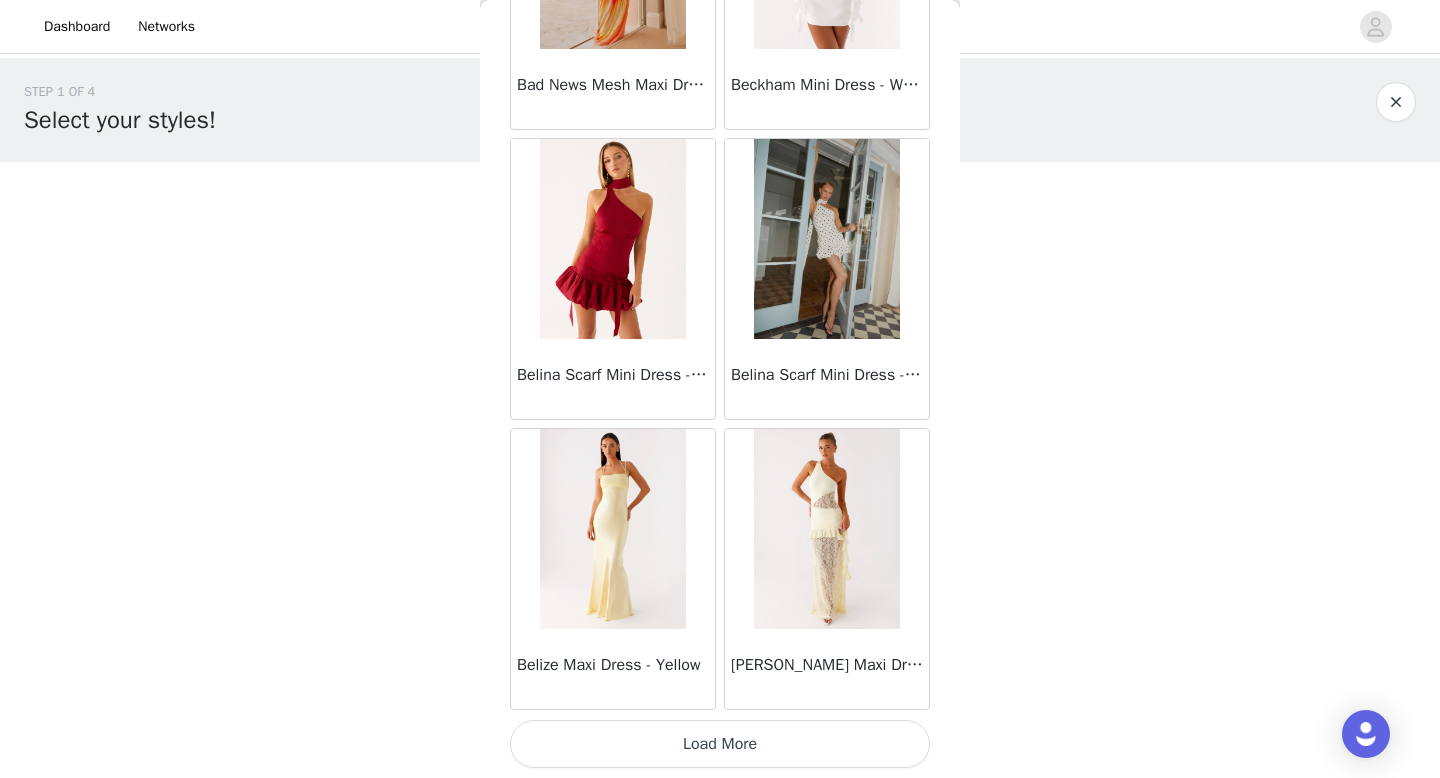 click on "Load More" at bounding box center (720, 744) 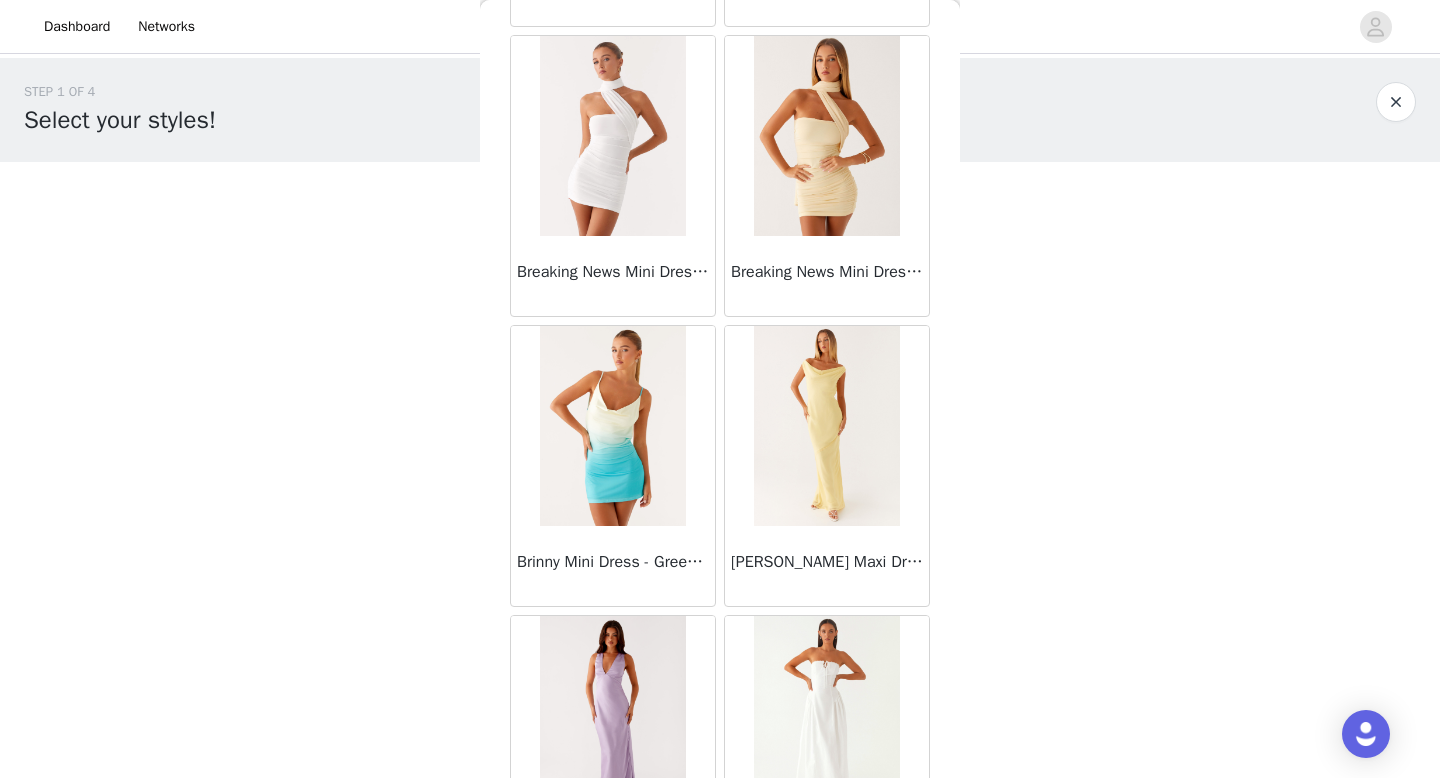 scroll, scrollTop: 8082, scrollLeft: 0, axis: vertical 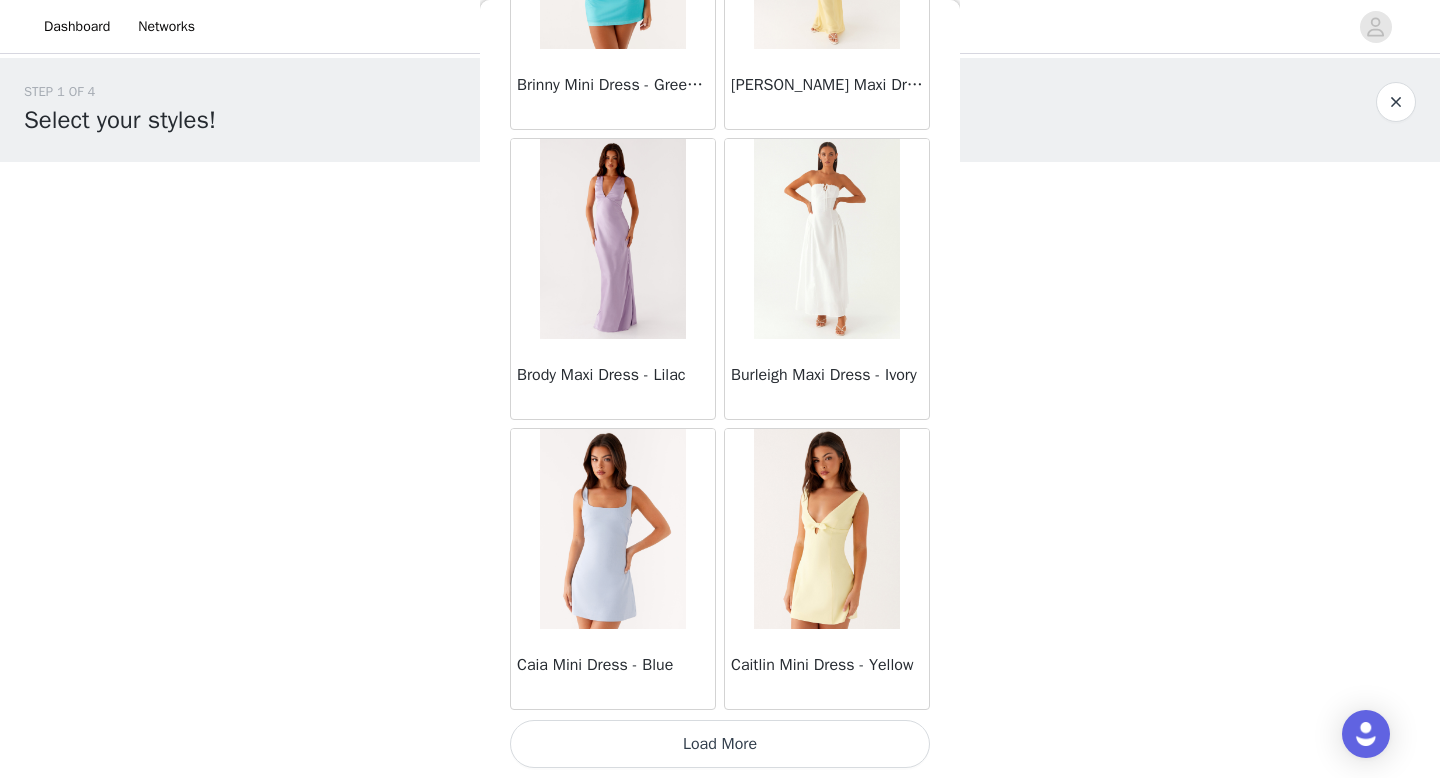 click on "Load More" at bounding box center [720, 744] 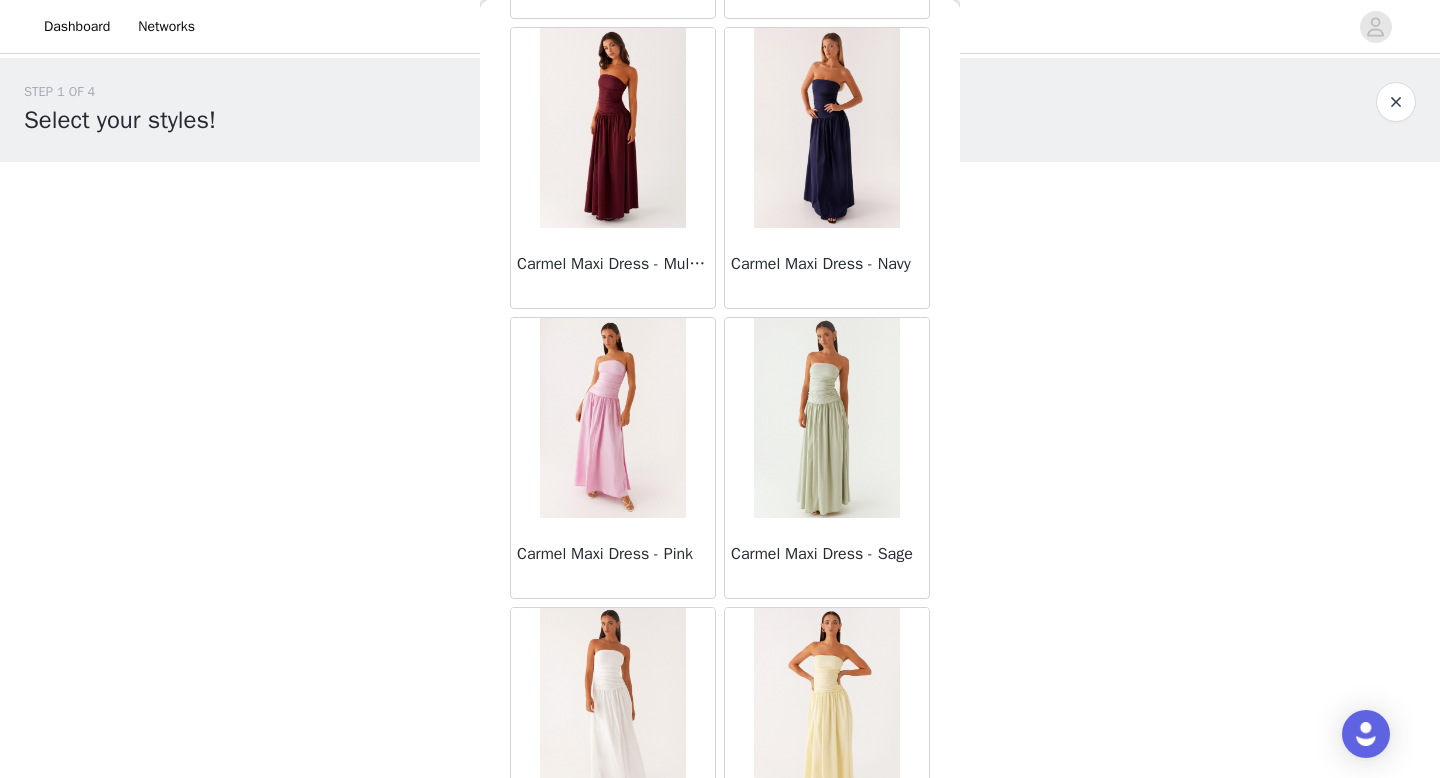scroll, scrollTop: 10982, scrollLeft: 0, axis: vertical 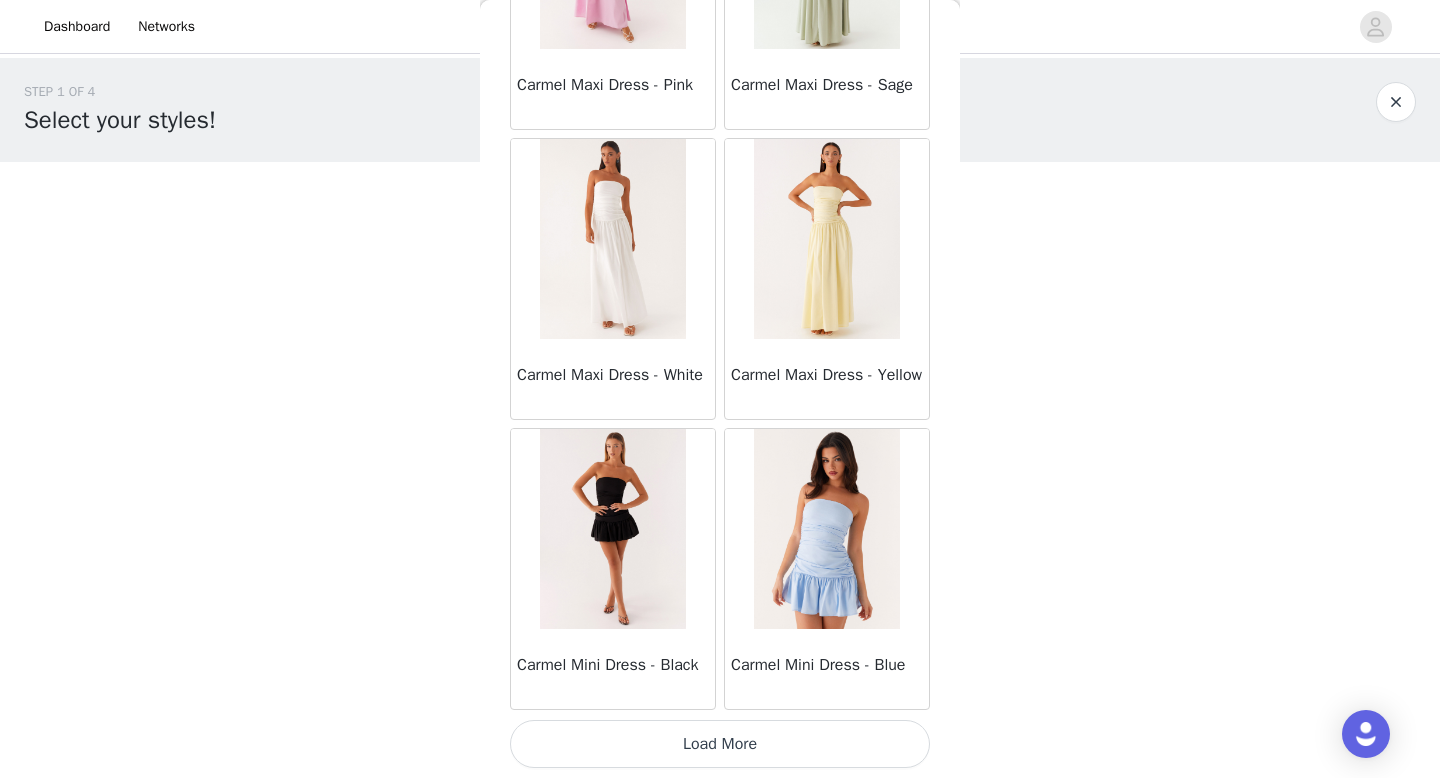 click on "Load More" at bounding box center (720, 744) 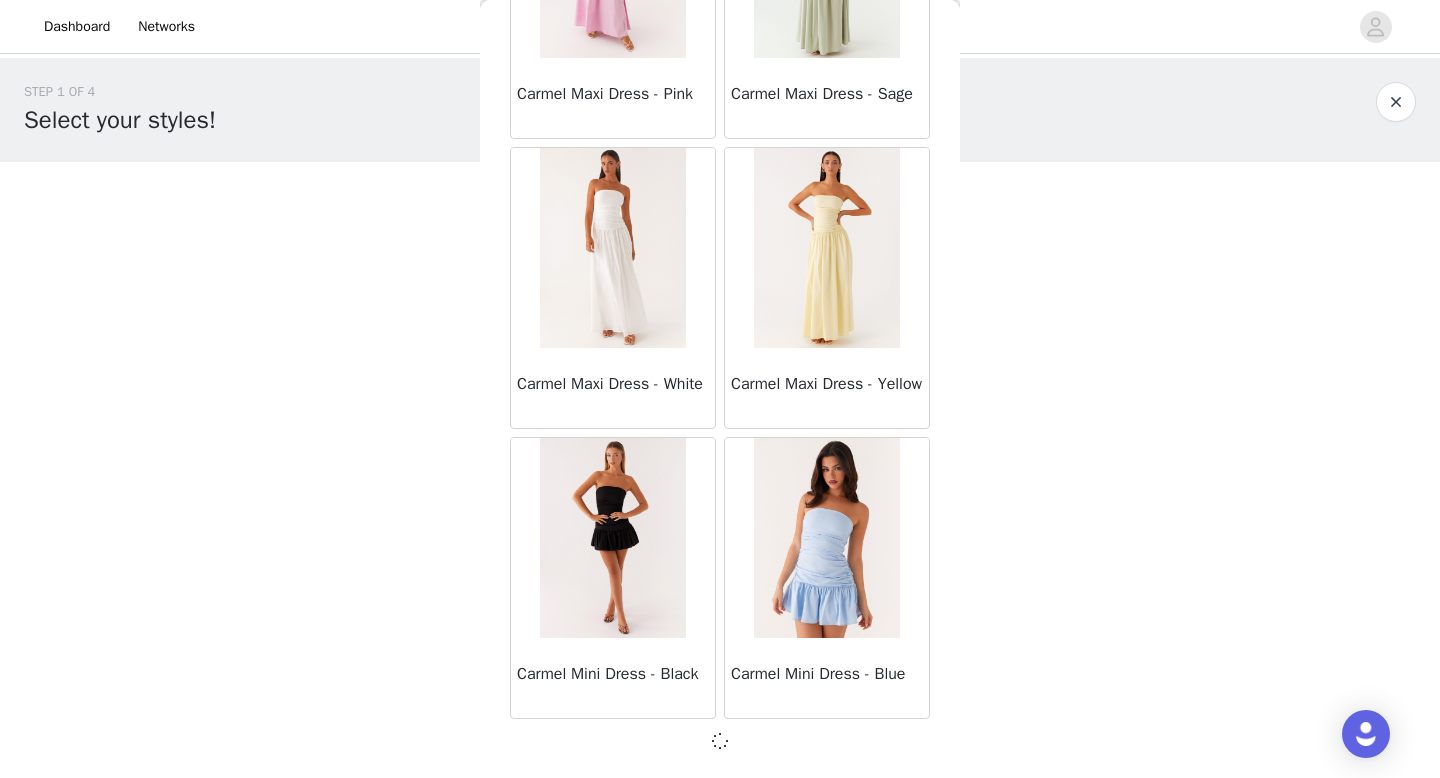 scroll, scrollTop: 95, scrollLeft: 0, axis: vertical 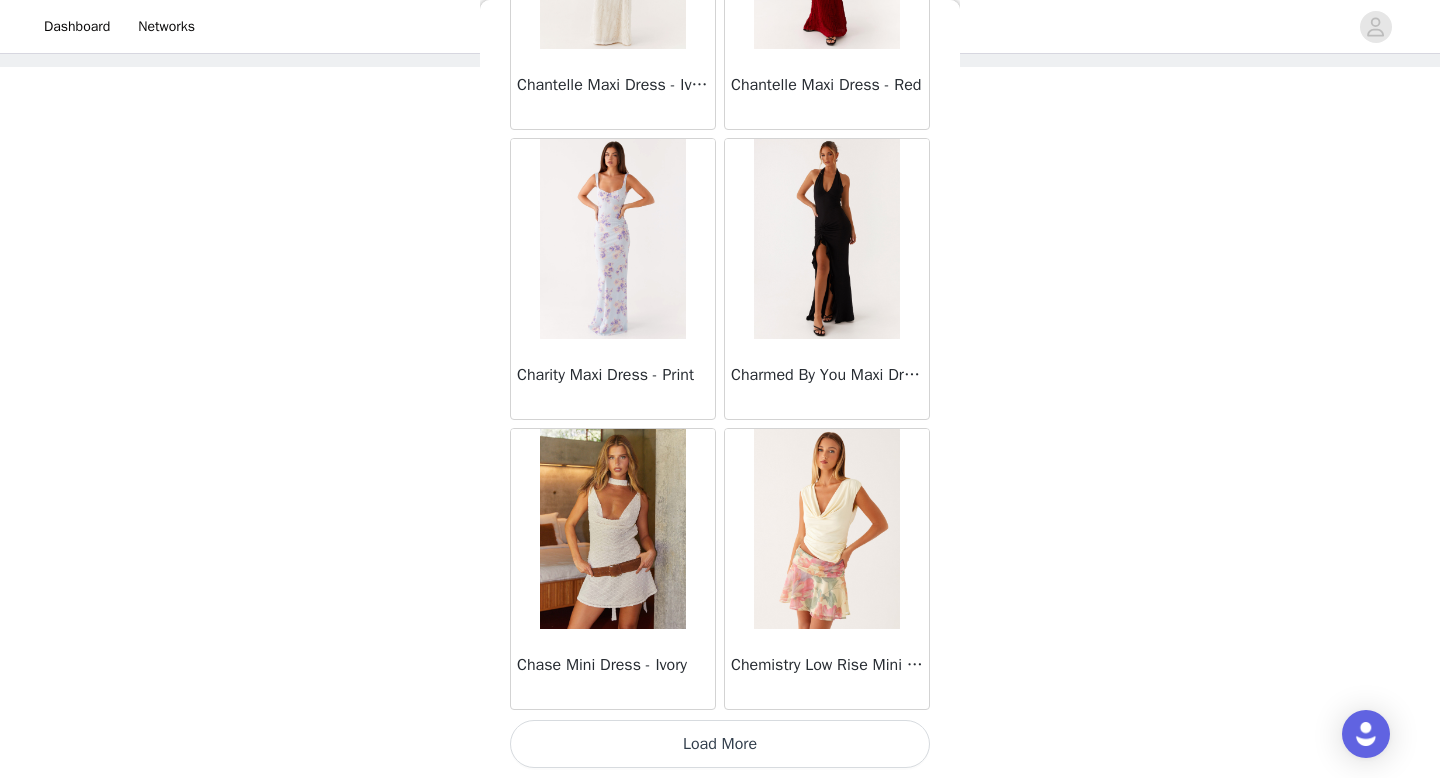 click on "Load More" at bounding box center (720, 744) 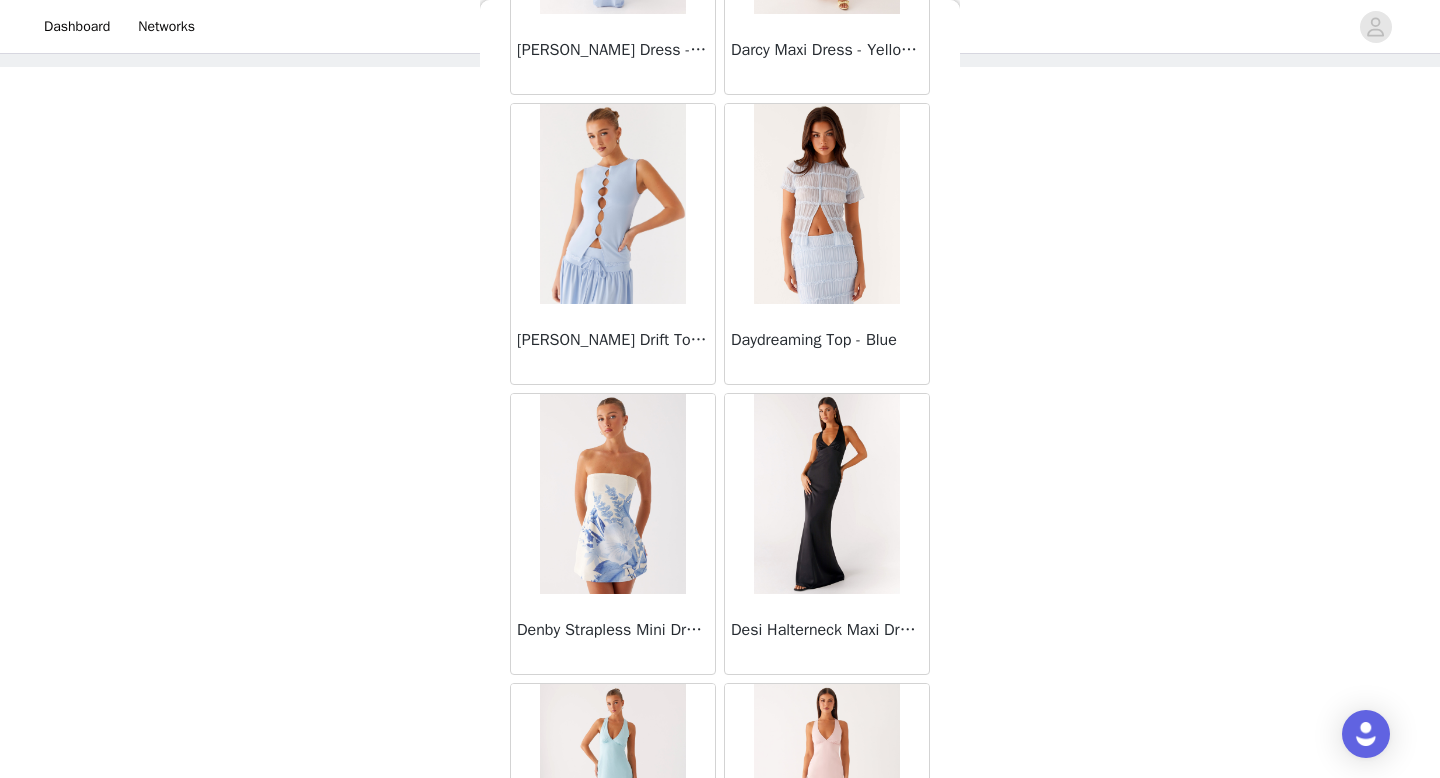 scroll, scrollTop: 16782, scrollLeft: 0, axis: vertical 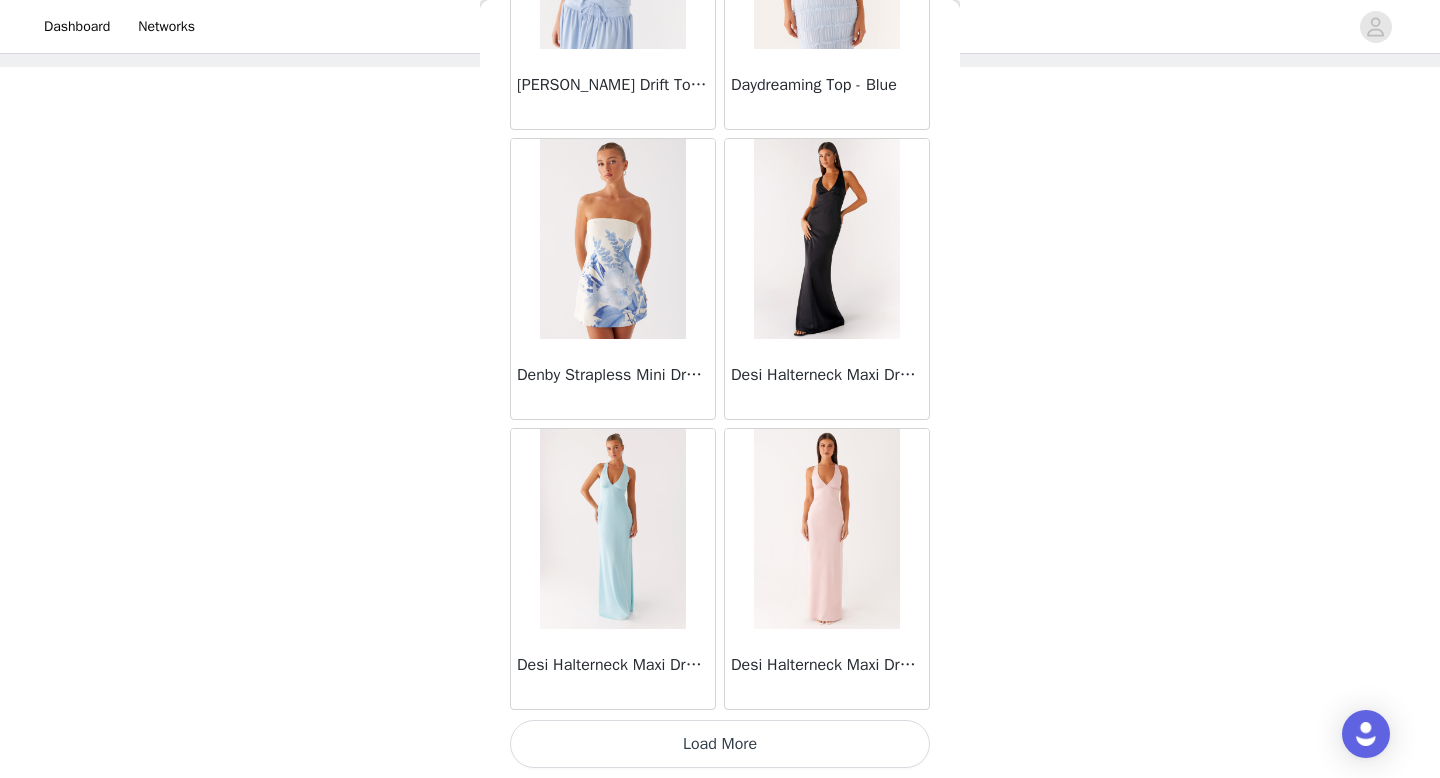 click on "Load More" at bounding box center (720, 744) 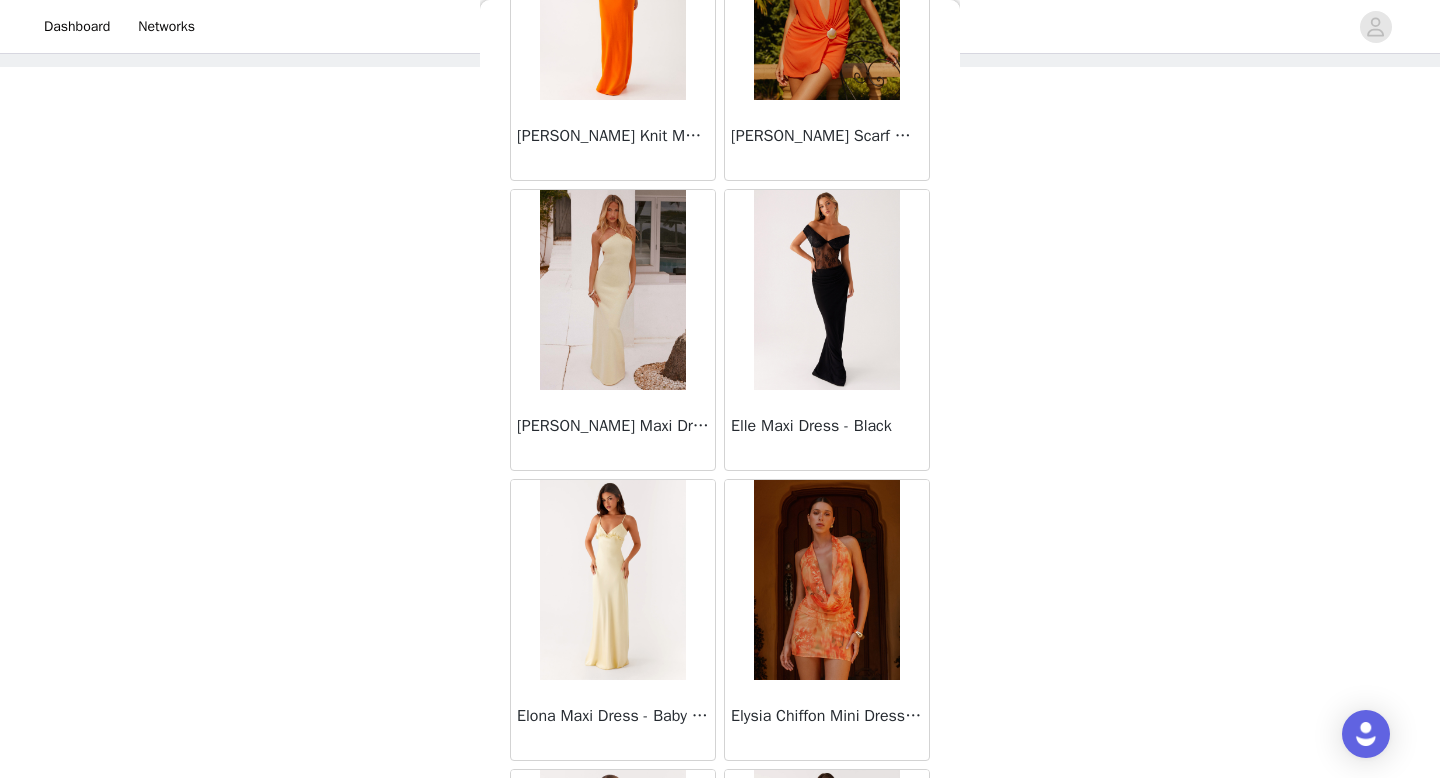 scroll, scrollTop: 19682, scrollLeft: 0, axis: vertical 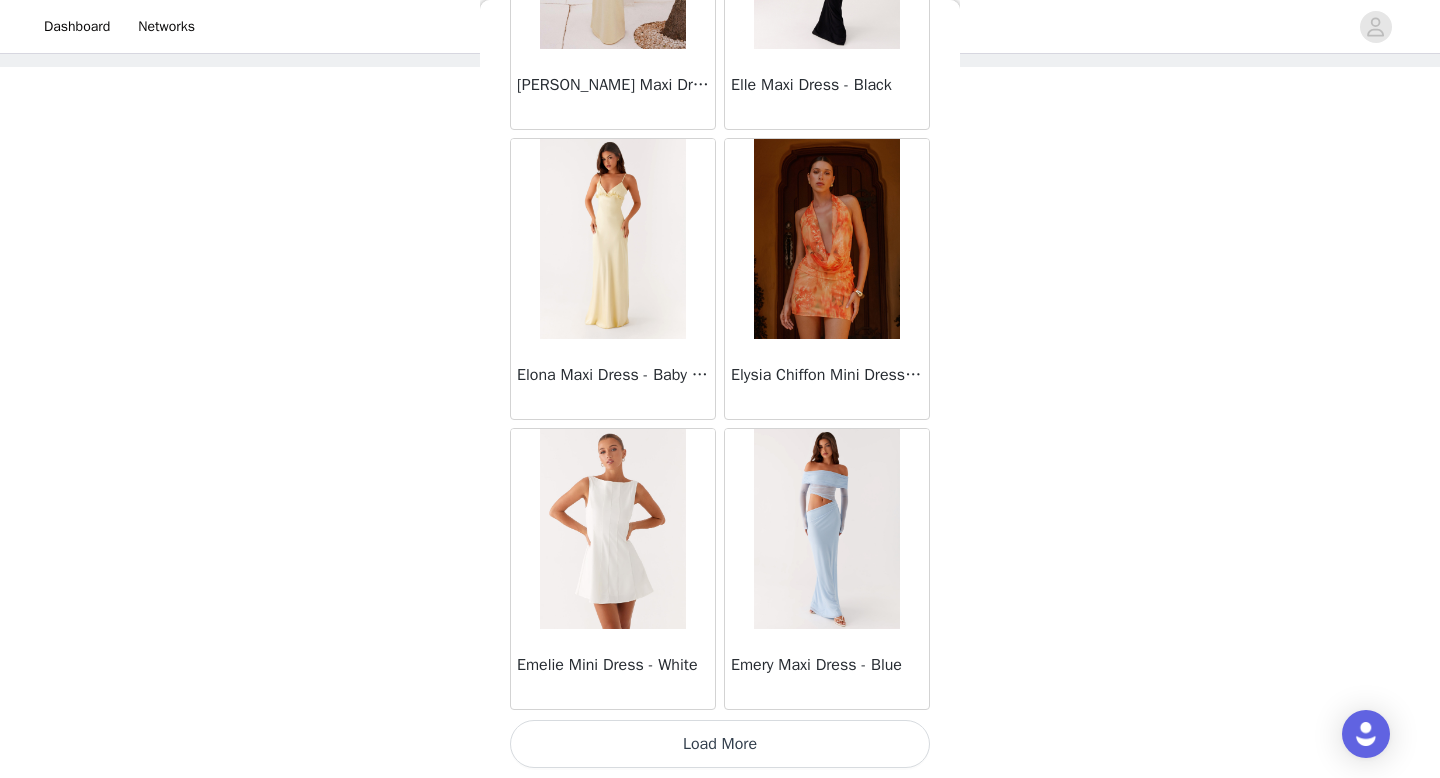 click on "Load More" at bounding box center [720, 744] 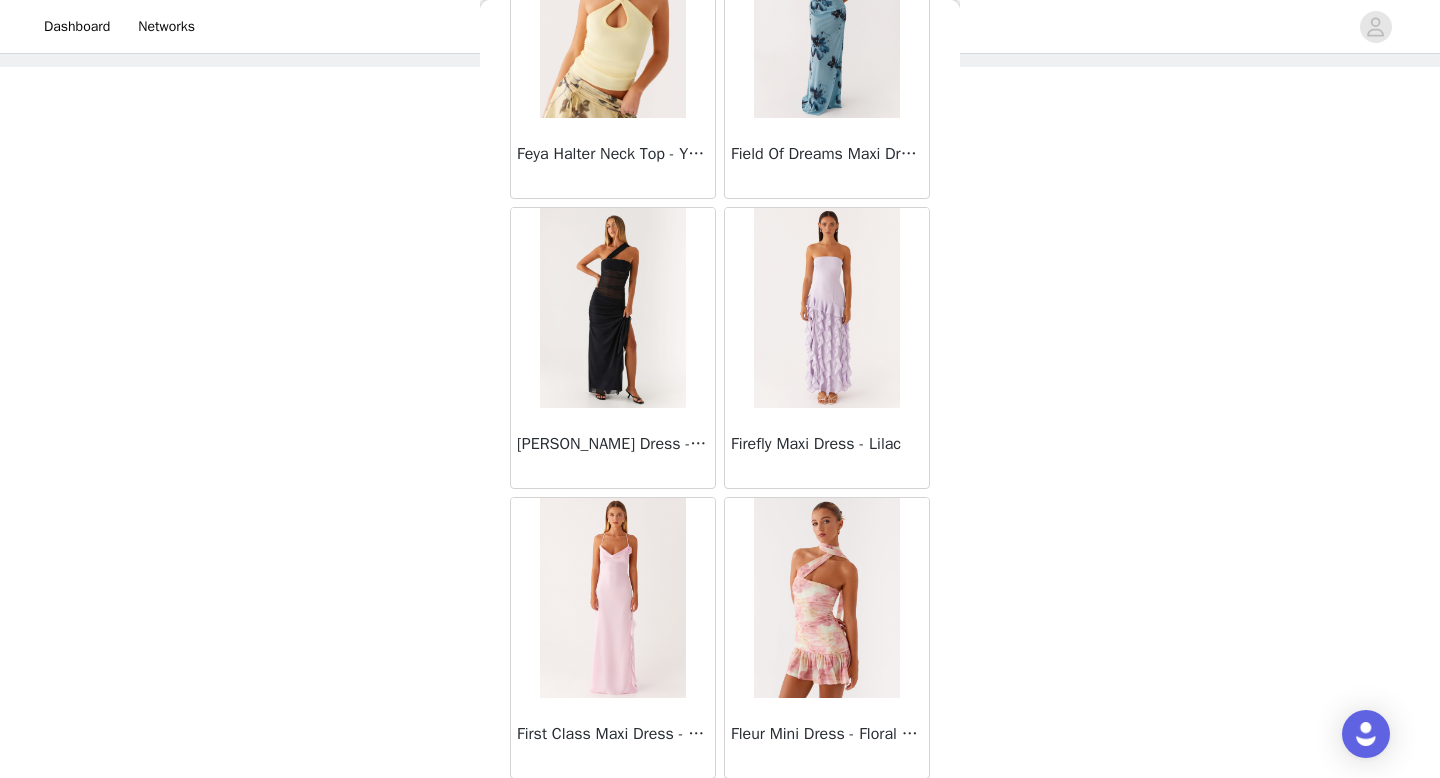 scroll, scrollTop: 22582, scrollLeft: 0, axis: vertical 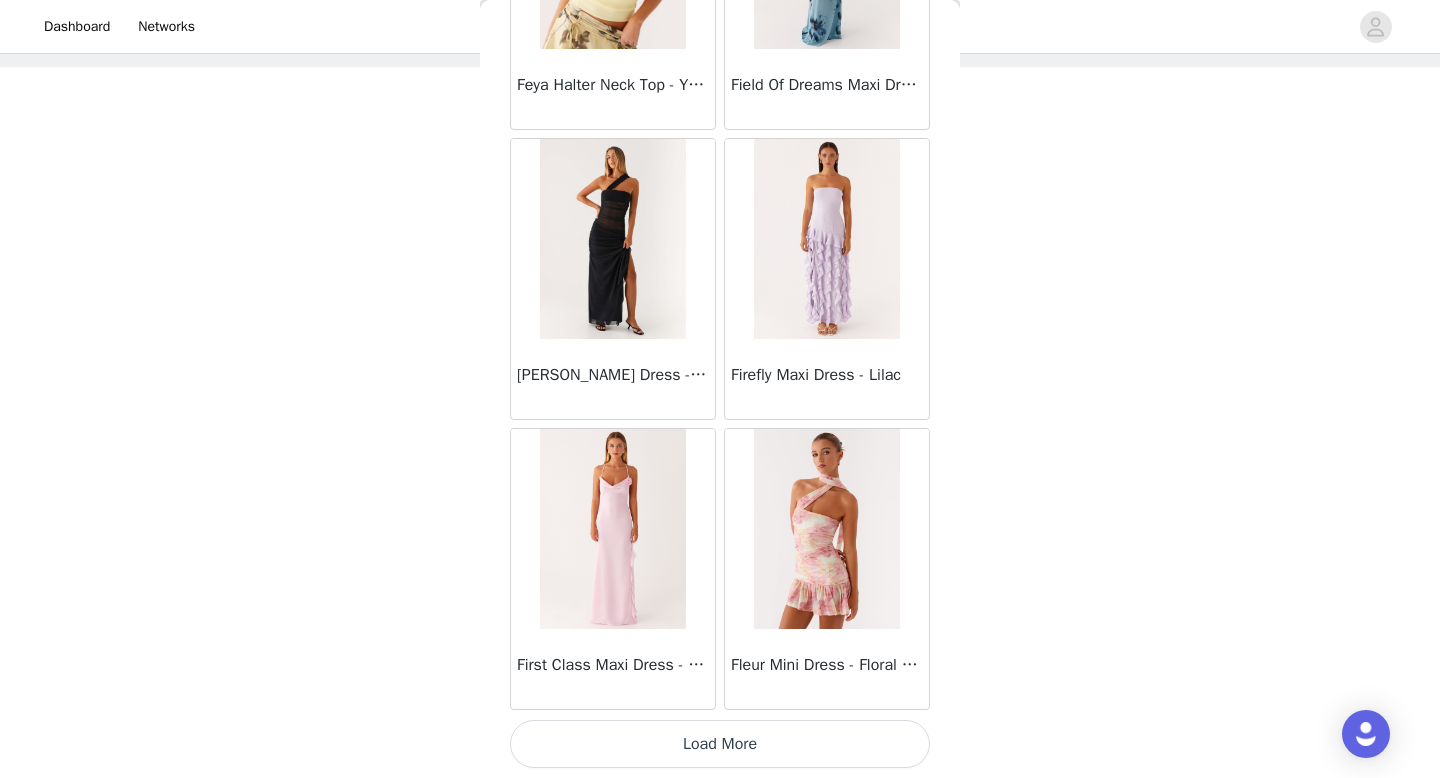 click on "Load More" at bounding box center (720, 744) 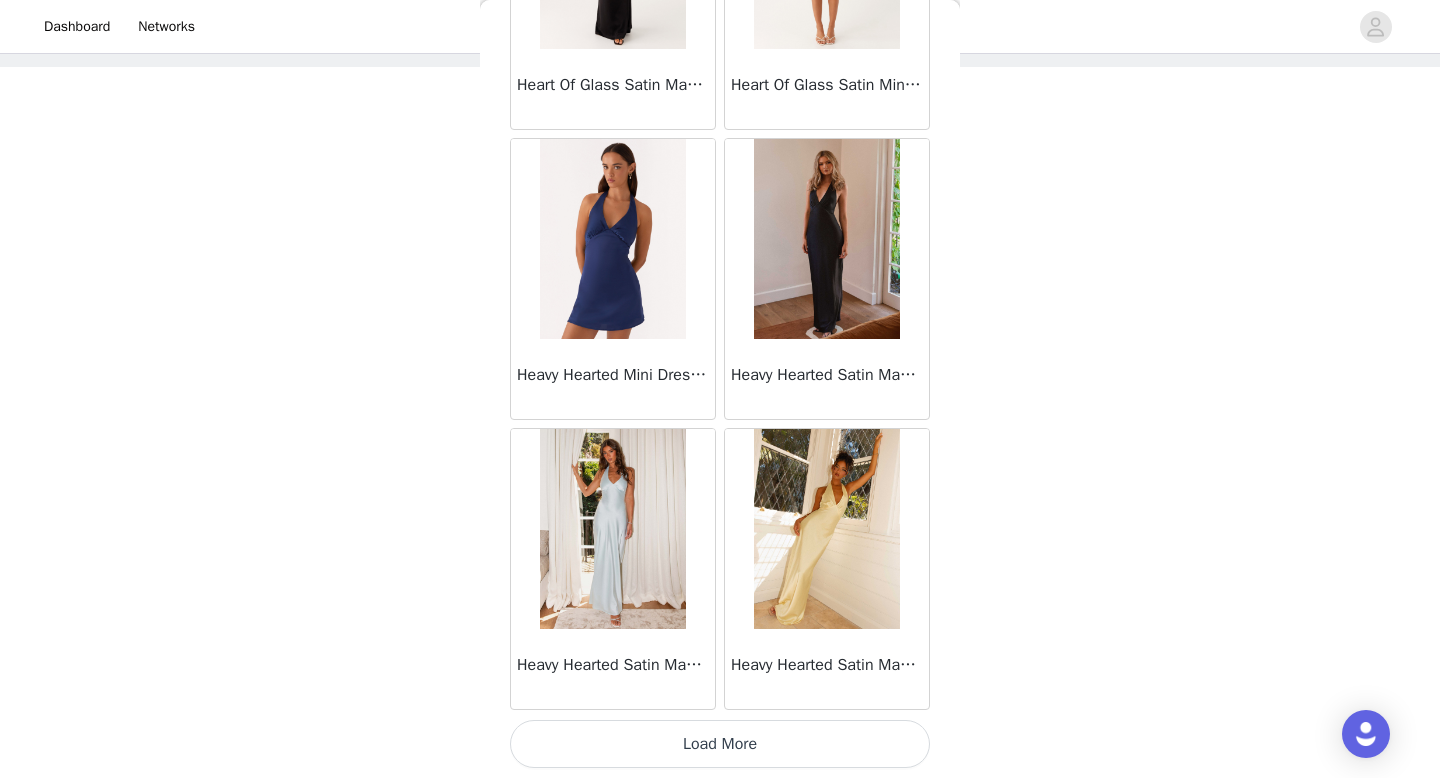 scroll, scrollTop: 25481, scrollLeft: 0, axis: vertical 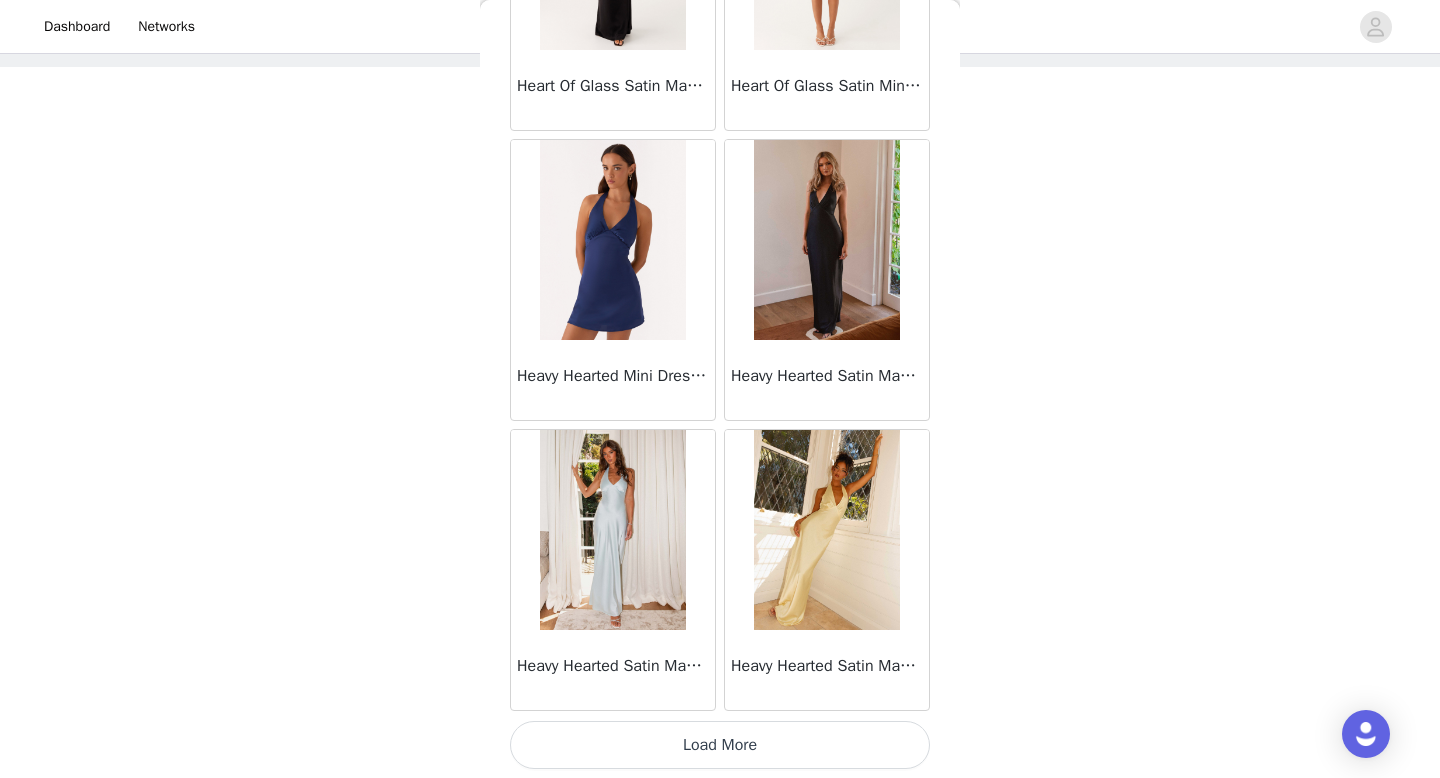 click on "Load More" at bounding box center [720, 745] 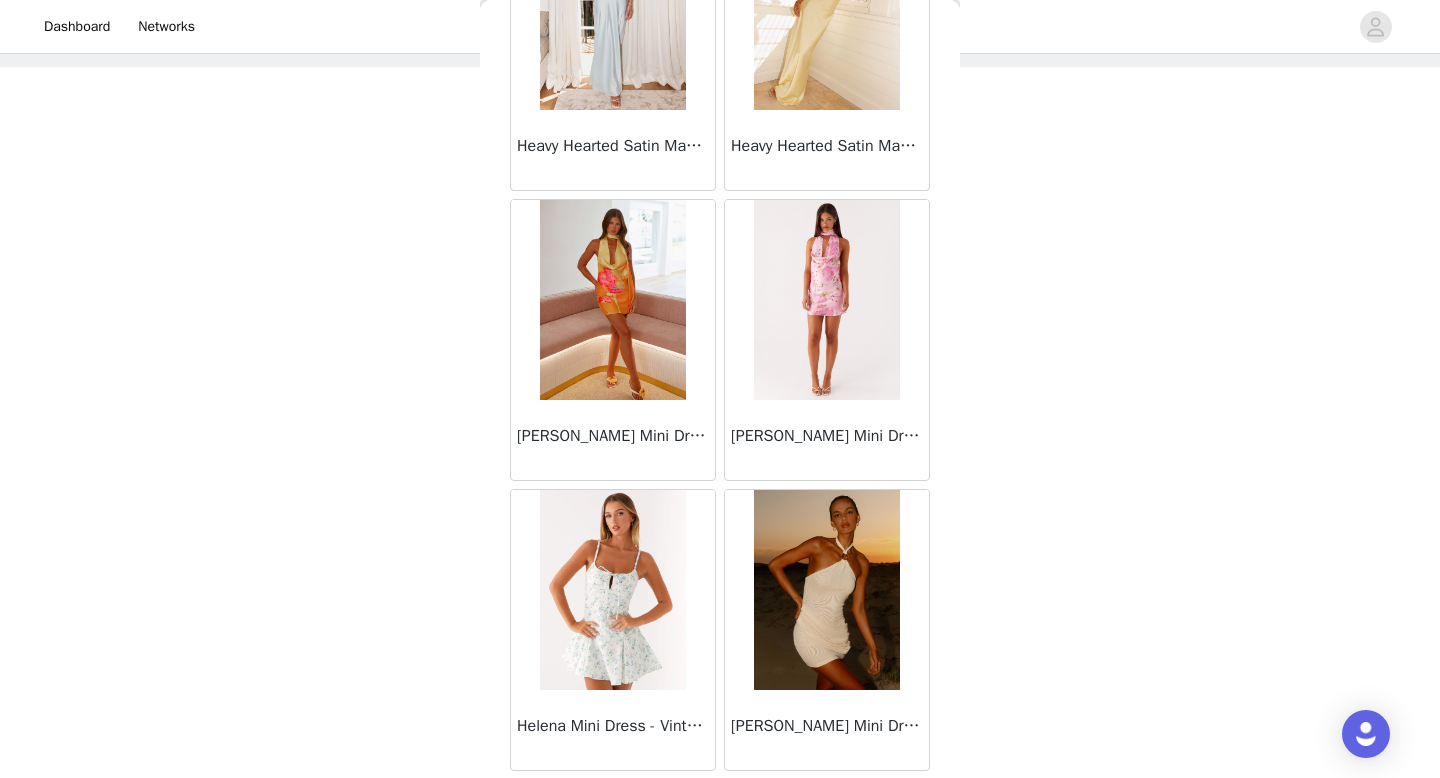 scroll, scrollTop: 26003, scrollLeft: 0, axis: vertical 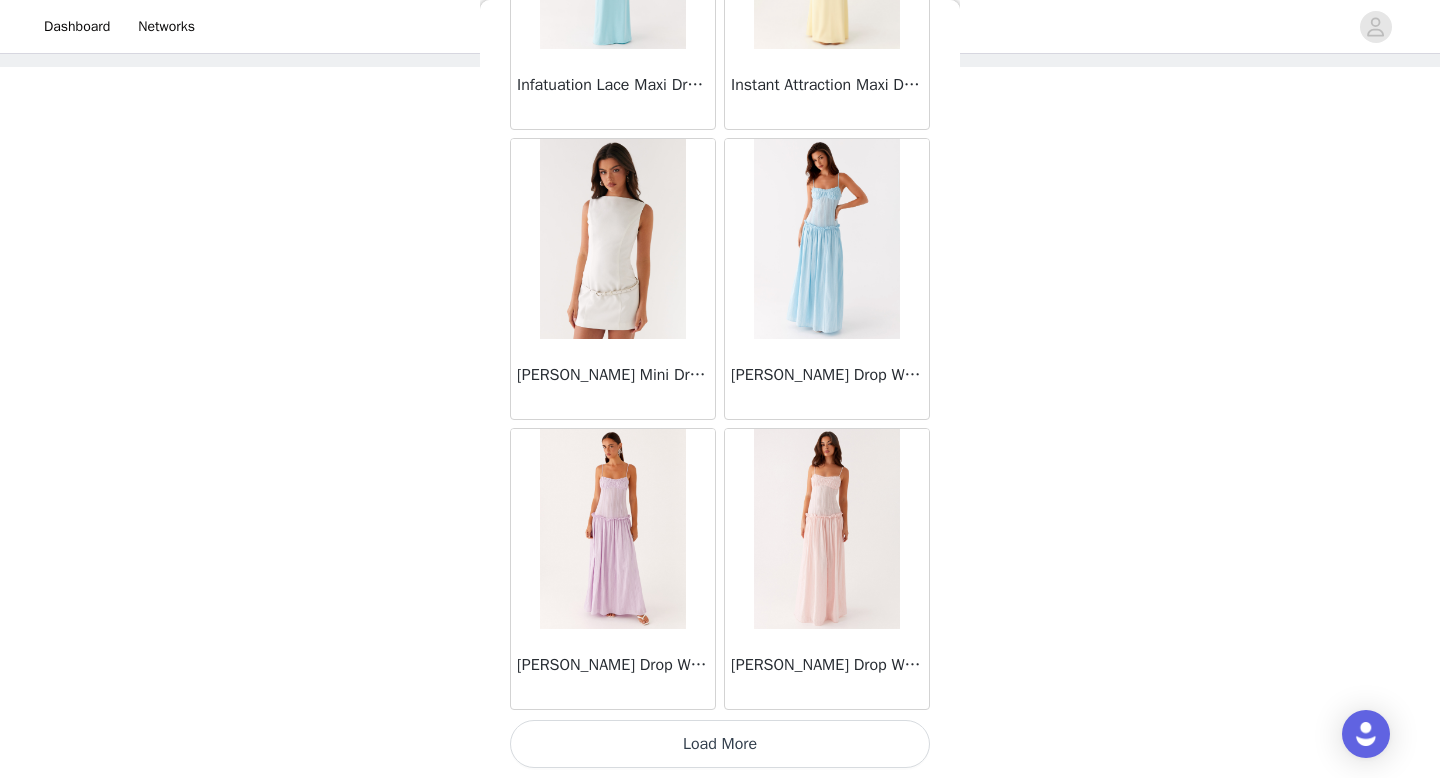 click on "Load More" at bounding box center [720, 744] 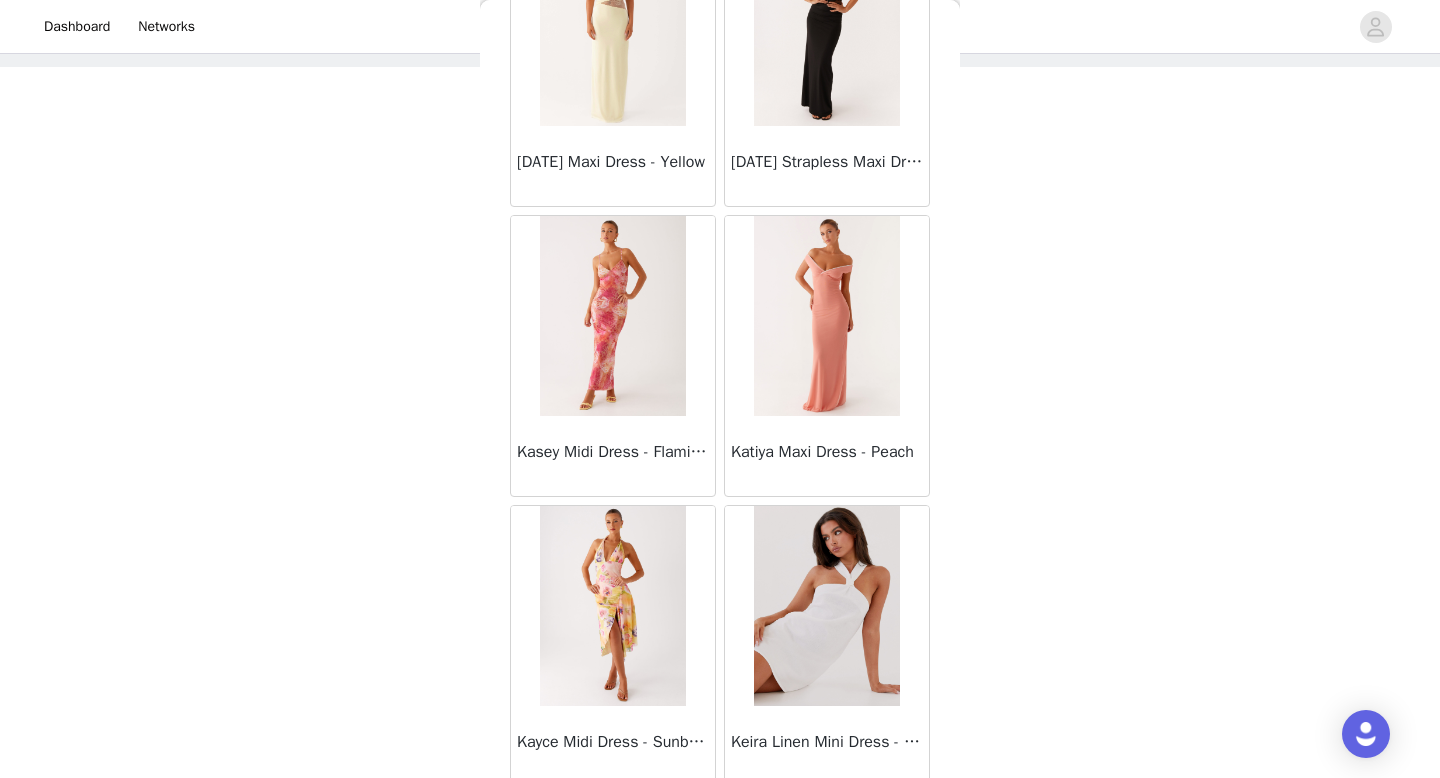 scroll, scrollTop: 31282, scrollLeft: 0, axis: vertical 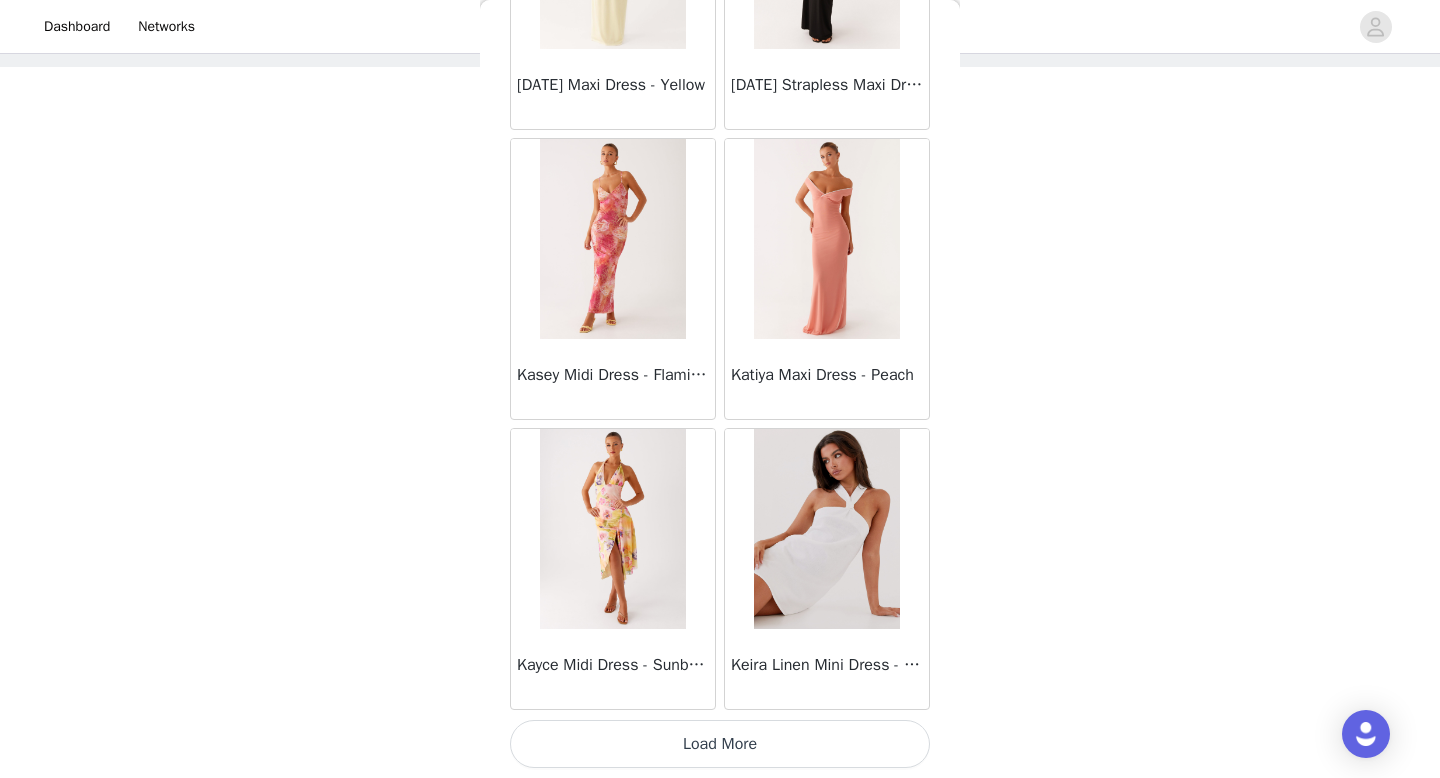 click on "Load More" at bounding box center (720, 744) 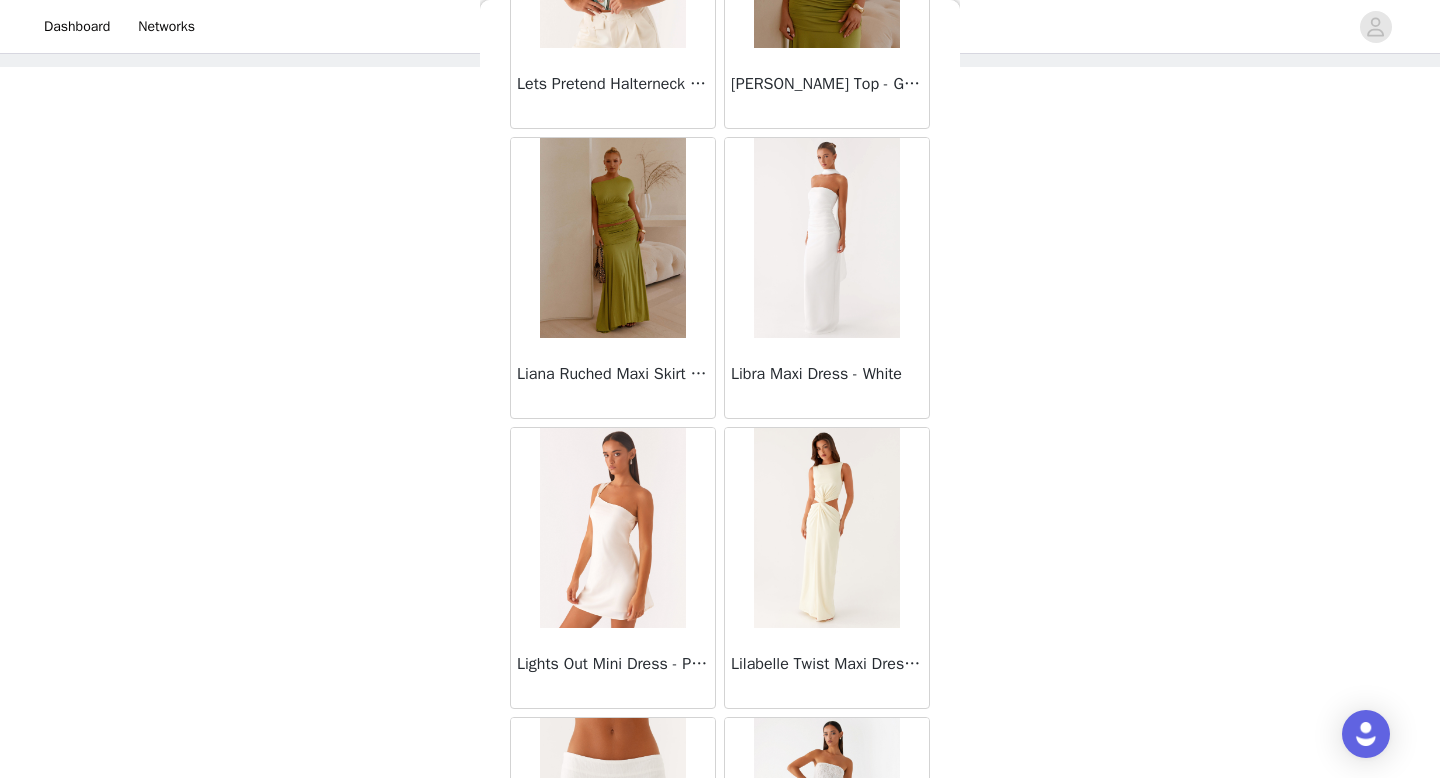 scroll, scrollTop: 34182, scrollLeft: 0, axis: vertical 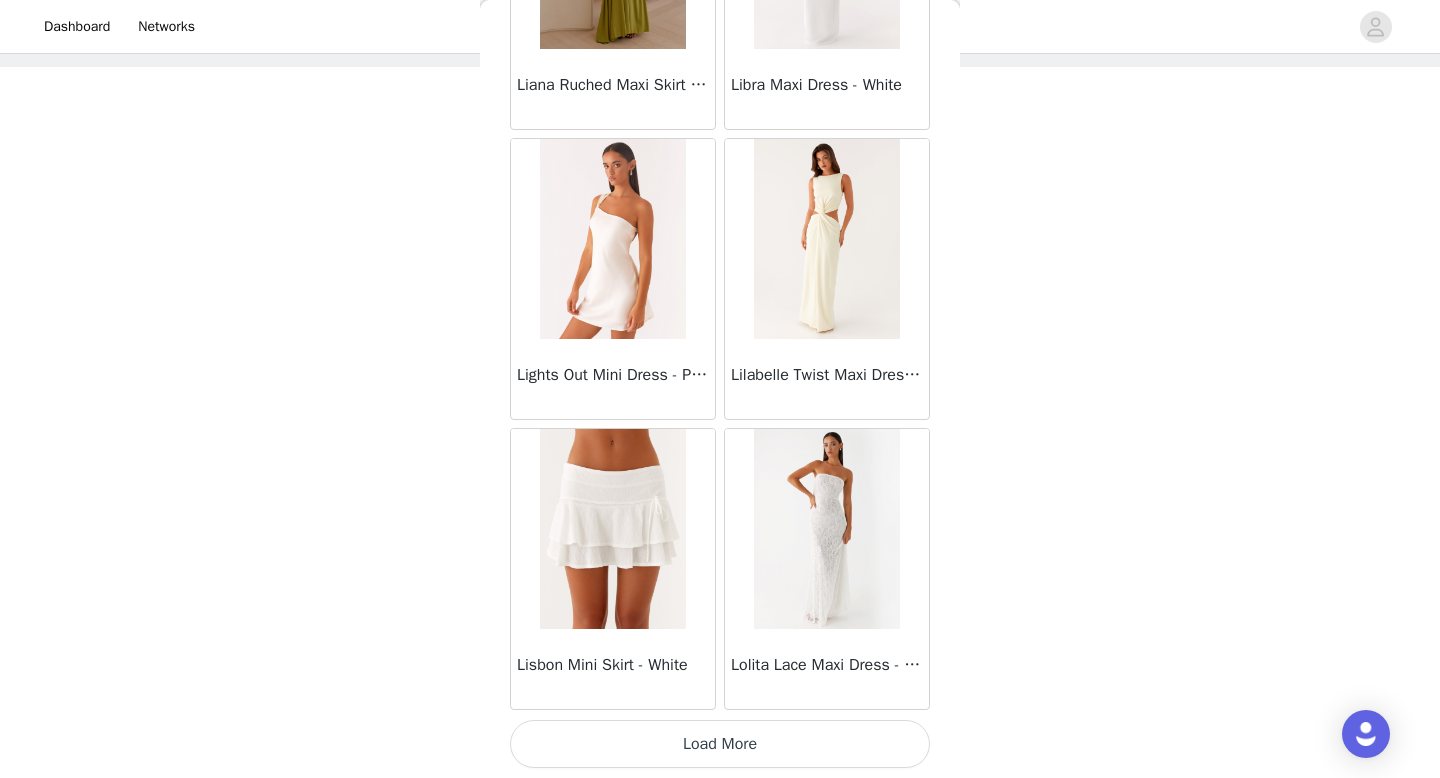 click on "Load More" at bounding box center [720, 744] 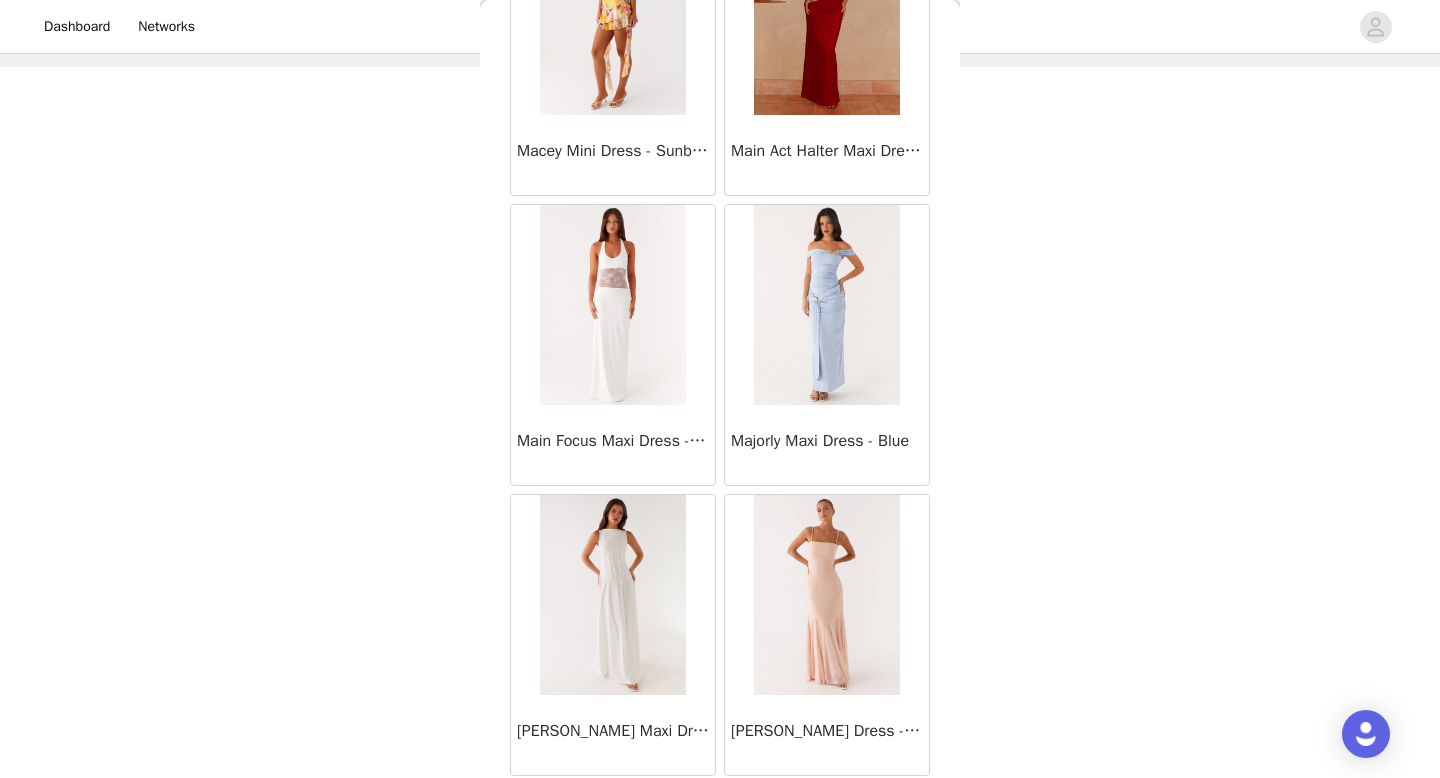 scroll, scrollTop: 37082, scrollLeft: 0, axis: vertical 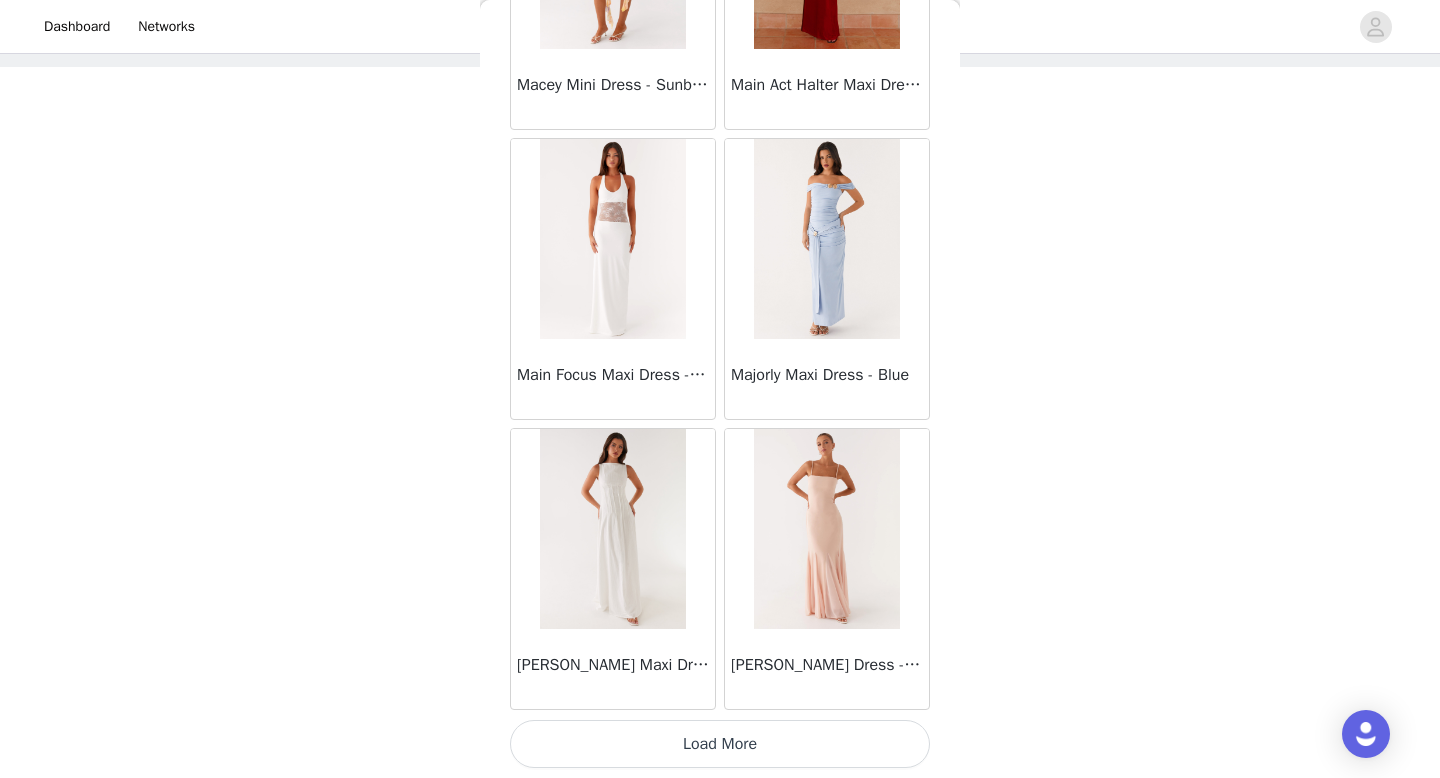 click on "Load More" at bounding box center [720, 744] 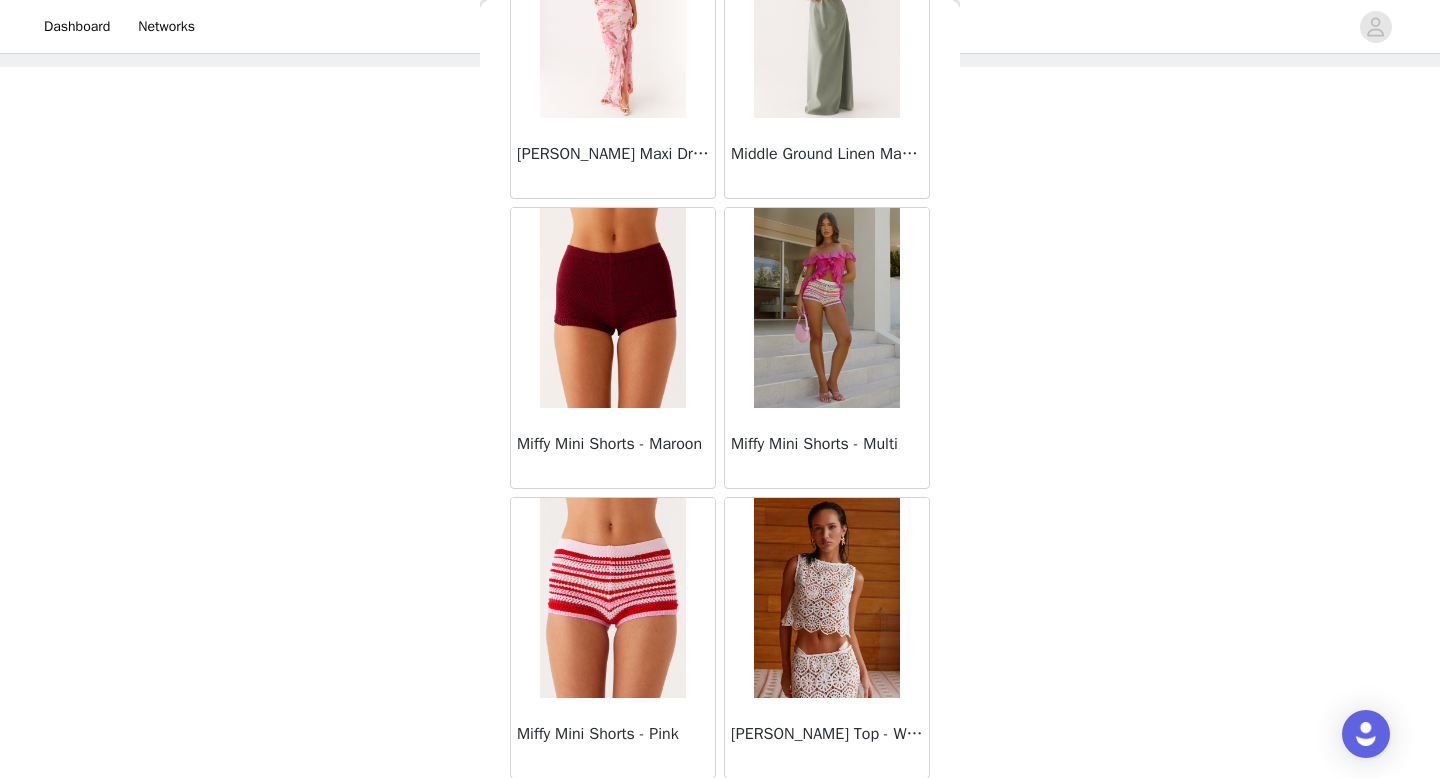 scroll, scrollTop: 39982, scrollLeft: 0, axis: vertical 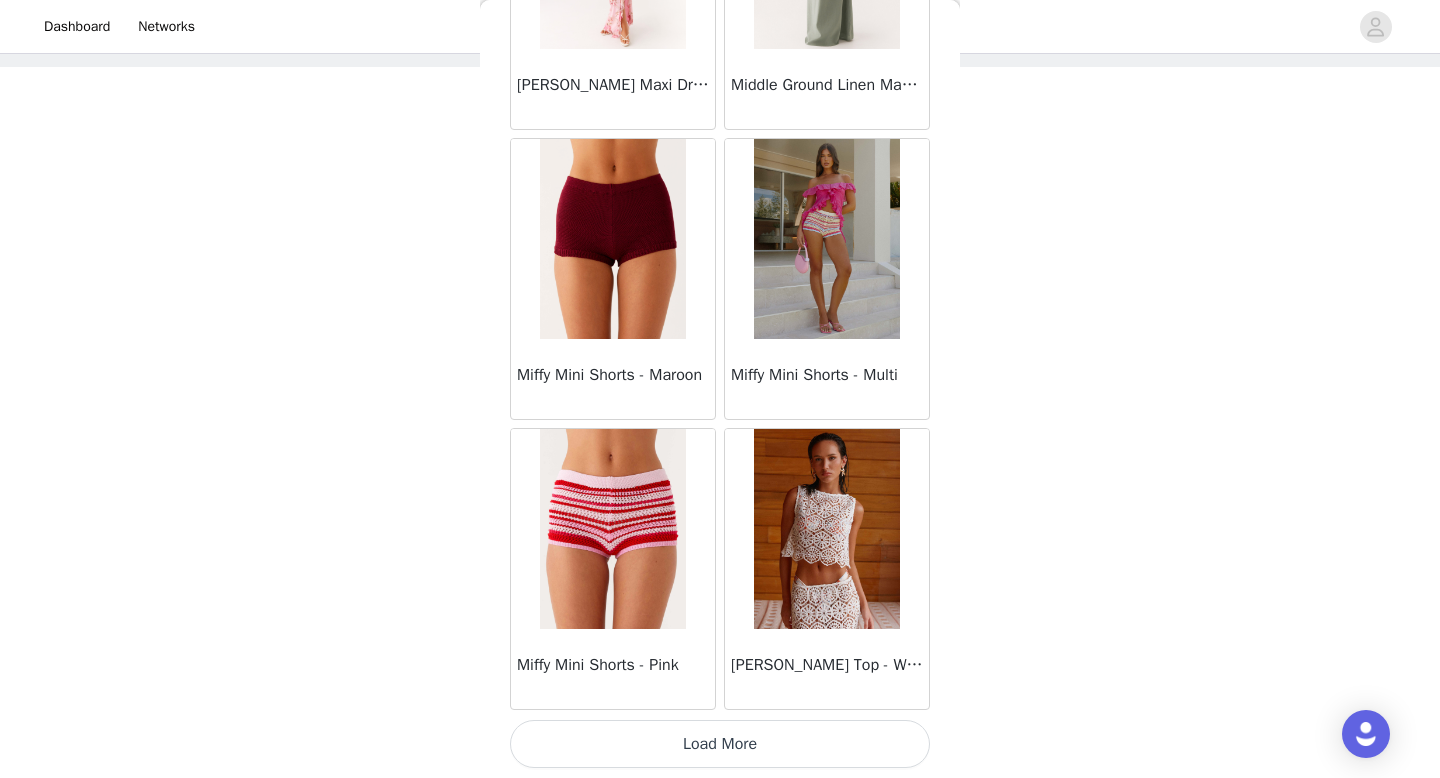 click on "Load More" at bounding box center [720, 744] 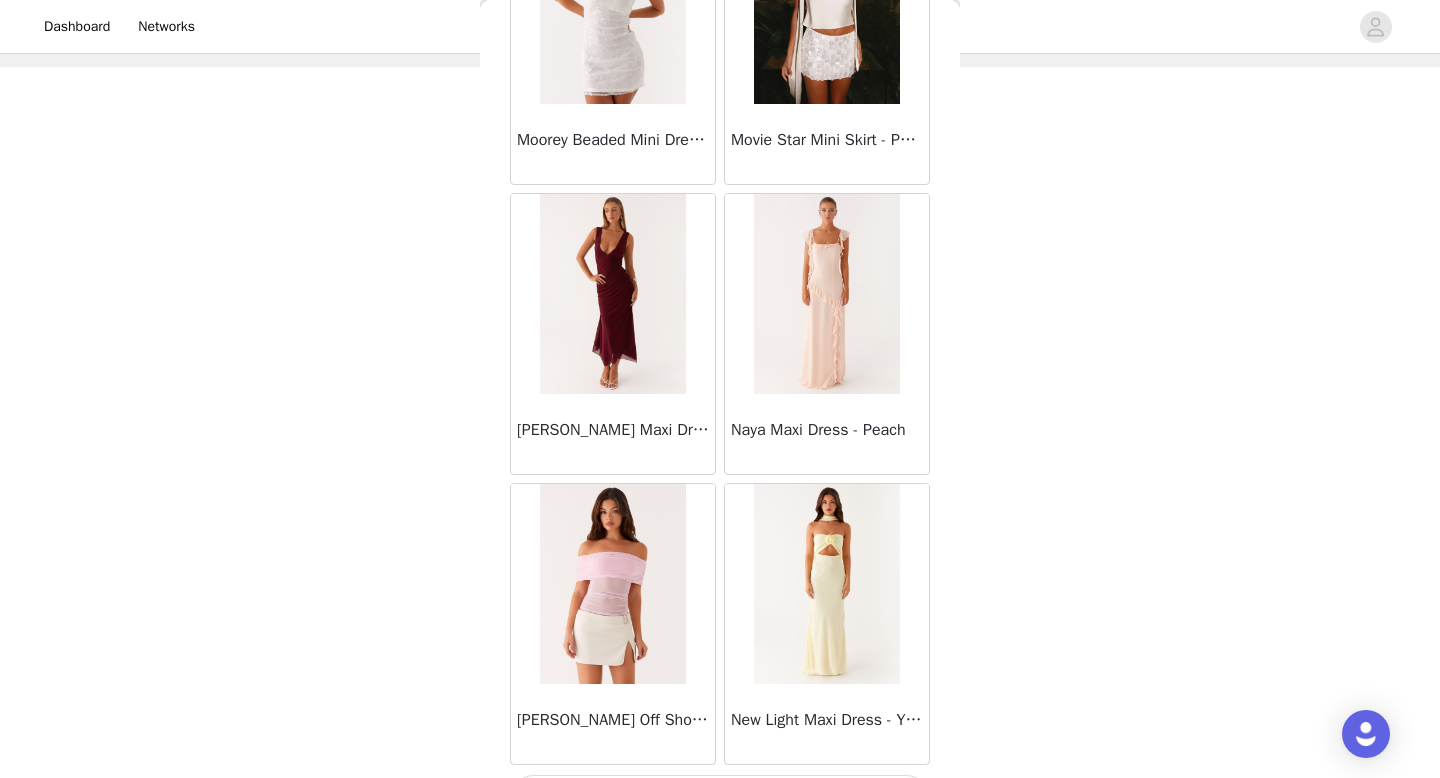 scroll, scrollTop: 42882, scrollLeft: 0, axis: vertical 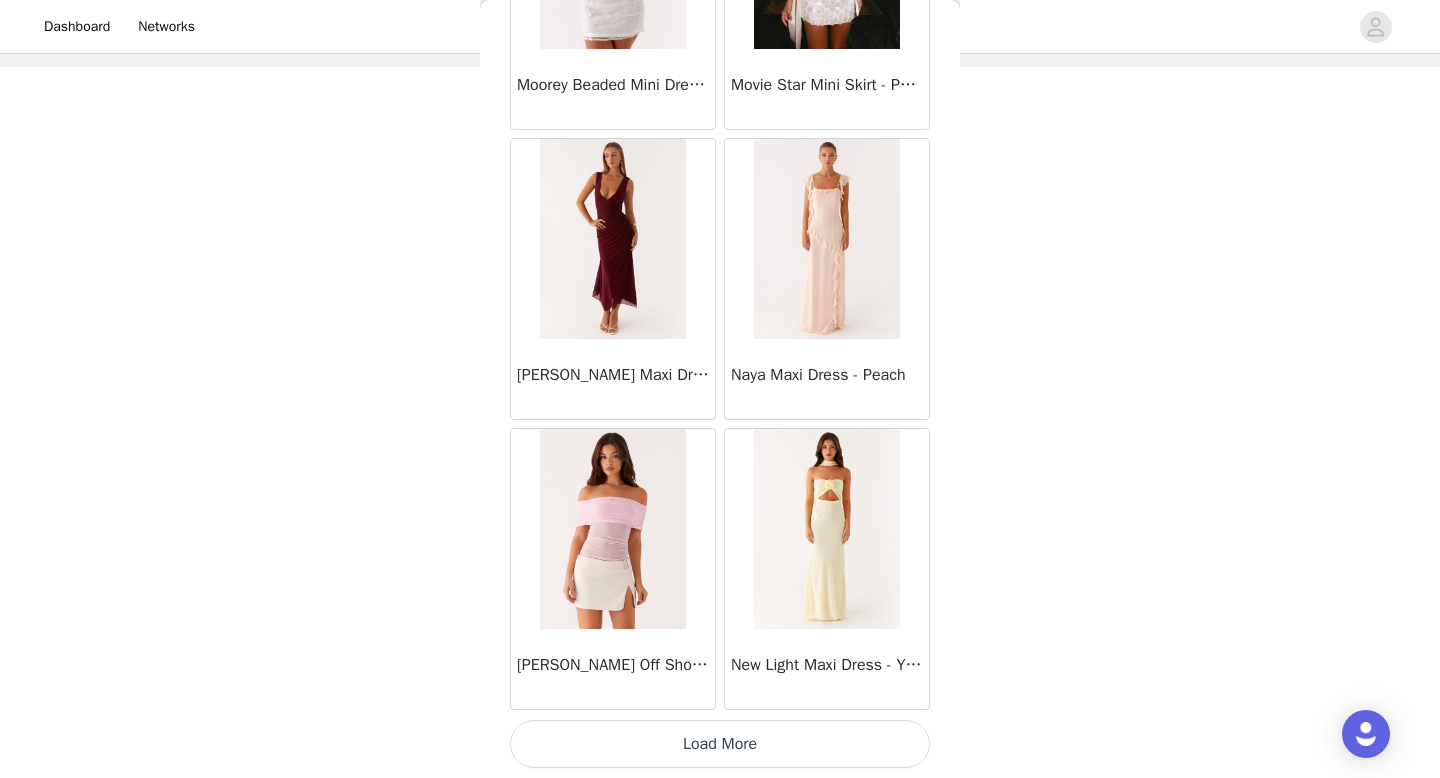 click on "Load More" at bounding box center [720, 744] 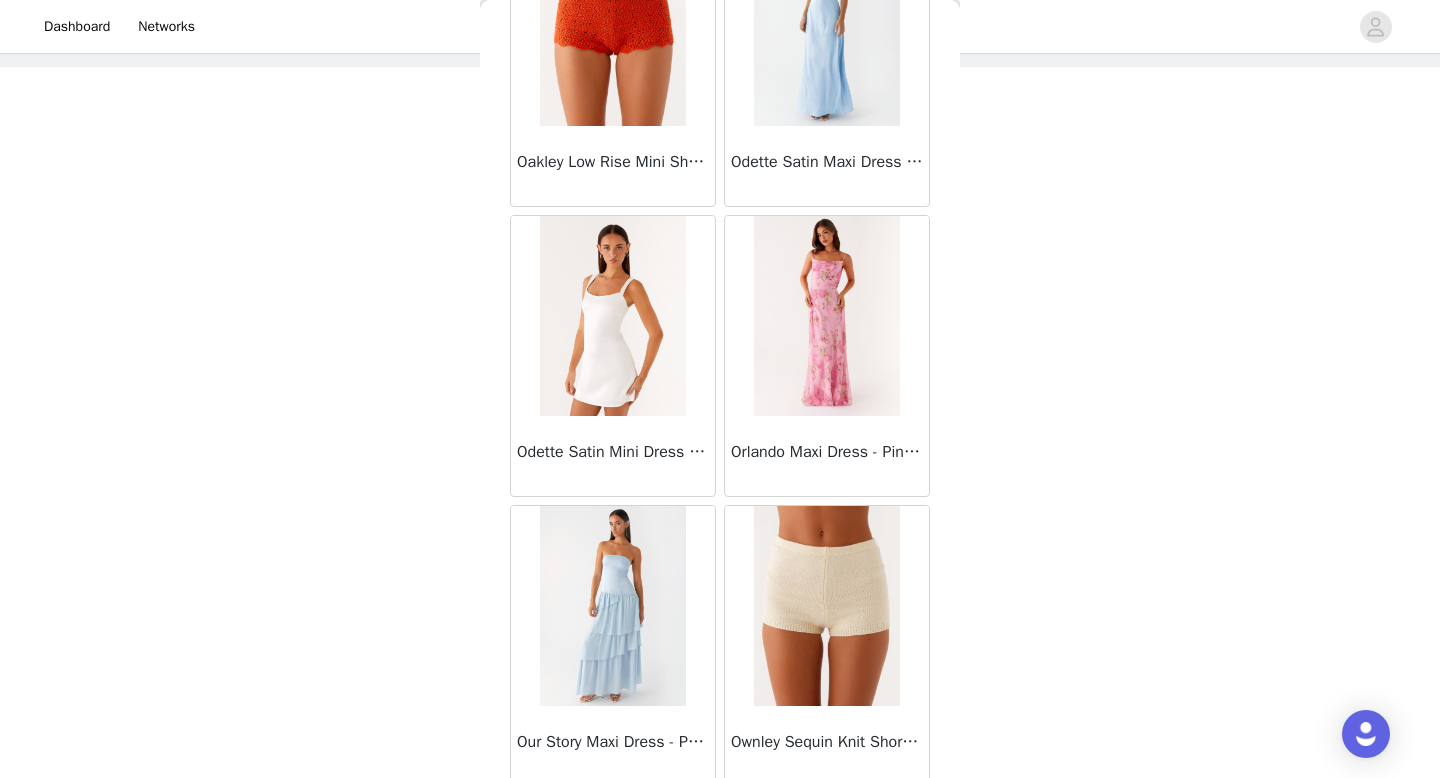 scroll, scrollTop: 45782, scrollLeft: 0, axis: vertical 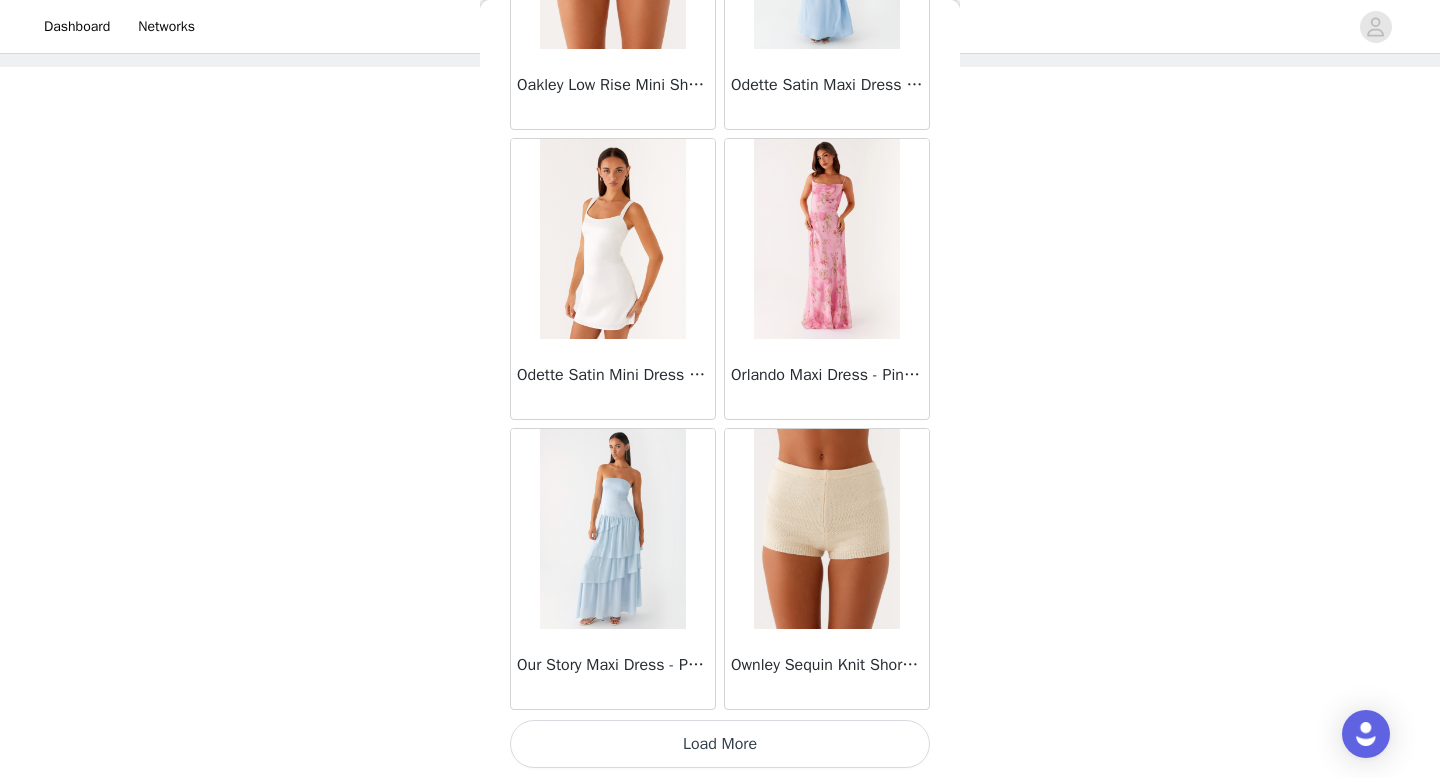 click on "Load More" at bounding box center (720, 744) 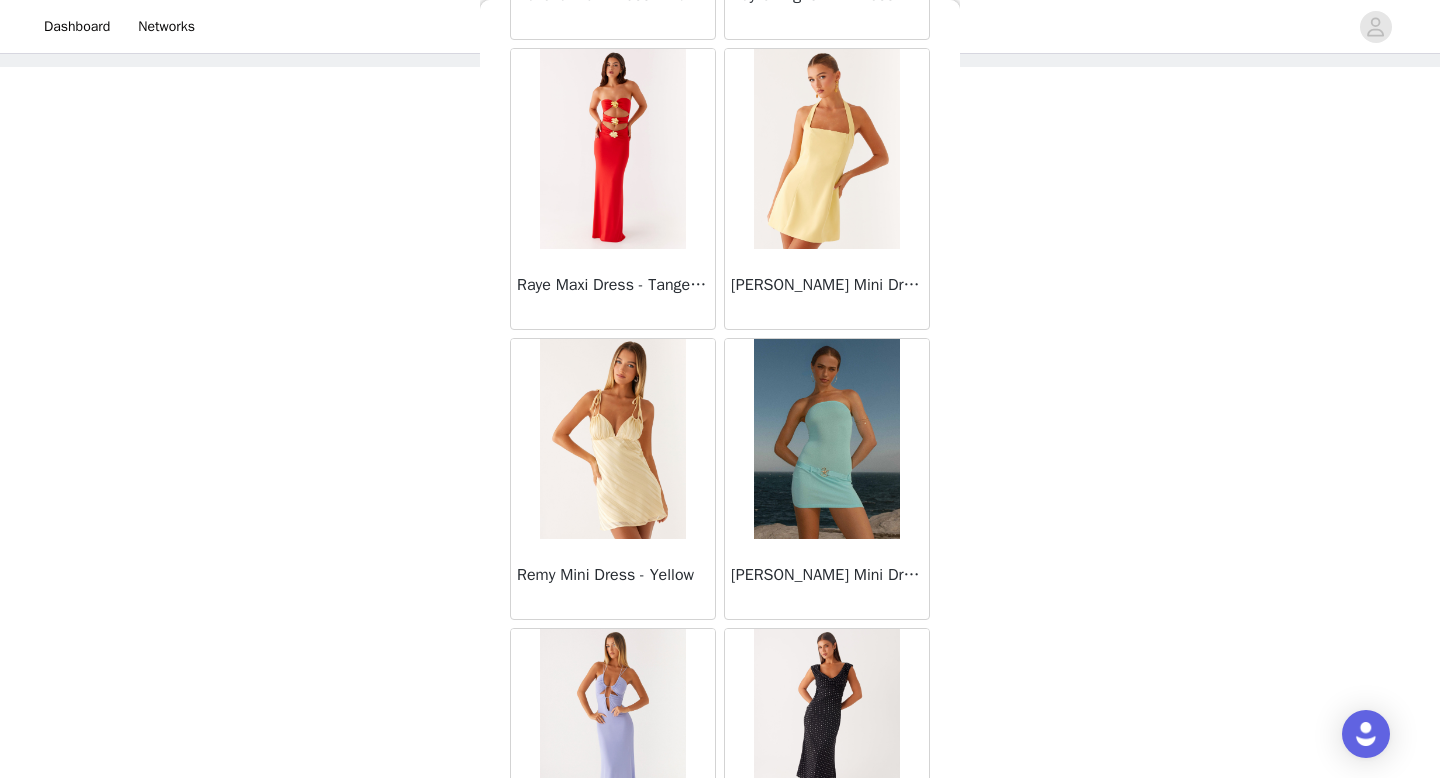 scroll, scrollTop: 48682, scrollLeft: 0, axis: vertical 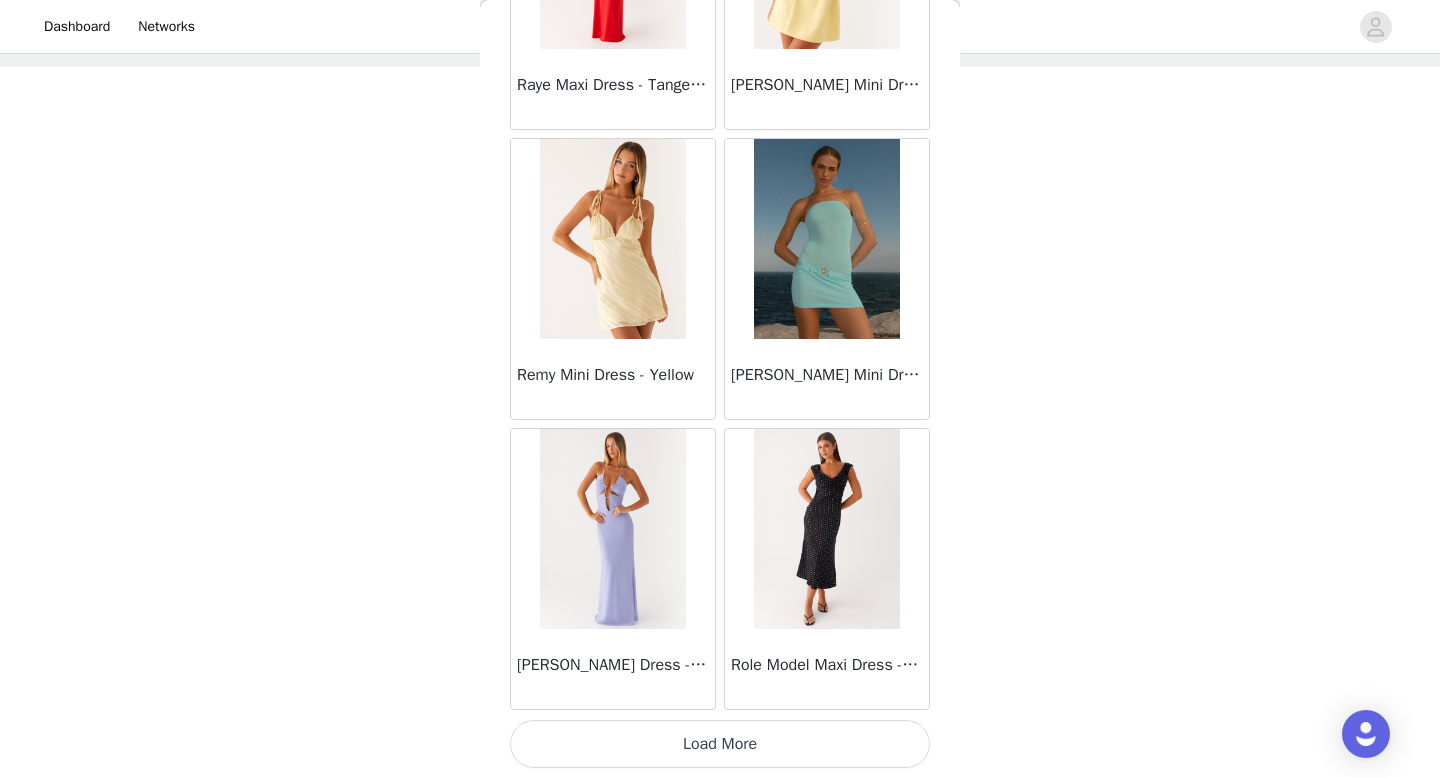 click on "Load More" at bounding box center (720, 744) 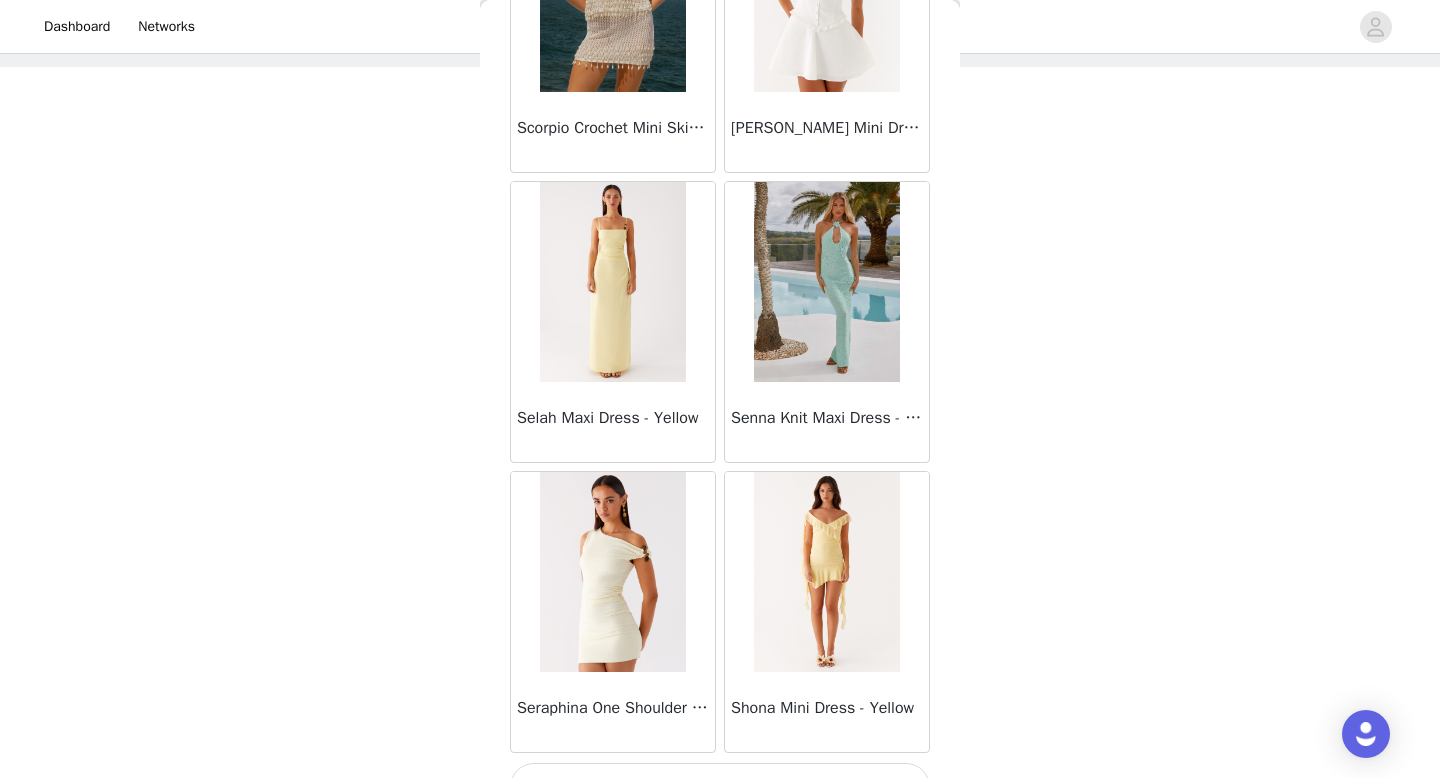 scroll, scrollTop: 51582, scrollLeft: 0, axis: vertical 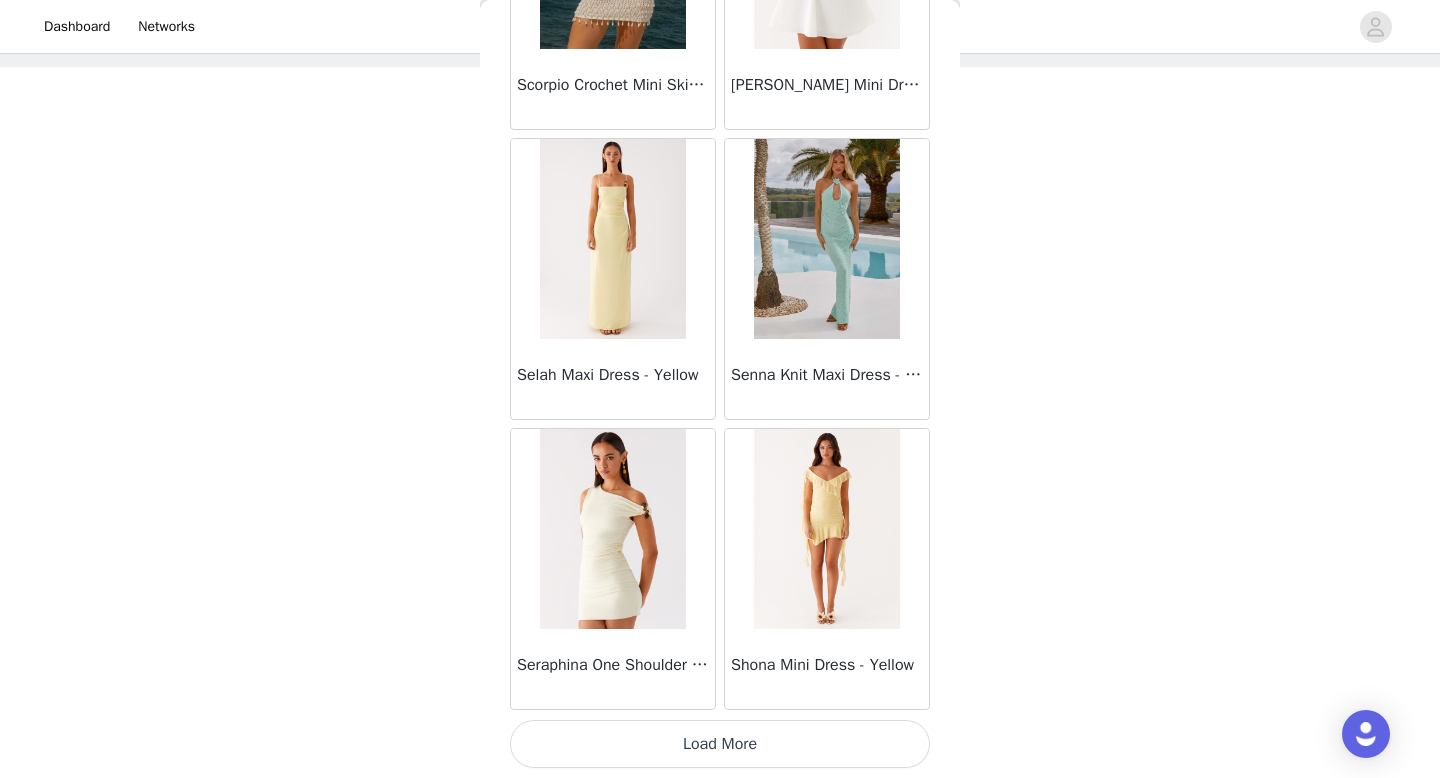 click on "Load More" at bounding box center (720, 744) 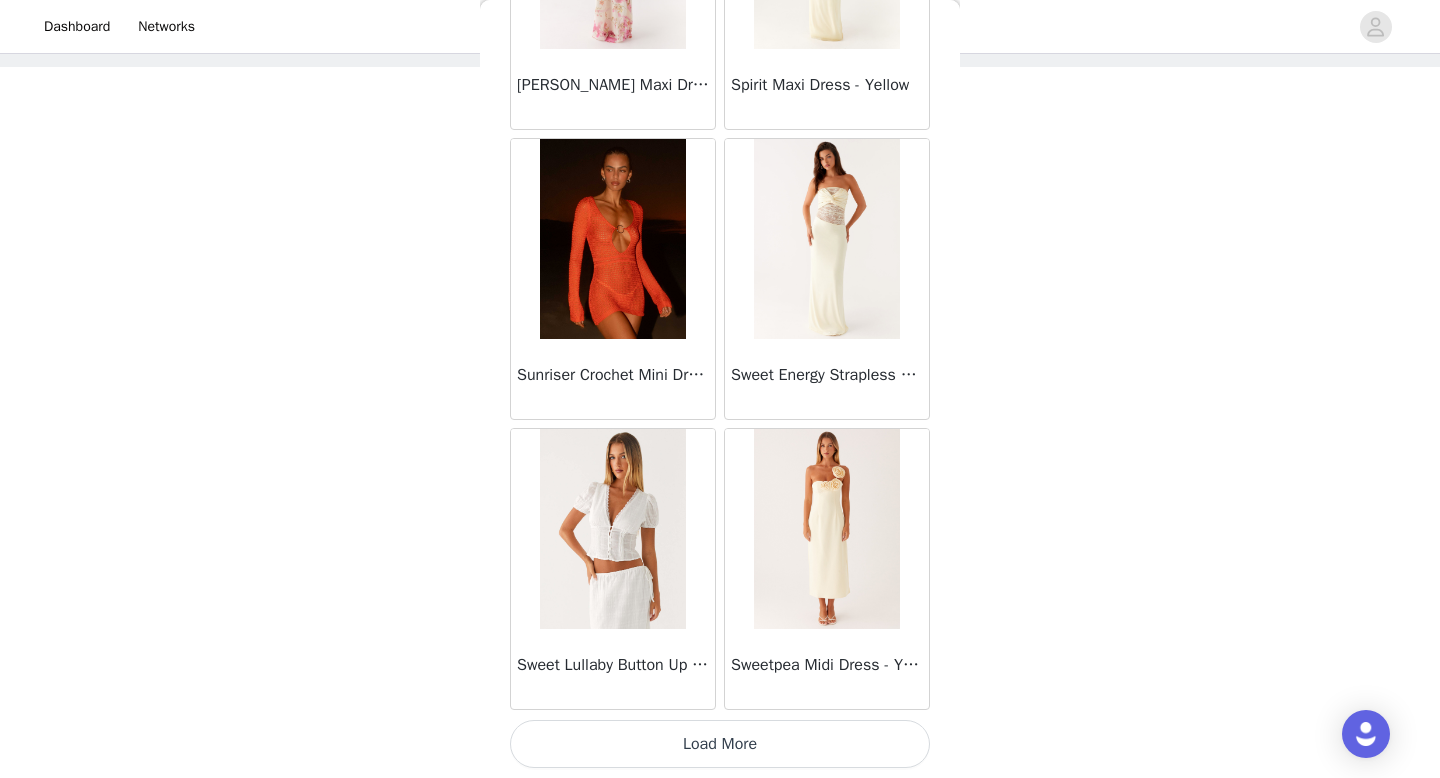 scroll, scrollTop: 54481, scrollLeft: 0, axis: vertical 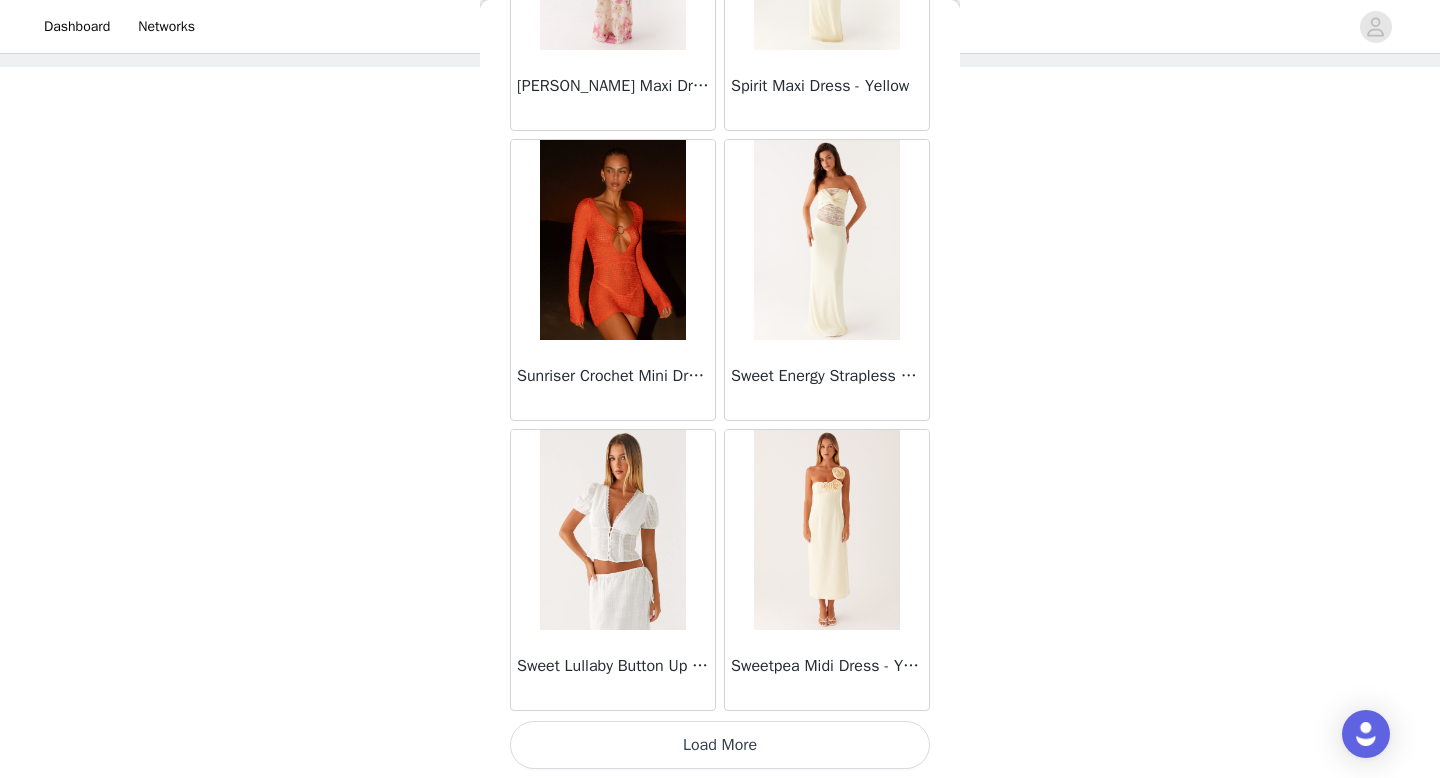 click on "Load More" at bounding box center (720, 745) 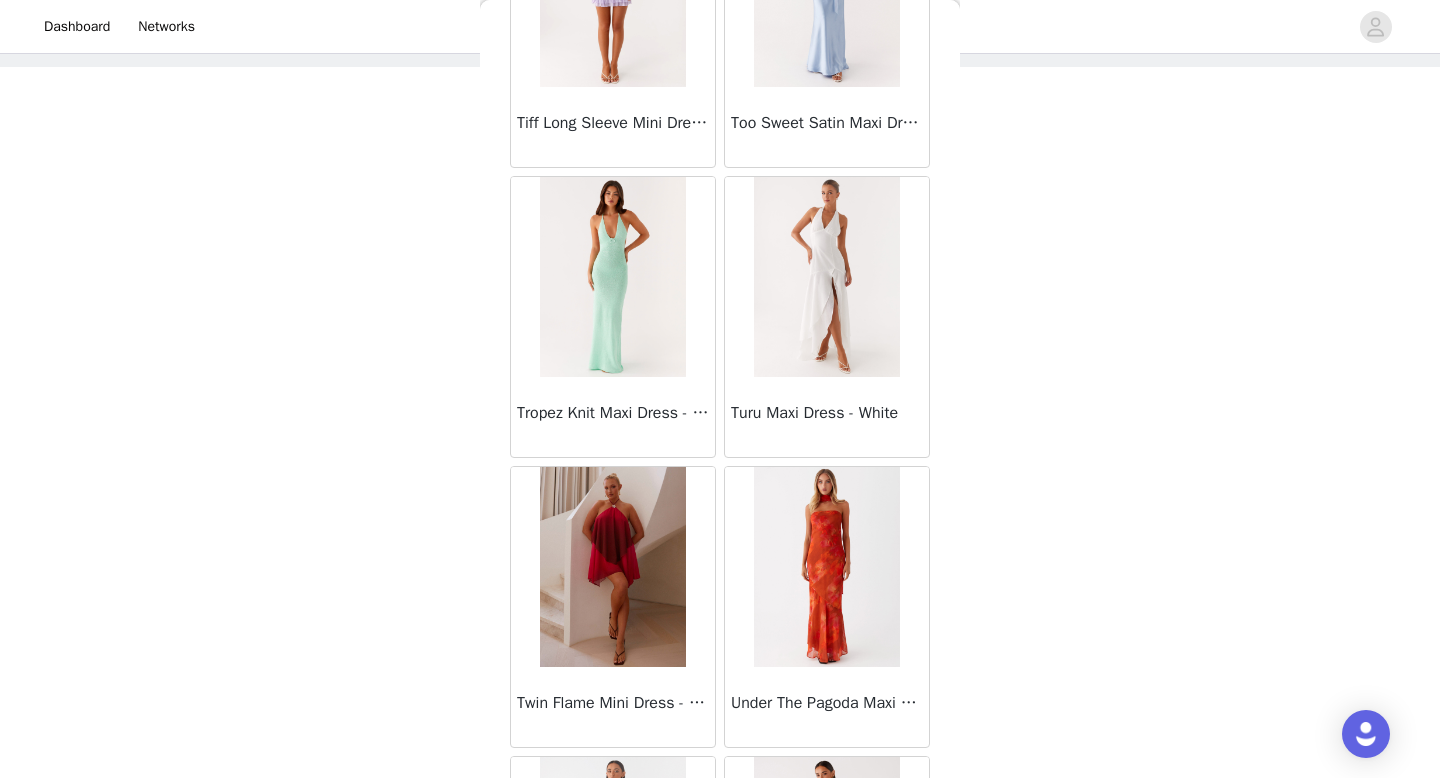 scroll, scrollTop: 57382, scrollLeft: 0, axis: vertical 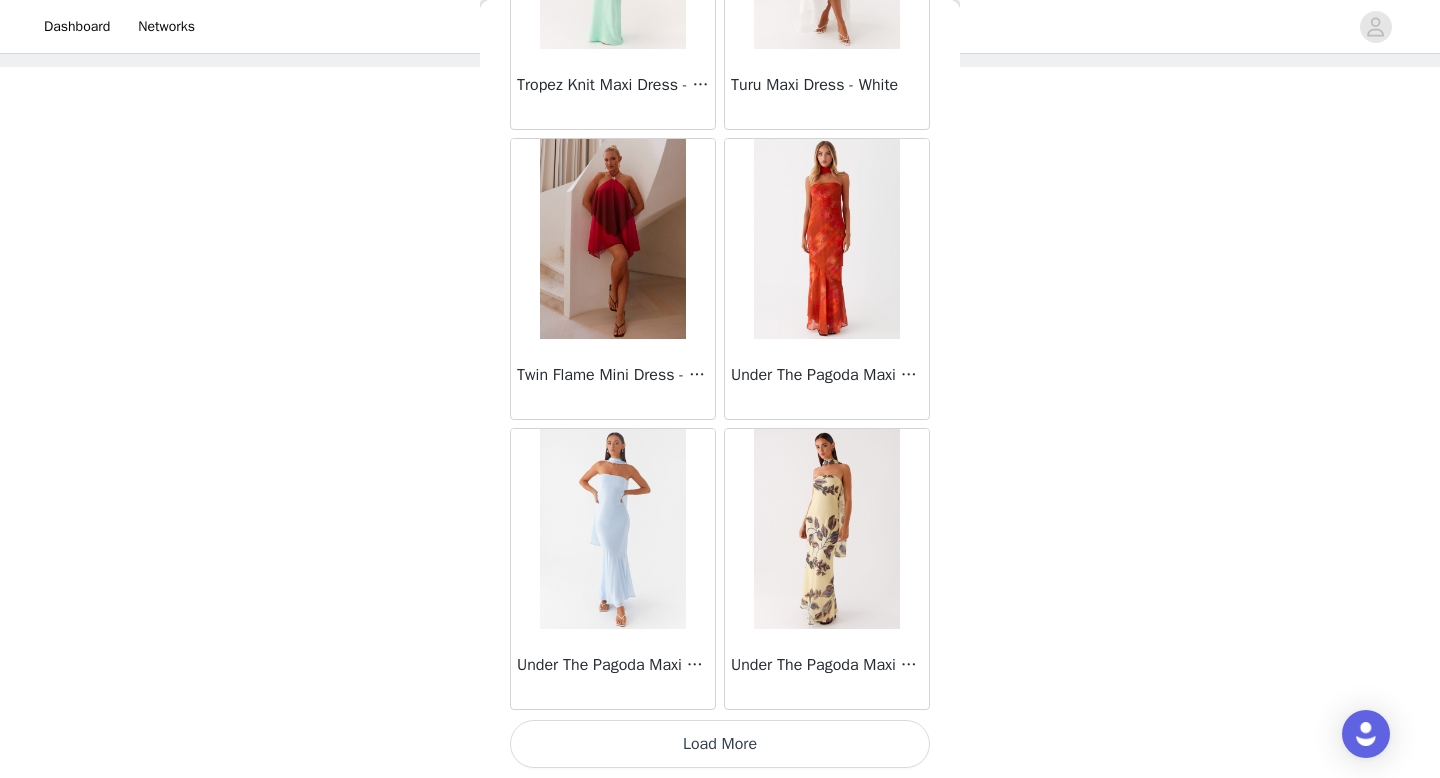 click on "Load More" at bounding box center [720, 744] 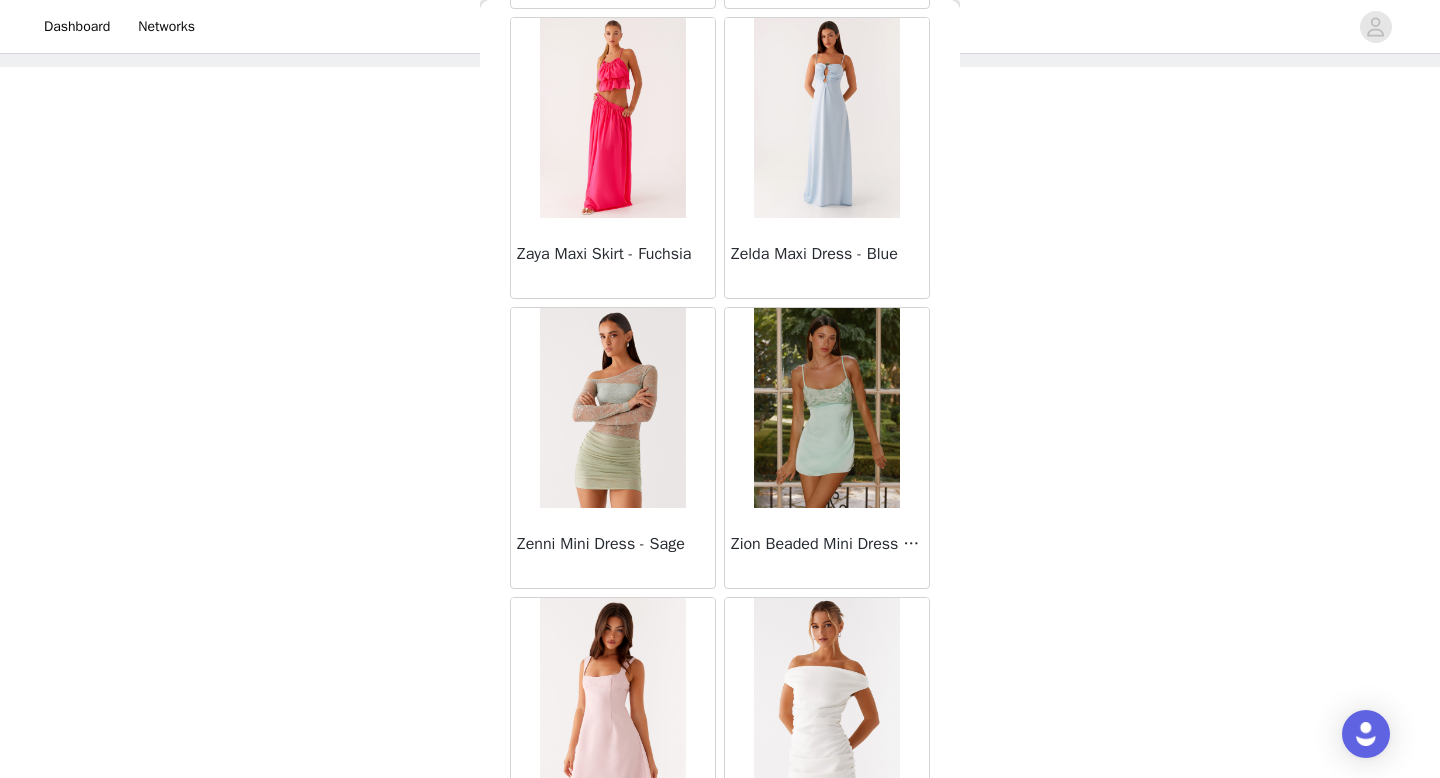 scroll, scrollTop: 60282, scrollLeft: 0, axis: vertical 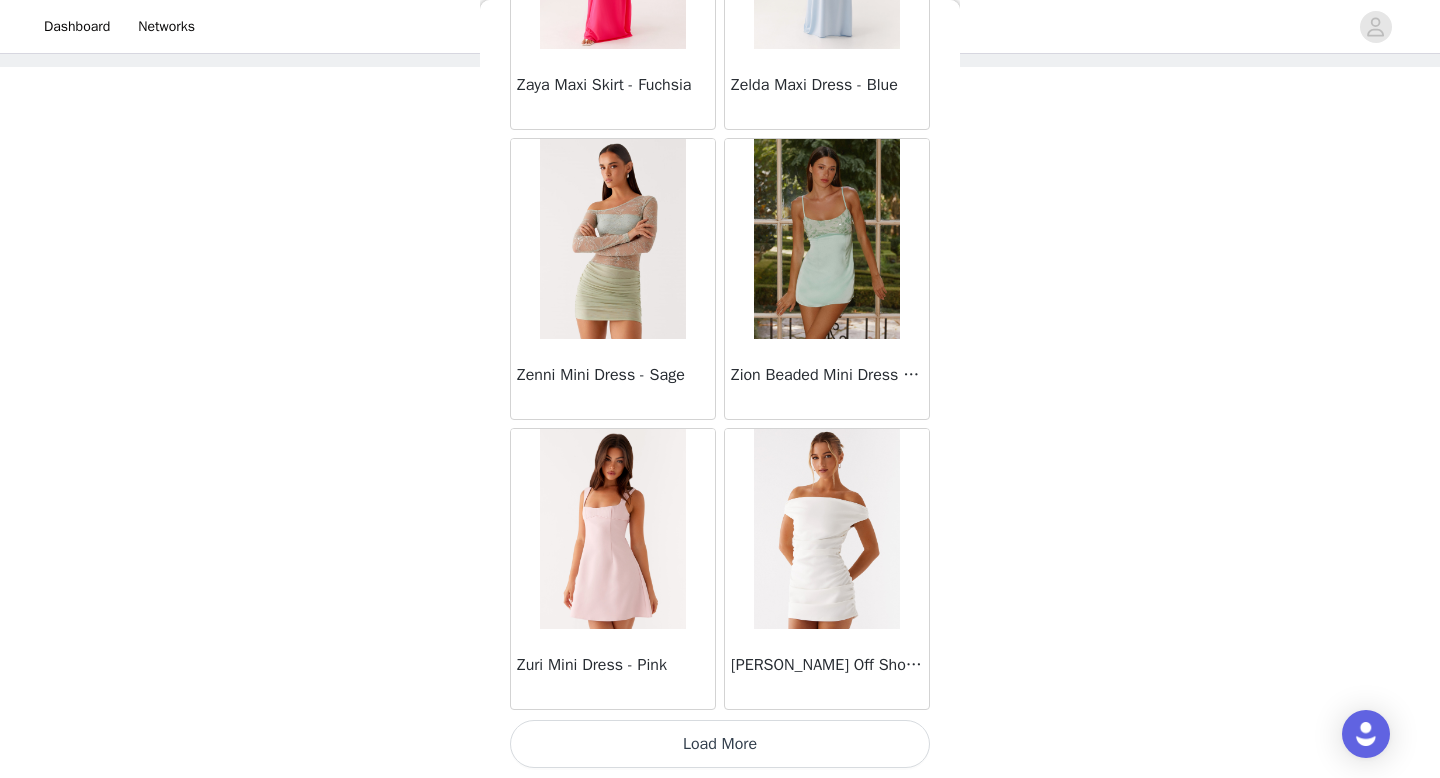 click on "Load More" at bounding box center (720, 744) 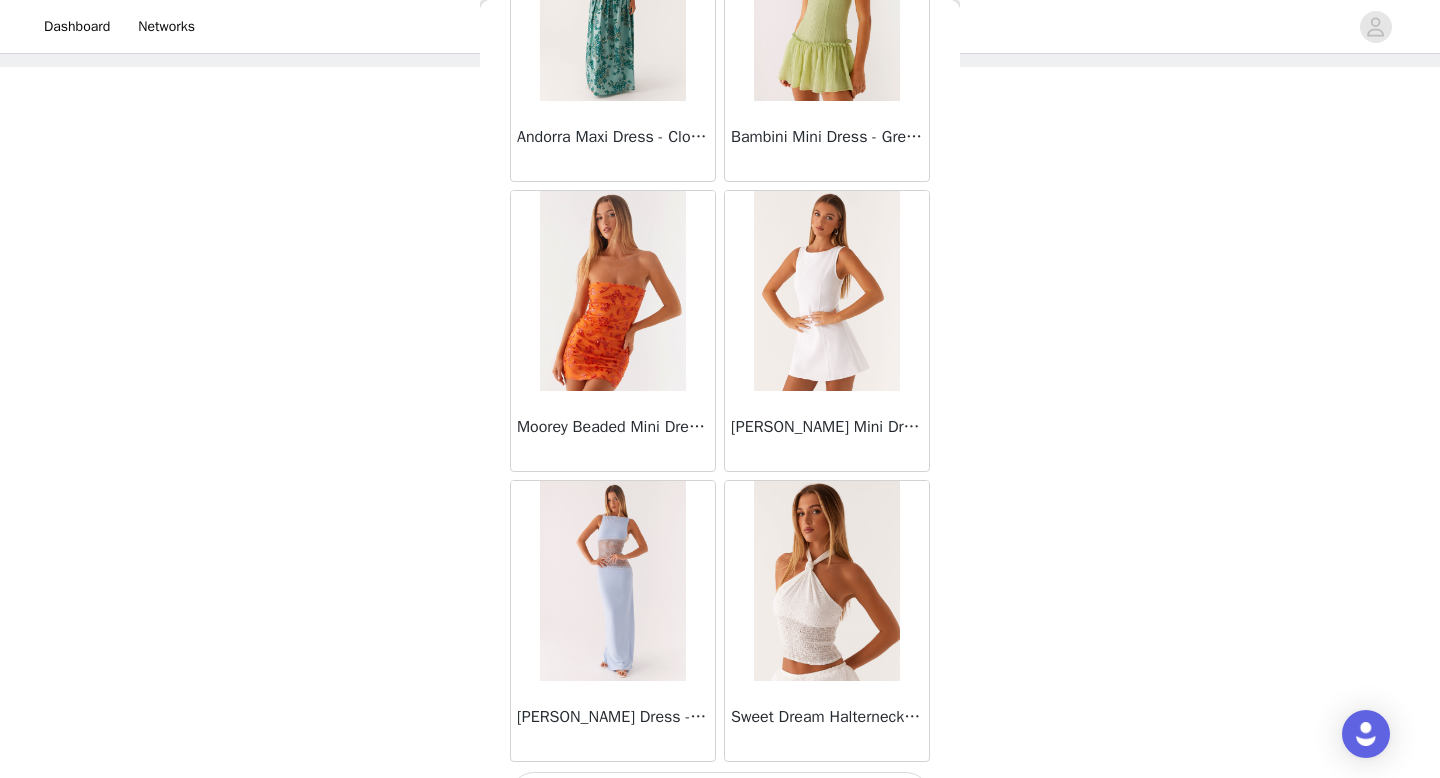 scroll, scrollTop: 63182, scrollLeft: 0, axis: vertical 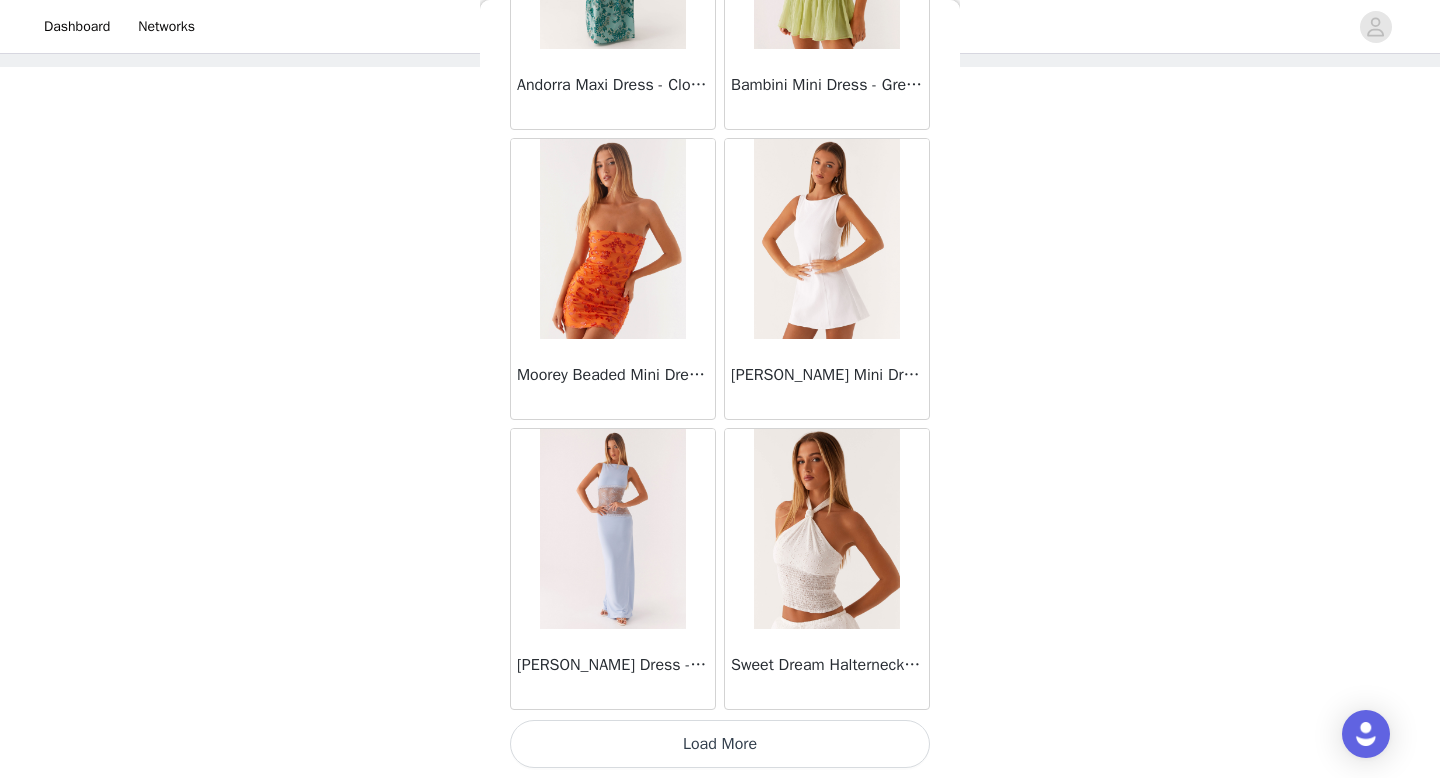 click on "Load More" at bounding box center [720, 744] 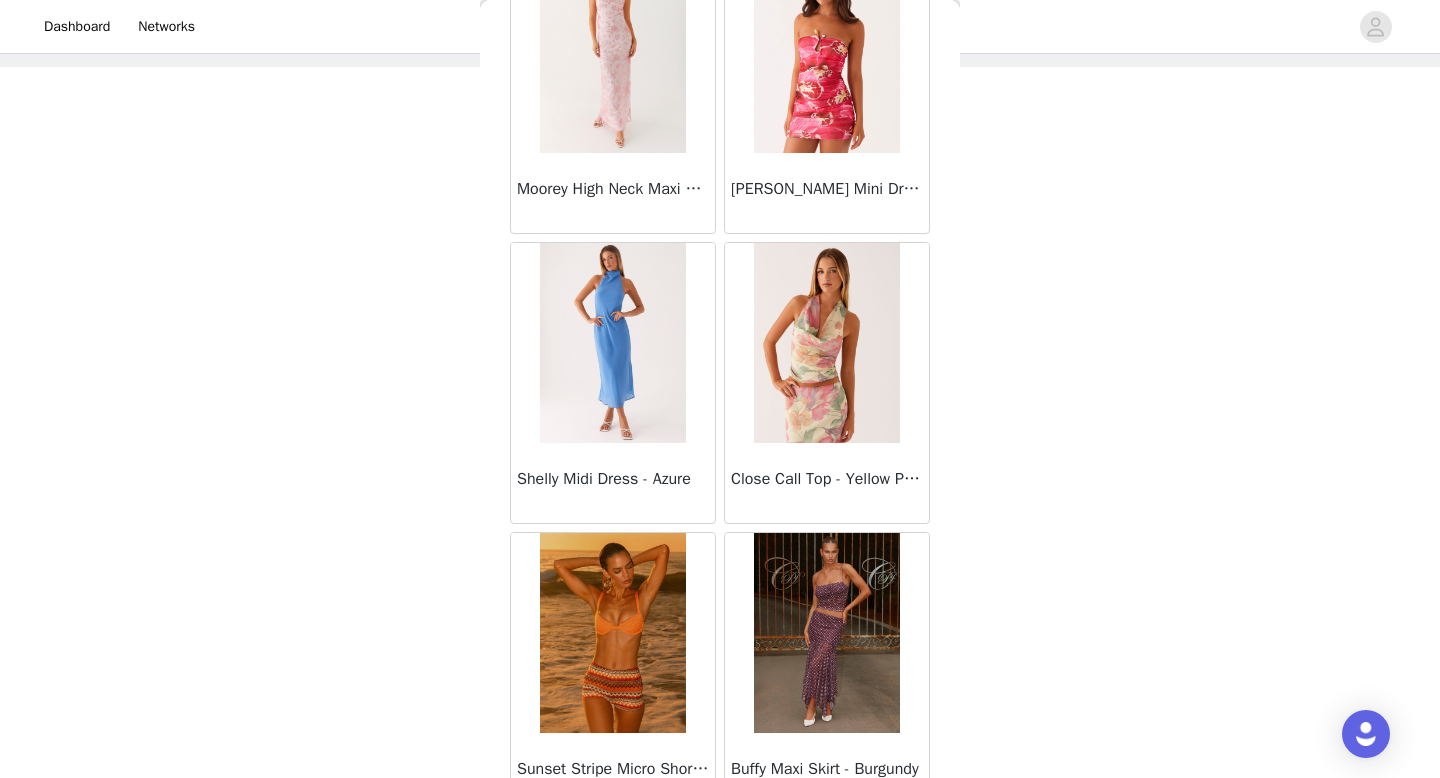 scroll, scrollTop: 66082, scrollLeft: 0, axis: vertical 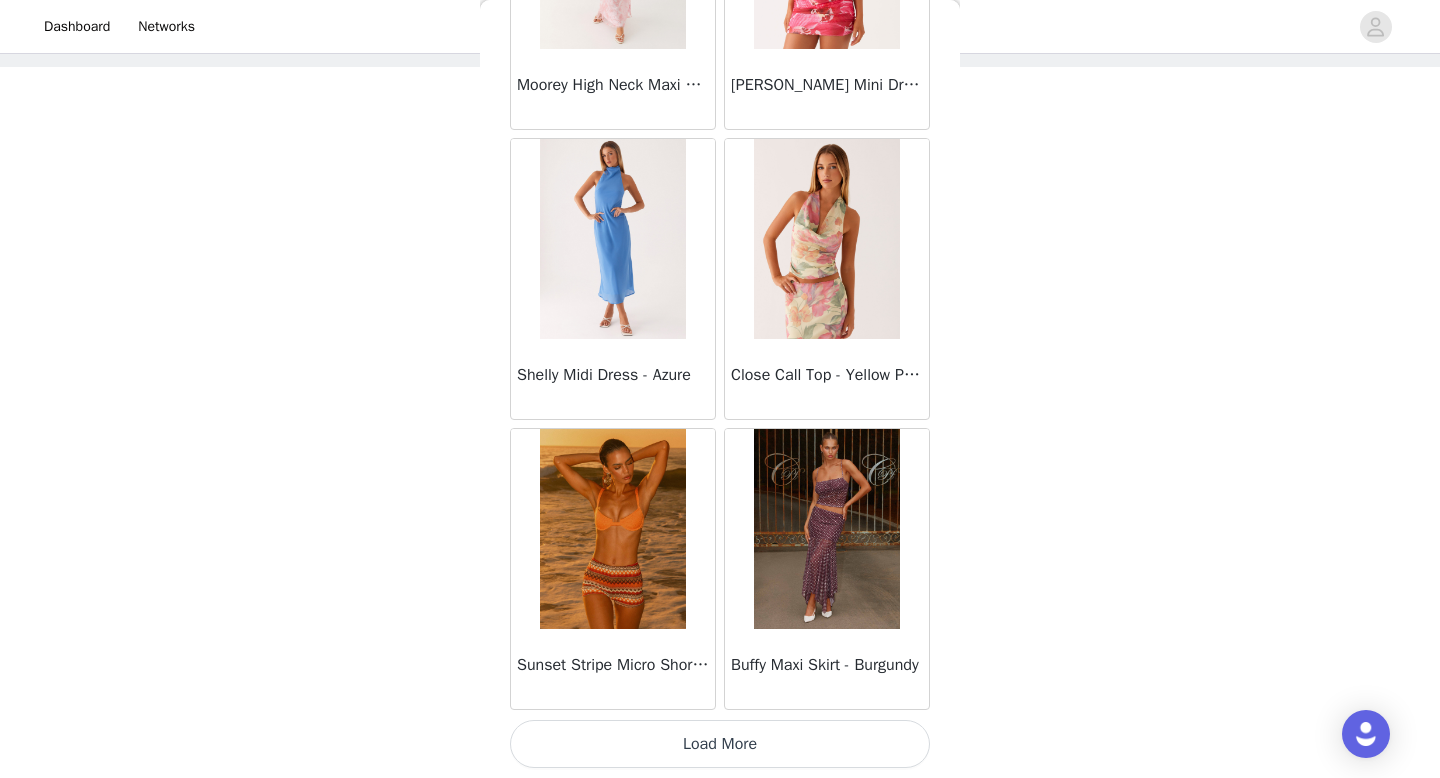 click on "Load More" at bounding box center (720, 744) 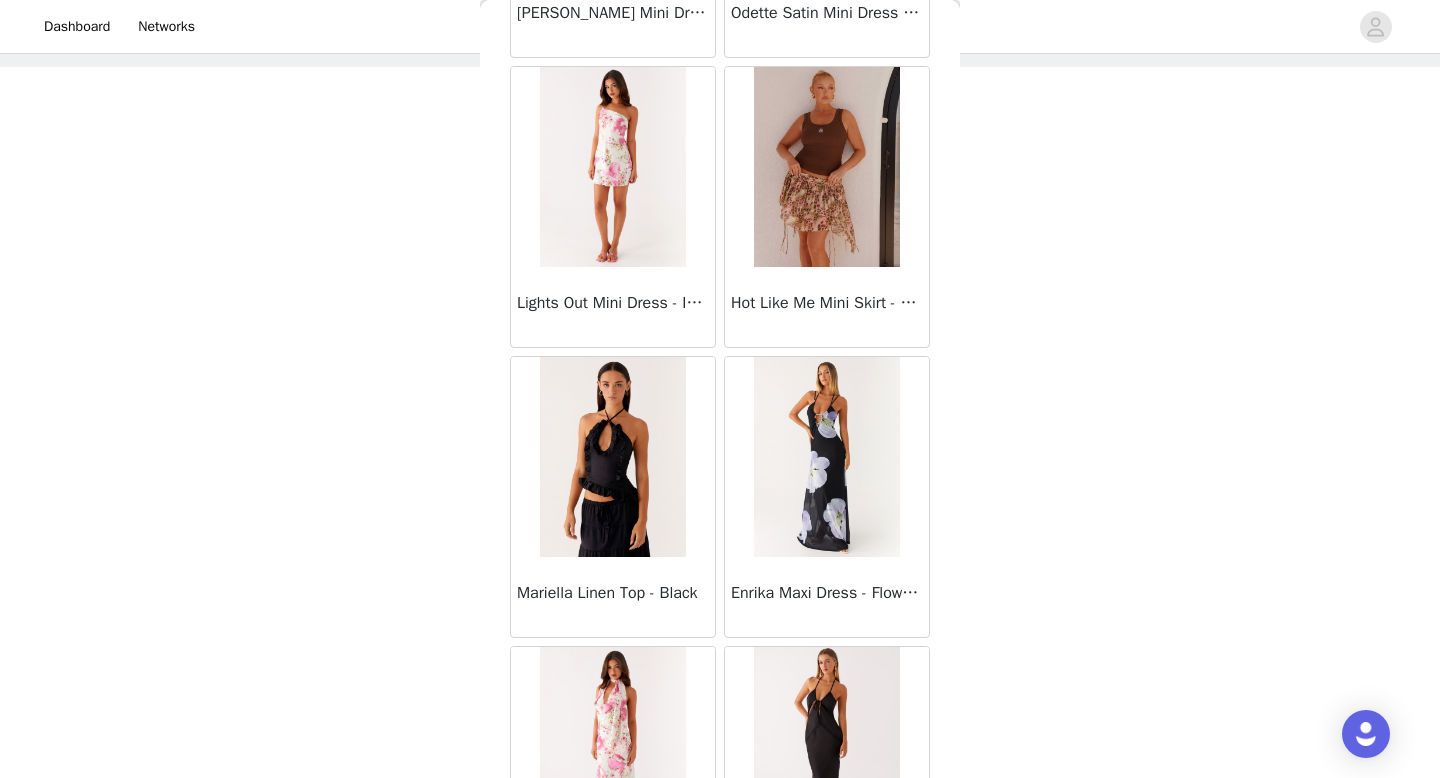 scroll, scrollTop: 68982, scrollLeft: 0, axis: vertical 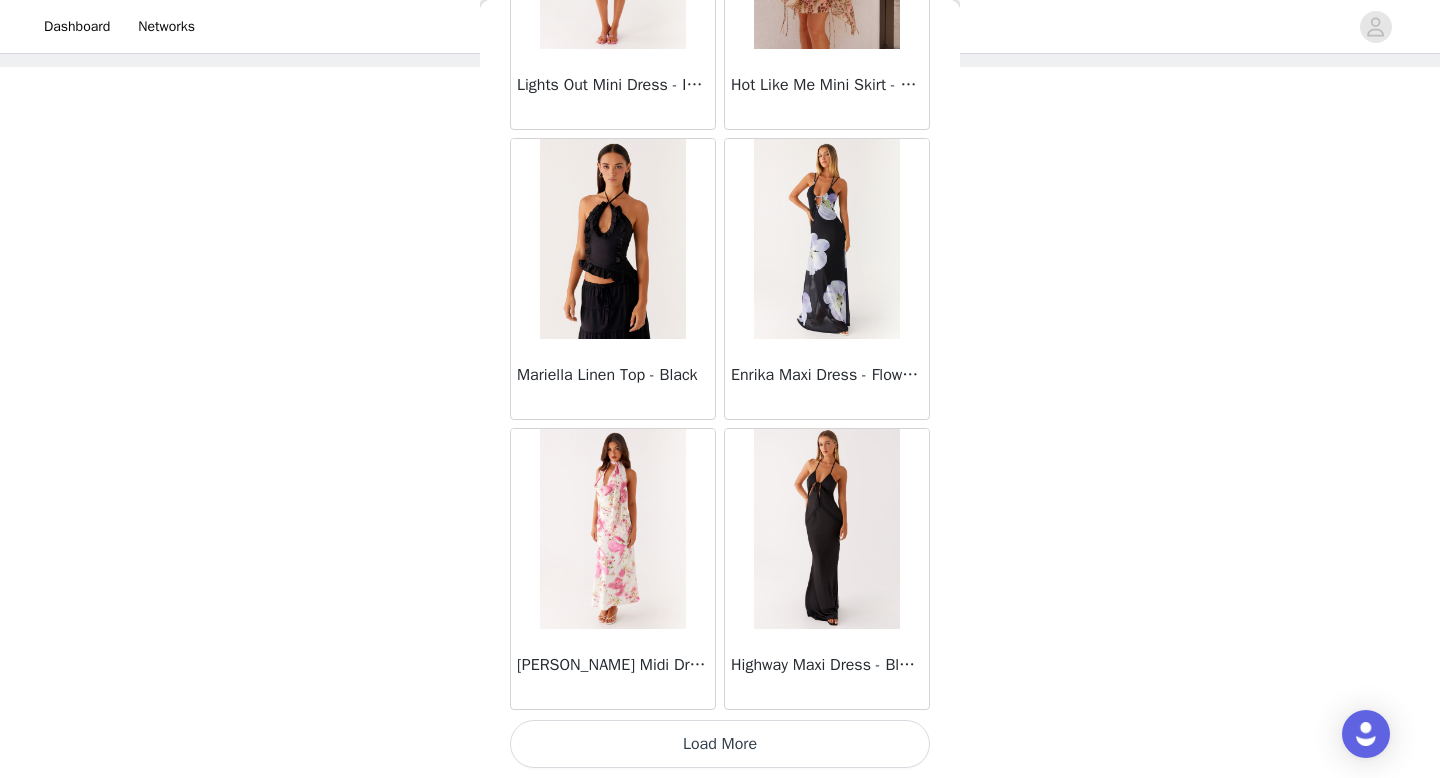 click on "Load More" at bounding box center [720, 744] 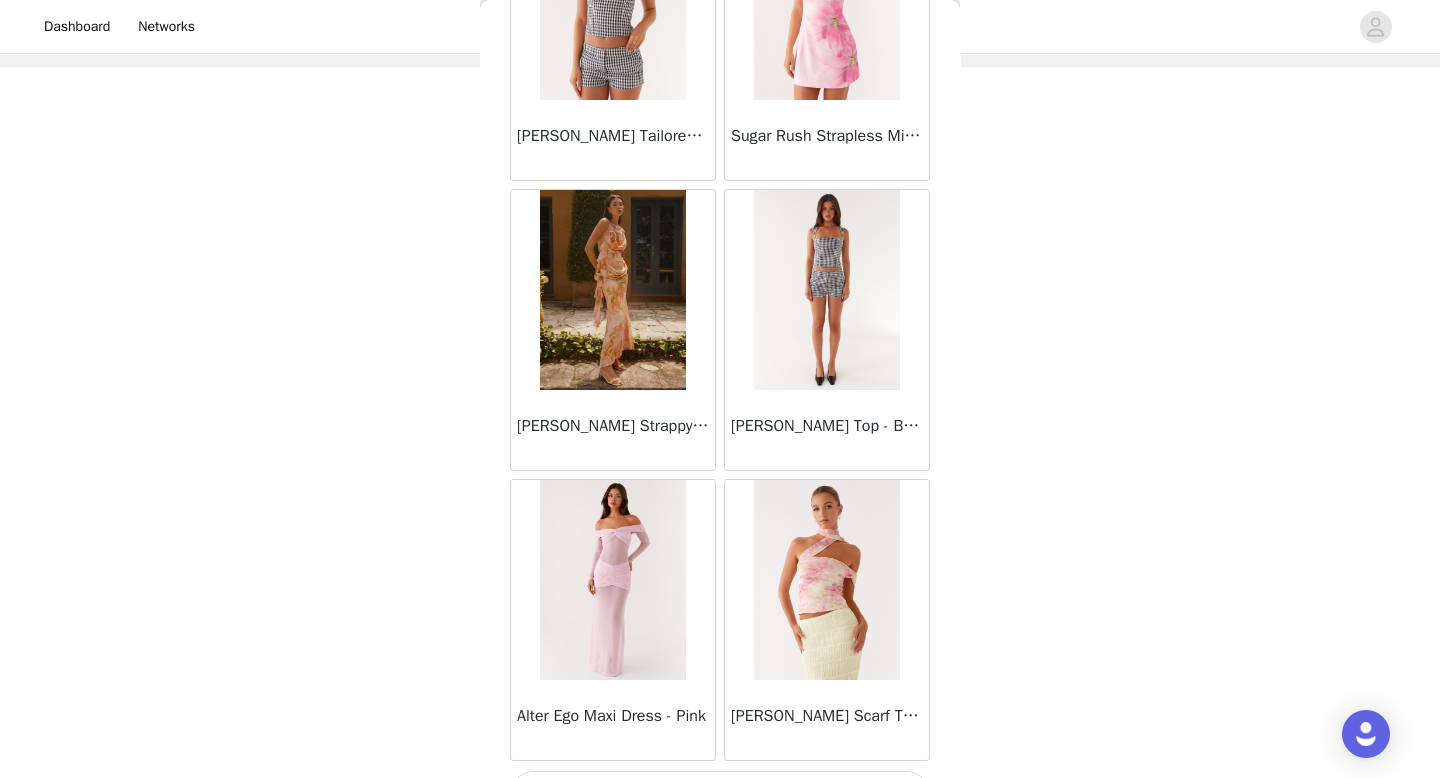 scroll, scrollTop: 71882, scrollLeft: 0, axis: vertical 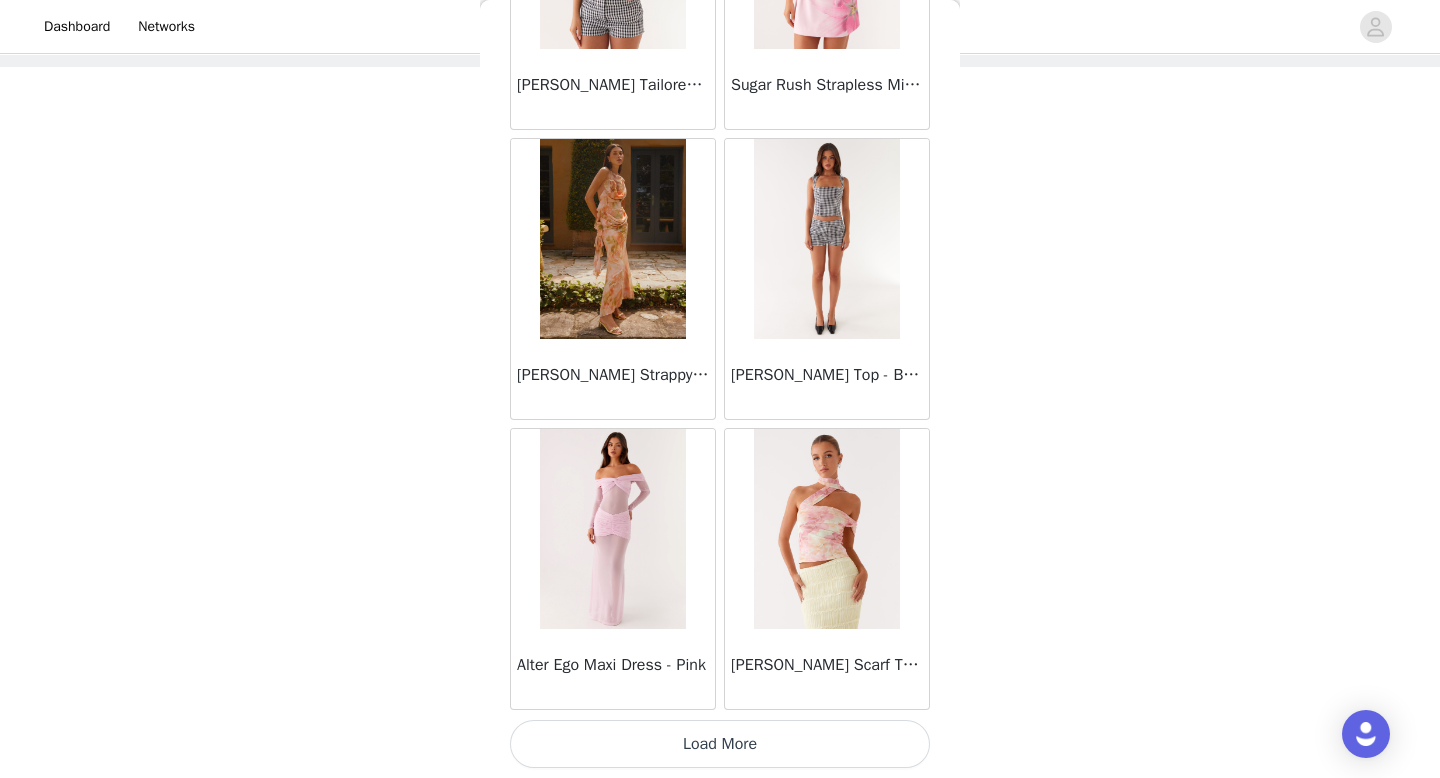 click on "Load More" at bounding box center (720, 744) 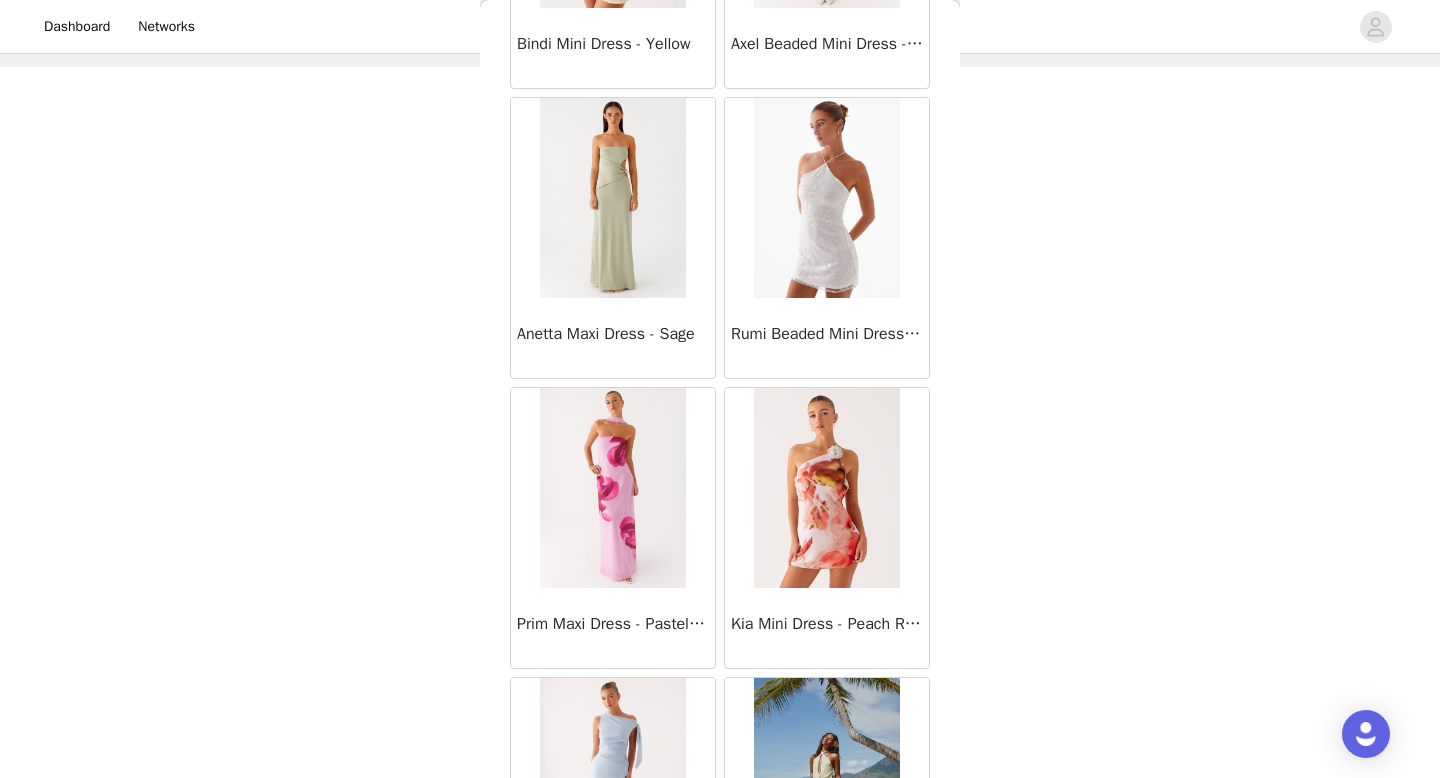scroll, scrollTop: 74518, scrollLeft: 0, axis: vertical 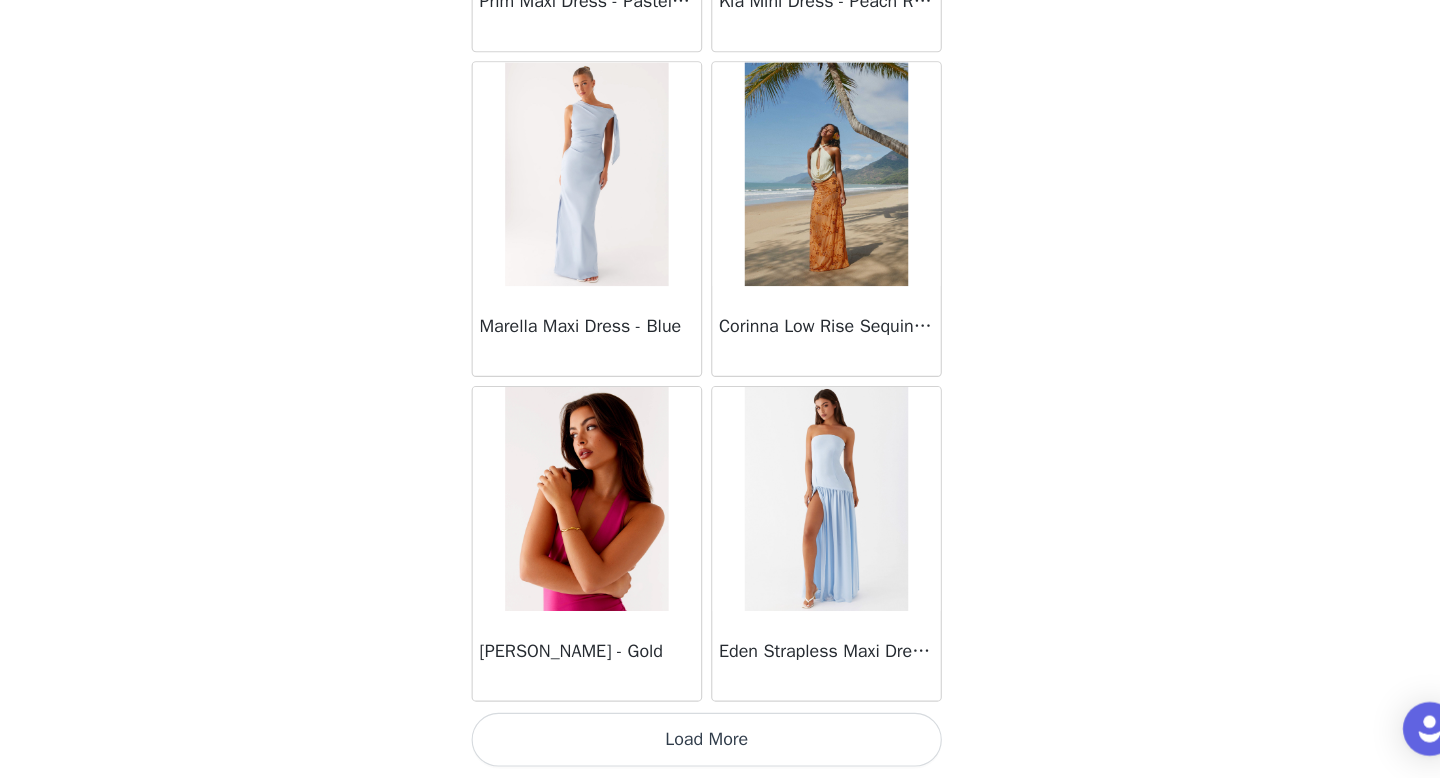 click on "Load More" at bounding box center [720, 744] 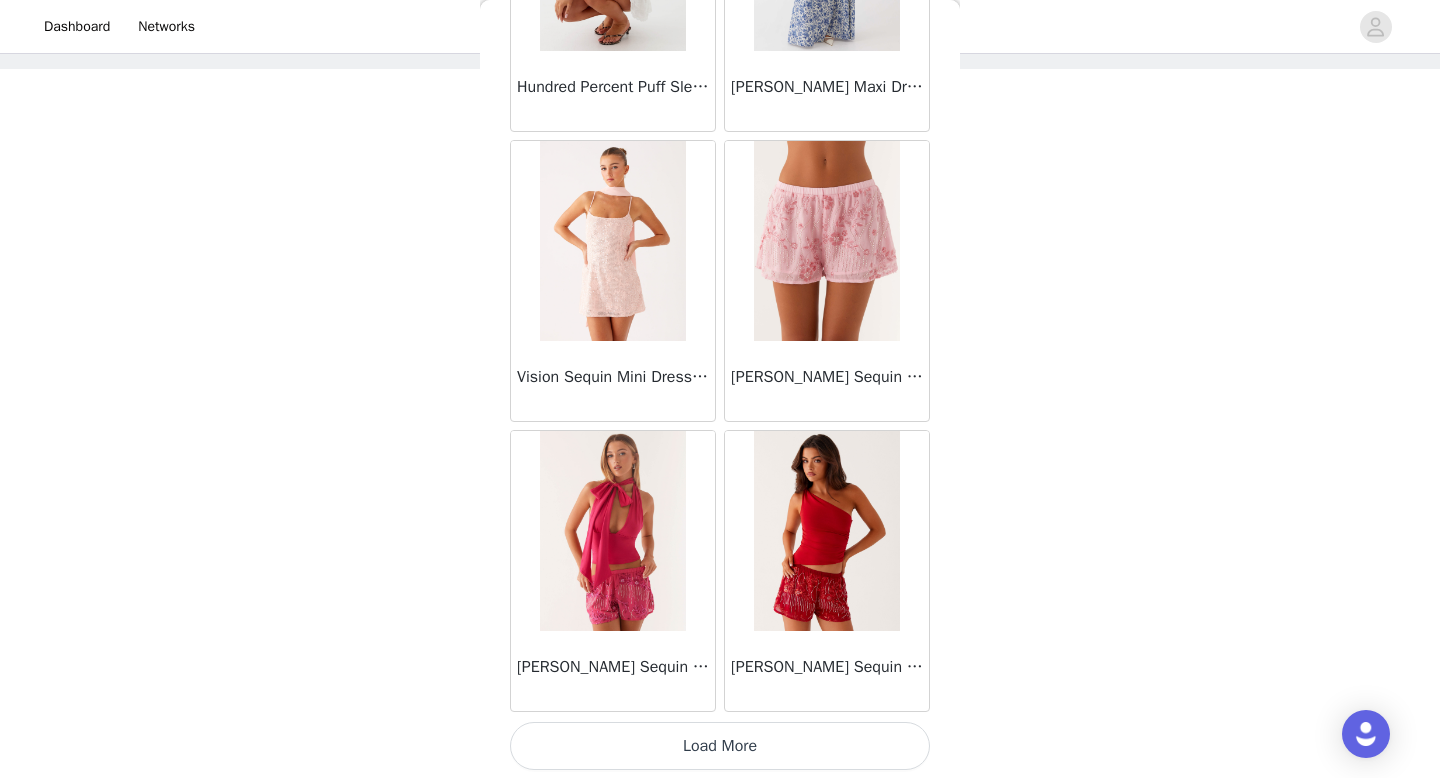 scroll, scrollTop: 77682, scrollLeft: 0, axis: vertical 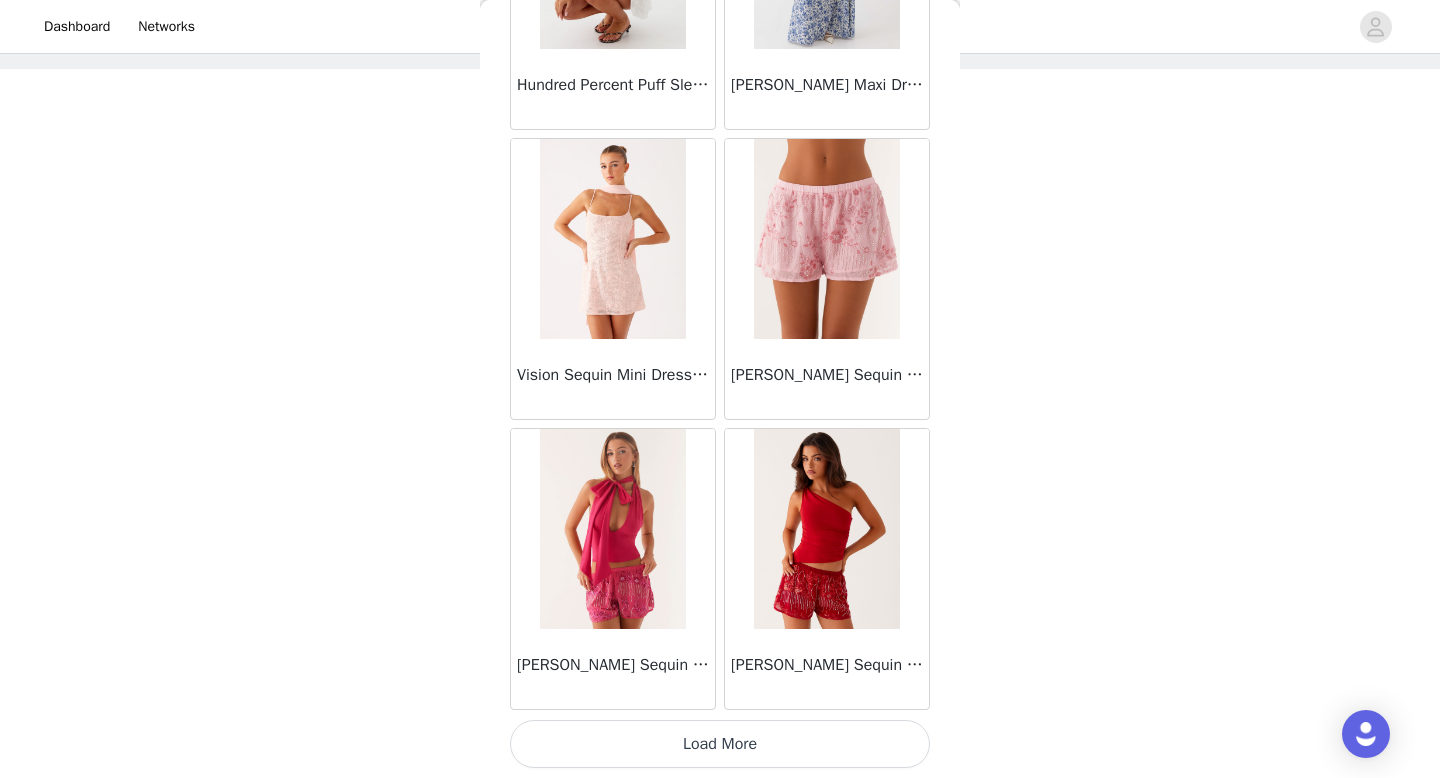 click on "Load More" at bounding box center (720, 744) 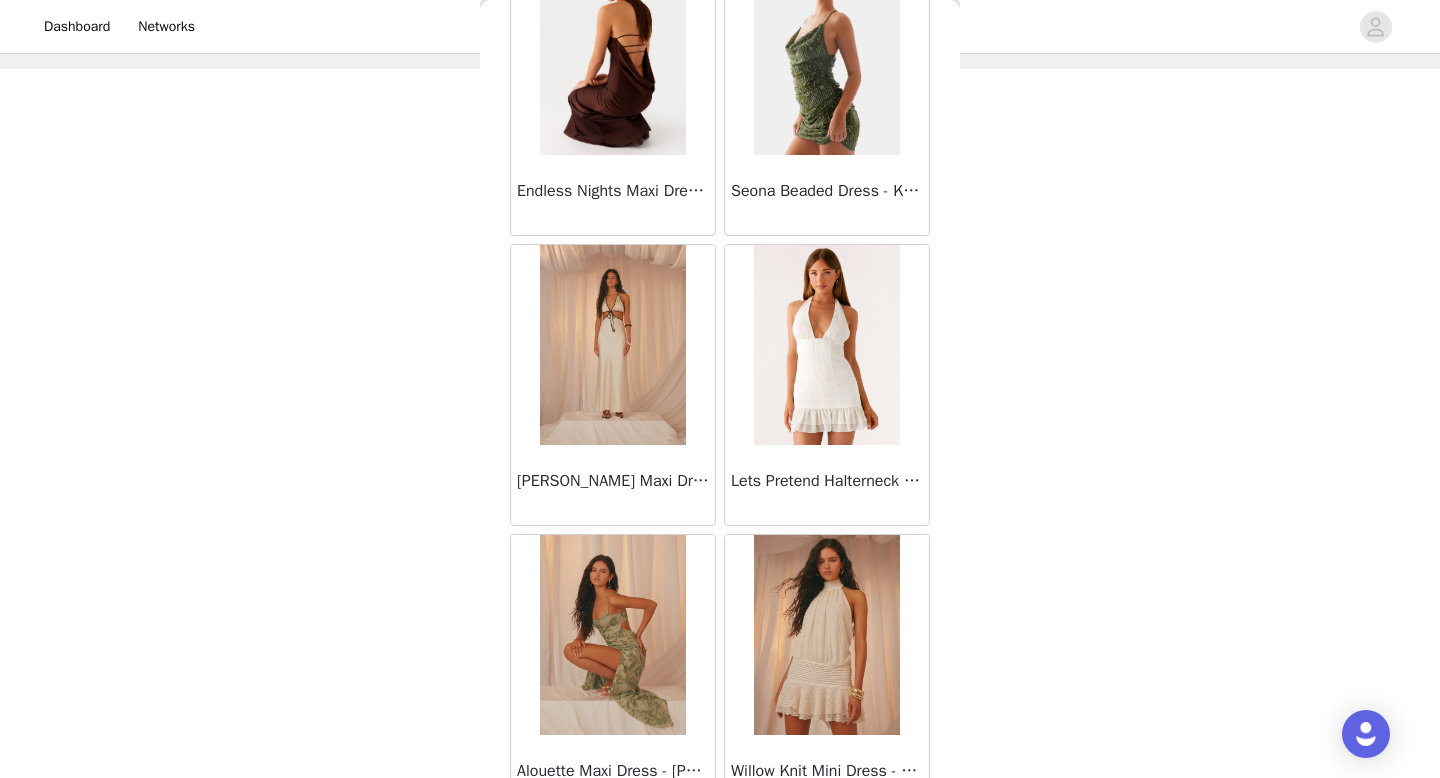 scroll, scrollTop: 80228, scrollLeft: 0, axis: vertical 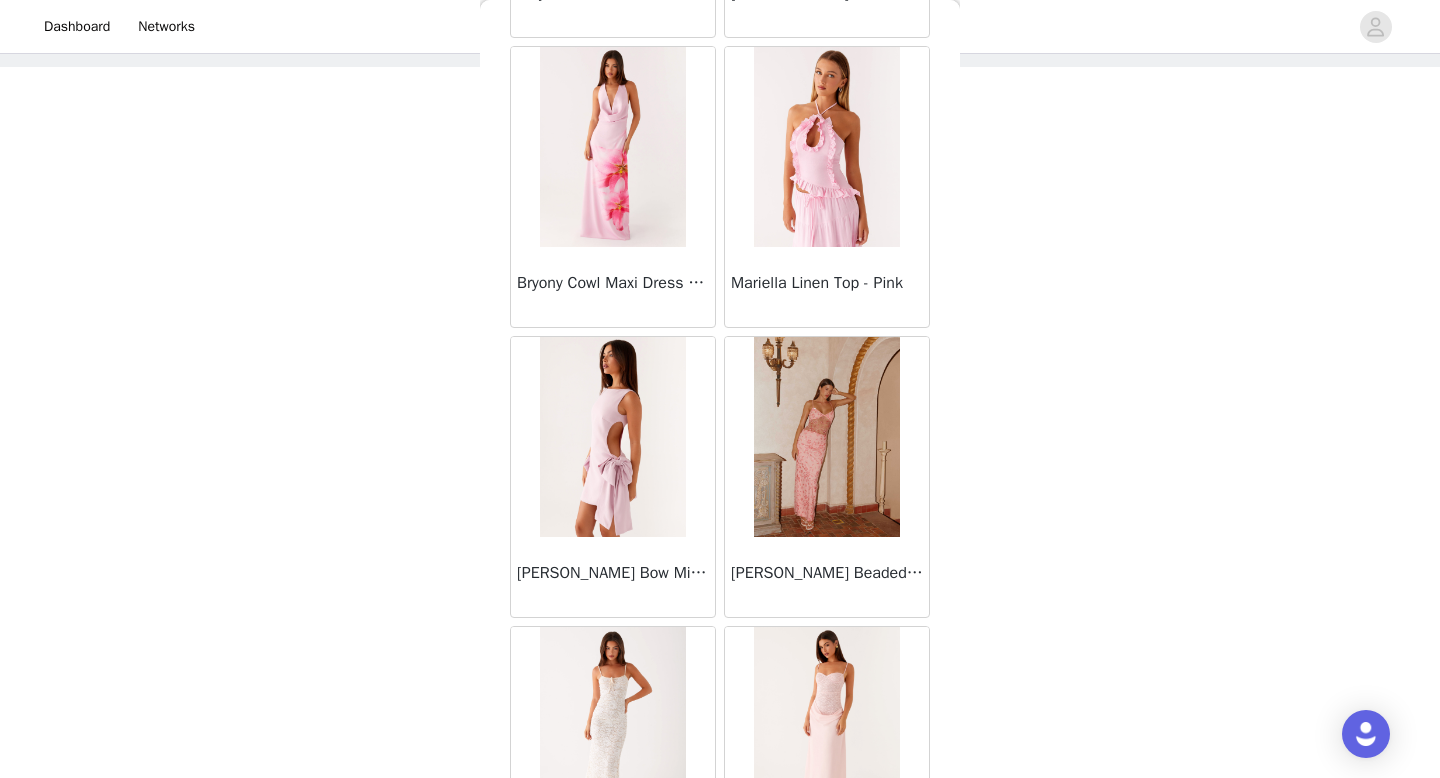 click at bounding box center [612, 437] 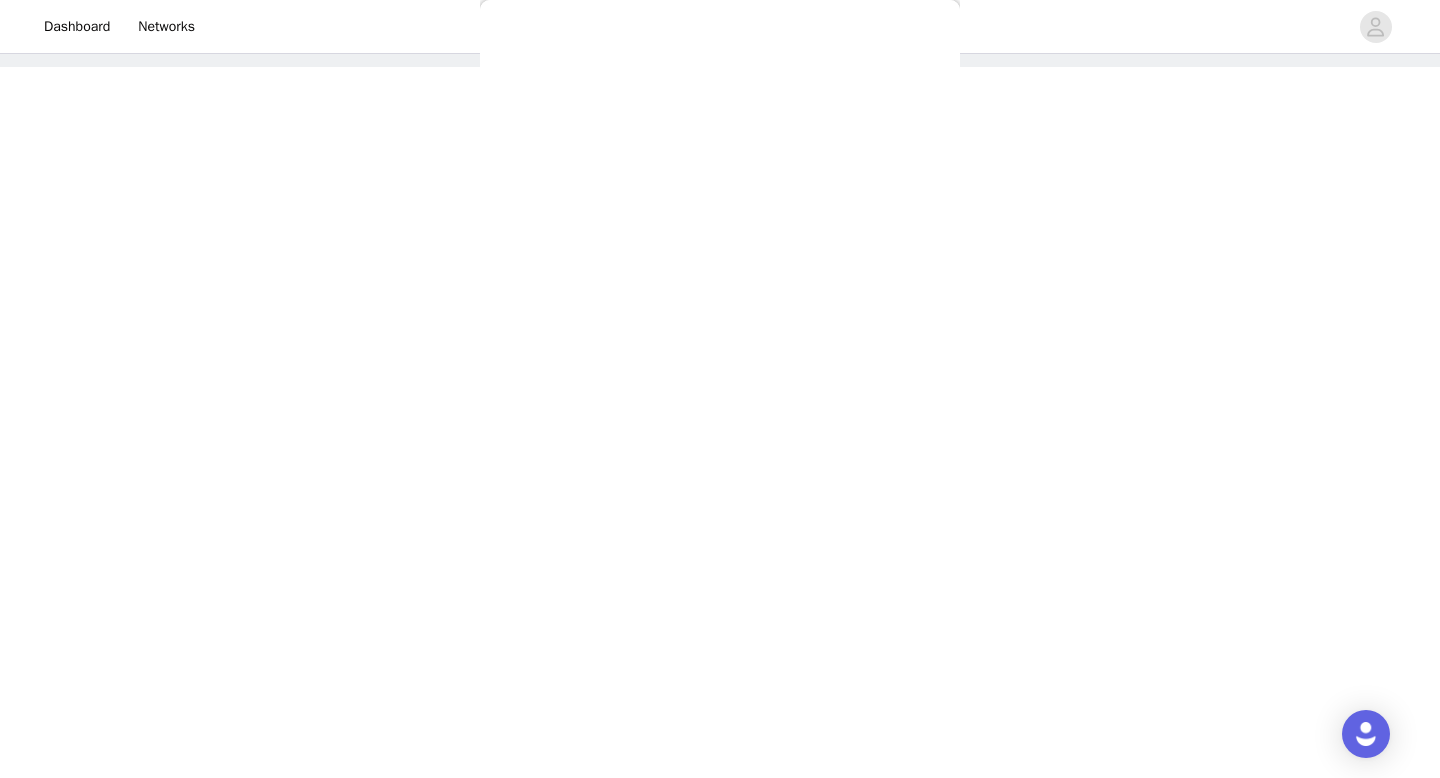 scroll, scrollTop: 281, scrollLeft: 0, axis: vertical 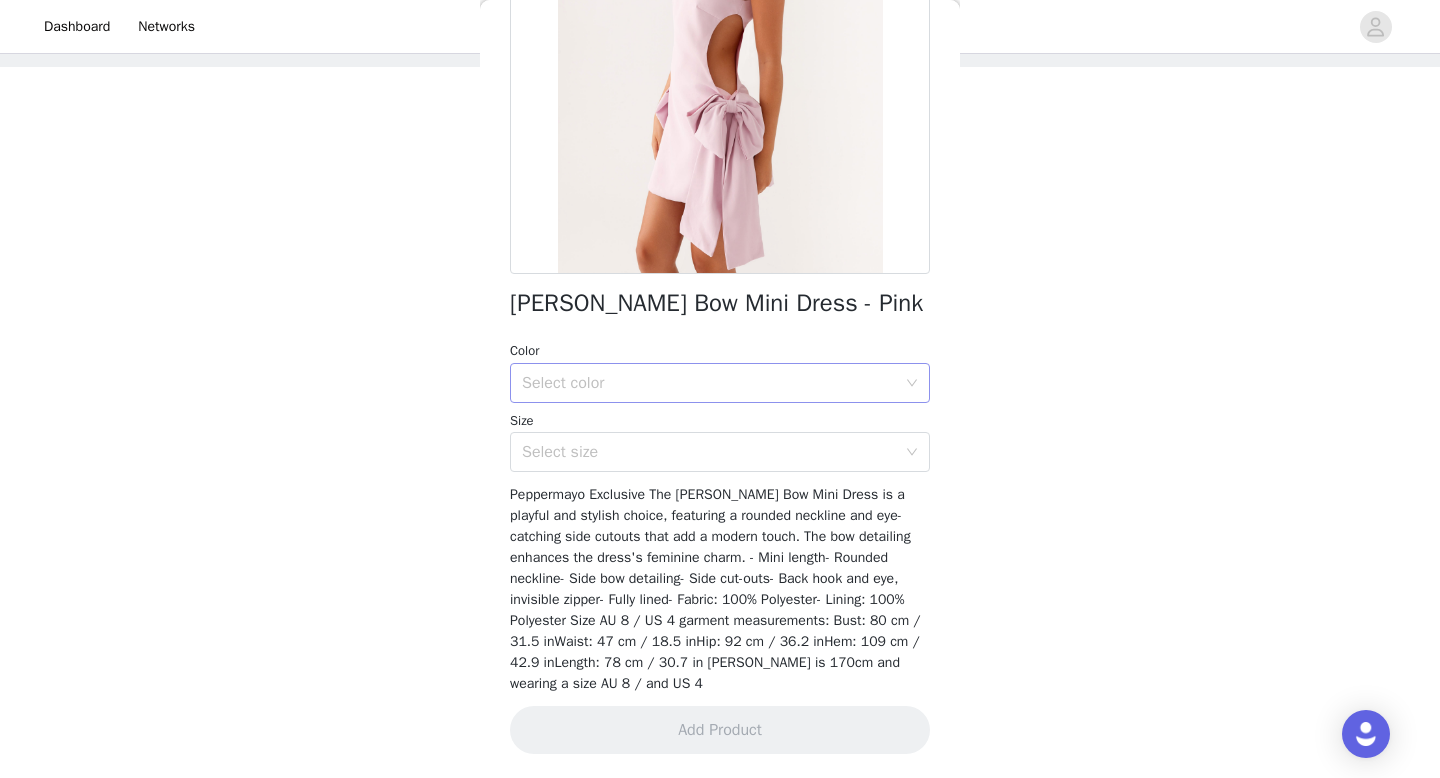 click on "Select color" at bounding box center (709, 383) 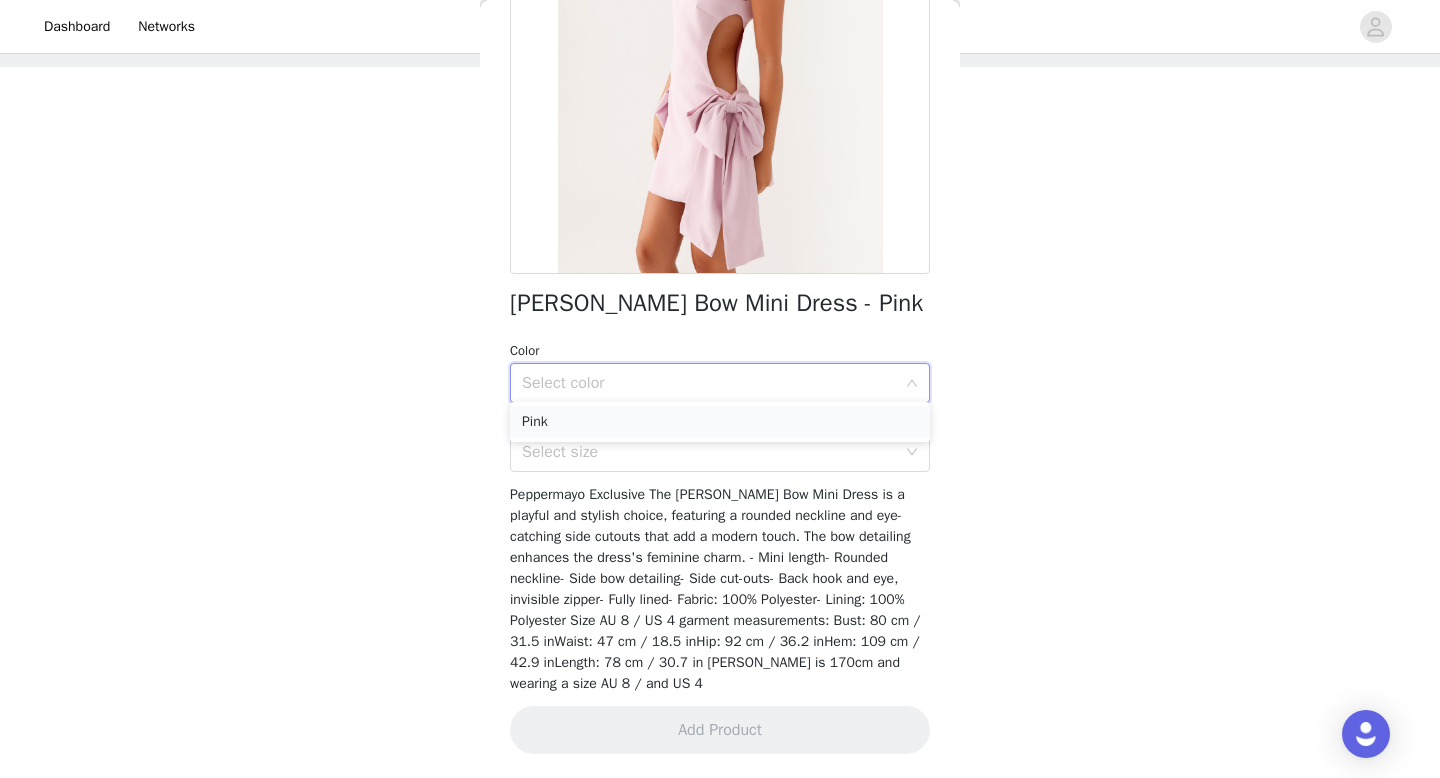 click on "Pink" at bounding box center (720, 422) 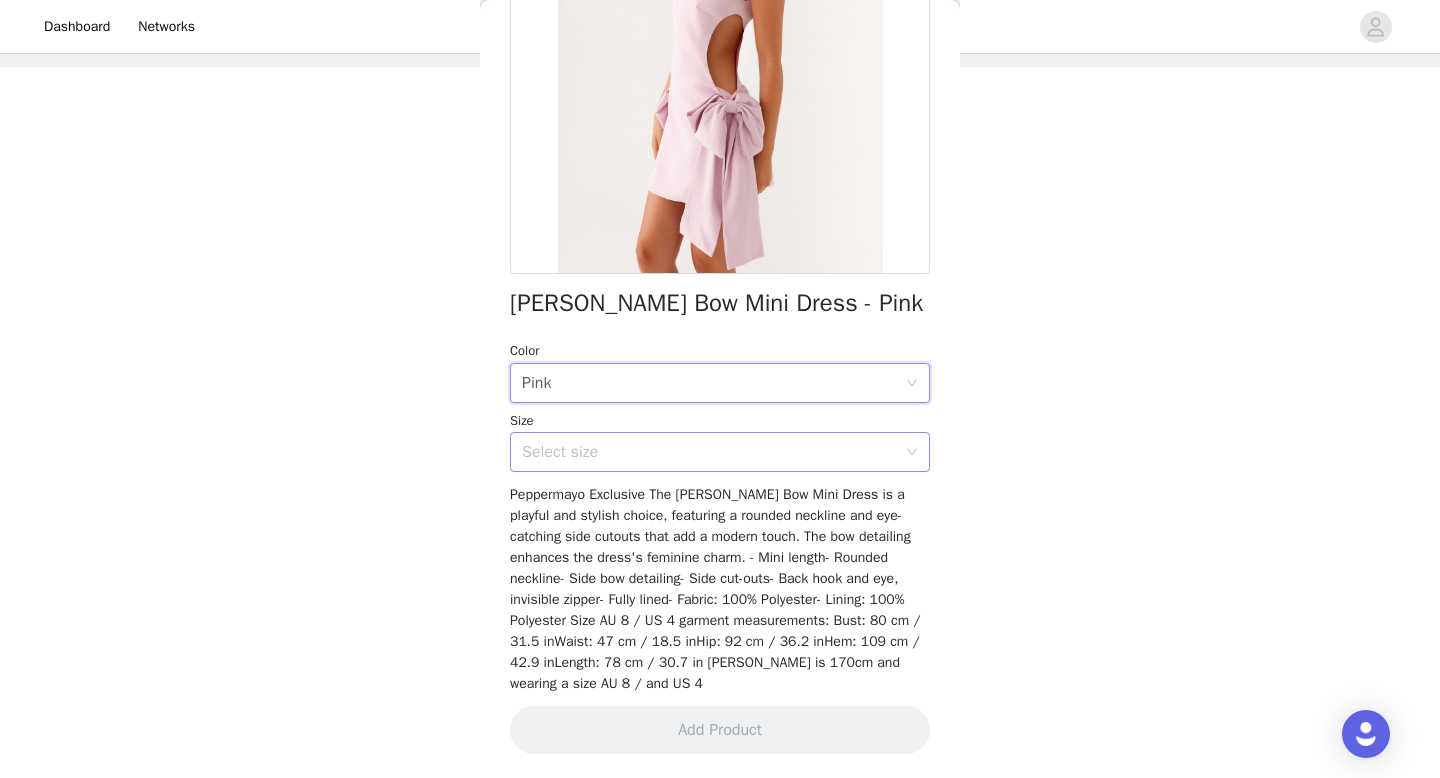 click on "Select size" at bounding box center (709, 452) 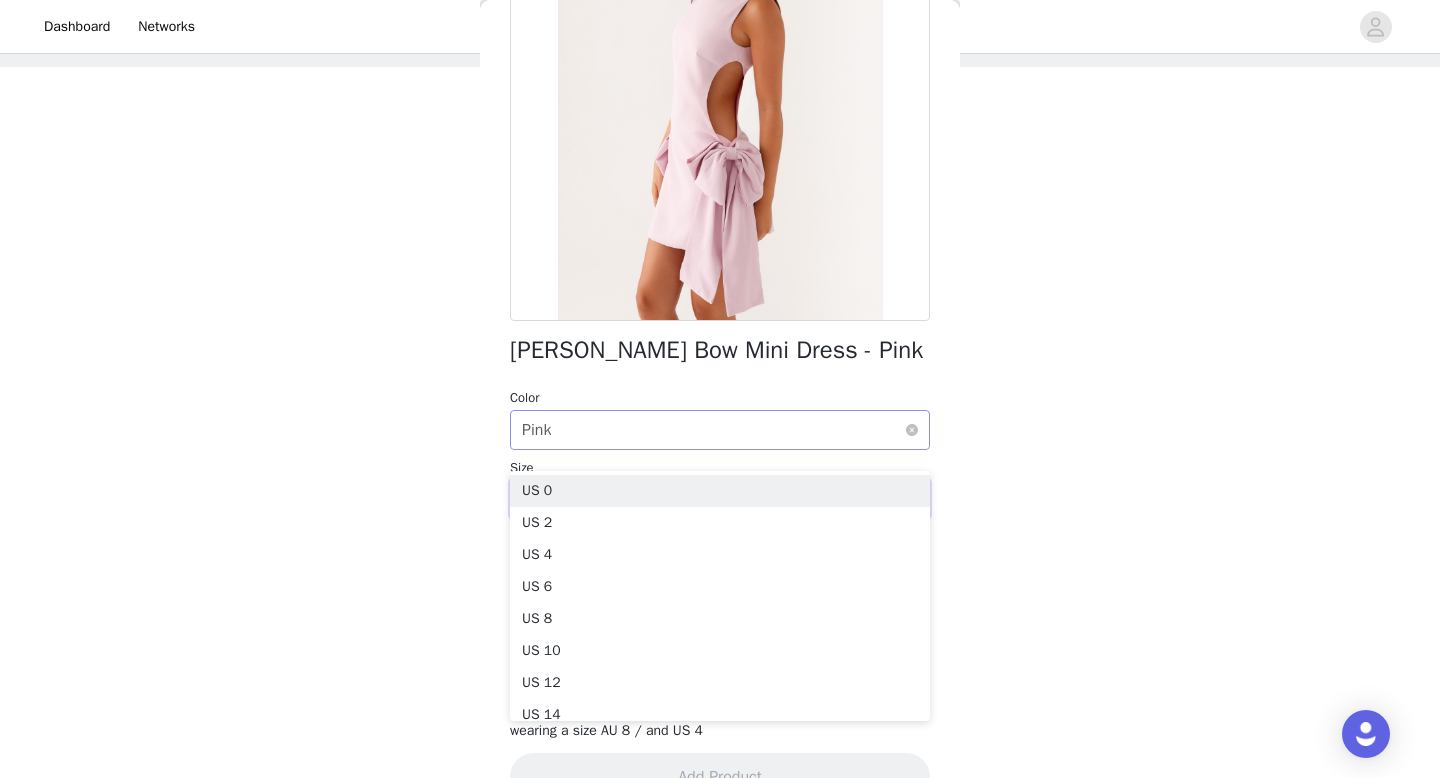 scroll, scrollTop: 231, scrollLeft: 0, axis: vertical 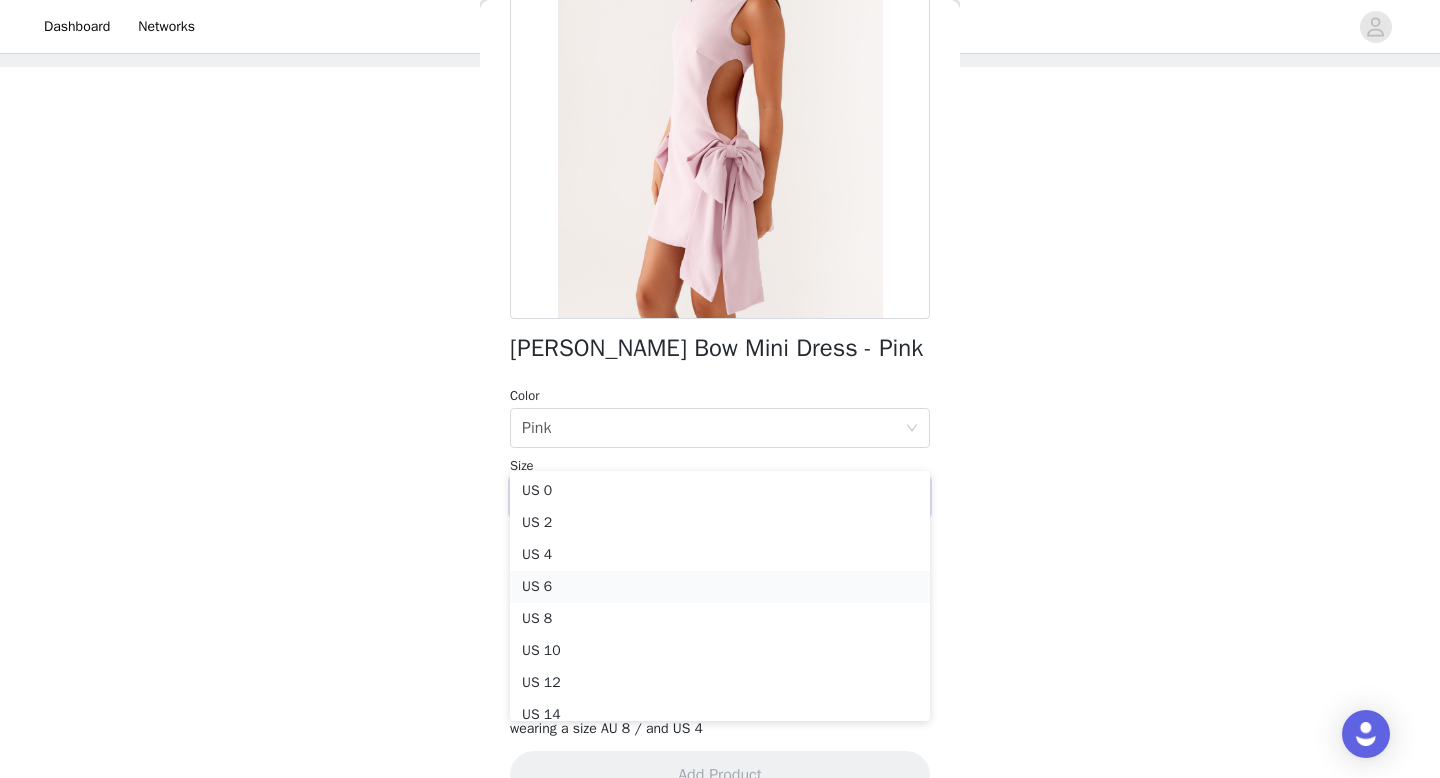 click on "US 6" at bounding box center (720, 587) 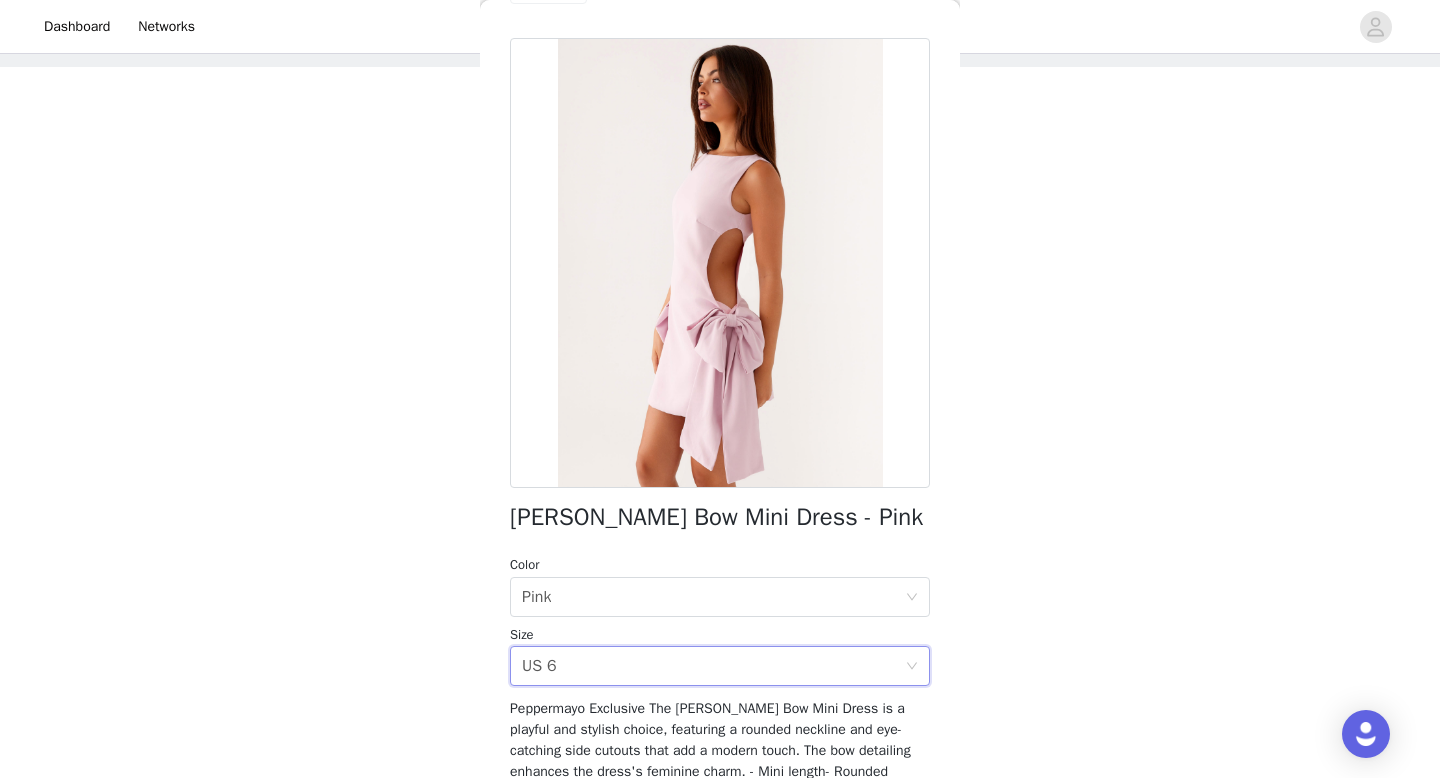scroll, scrollTop: 281, scrollLeft: 0, axis: vertical 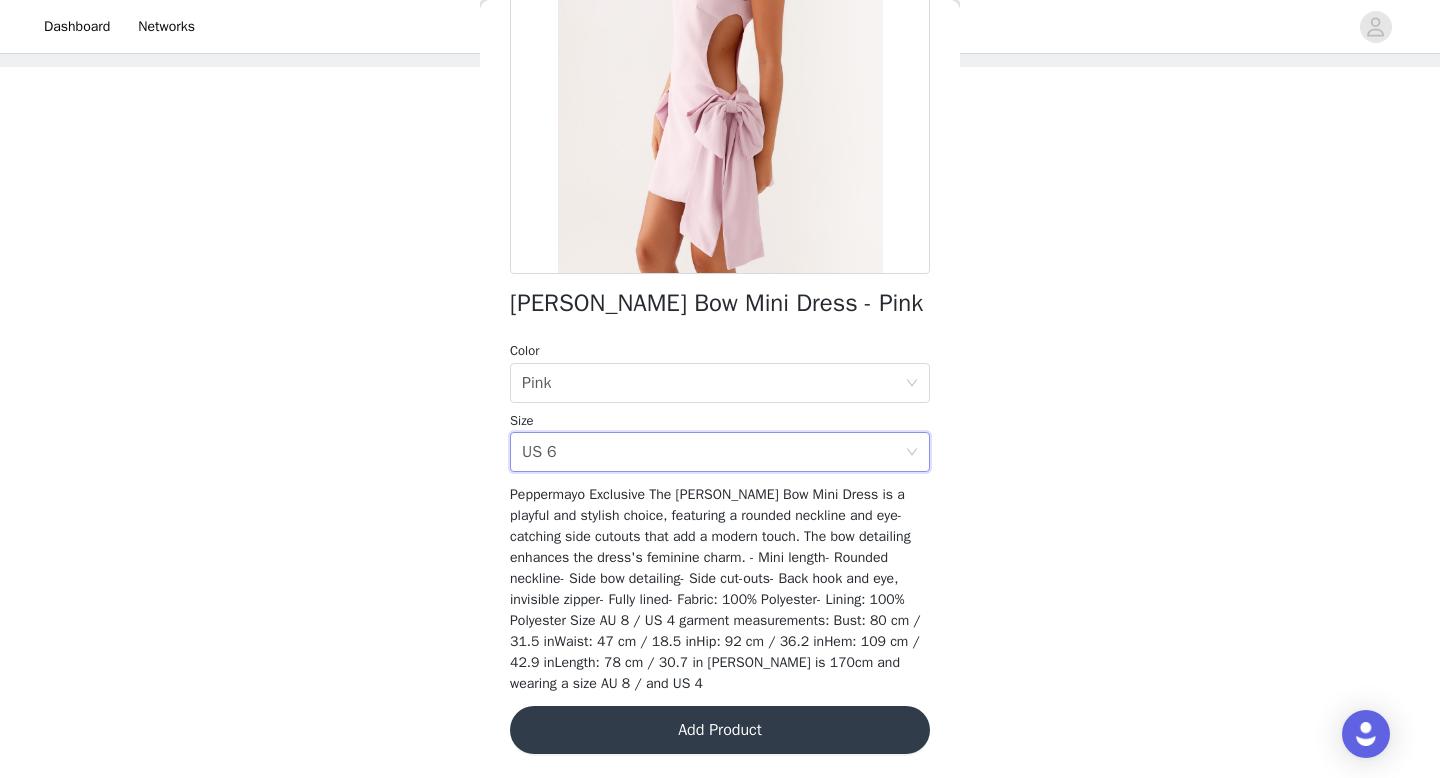 click on "Add Product" at bounding box center [720, 730] 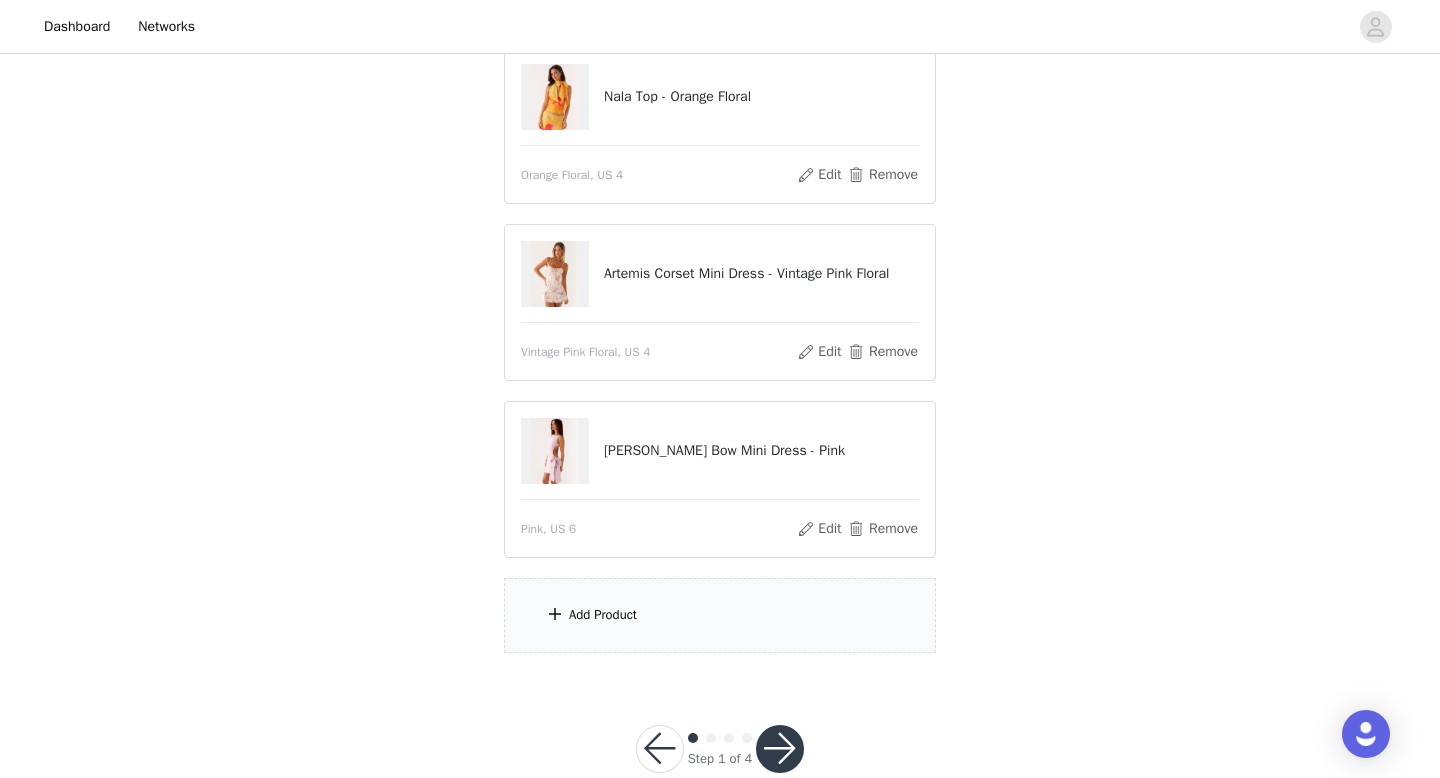 scroll, scrollTop: 230, scrollLeft: 0, axis: vertical 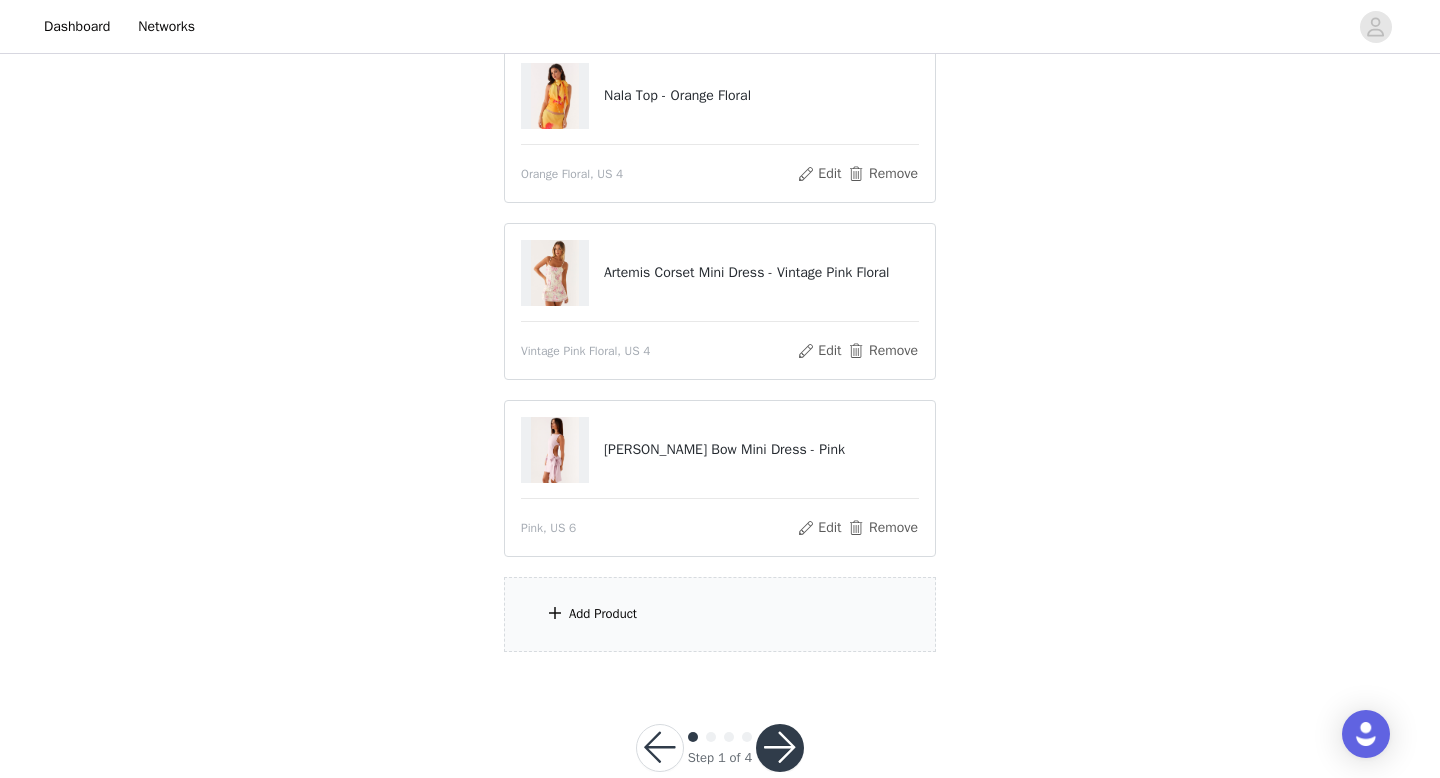 click on "Add Product" at bounding box center [603, 614] 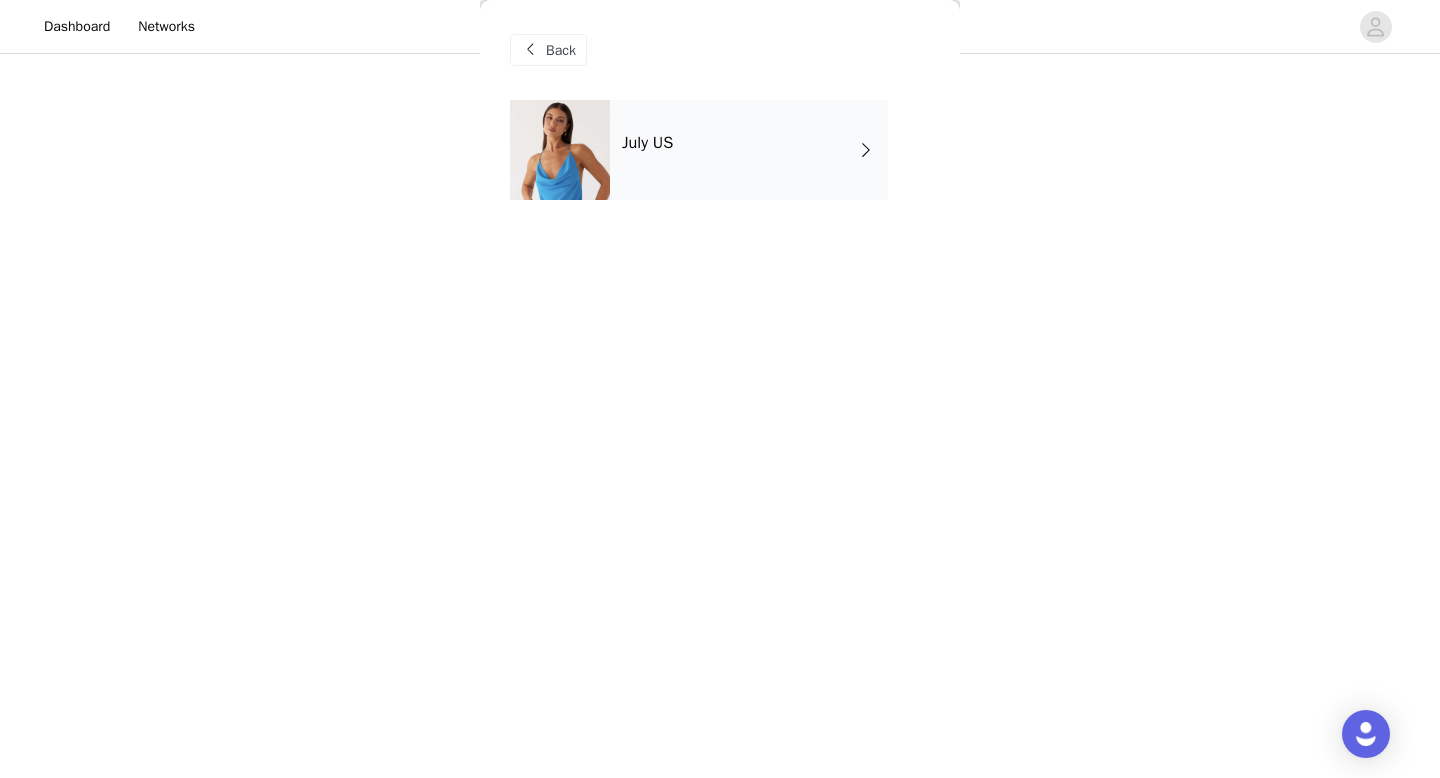 click on "July US" at bounding box center (749, 150) 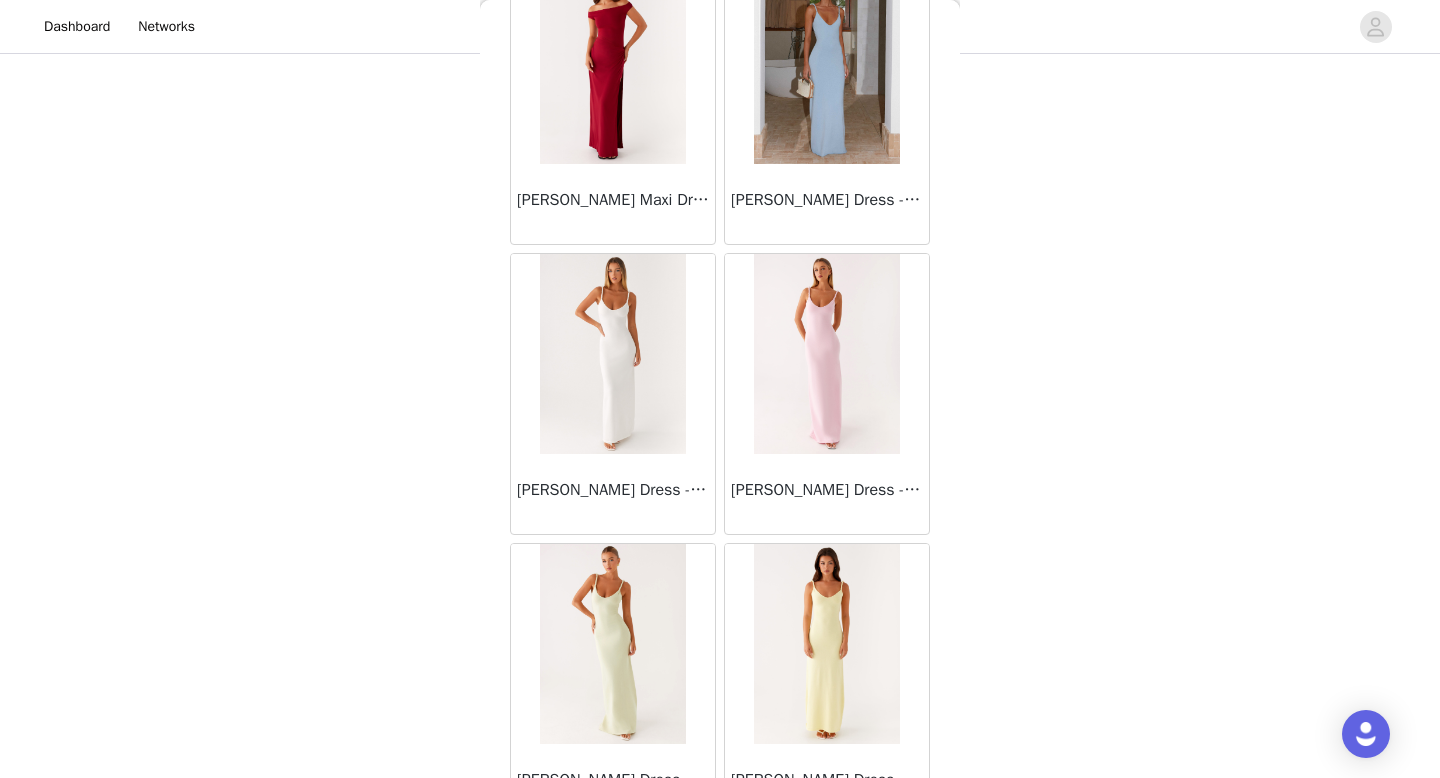 scroll, scrollTop: 2282, scrollLeft: 0, axis: vertical 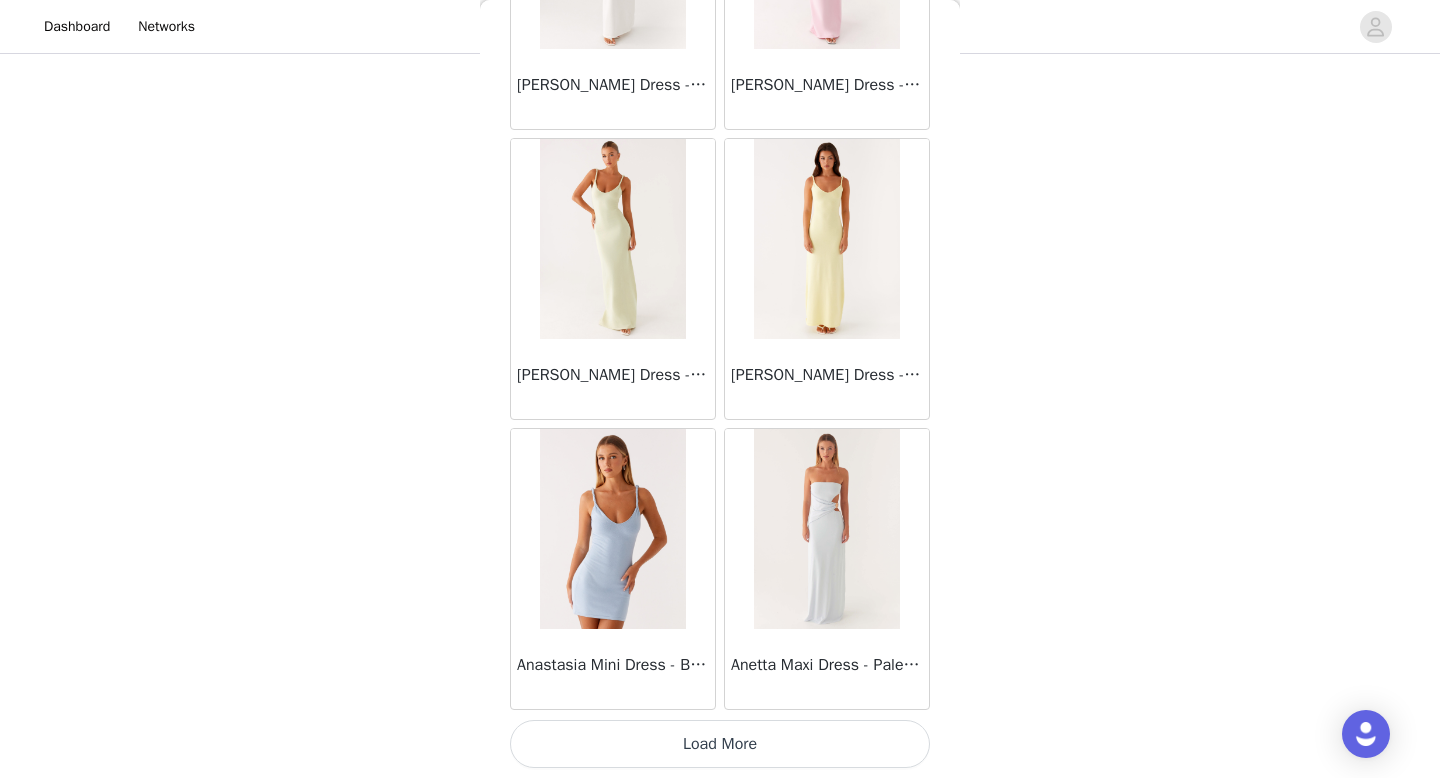 click on "Load More" at bounding box center [720, 744] 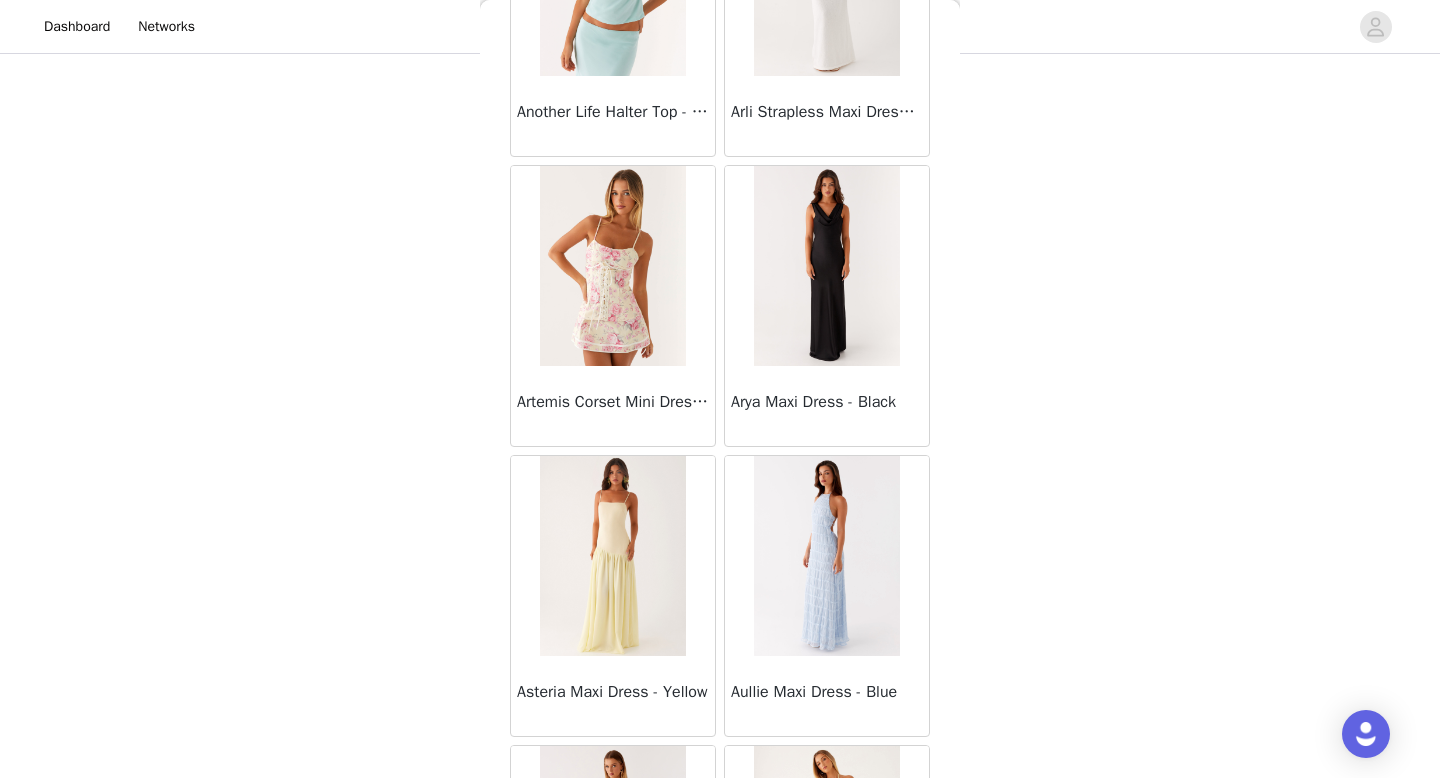 scroll, scrollTop: 3698, scrollLeft: 0, axis: vertical 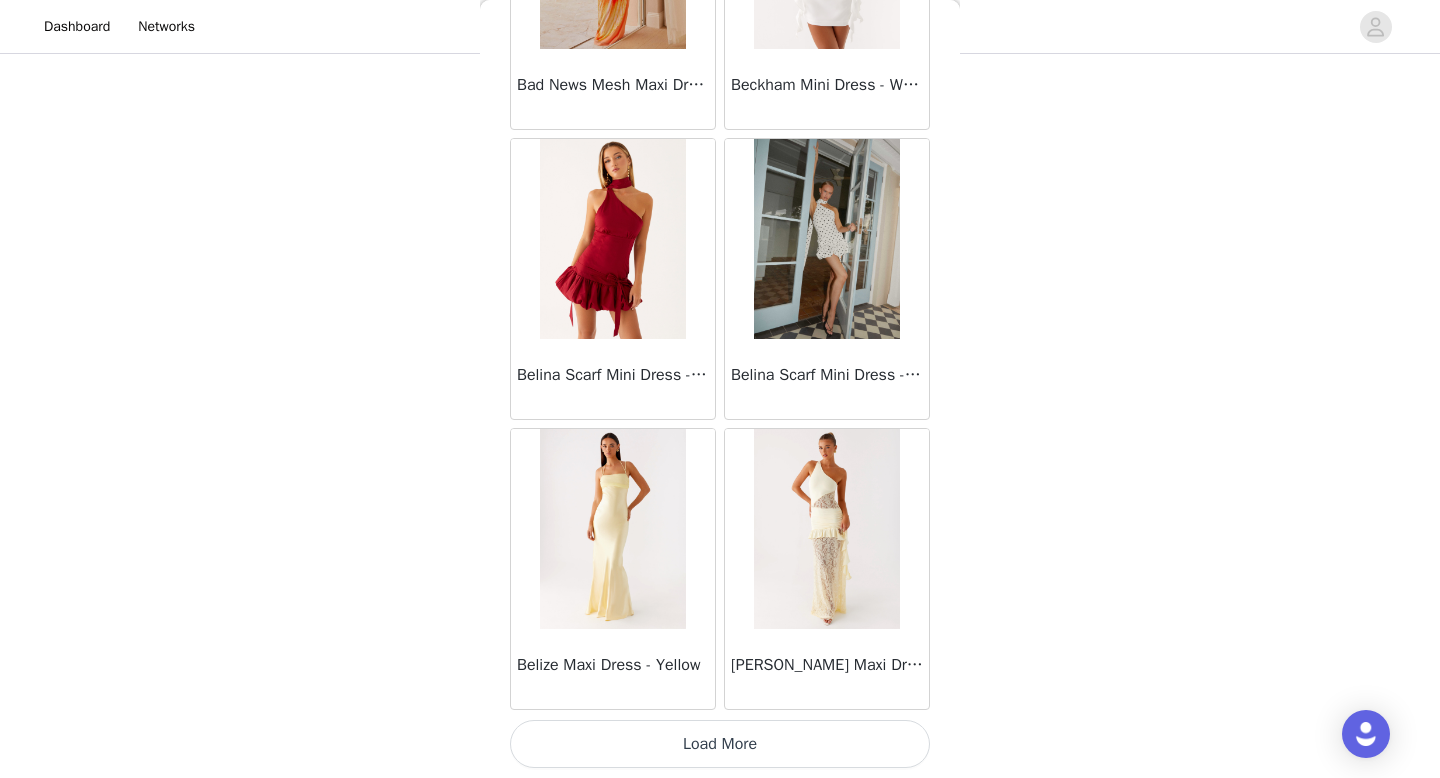 click on "Load More" at bounding box center [720, 744] 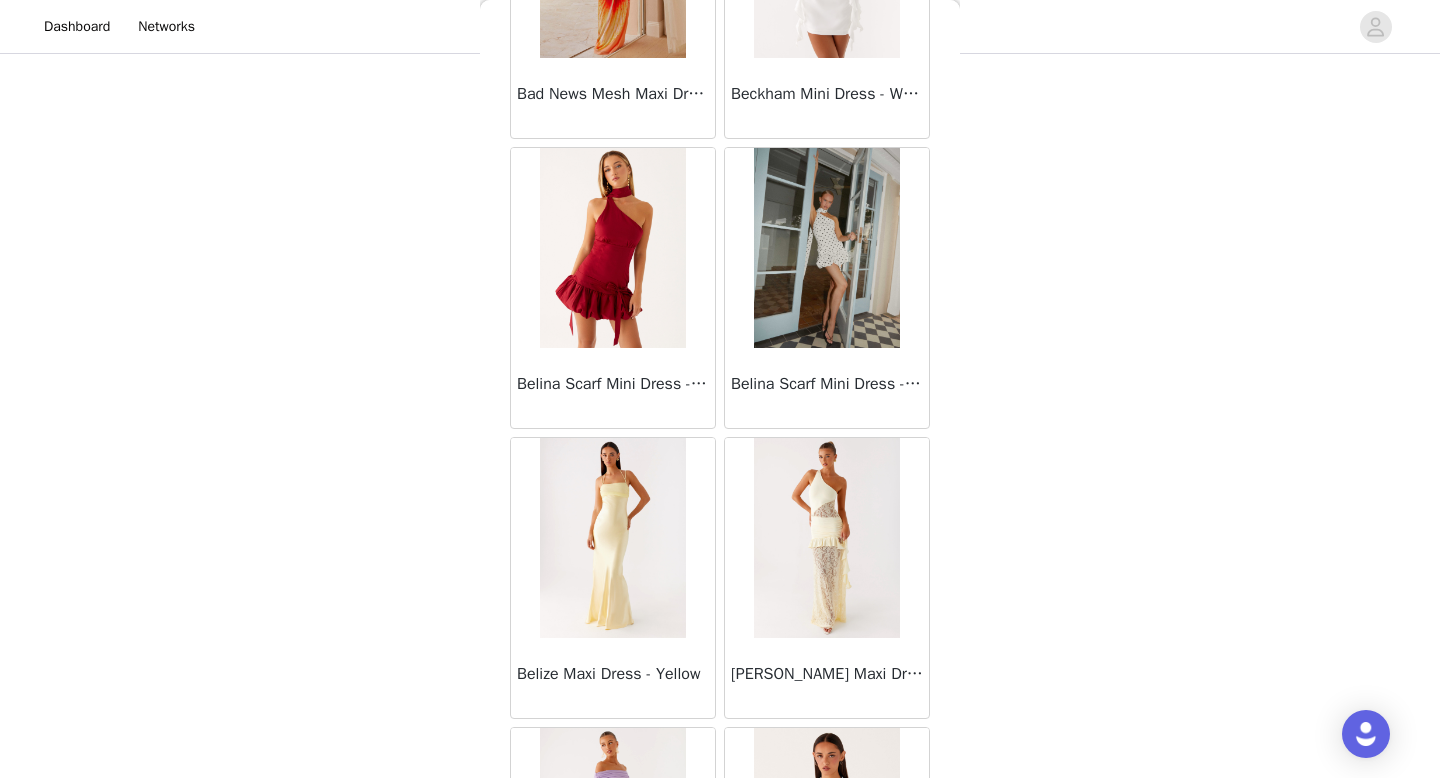 scroll, scrollTop: 5182, scrollLeft: 0, axis: vertical 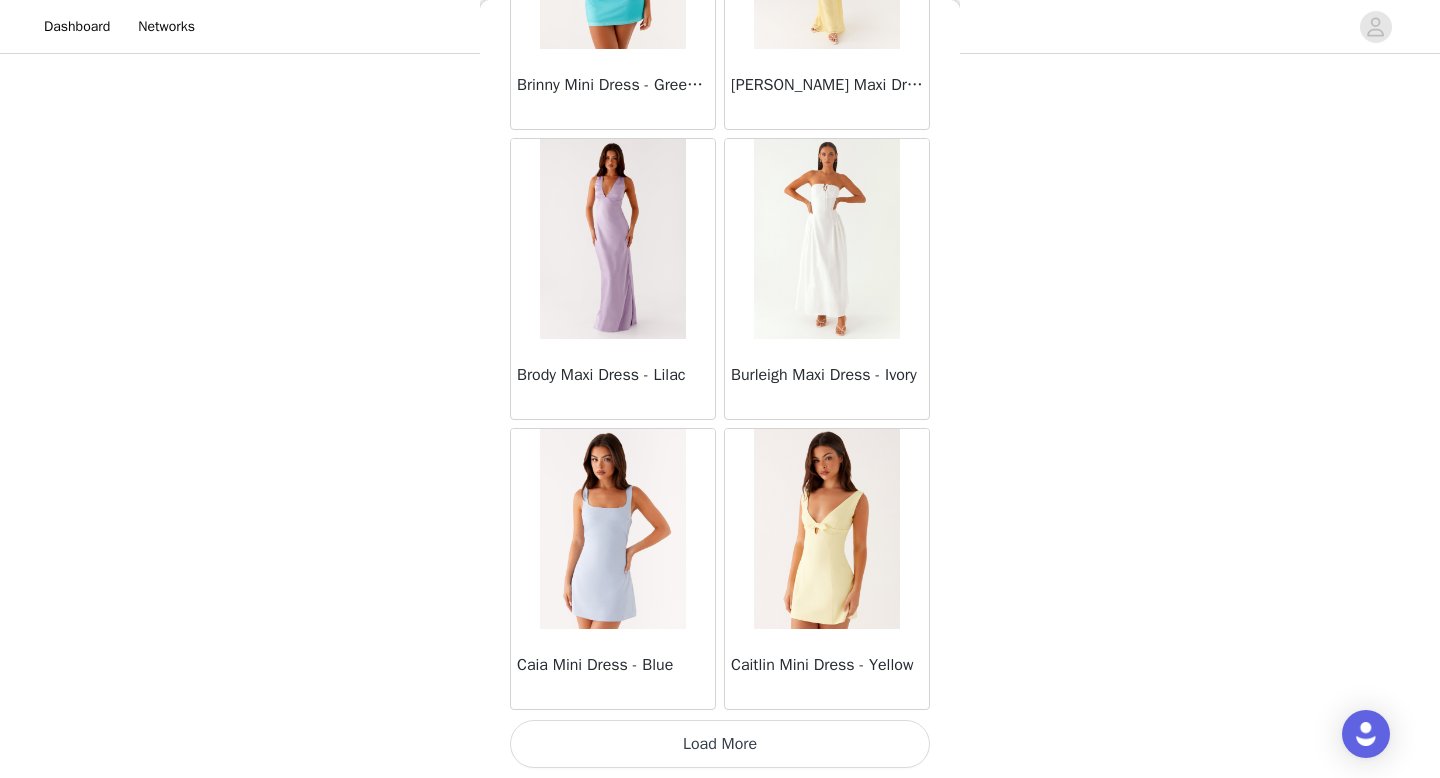 click on "Load More" at bounding box center [720, 744] 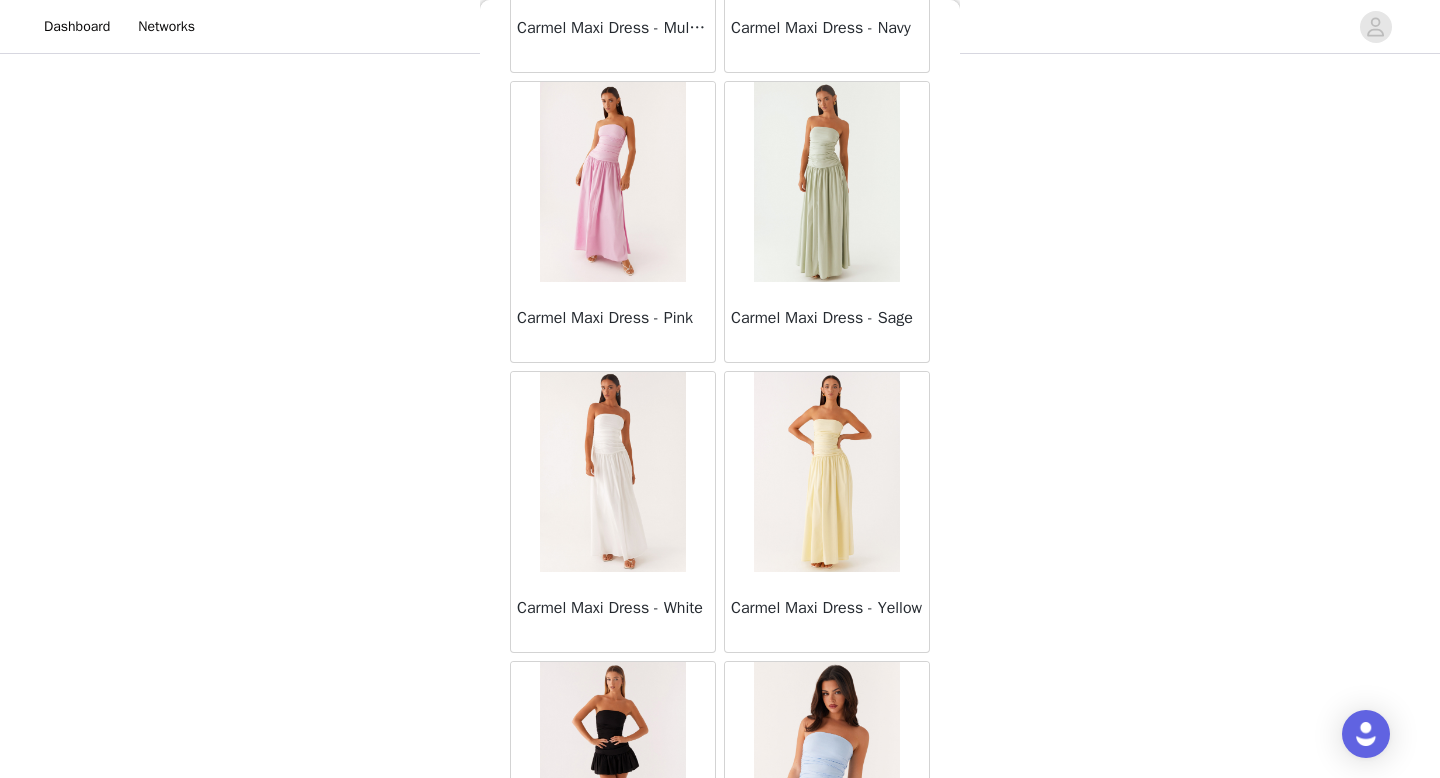 scroll, scrollTop: 10982, scrollLeft: 0, axis: vertical 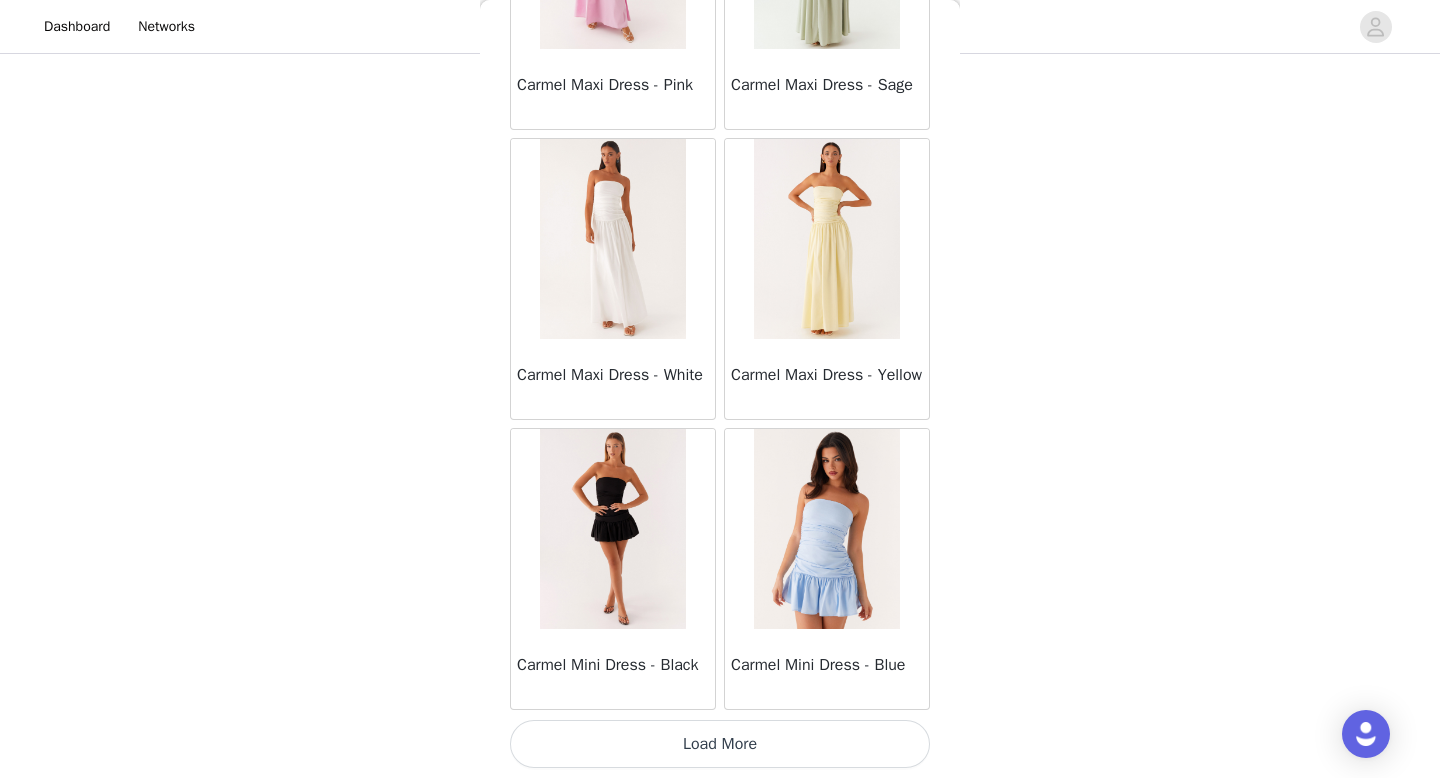 click on "Load More" at bounding box center [720, 744] 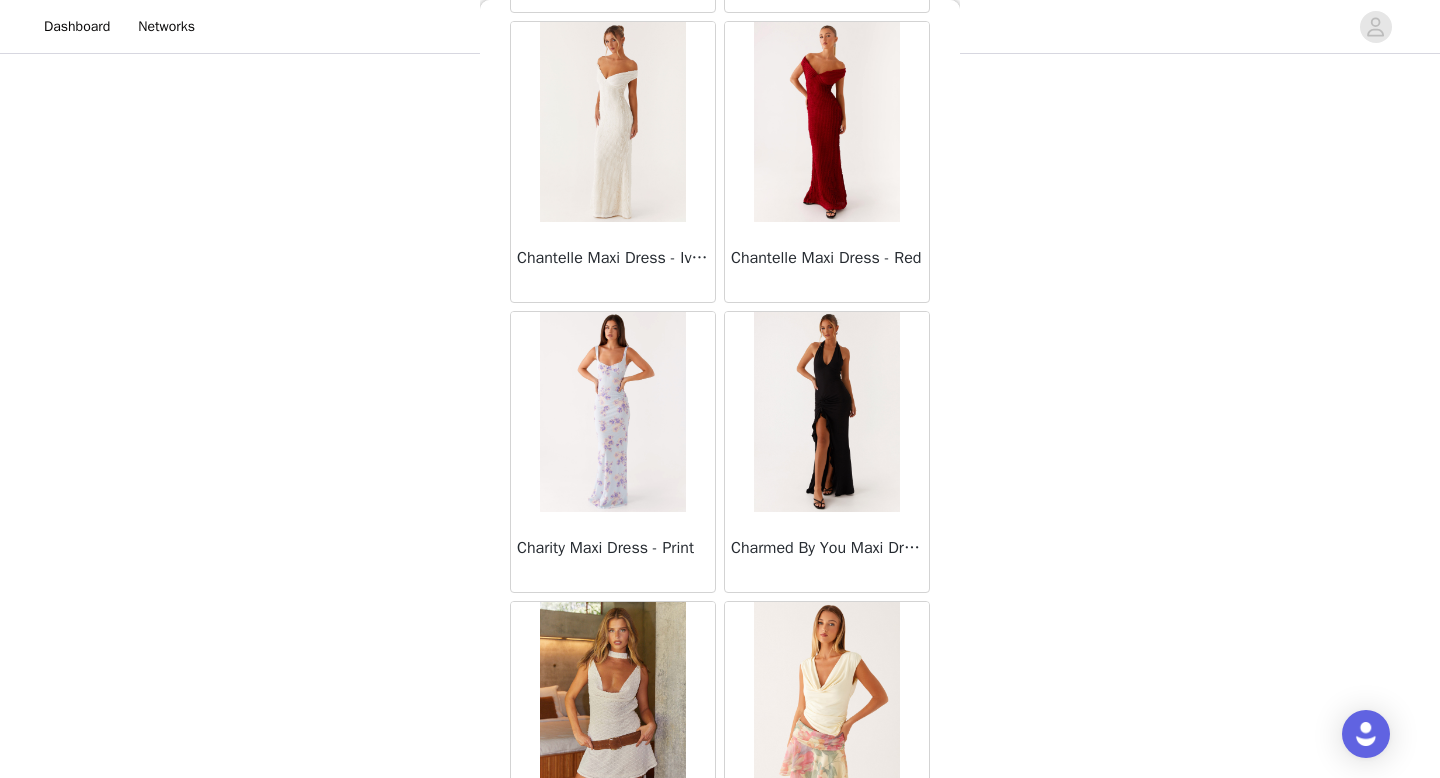 scroll, scrollTop: 13882, scrollLeft: 0, axis: vertical 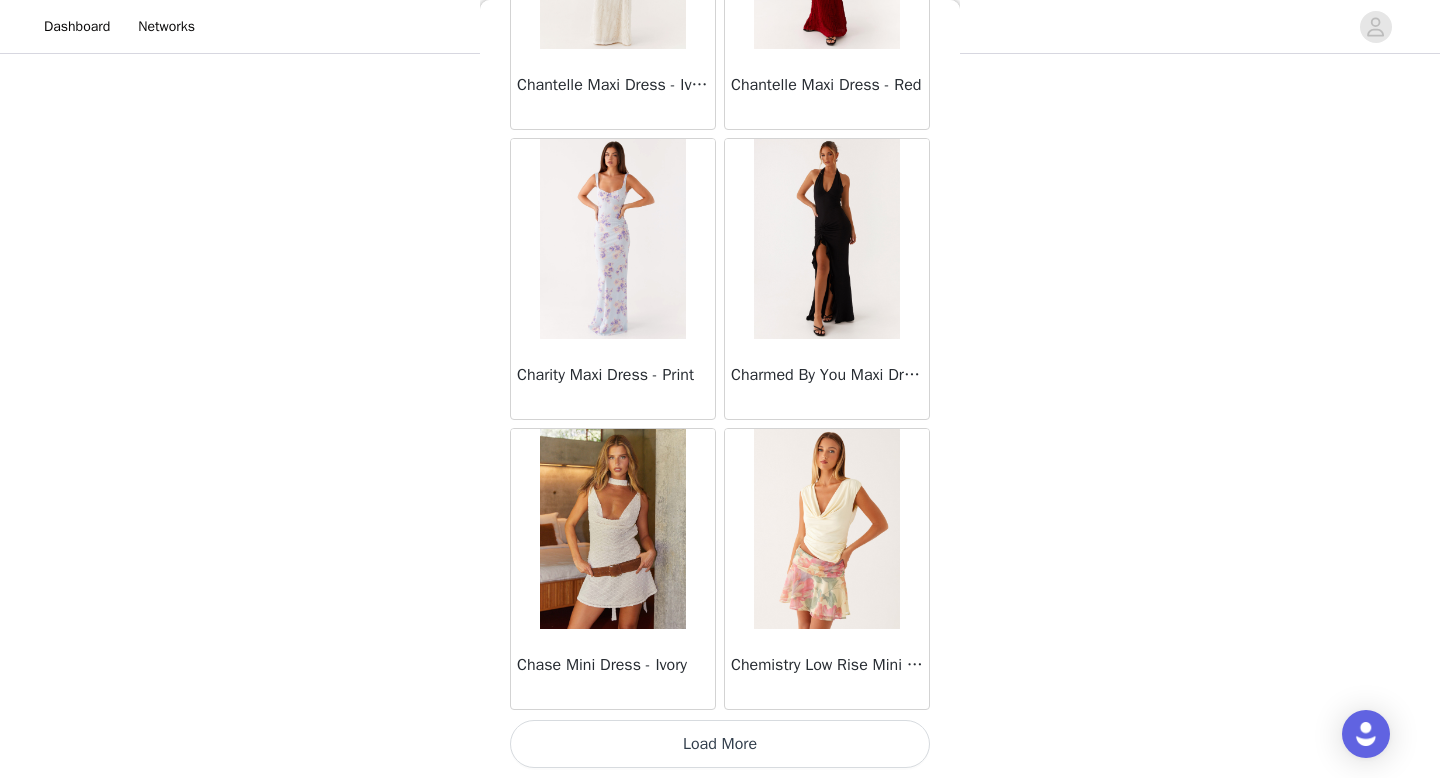click on "Load More" at bounding box center (720, 744) 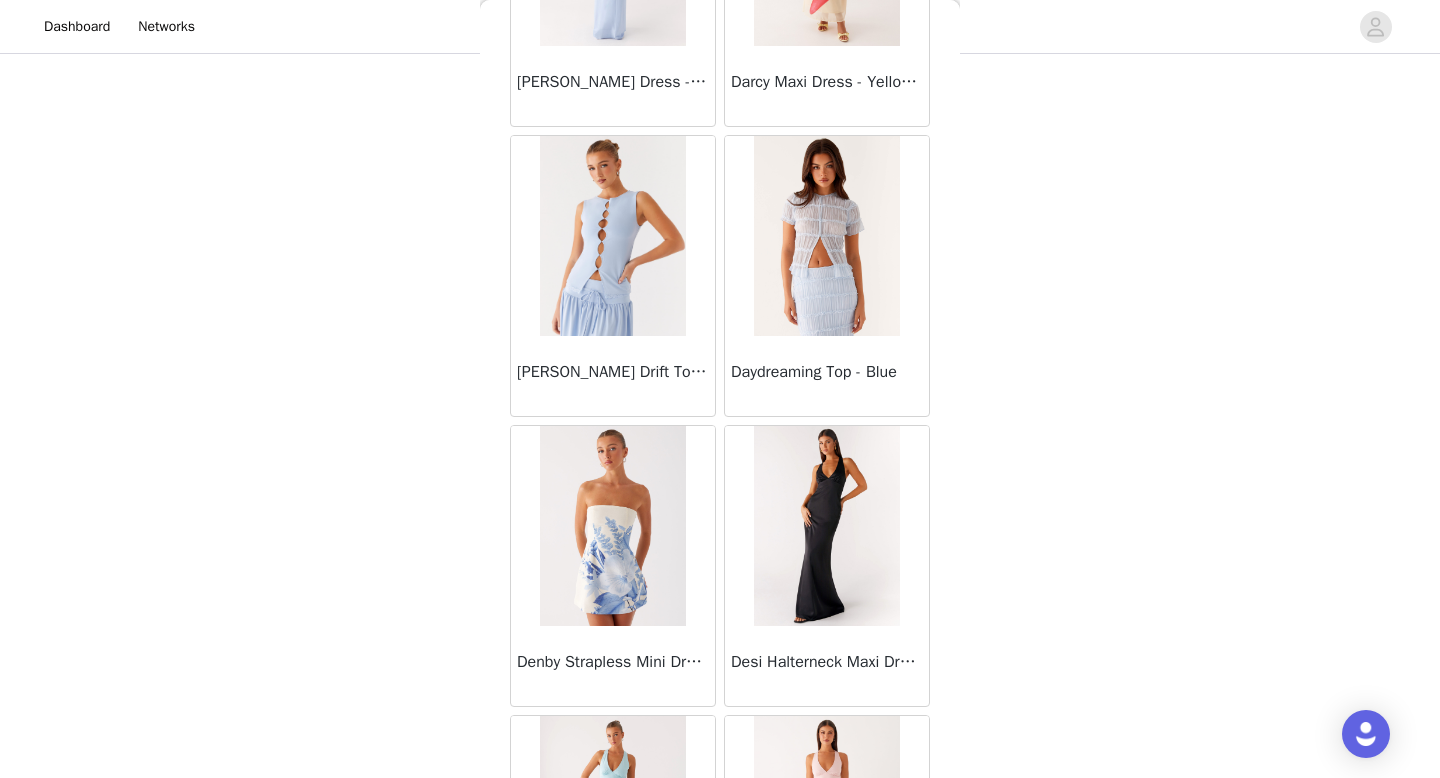 scroll, scrollTop: 16782, scrollLeft: 0, axis: vertical 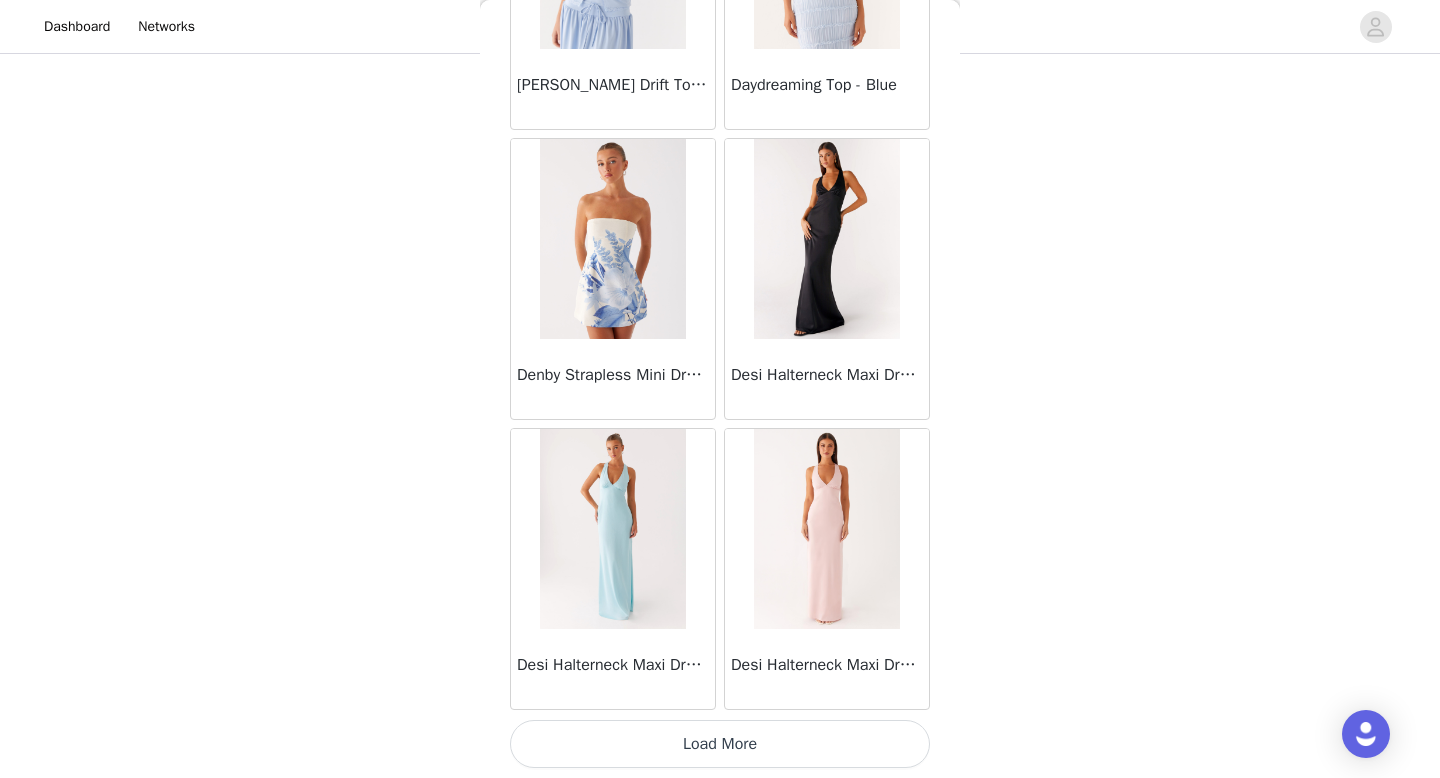 click on "Load More" at bounding box center [720, 744] 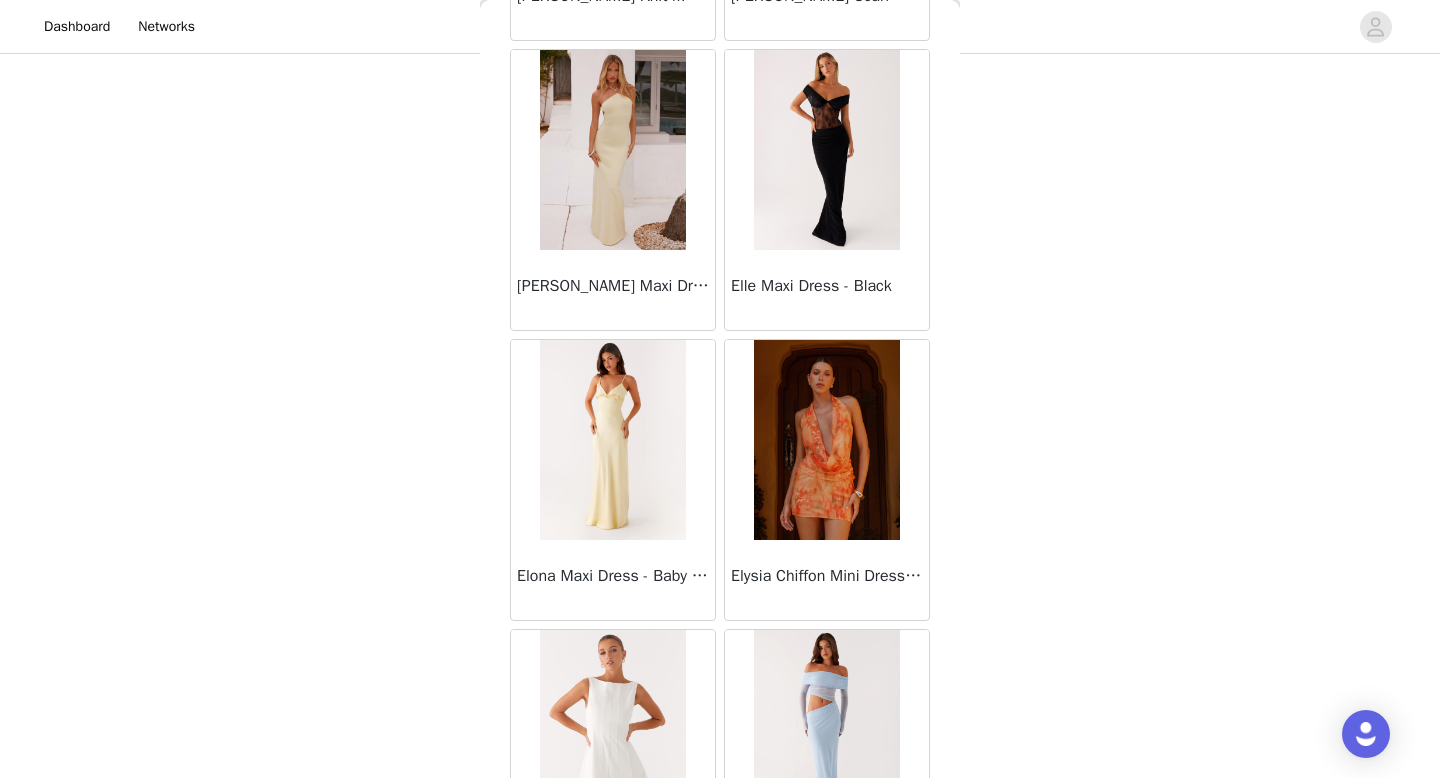 scroll, scrollTop: 19682, scrollLeft: 0, axis: vertical 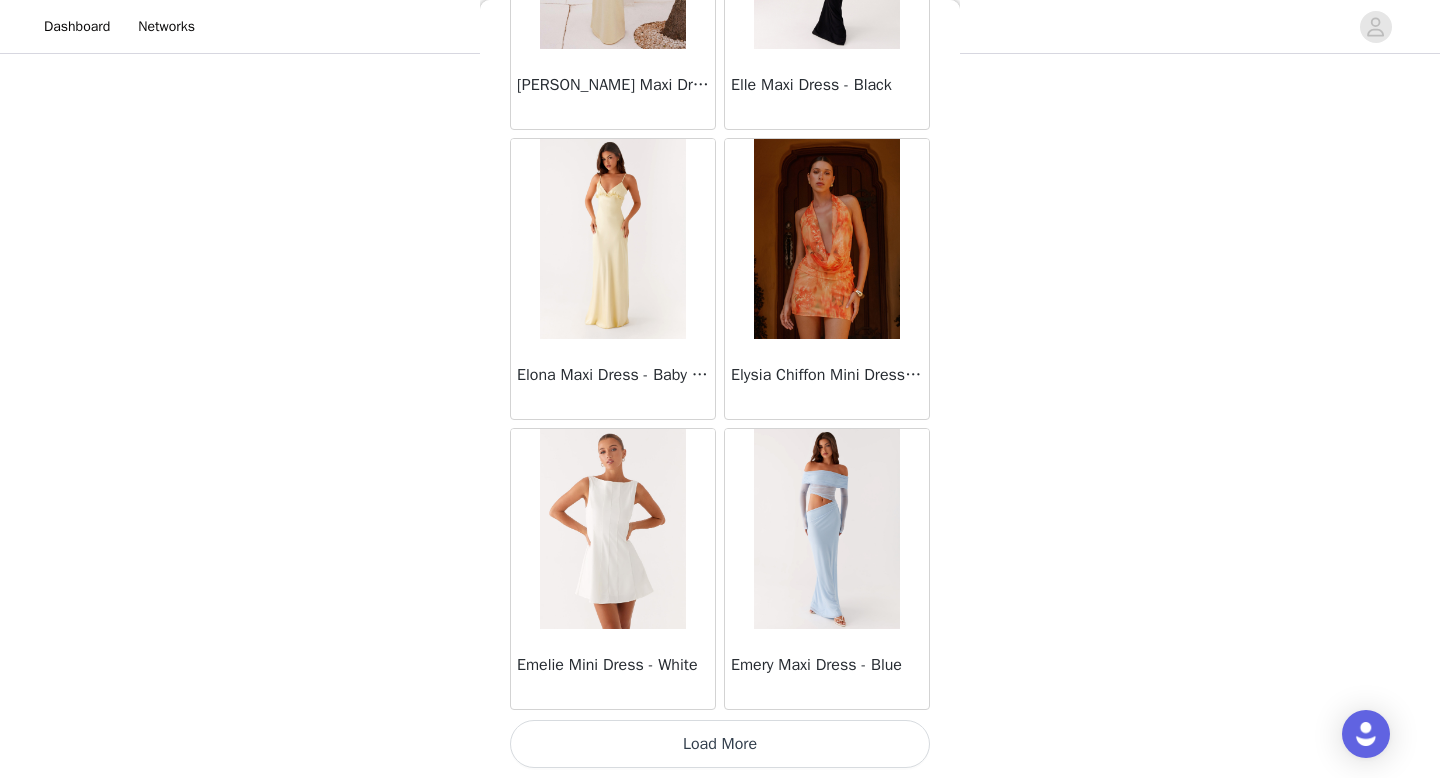 click on "Load More" at bounding box center (720, 744) 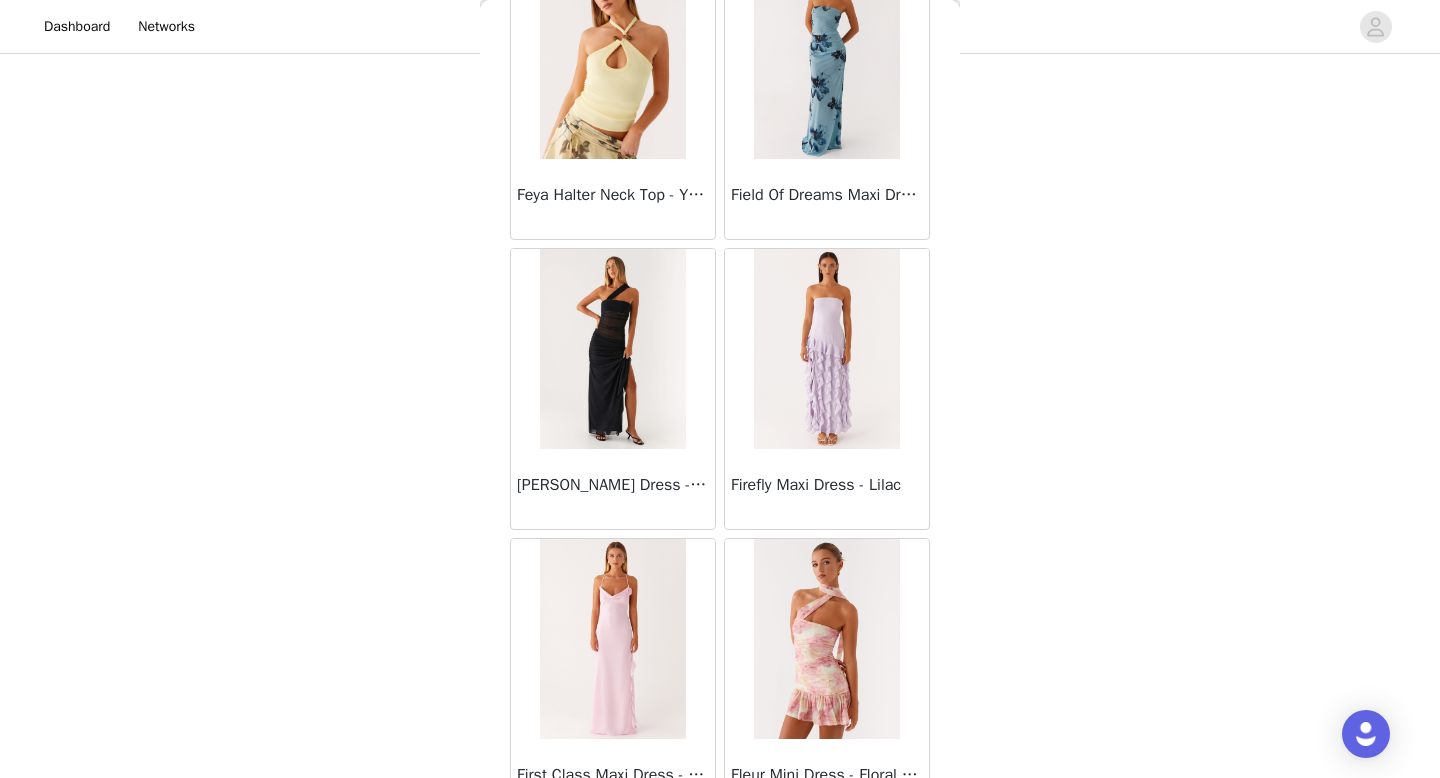 scroll, scrollTop: 22582, scrollLeft: 0, axis: vertical 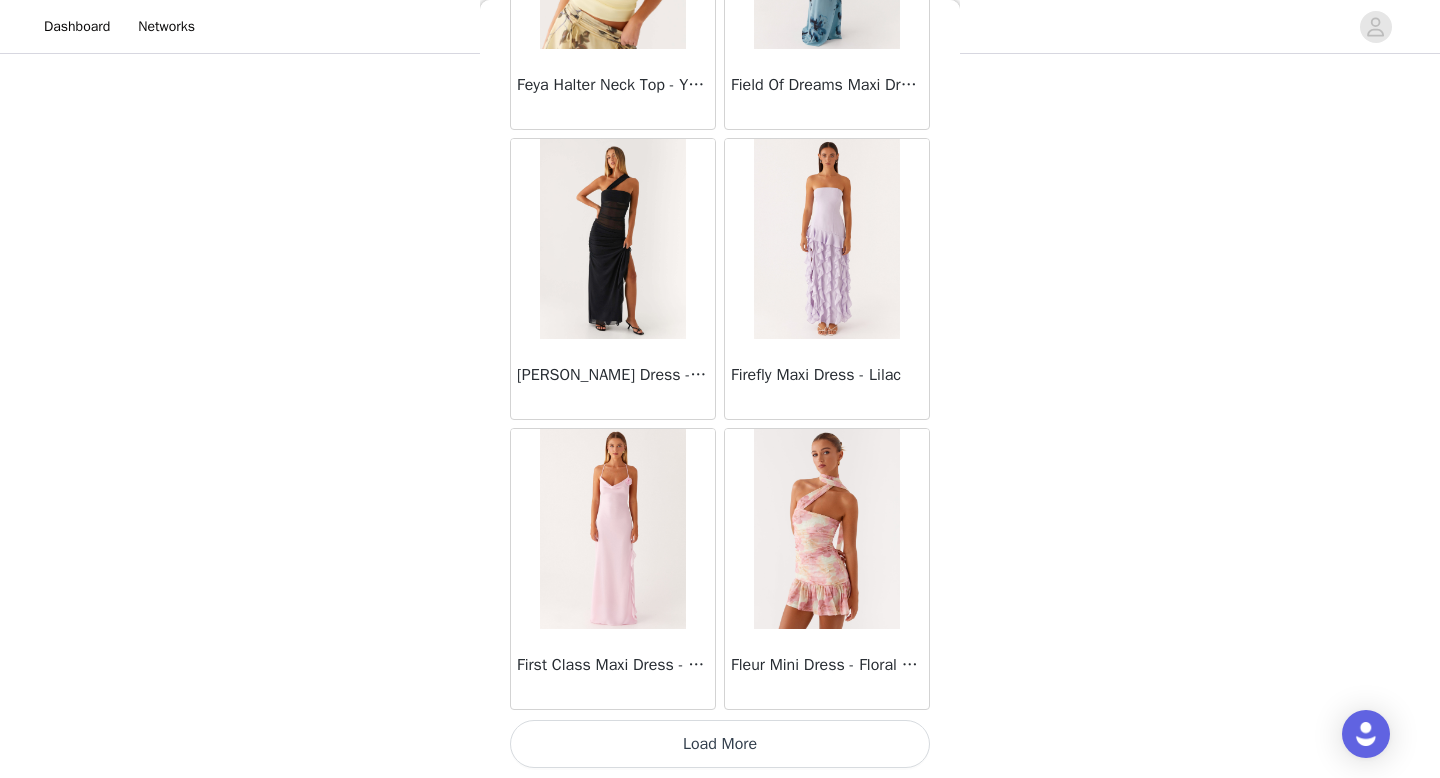 click on "Load More" at bounding box center [720, 744] 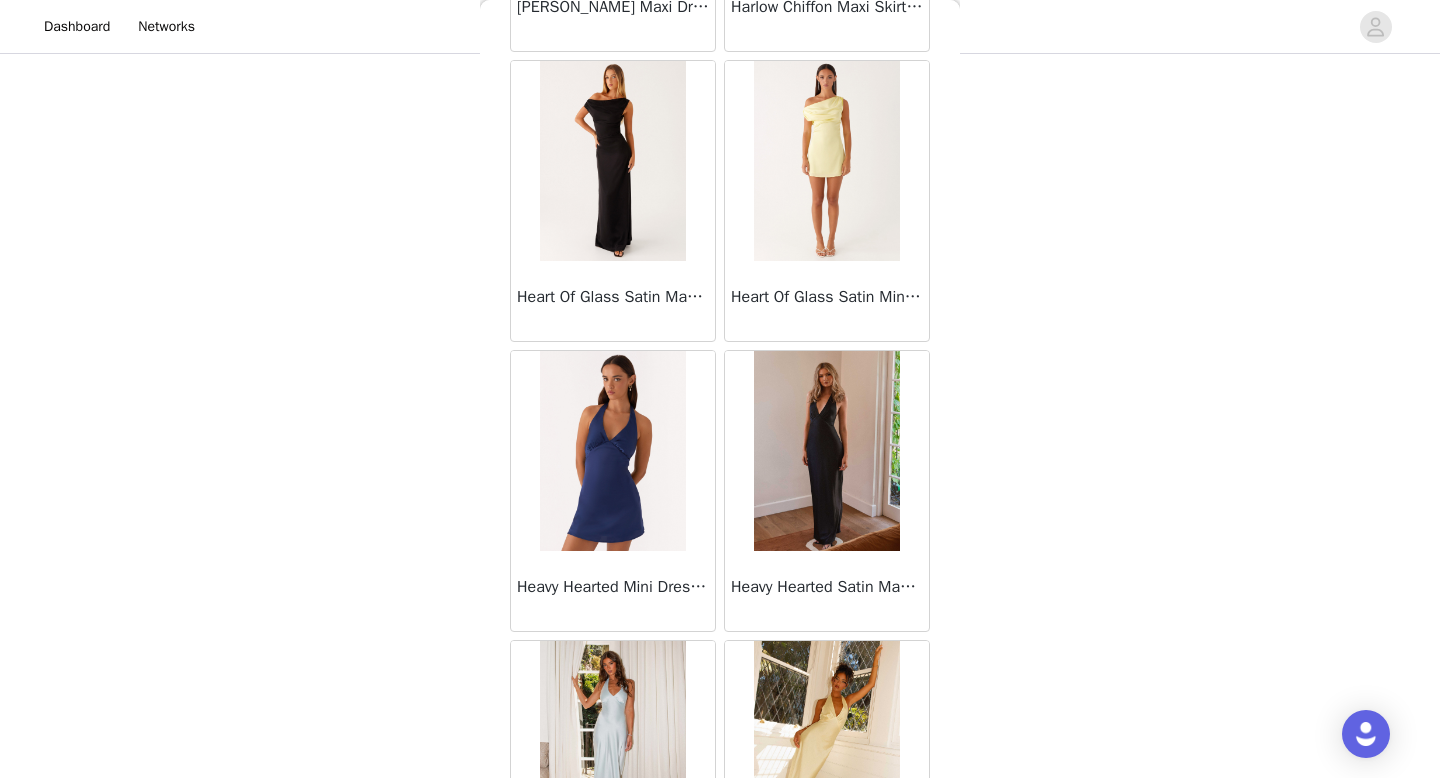 scroll, scrollTop: 25482, scrollLeft: 0, axis: vertical 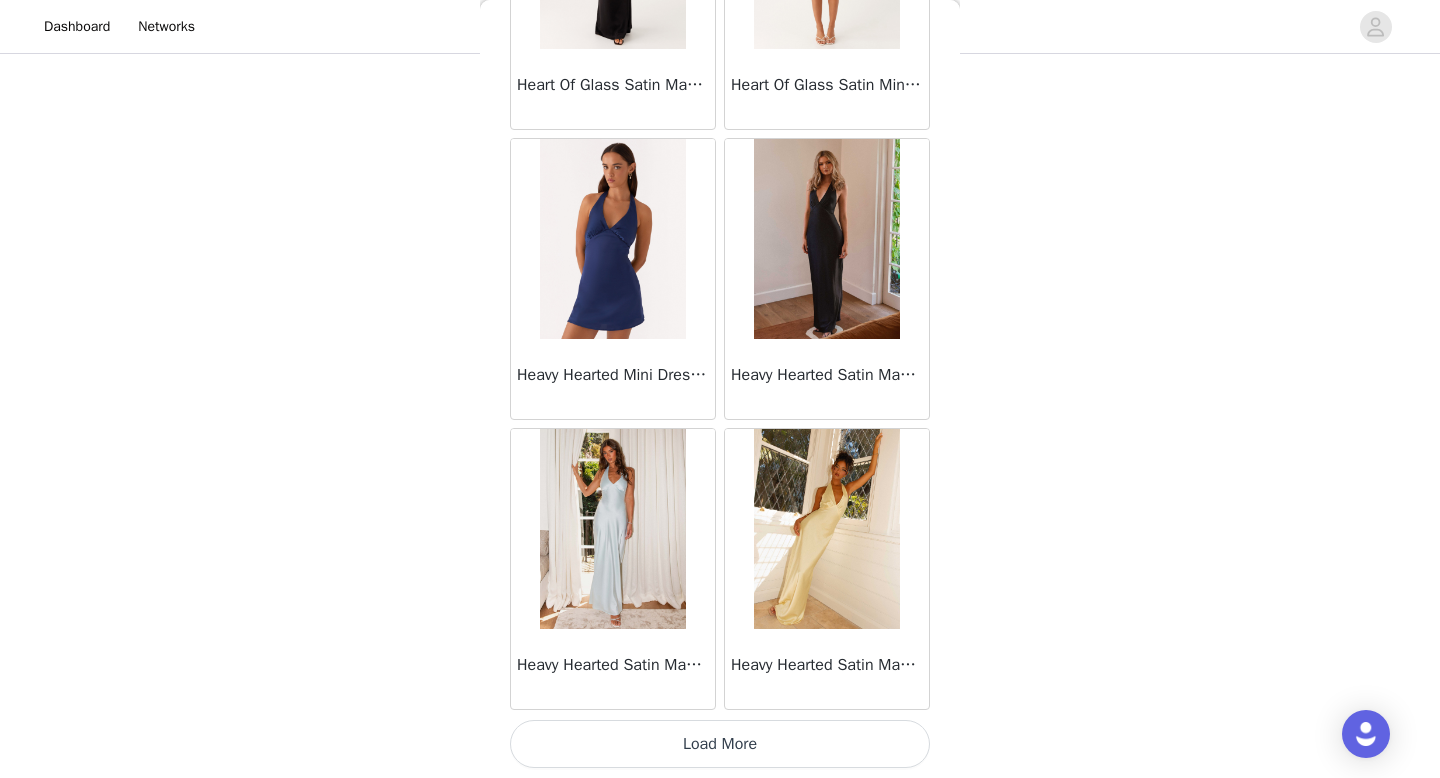 click on "Load More" at bounding box center [720, 744] 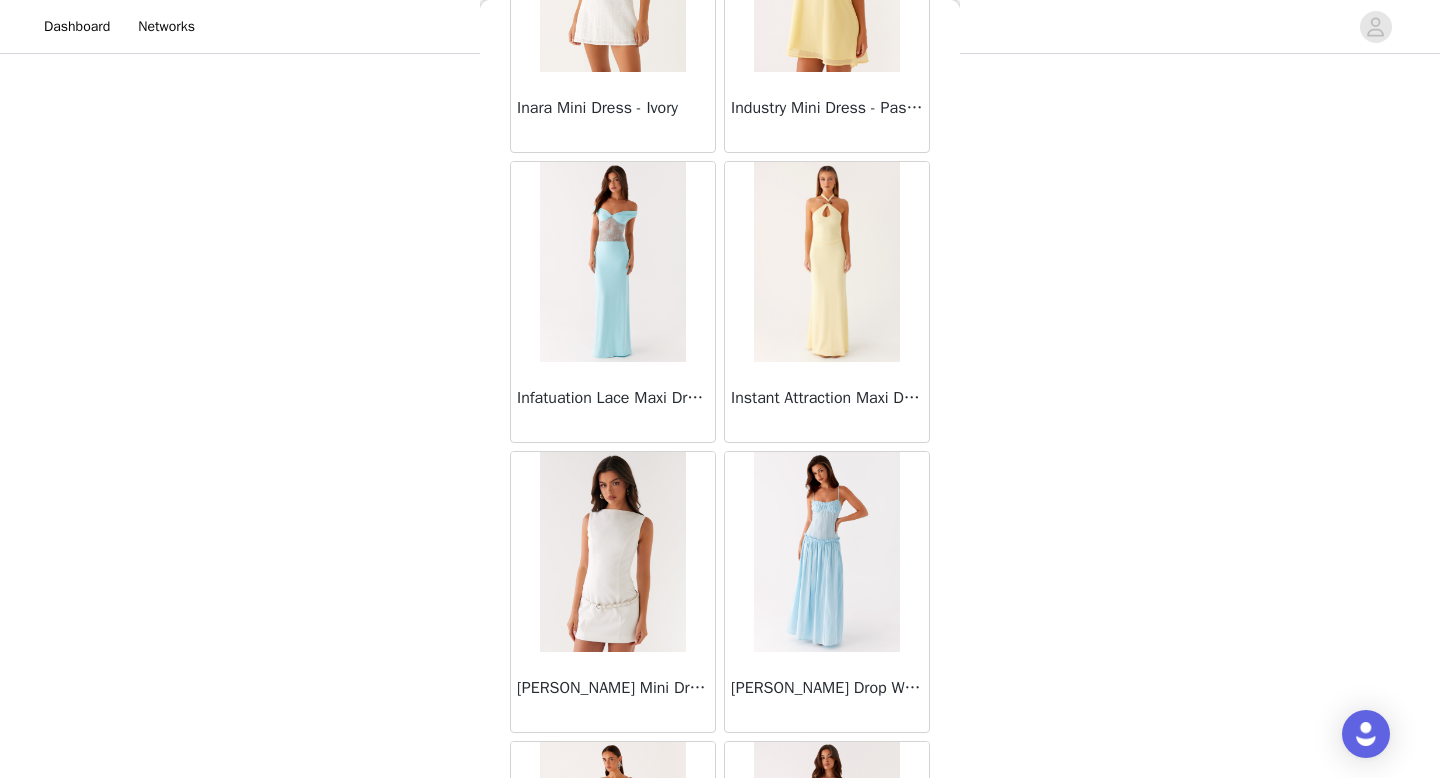 scroll, scrollTop: 28382, scrollLeft: 0, axis: vertical 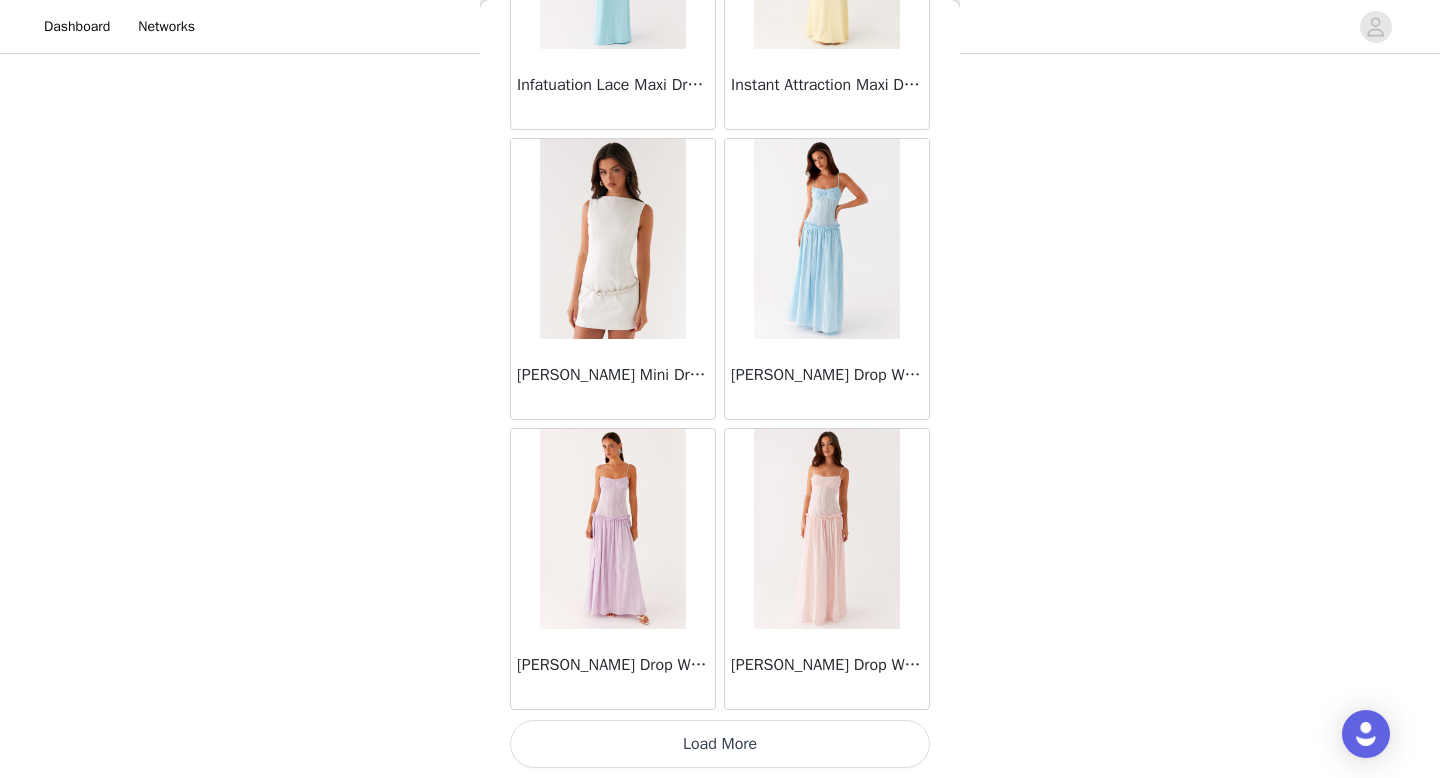 click on "Load More" at bounding box center [720, 744] 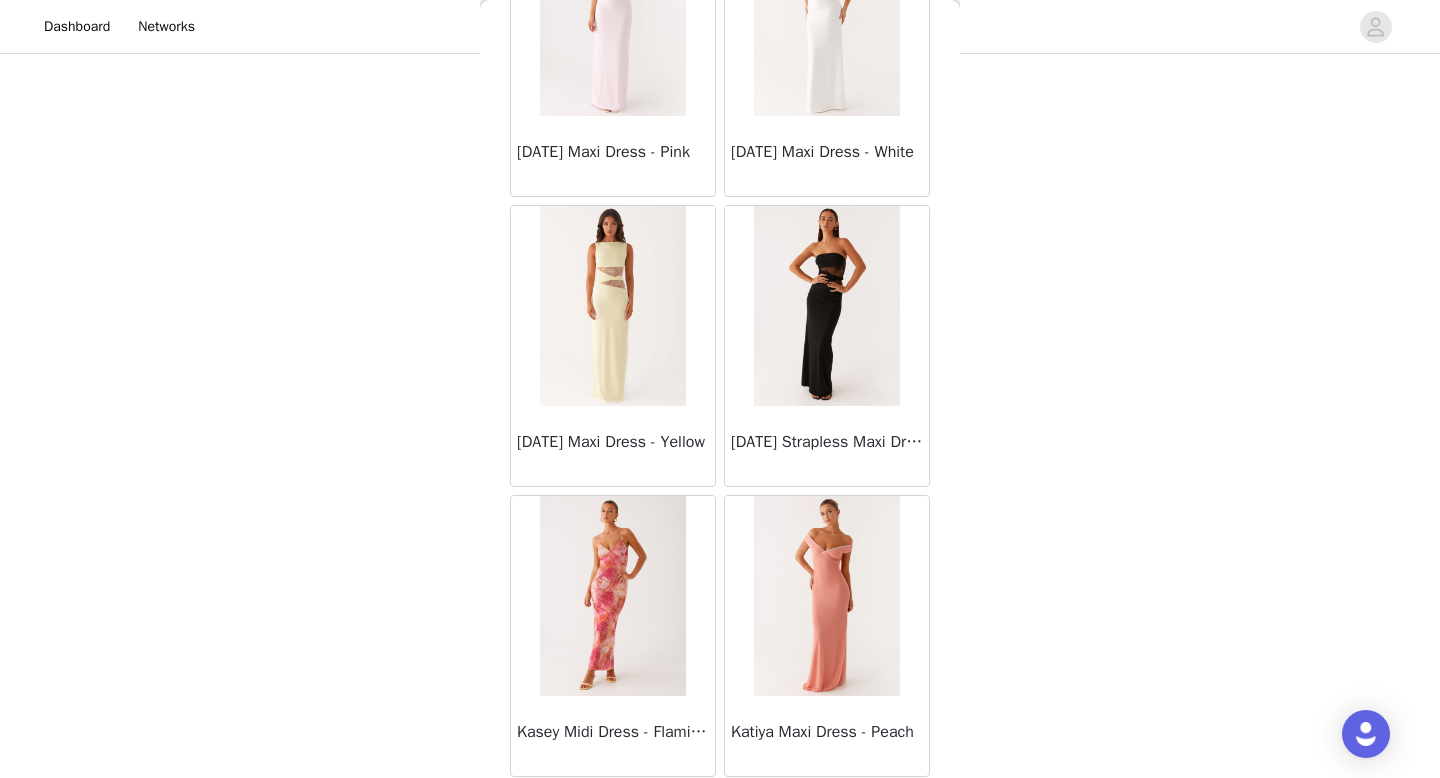 scroll, scrollTop: 31282, scrollLeft: 0, axis: vertical 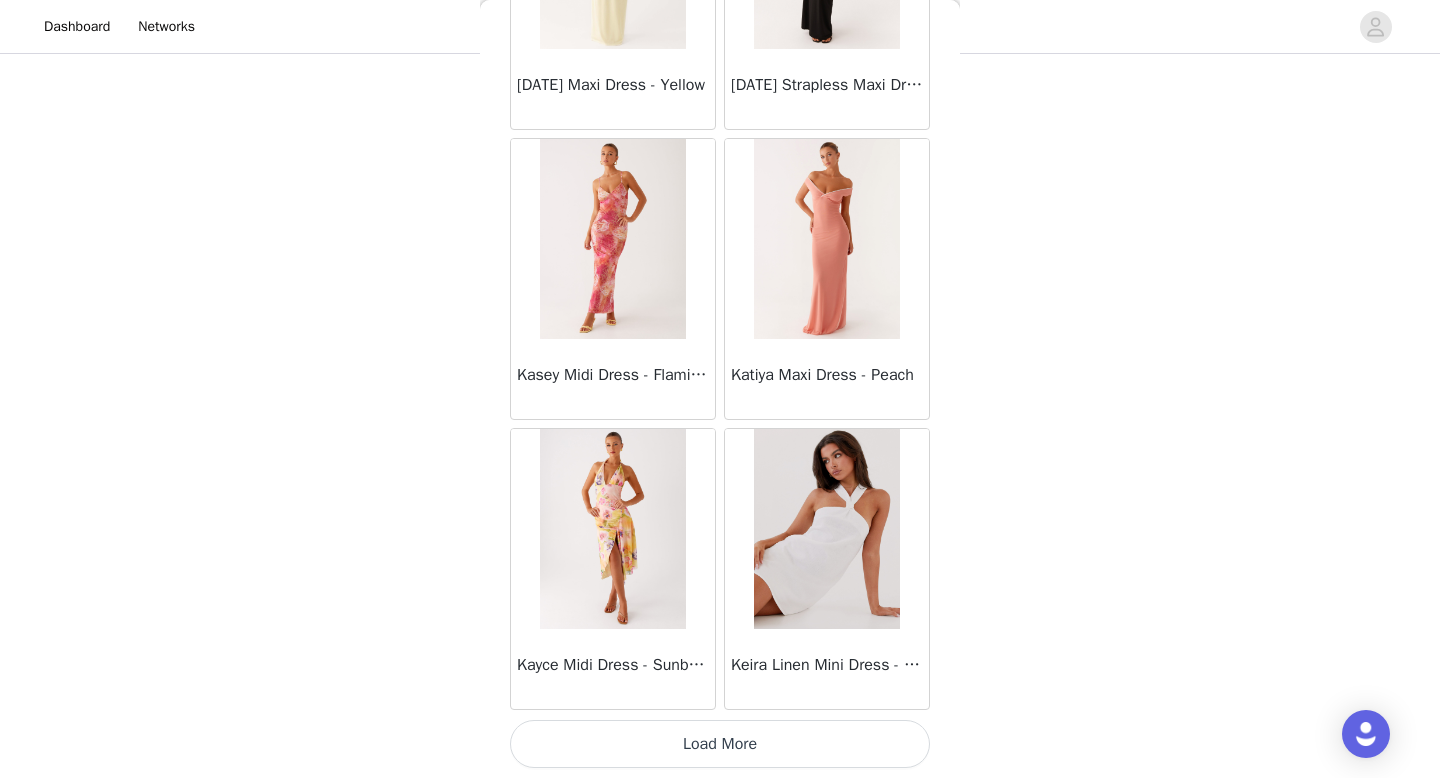 click on "Load More" at bounding box center [720, 744] 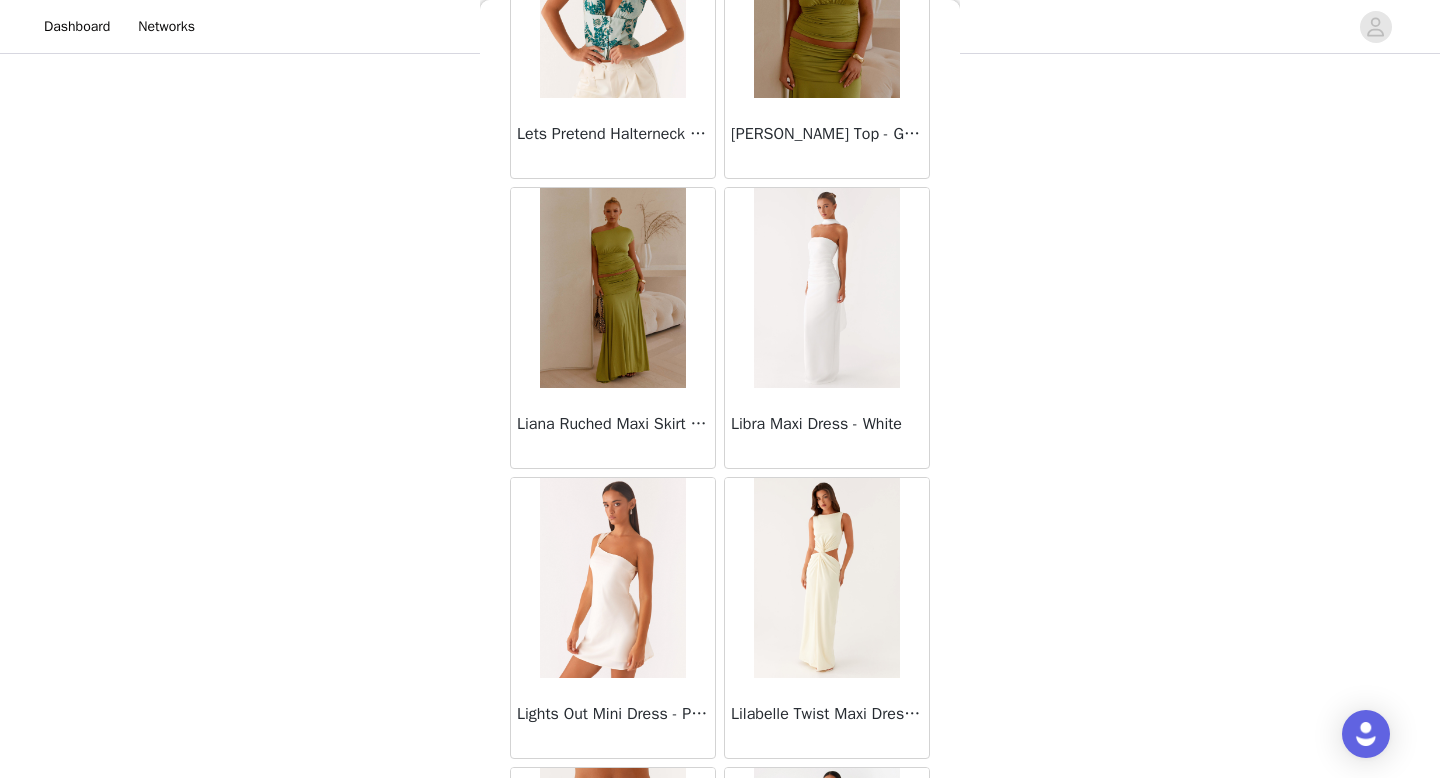 scroll, scrollTop: 34182, scrollLeft: 0, axis: vertical 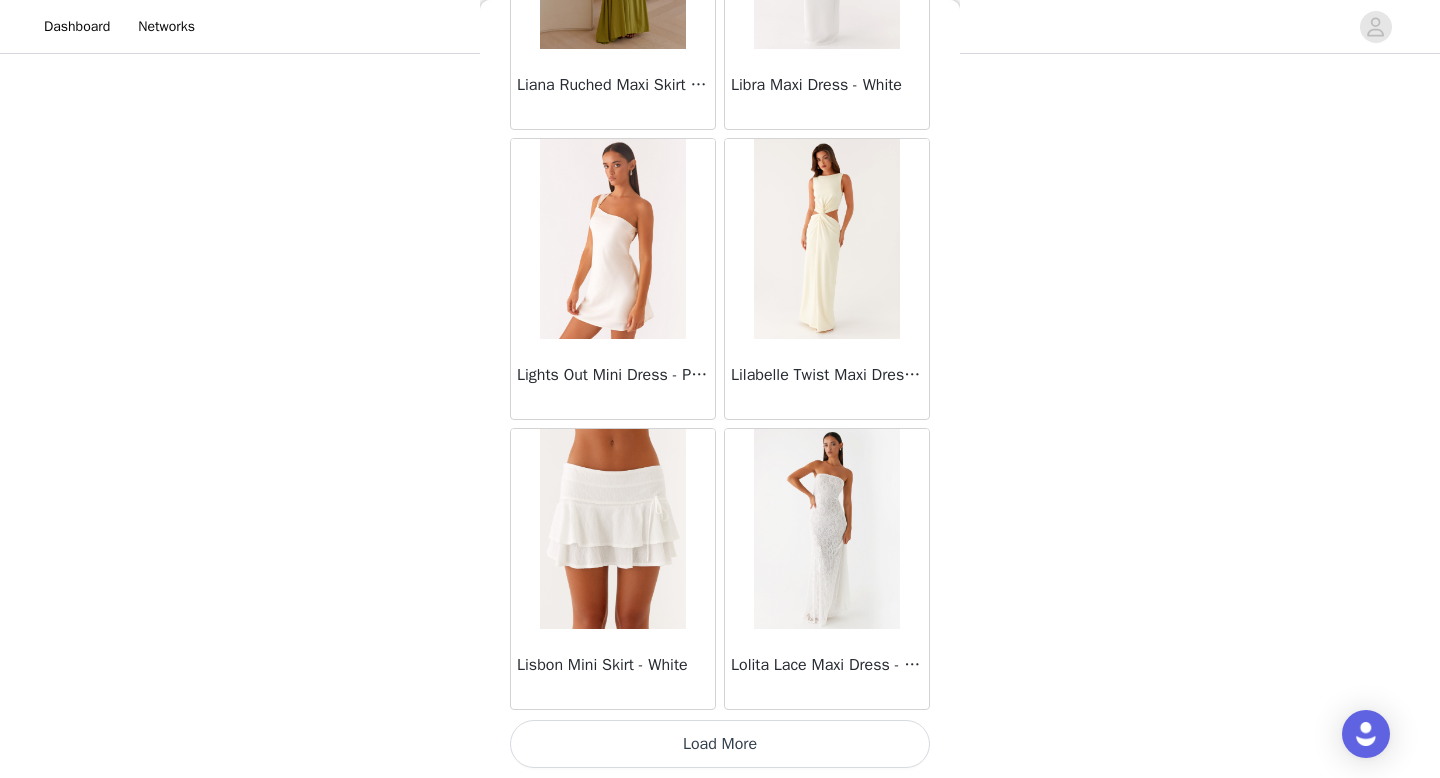 click on "Load More" at bounding box center (720, 744) 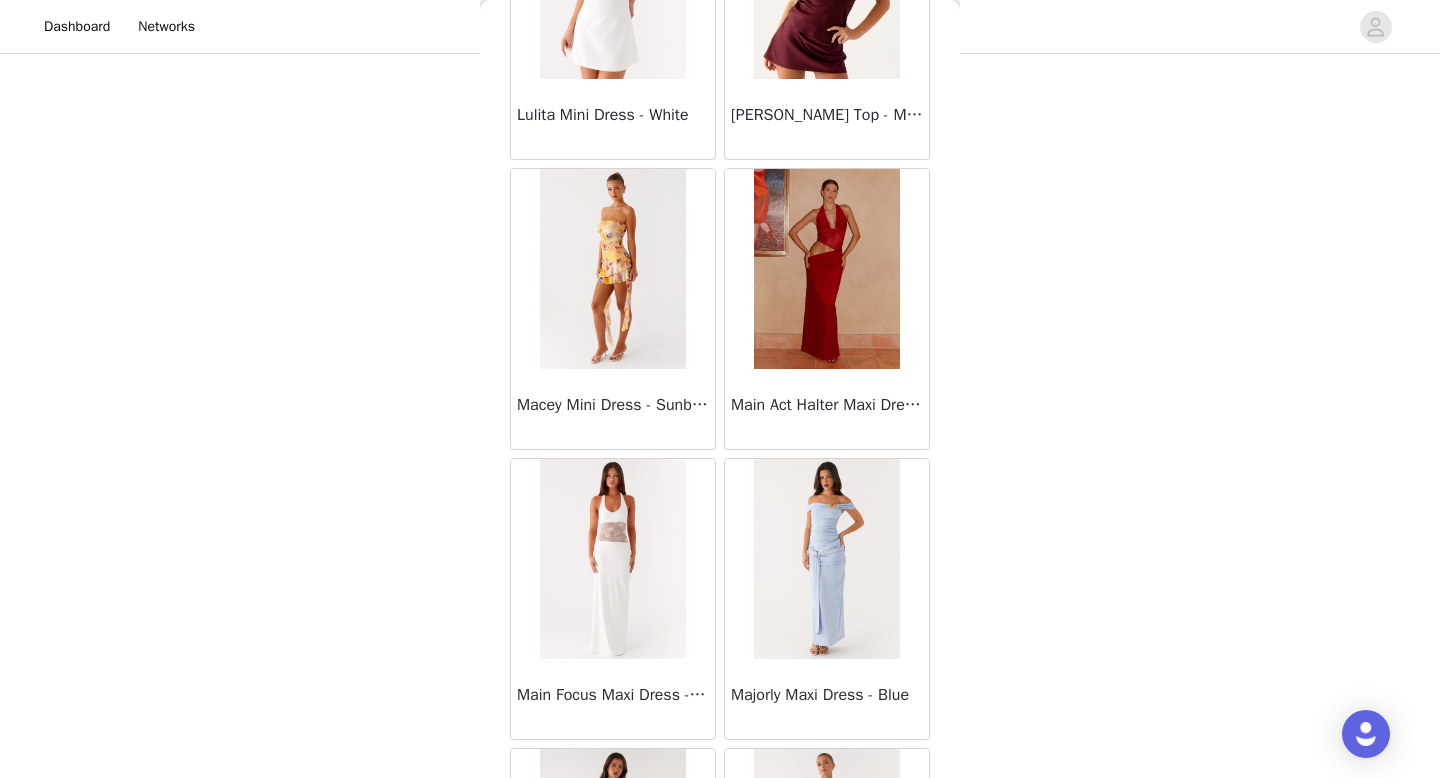 scroll, scrollTop: 37082, scrollLeft: 0, axis: vertical 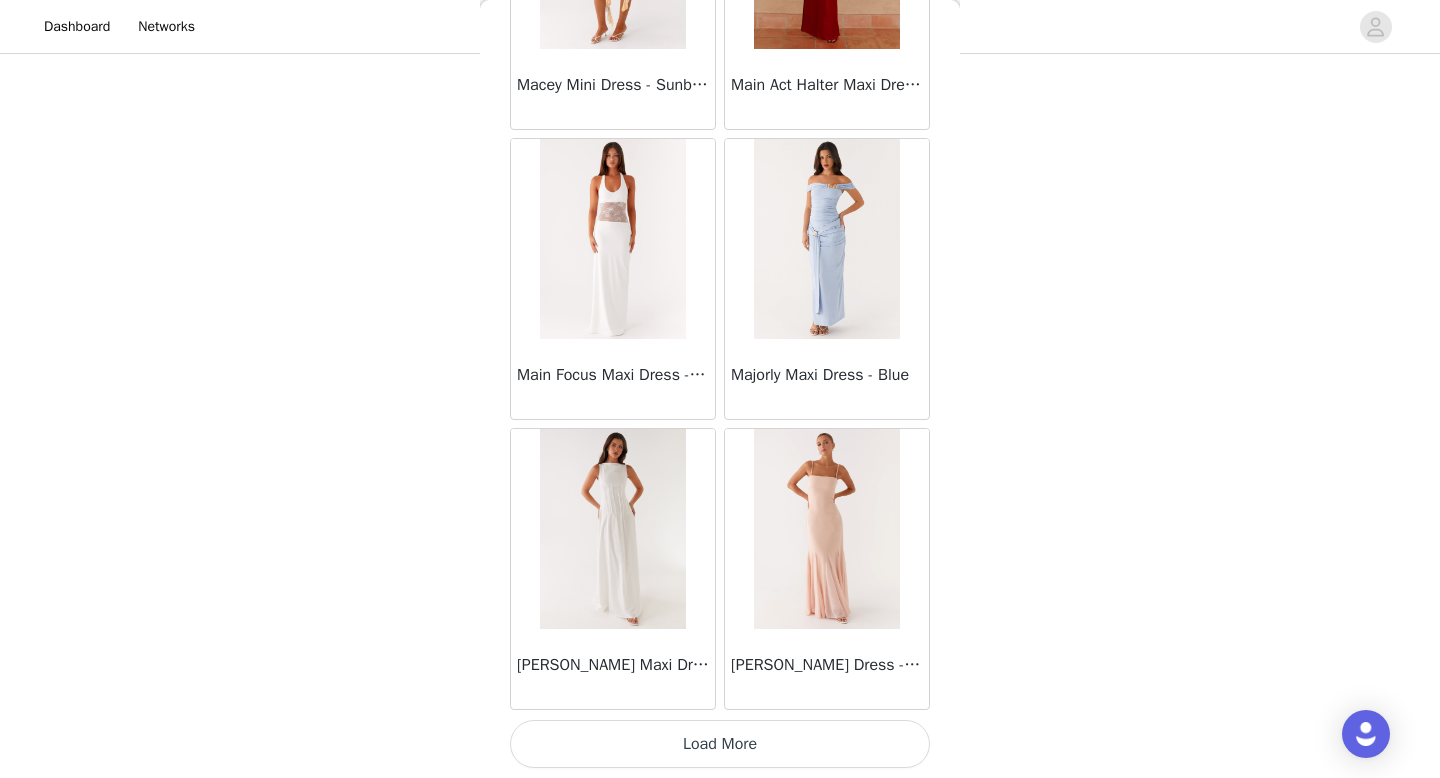click on "Load More" at bounding box center [720, 744] 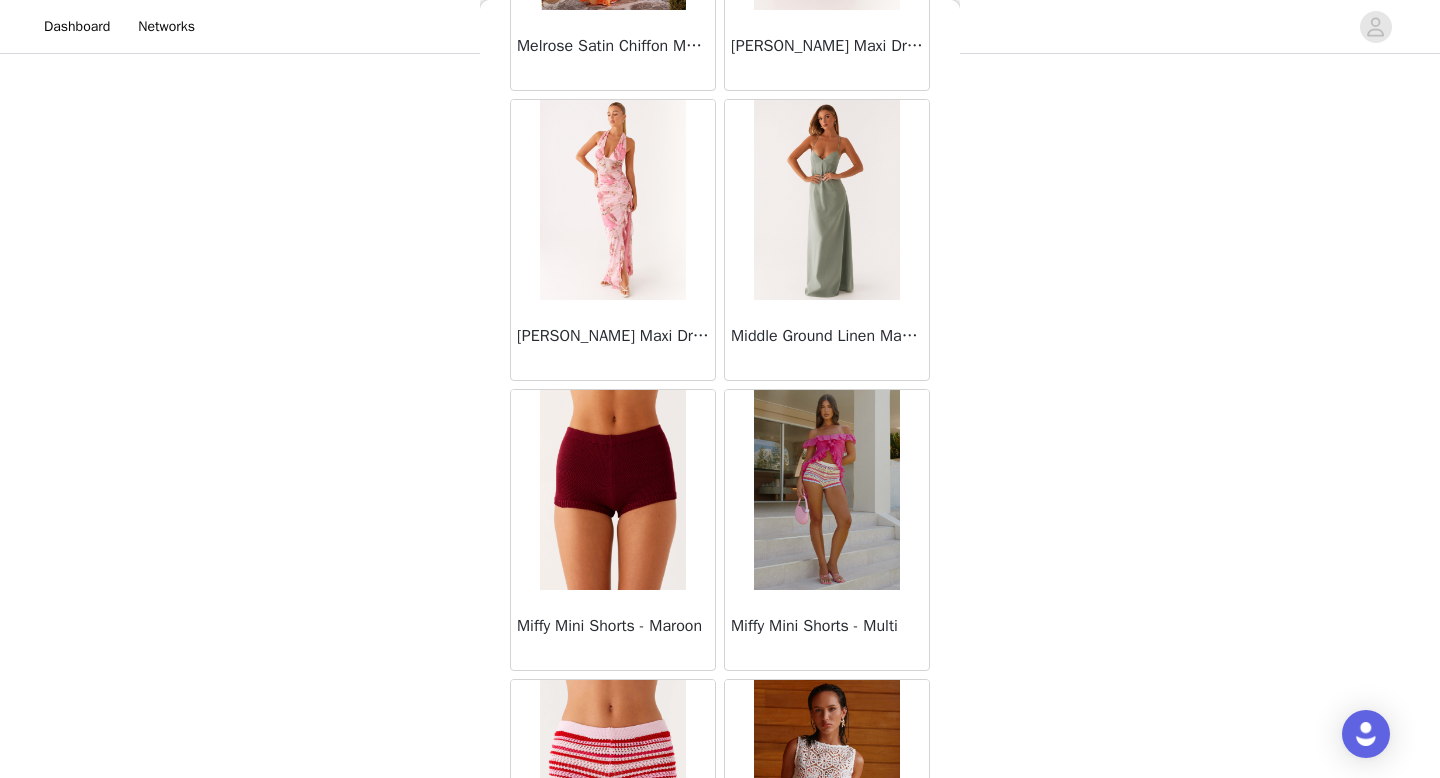 scroll, scrollTop: 39982, scrollLeft: 0, axis: vertical 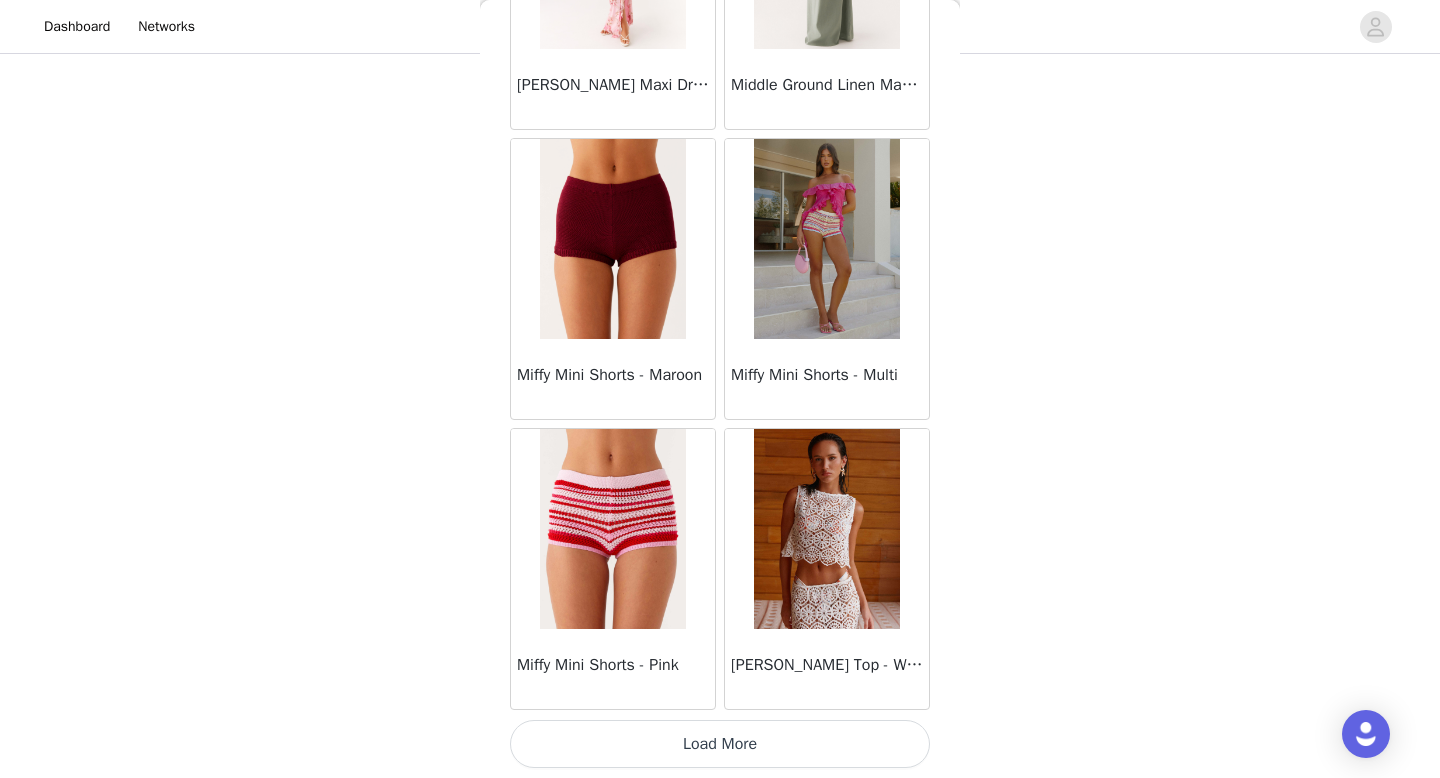 click on "Load More" at bounding box center [720, 744] 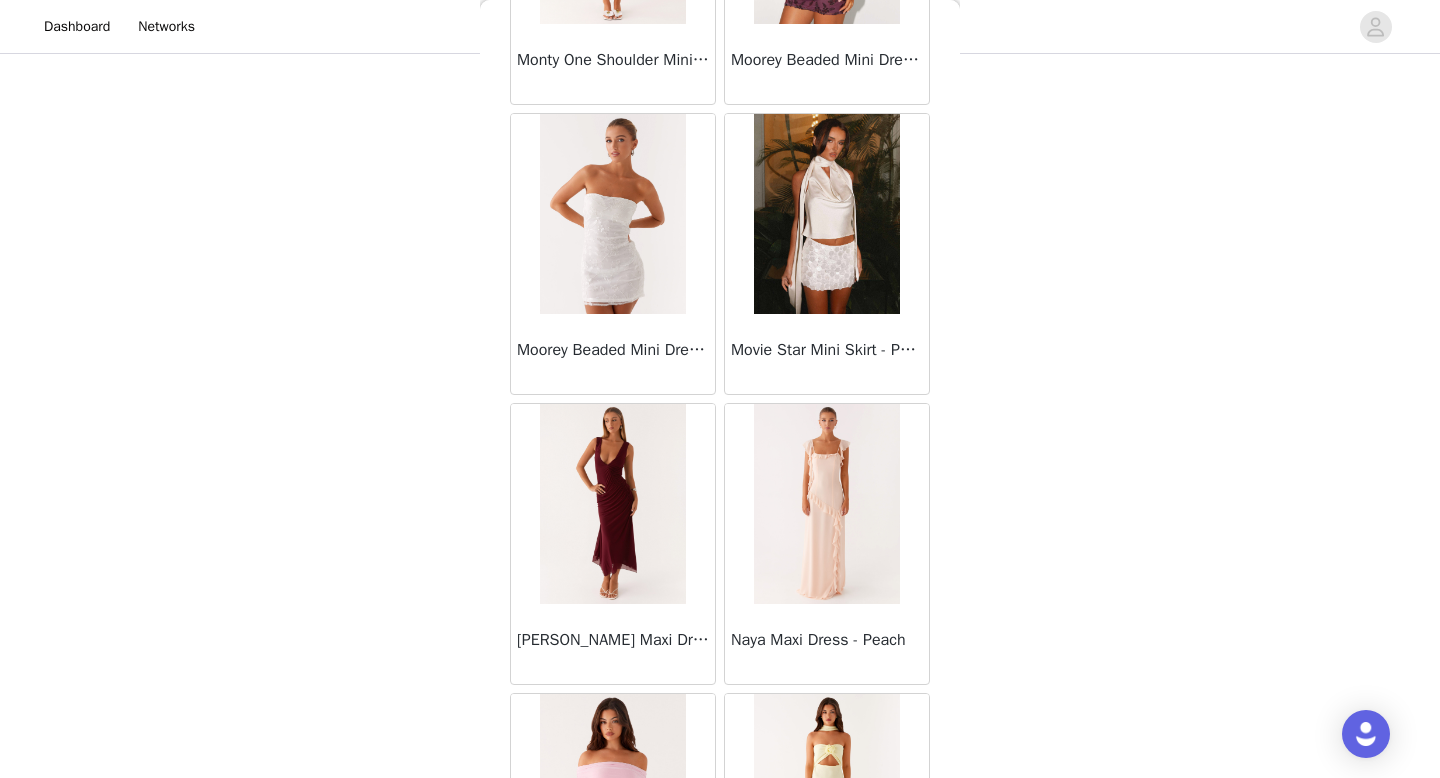 scroll, scrollTop: 42882, scrollLeft: 0, axis: vertical 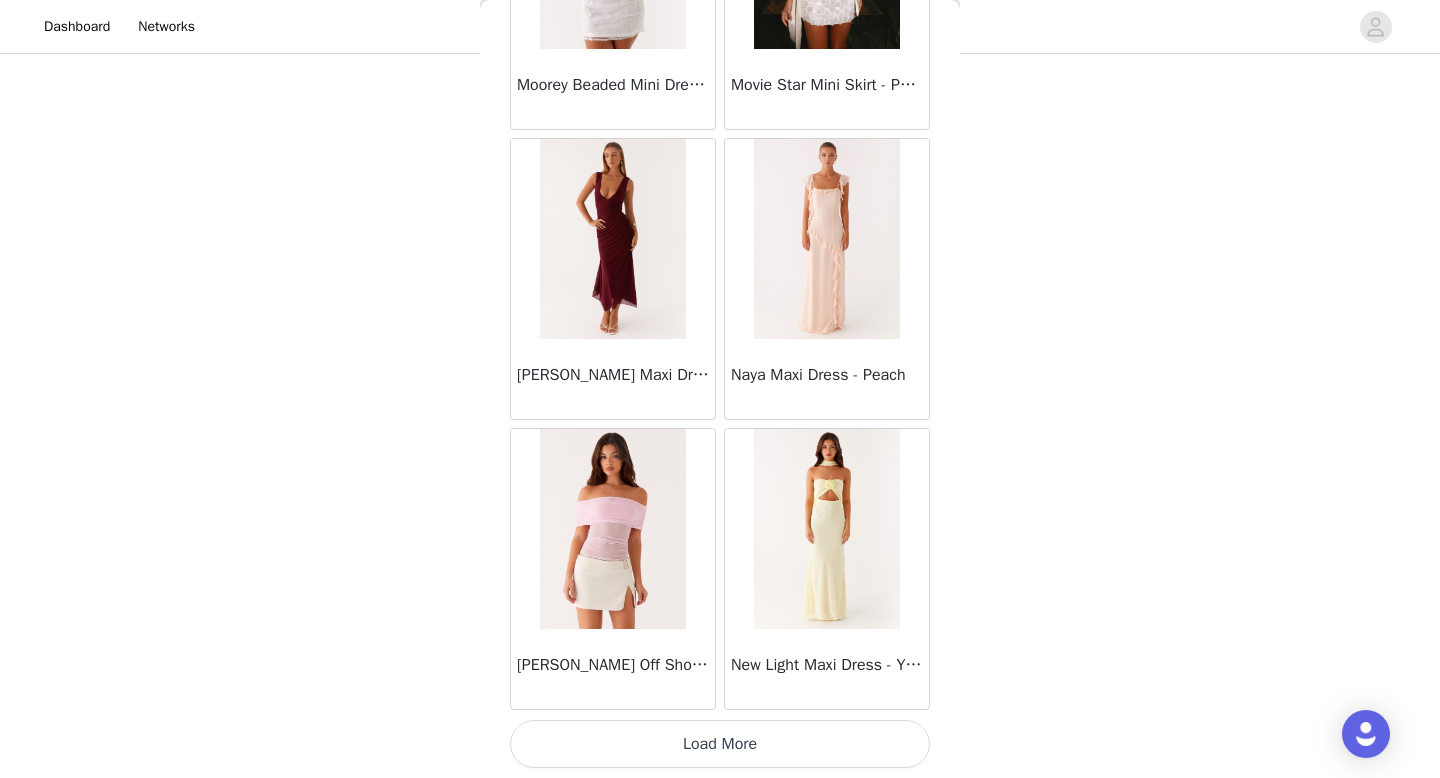 click on "Load More" at bounding box center (720, 744) 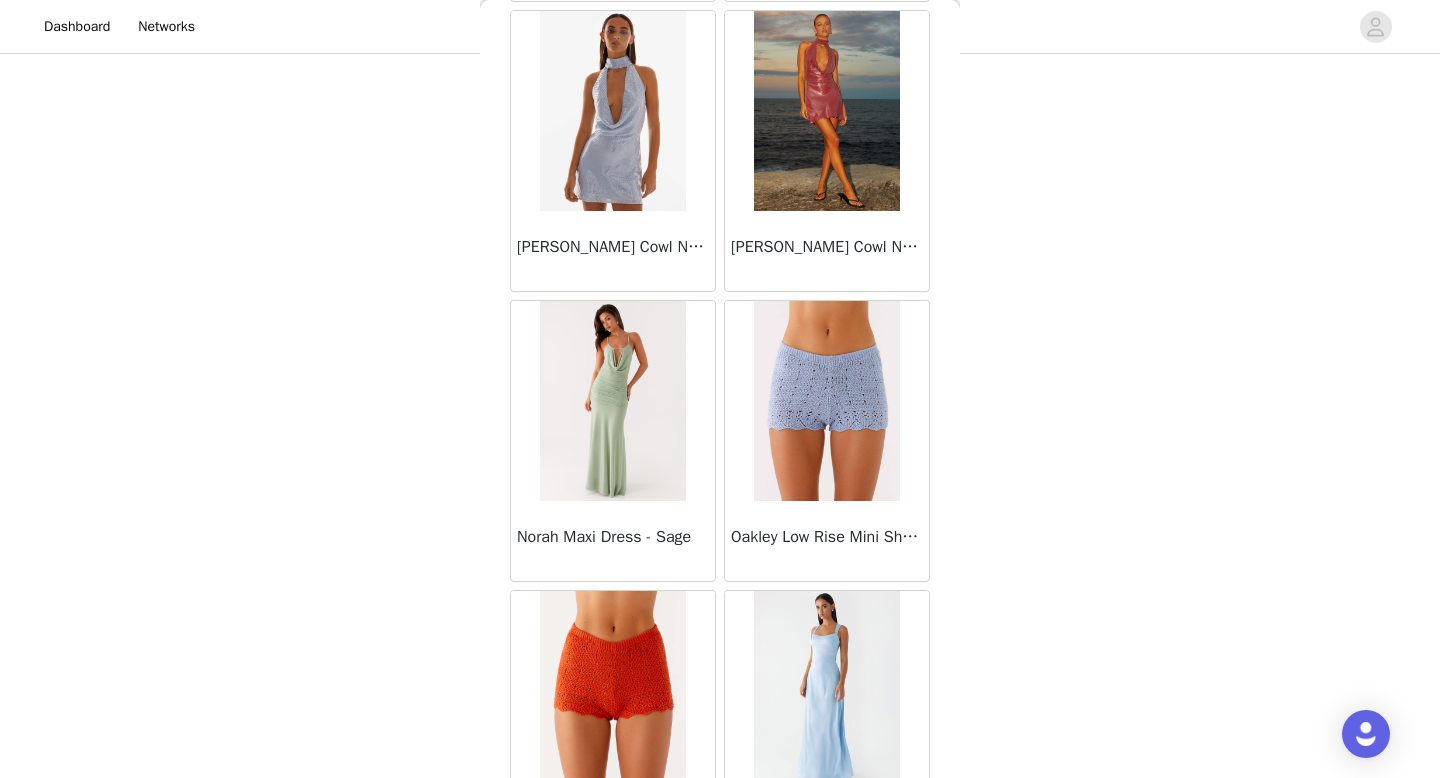 scroll, scrollTop: 45782, scrollLeft: 0, axis: vertical 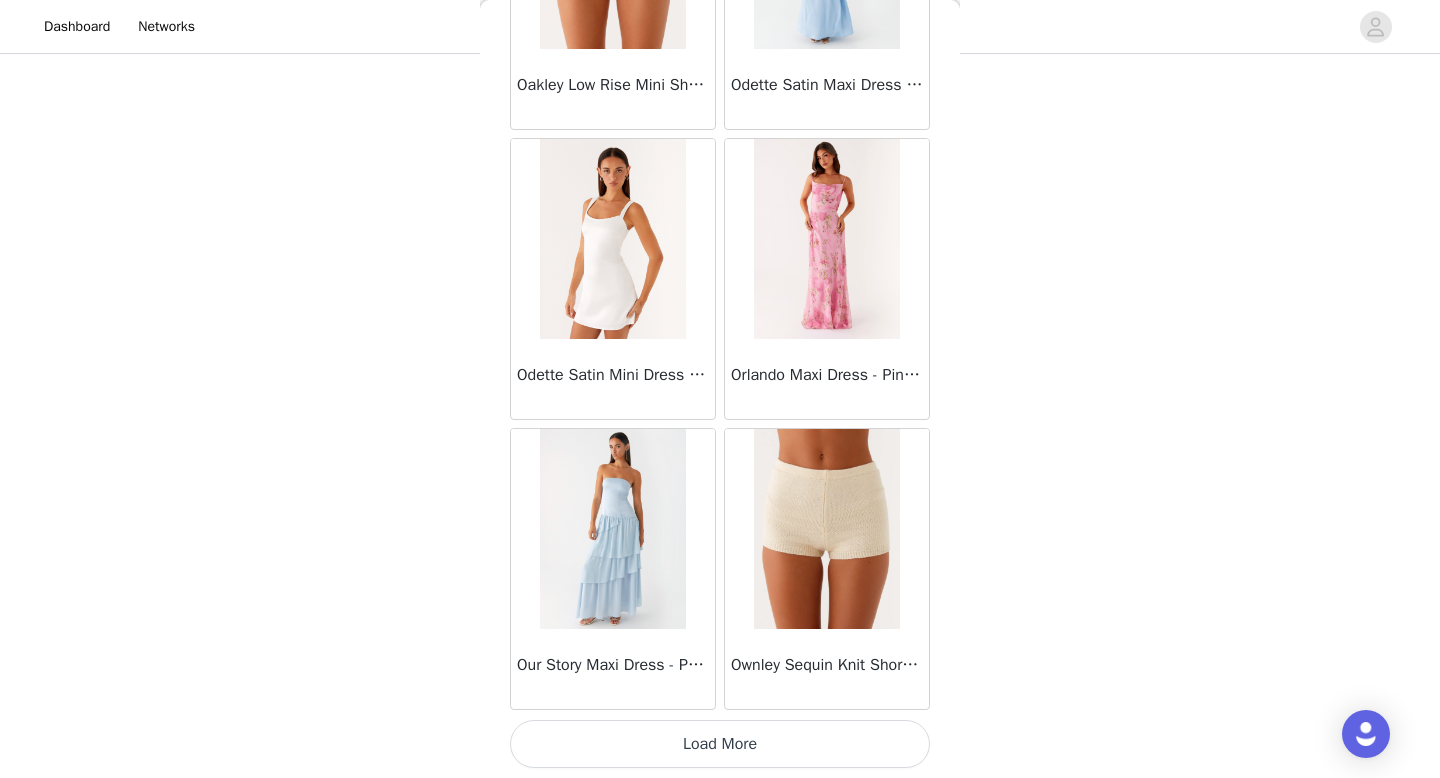 click on "Load More" at bounding box center (720, 744) 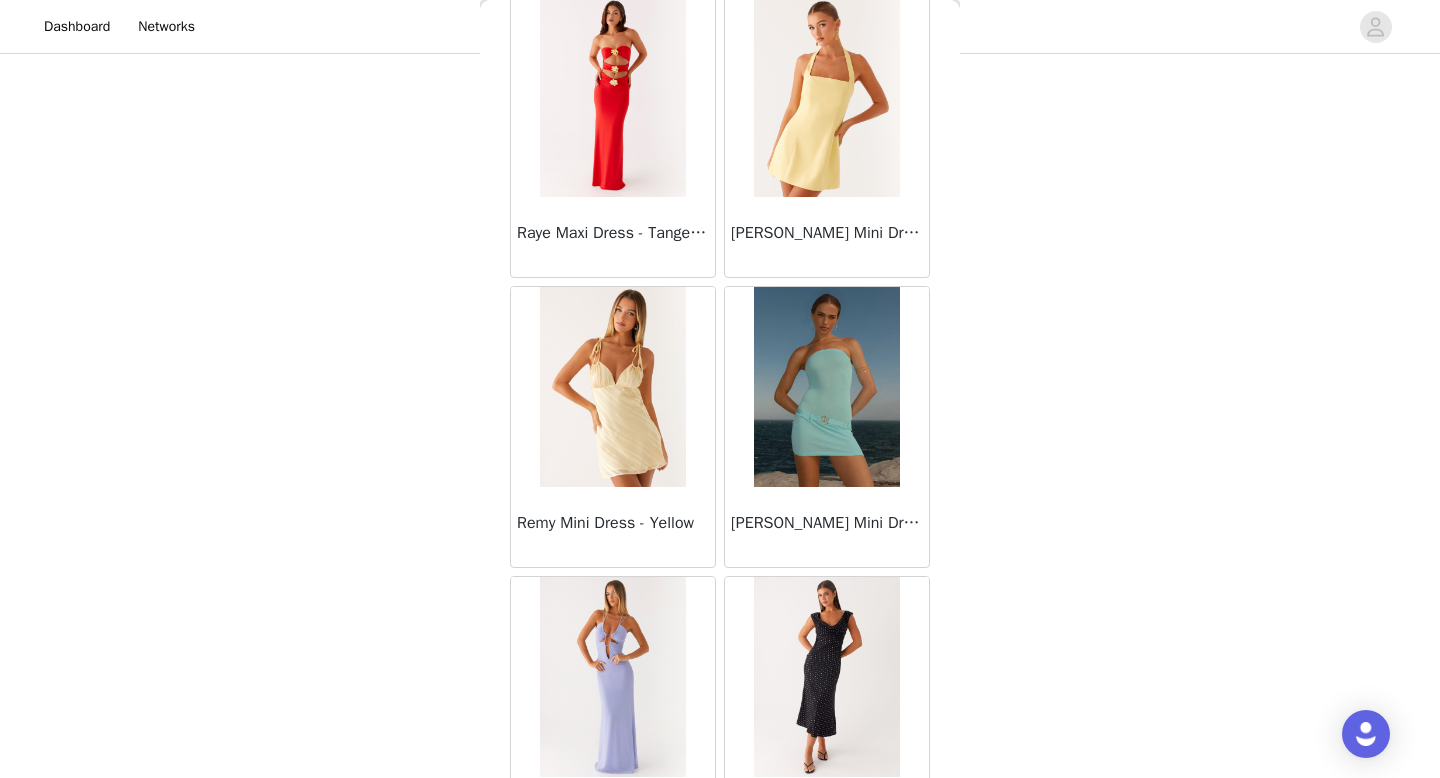scroll, scrollTop: 48682, scrollLeft: 0, axis: vertical 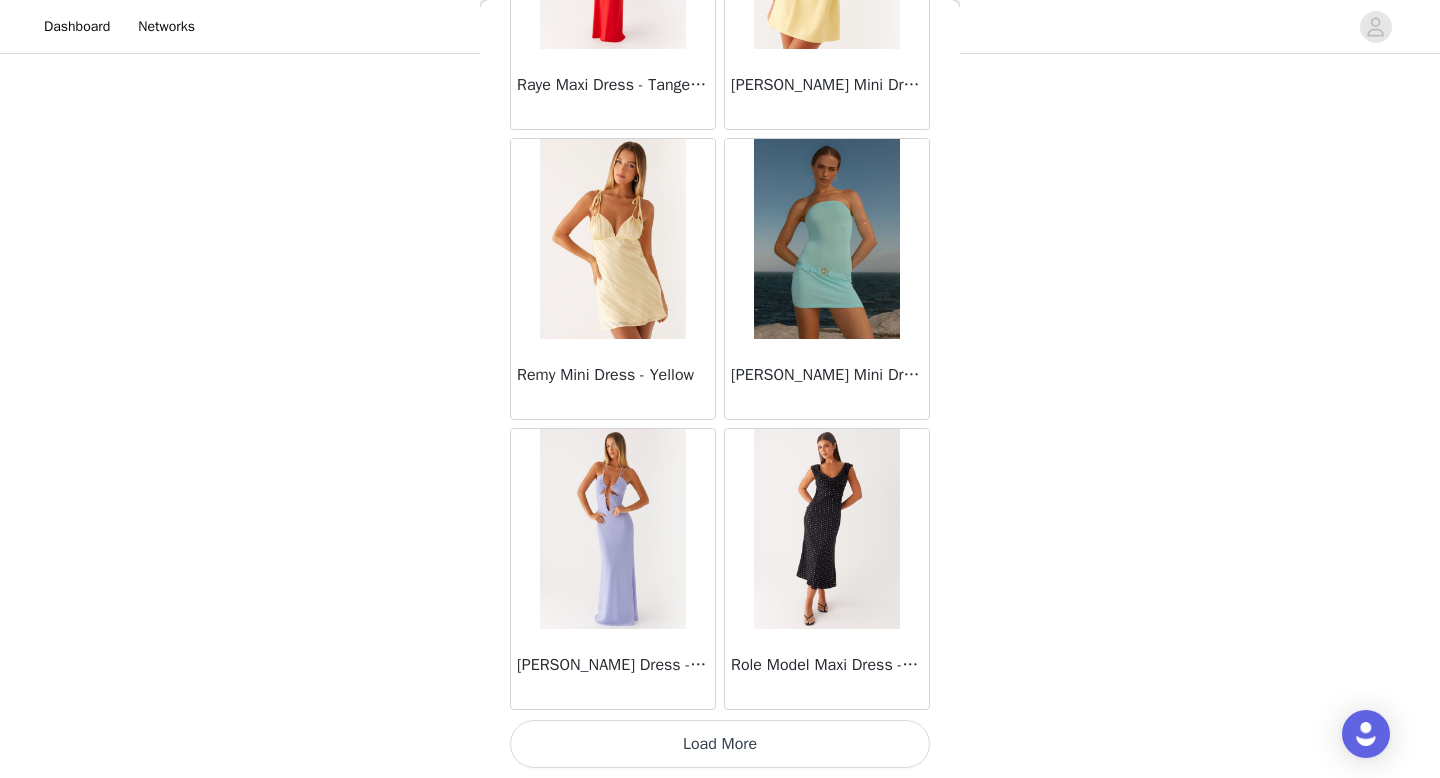 click on "Load More" at bounding box center [720, 744] 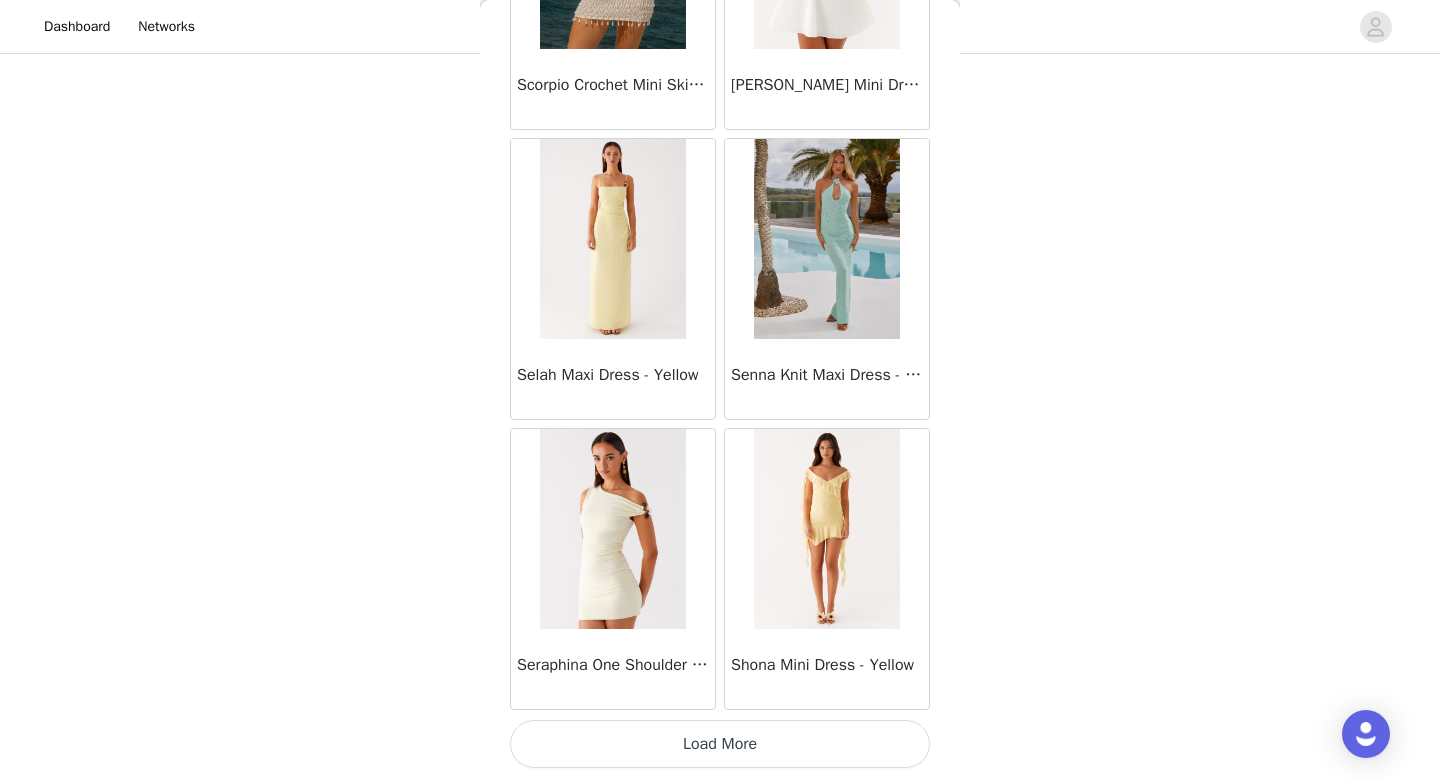 click on "Load More" at bounding box center [720, 744] 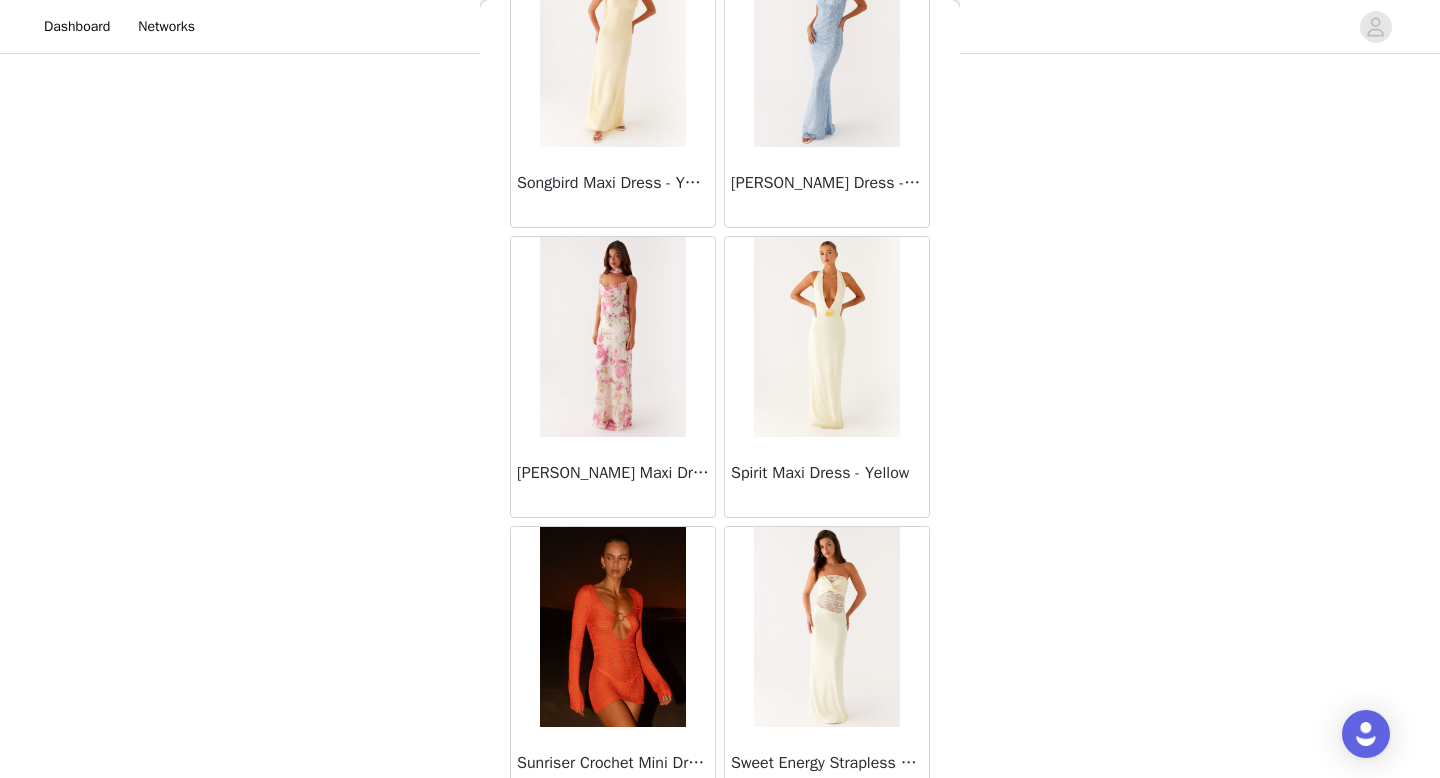 scroll, scrollTop: 54482, scrollLeft: 0, axis: vertical 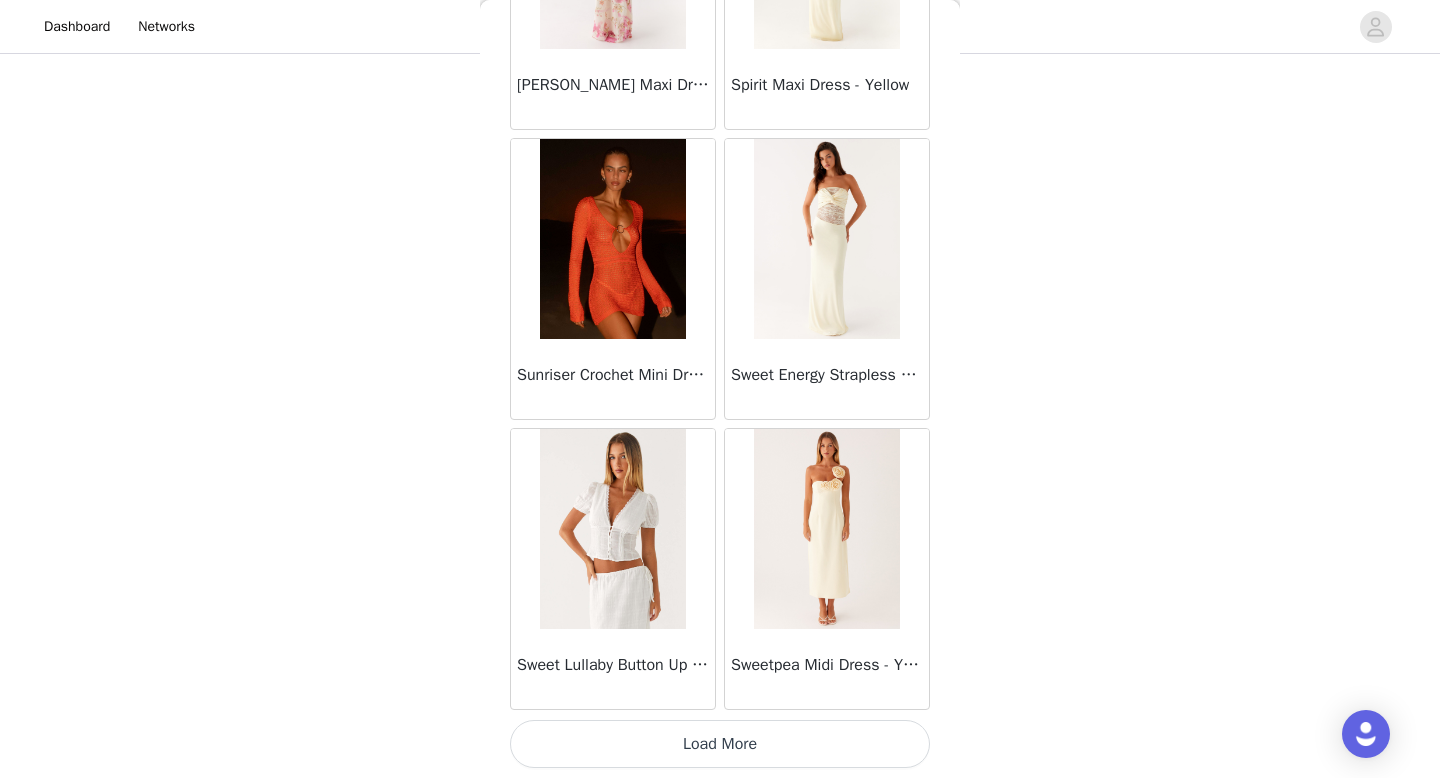 click on "Load More" at bounding box center [720, 744] 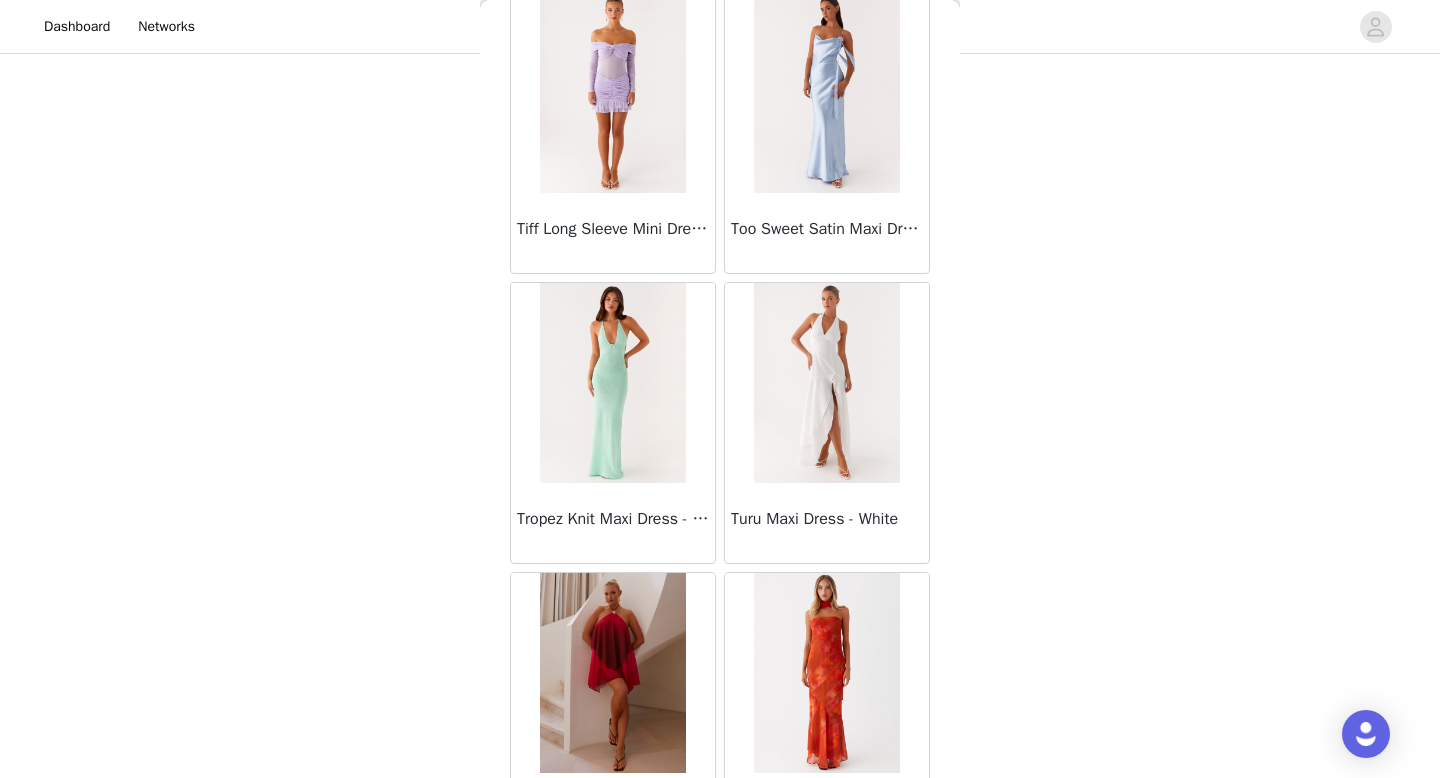 scroll, scrollTop: 57382, scrollLeft: 0, axis: vertical 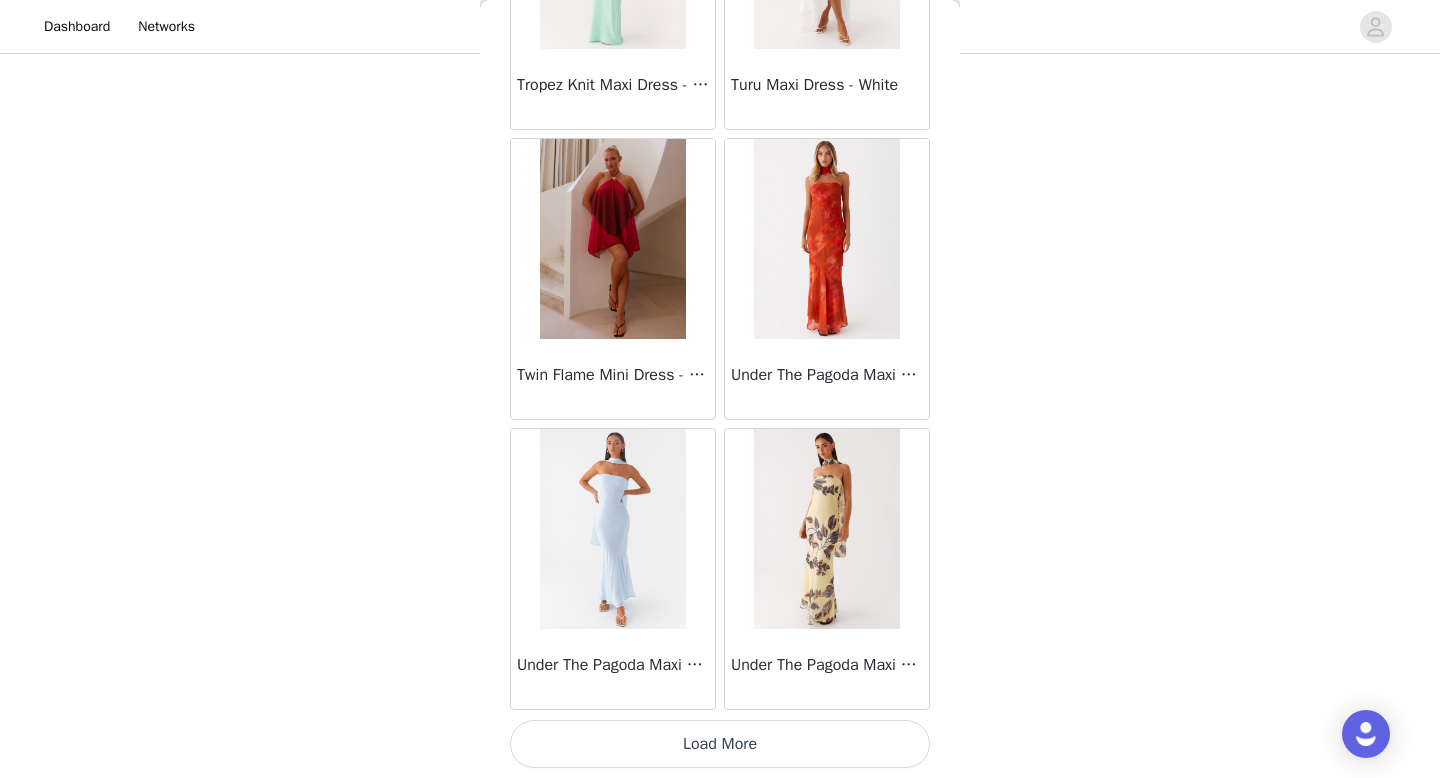 click on "Load More" at bounding box center [720, 744] 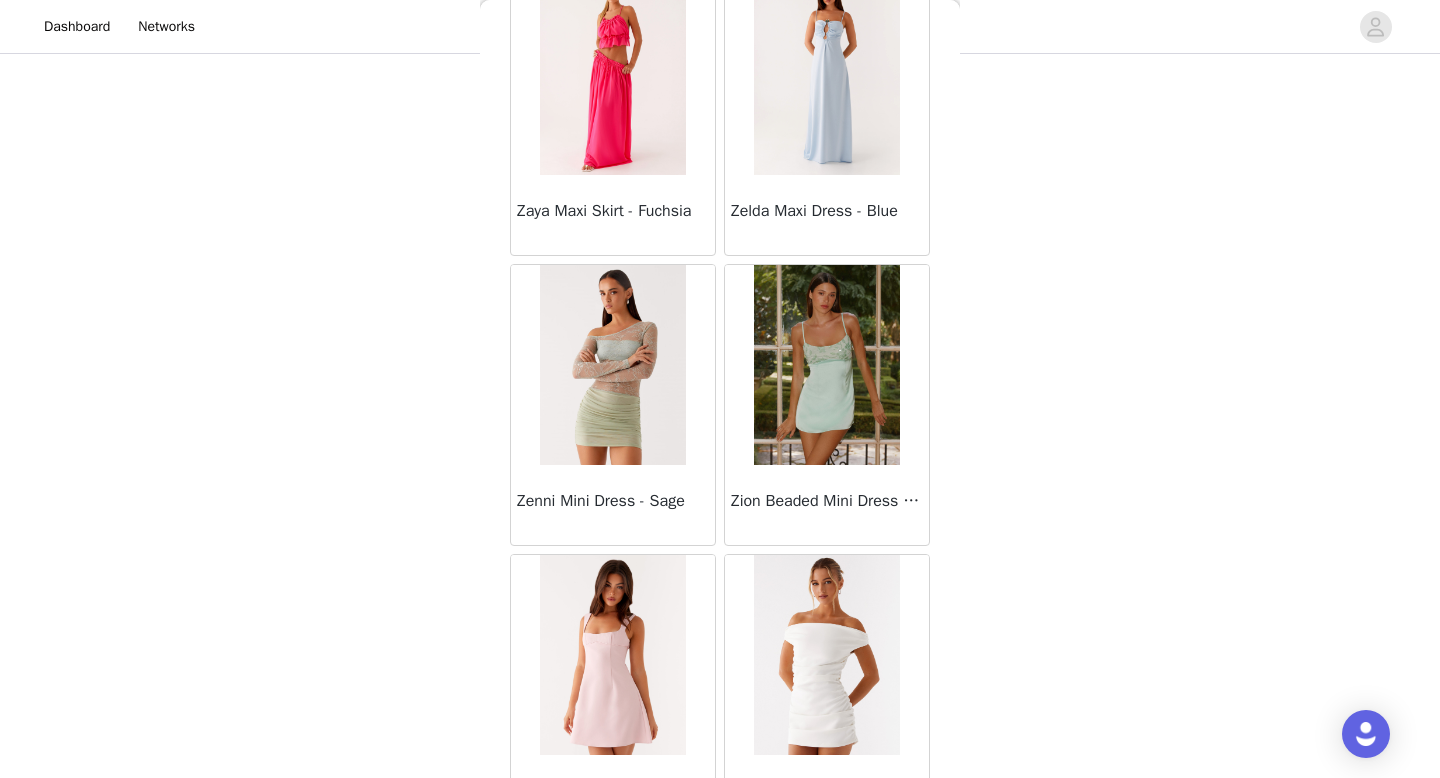 scroll, scrollTop: 60282, scrollLeft: 0, axis: vertical 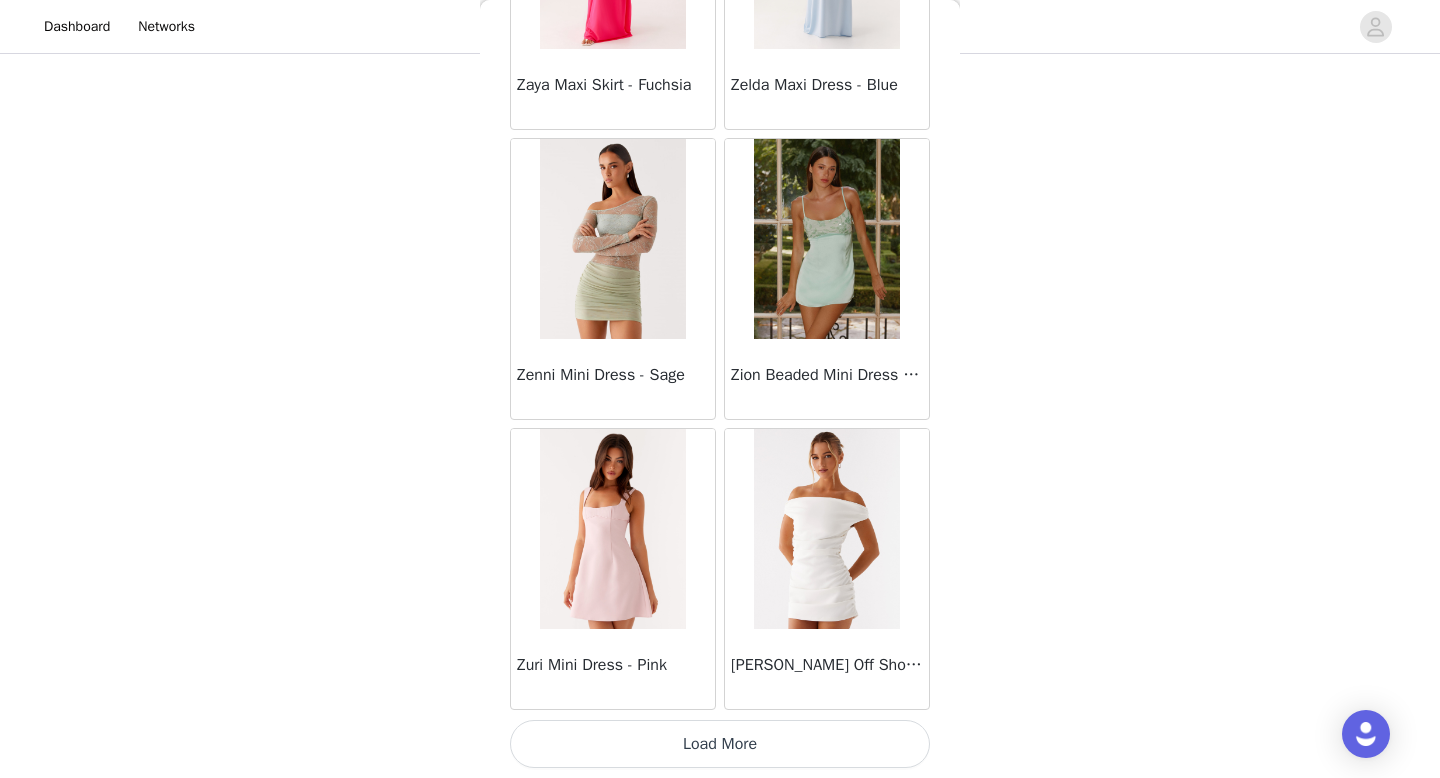 click on "Load More" at bounding box center [720, 744] 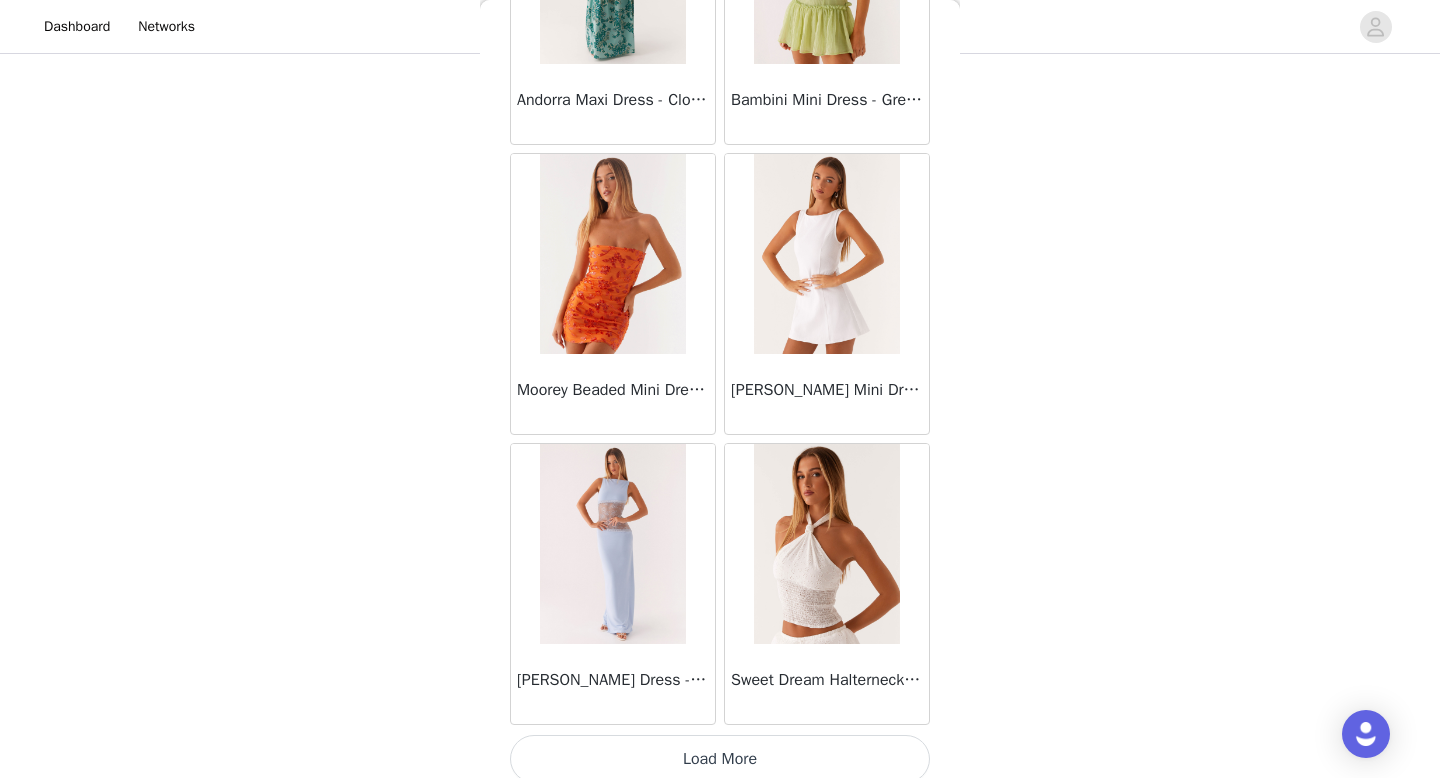 scroll, scrollTop: 63169, scrollLeft: 0, axis: vertical 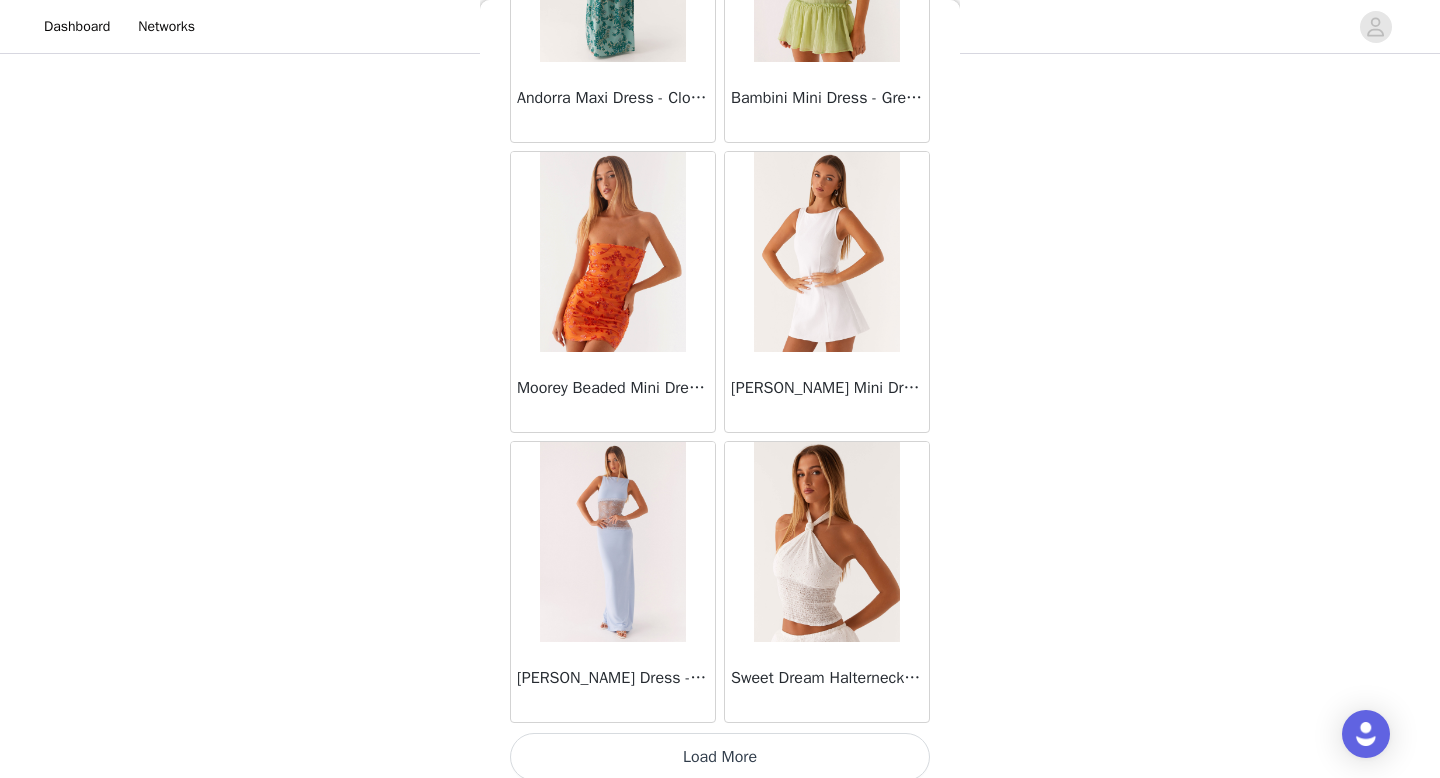 click on "Load More" at bounding box center [720, 757] 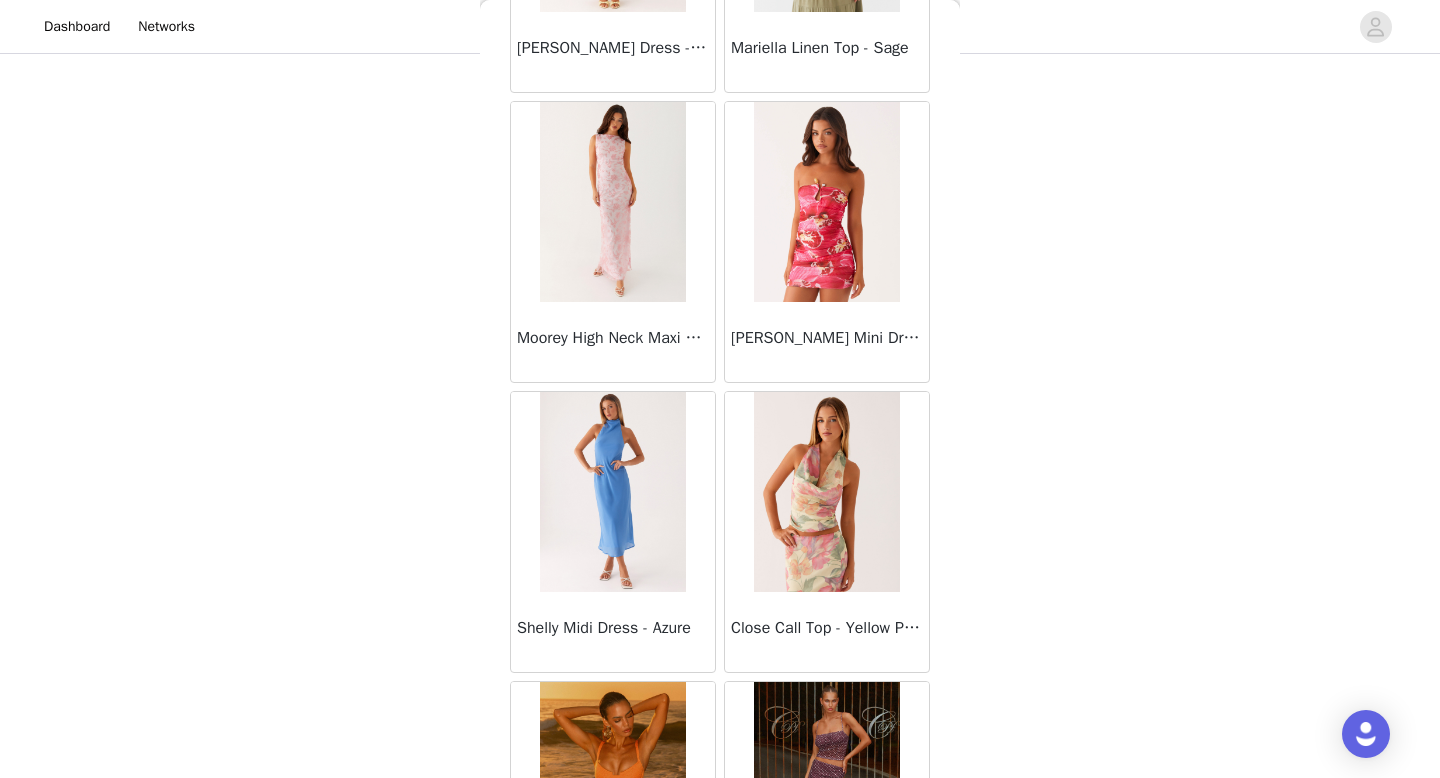 scroll, scrollTop: 66082, scrollLeft: 0, axis: vertical 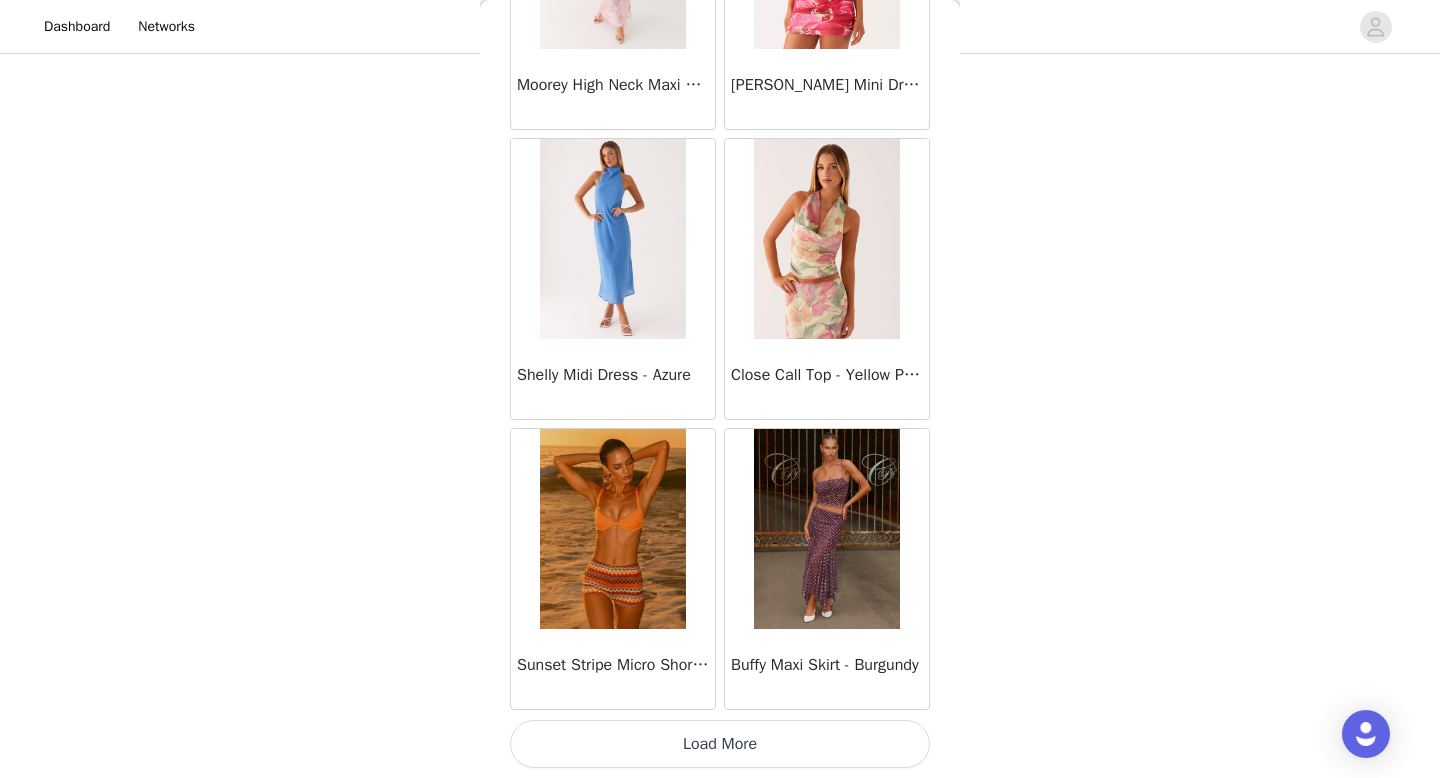 click on "Load More" at bounding box center [720, 744] 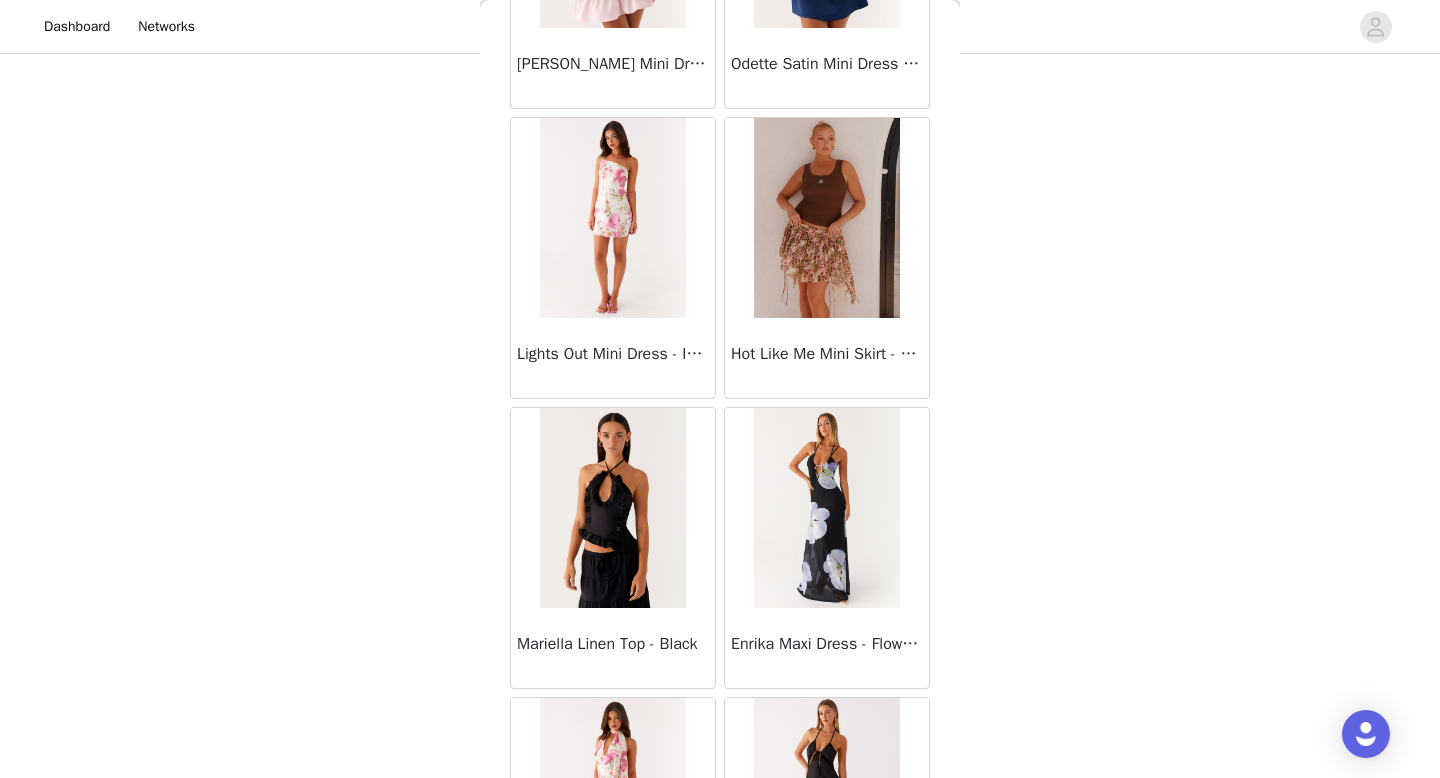 scroll, scrollTop: 68982, scrollLeft: 0, axis: vertical 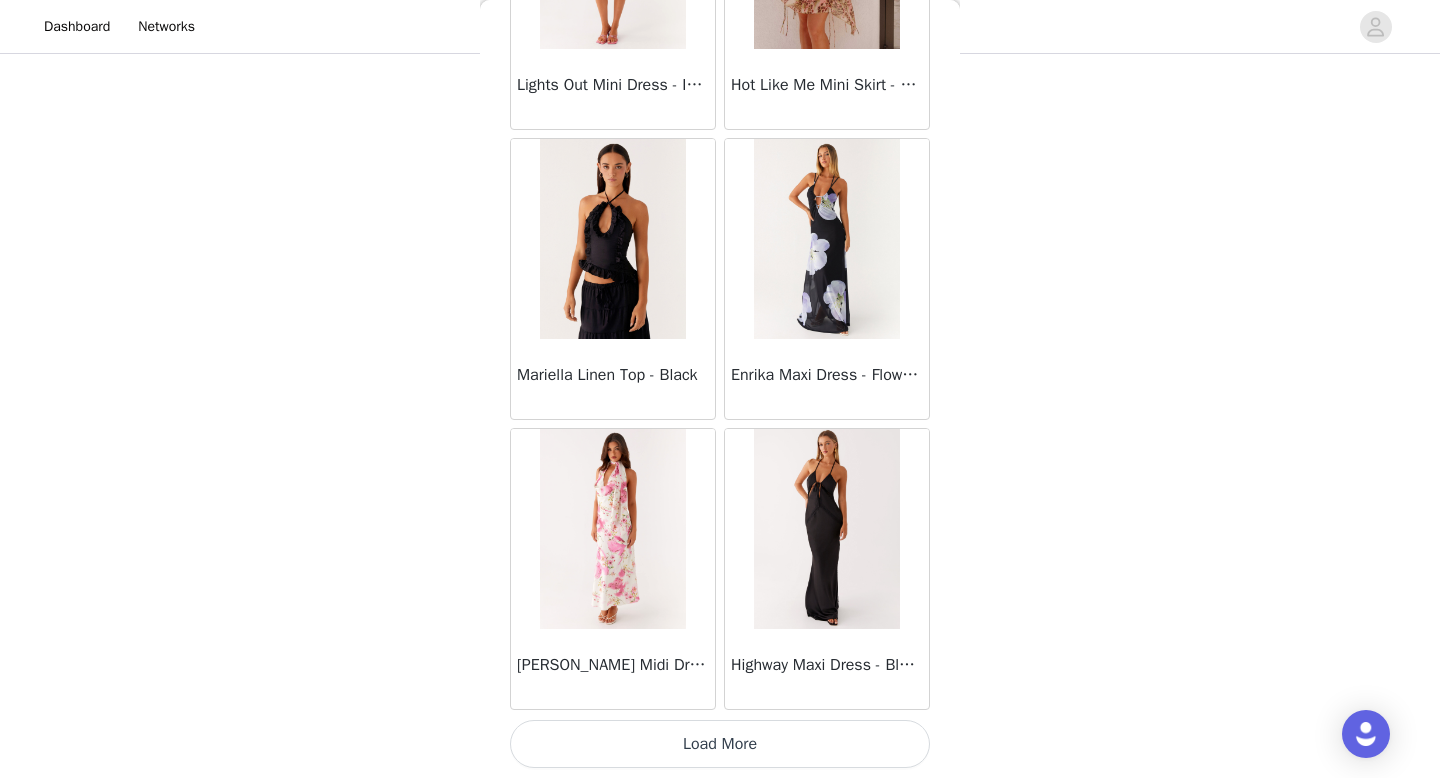 click on "Load More" at bounding box center [720, 744] 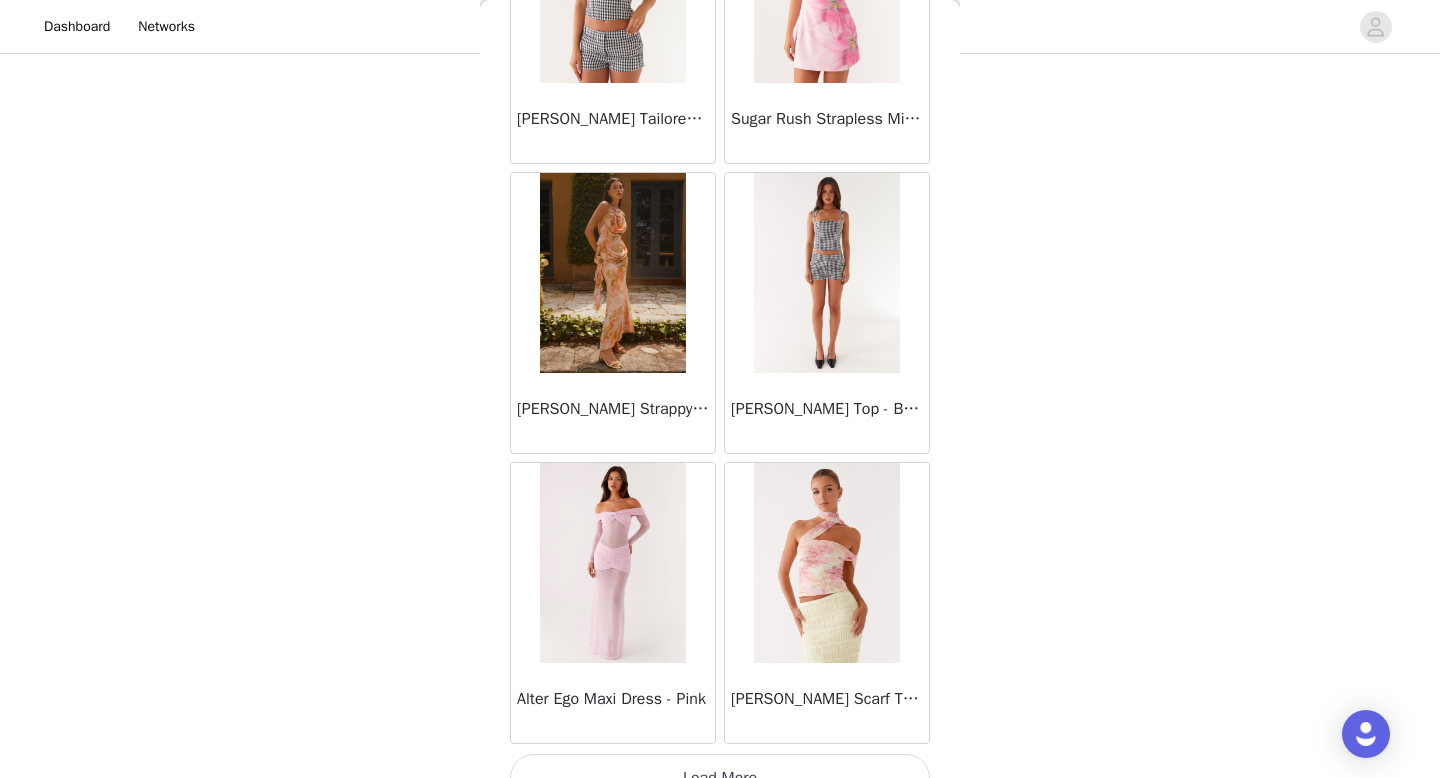 scroll, scrollTop: 71882, scrollLeft: 0, axis: vertical 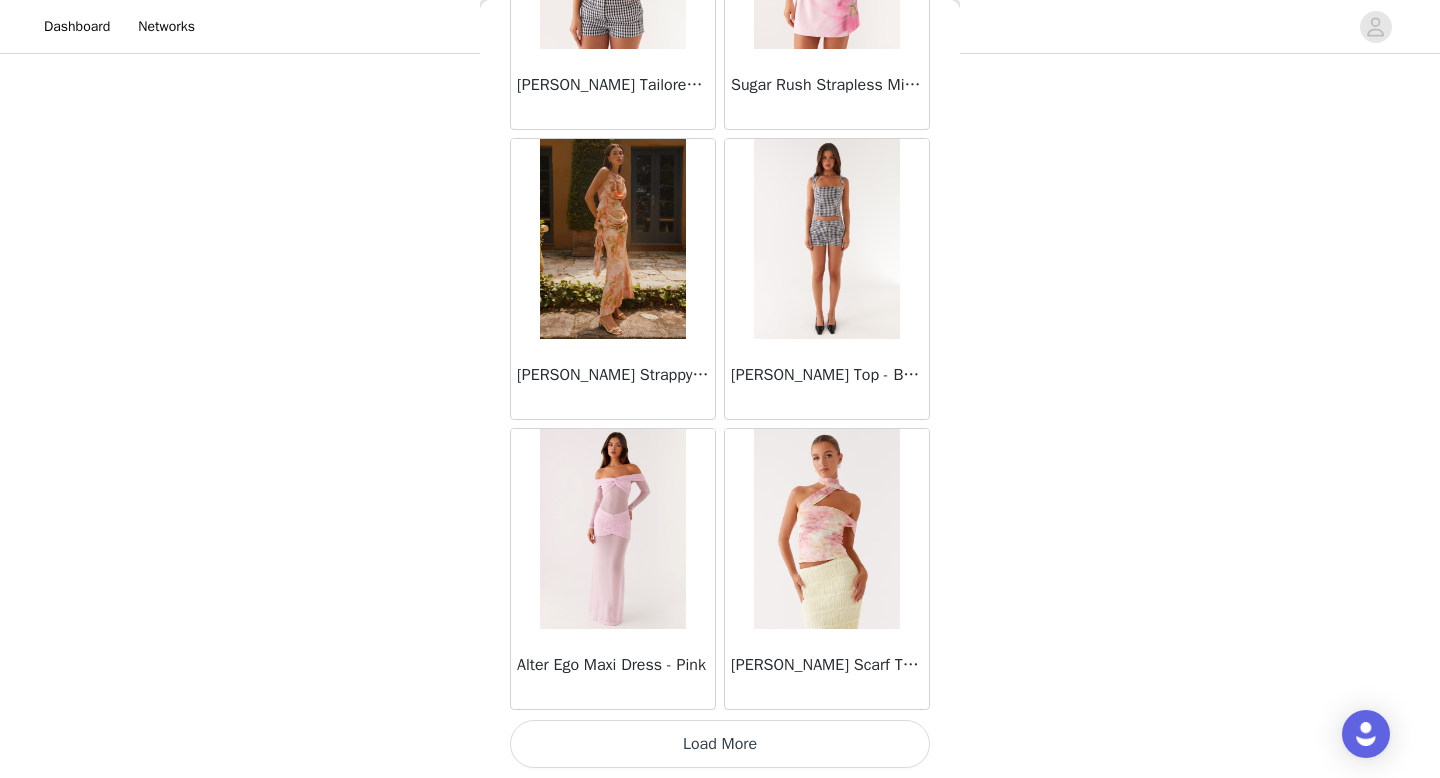 click on "Load More" at bounding box center [720, 744] 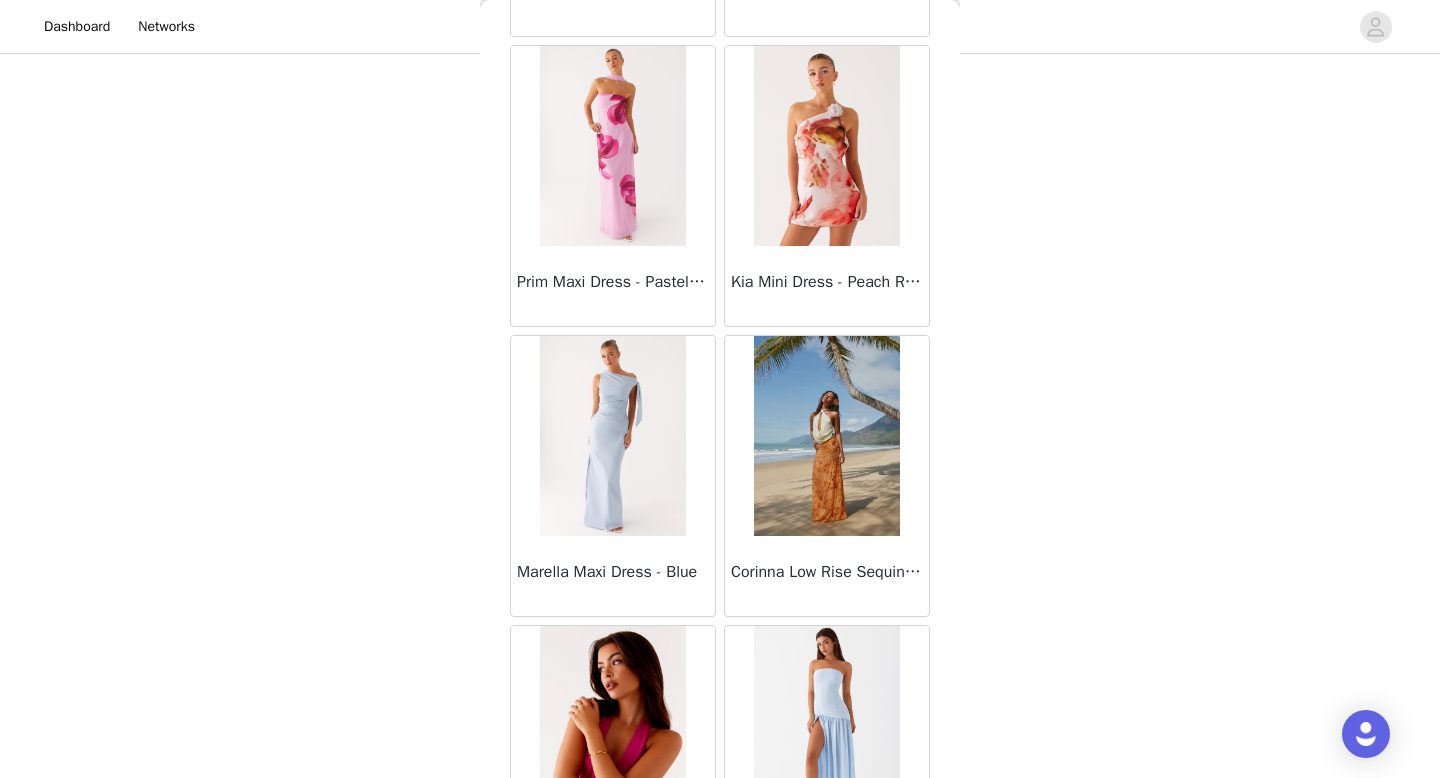scroll, scrollTop: 74782, scrollLeft: 0, axis: vertical 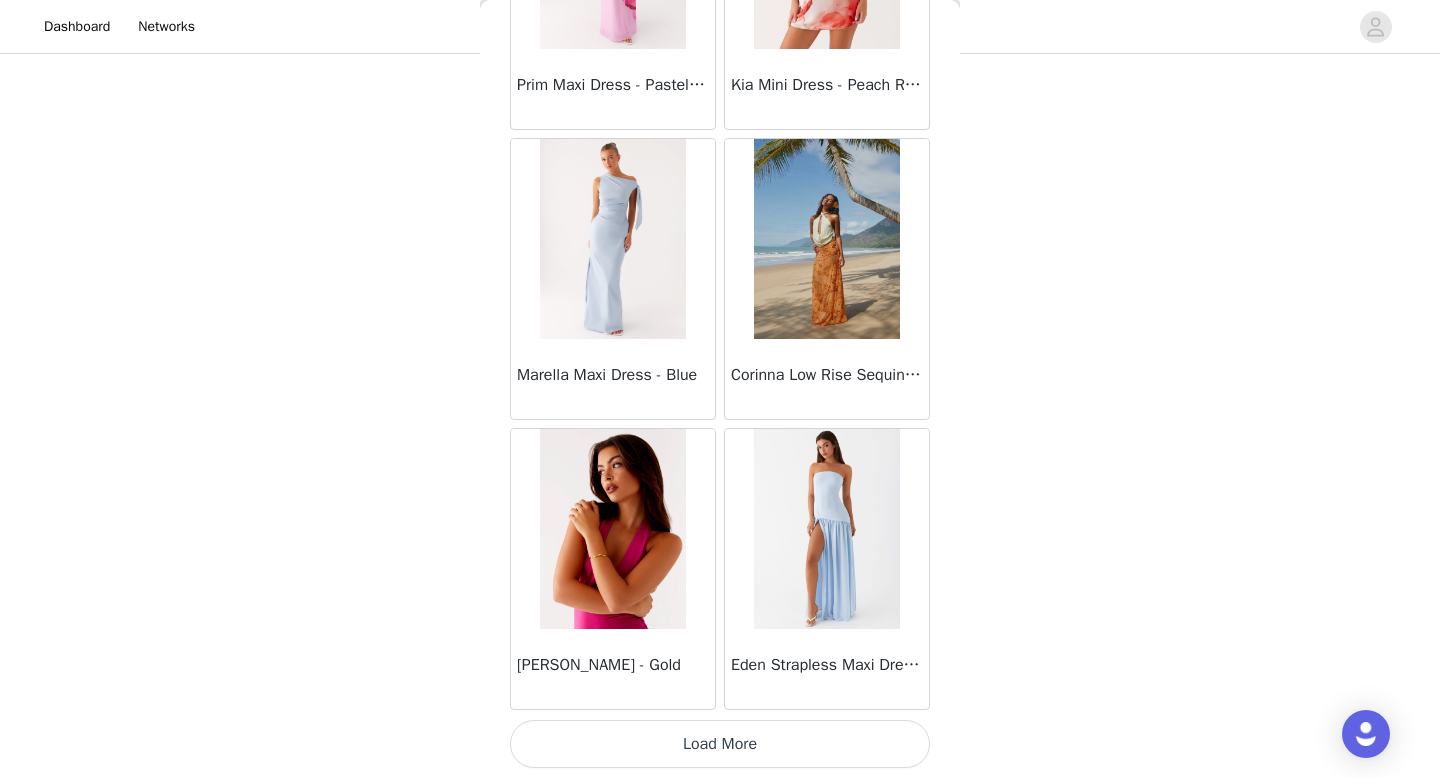 click on "Load More" at bounding box center (720, 744) 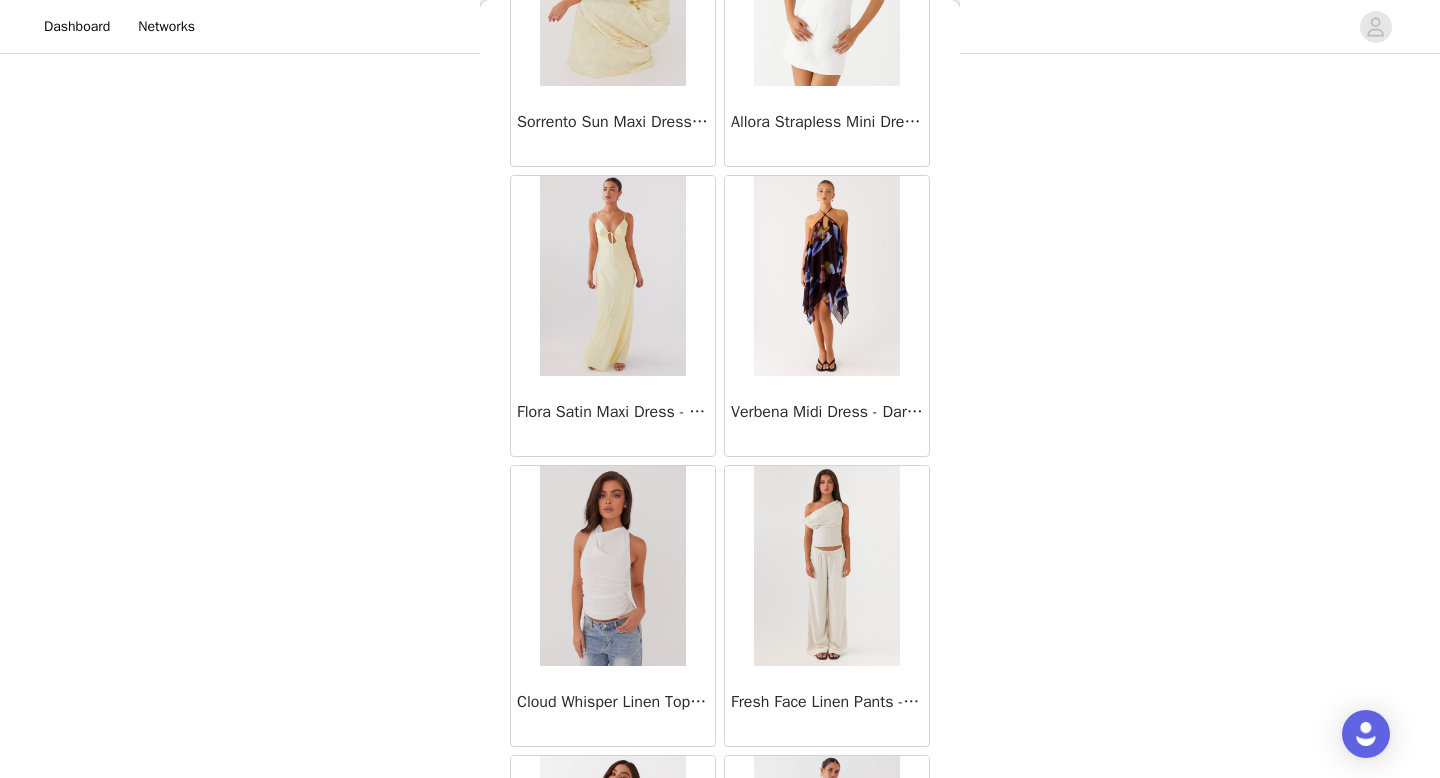 scroll, scrollTop: 76777, scrollLeft: 0, axis: vertical 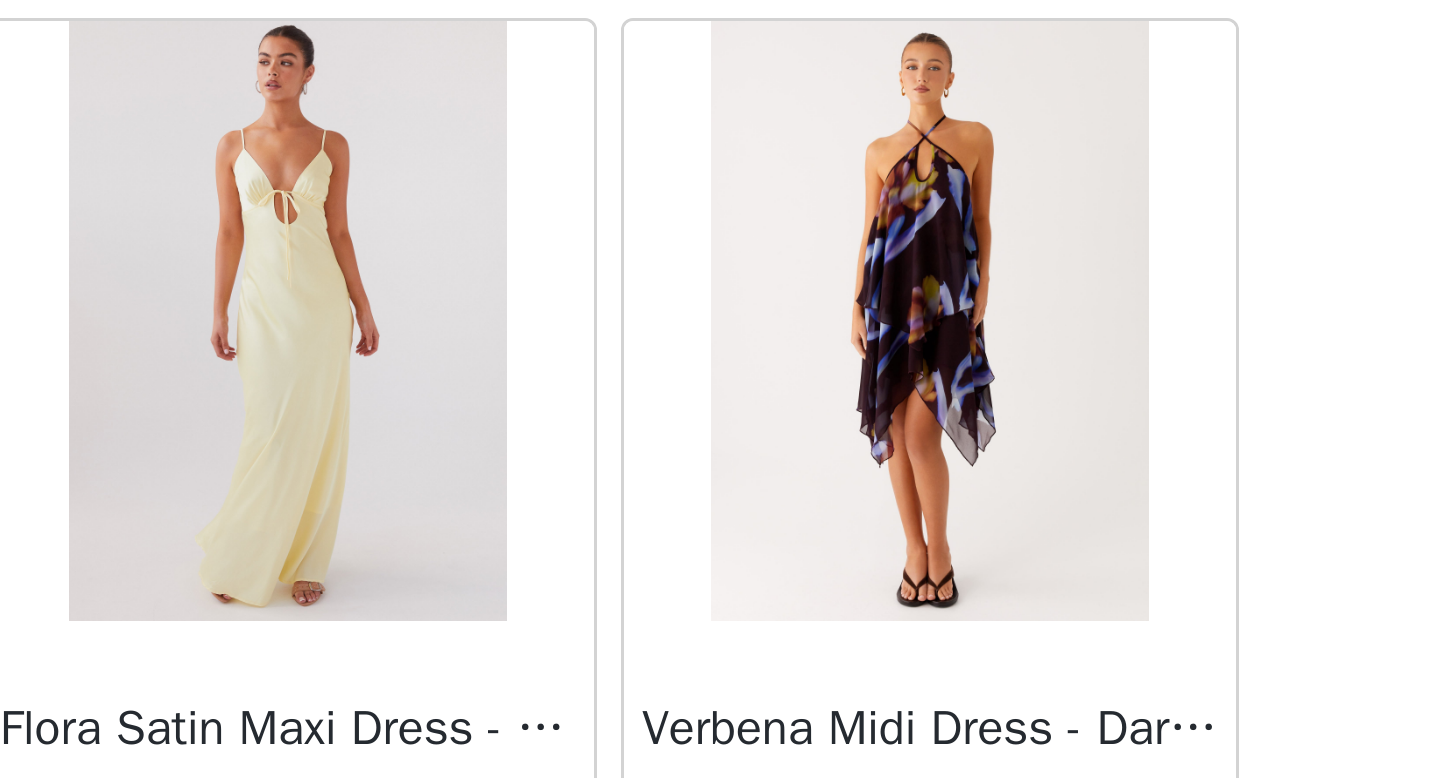 click at bounding box center [826, 274] 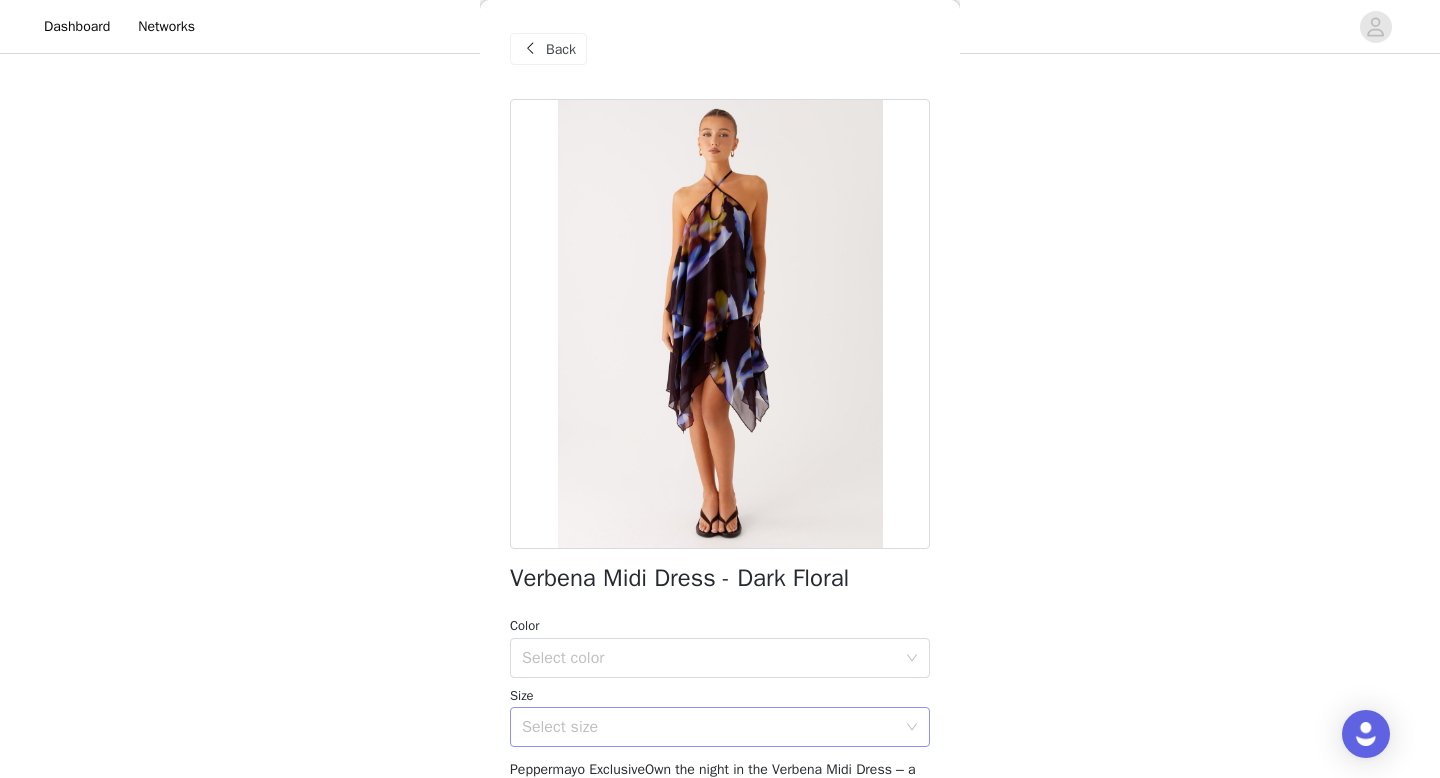 scroll, scrollTop: 264, scrollLeft: 0, axis: vertical 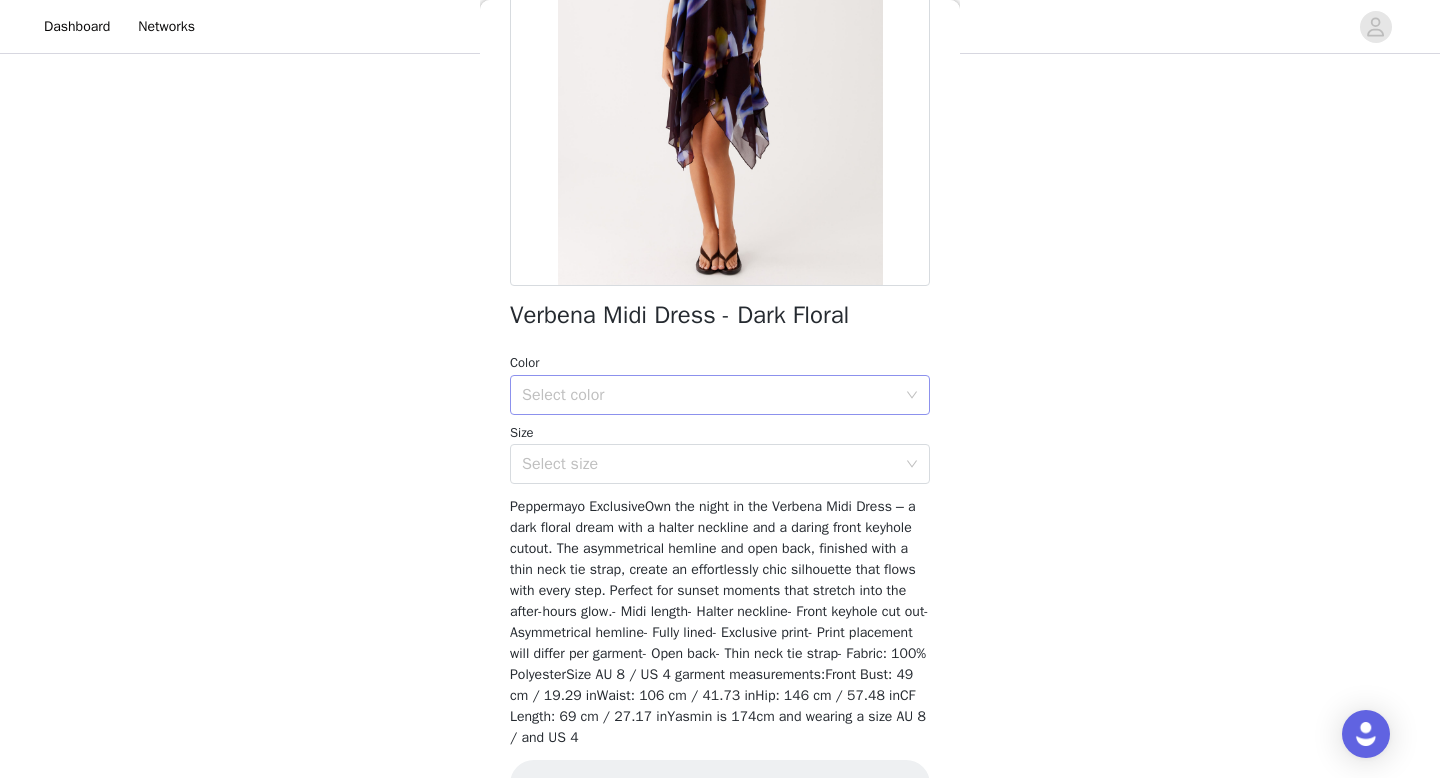 click on "Select color" at bounding box center (713, 395) 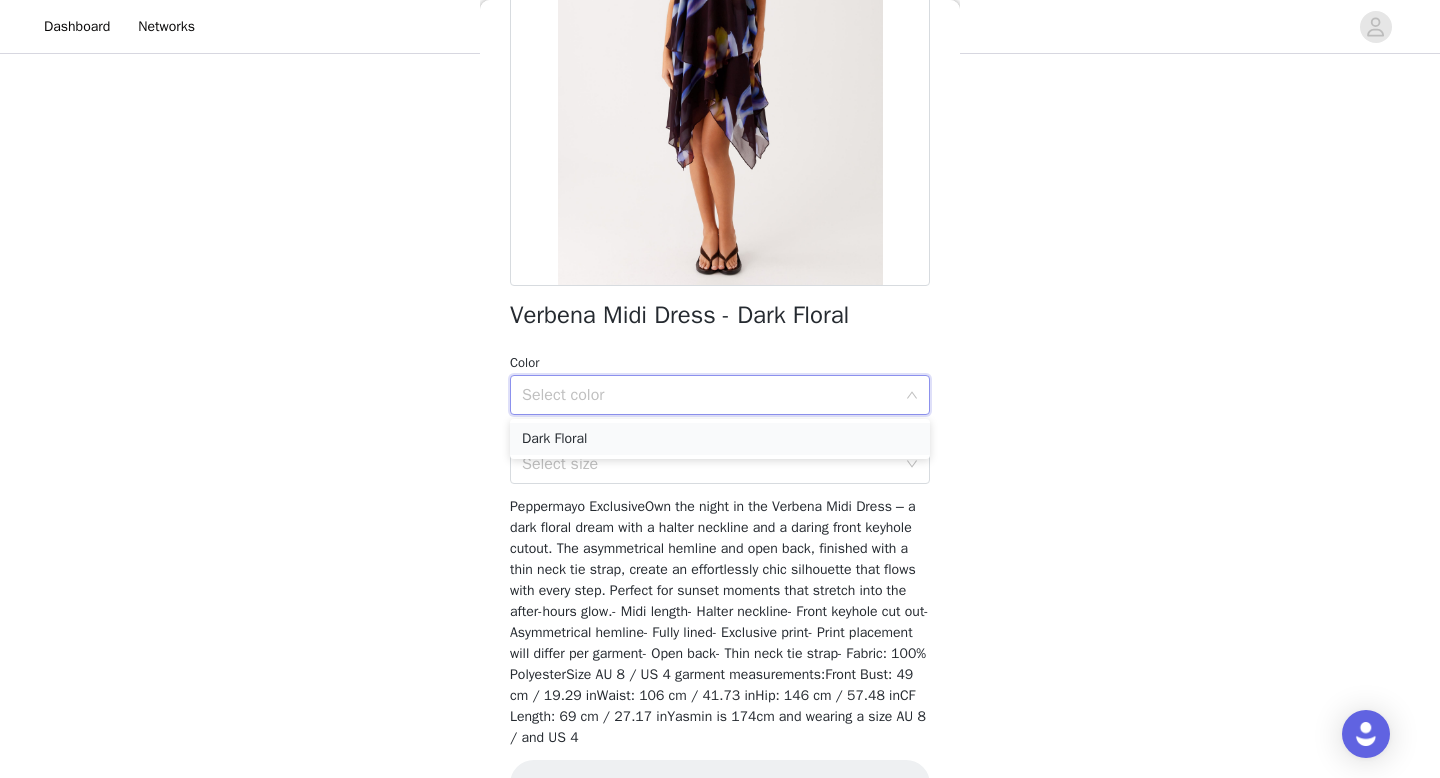 click on "Dark Floral" at bounding box center [720, 439] 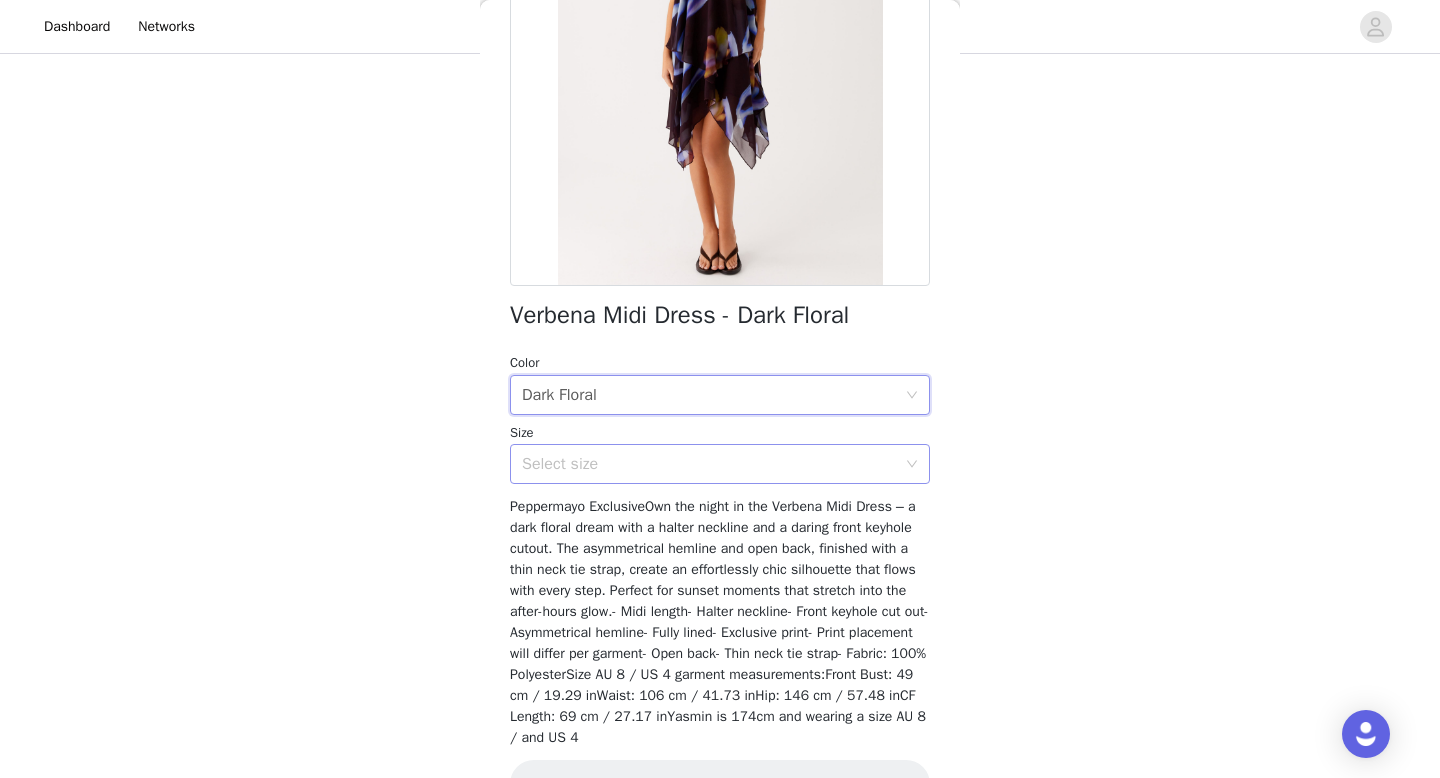 click on "Select size" at bounding box center (713, 464) 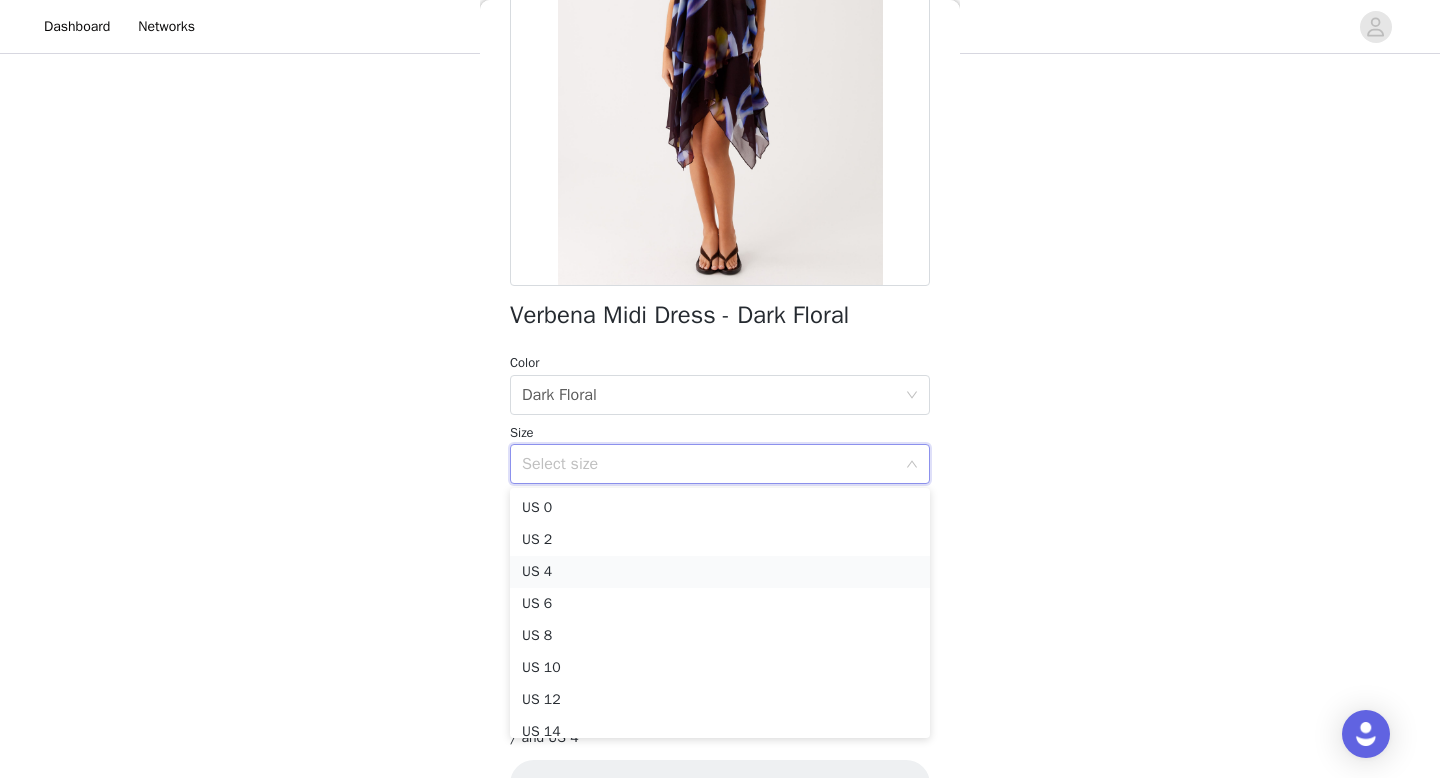 click on "US 4" at bounding box center [720, 572] 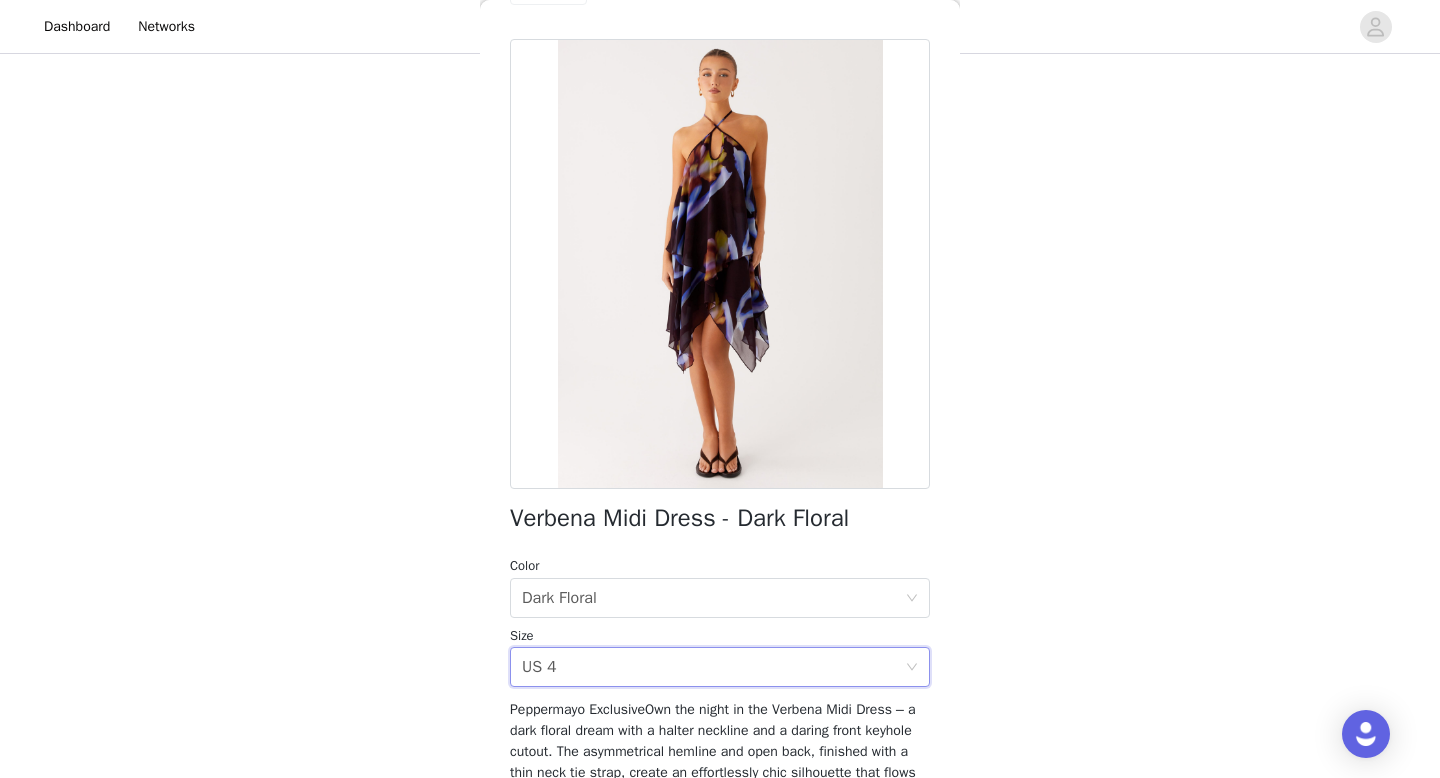 scroll, scrollTop: 346, scrollLeft: 0, axis: vertical 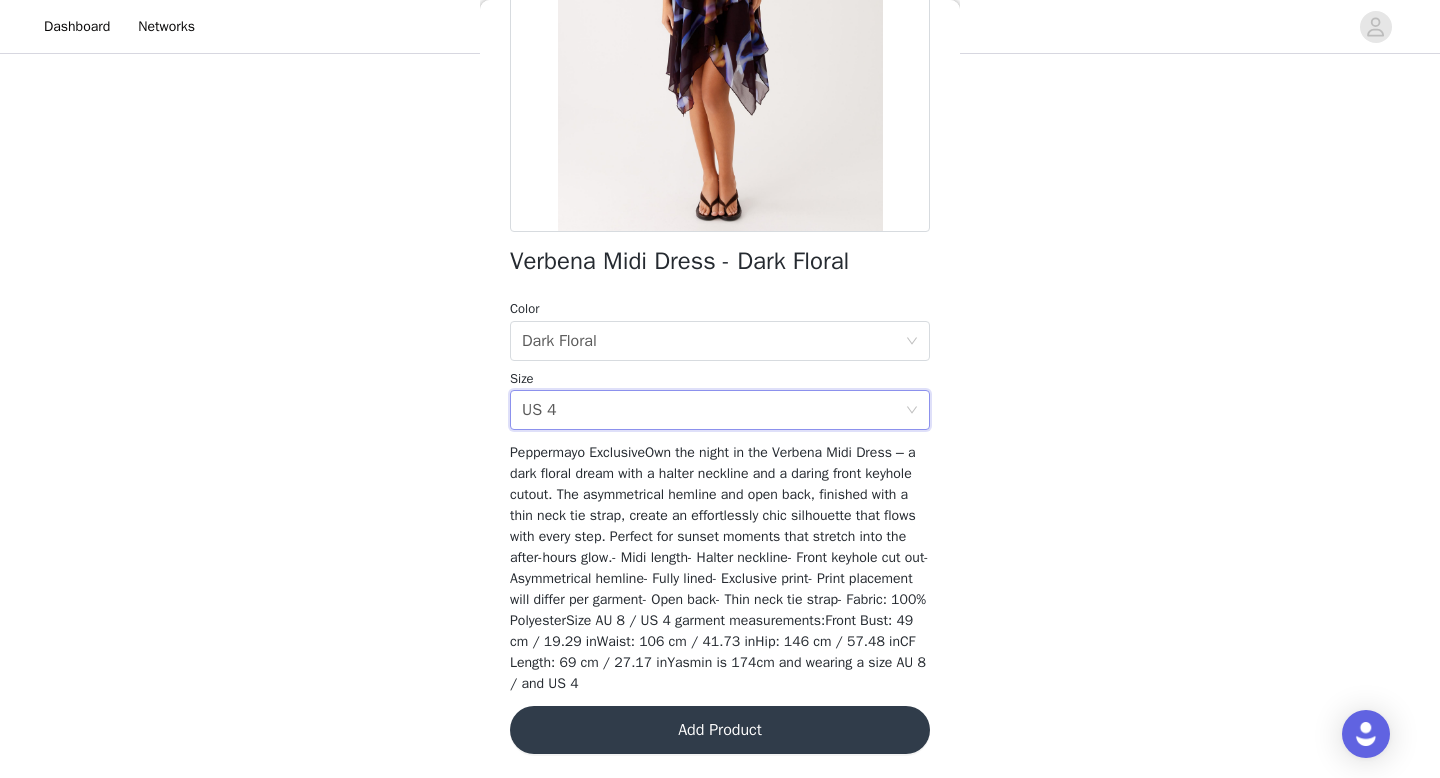 click on "Add Product" at bounding box center [720, 730] 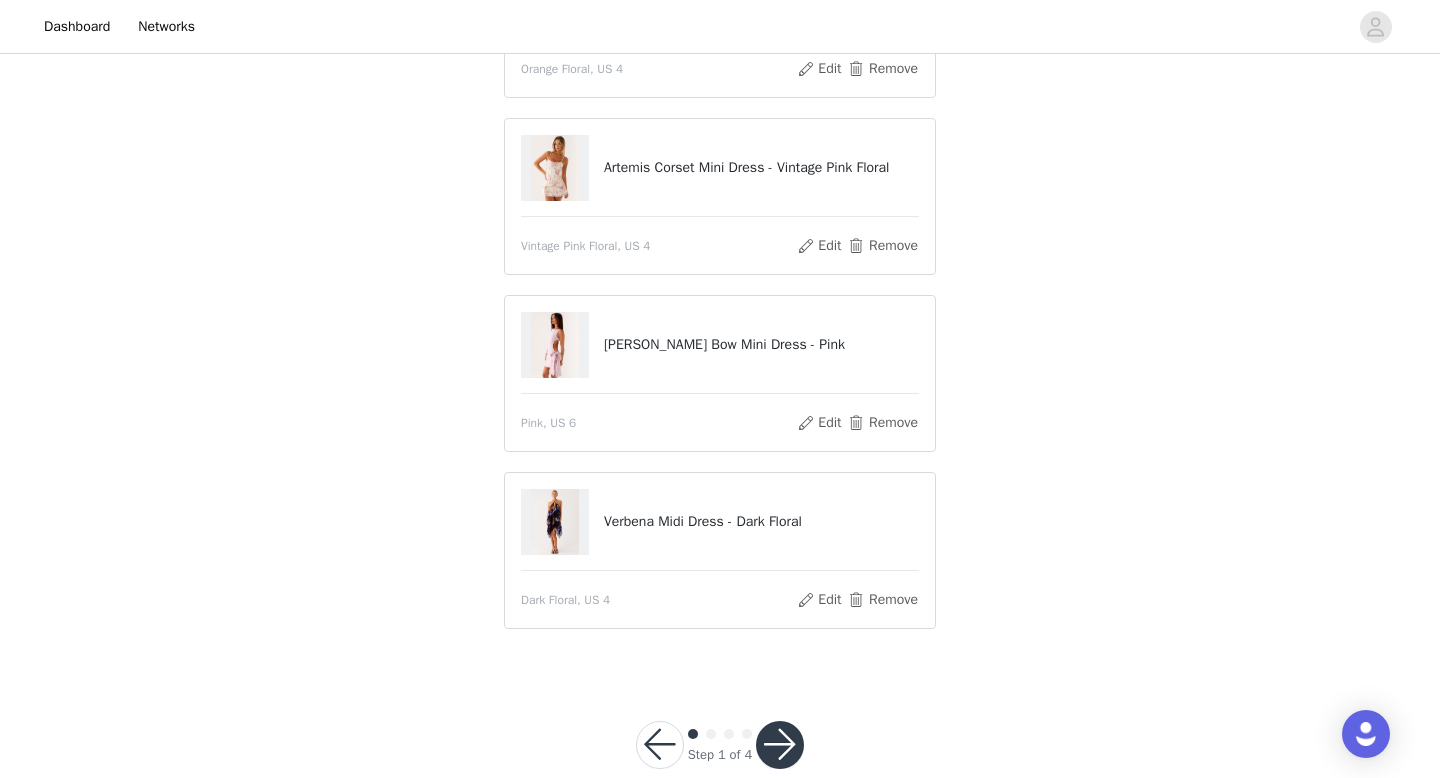 scroll, scrollTop: 320, scrollLeft: 0, axis: vertical 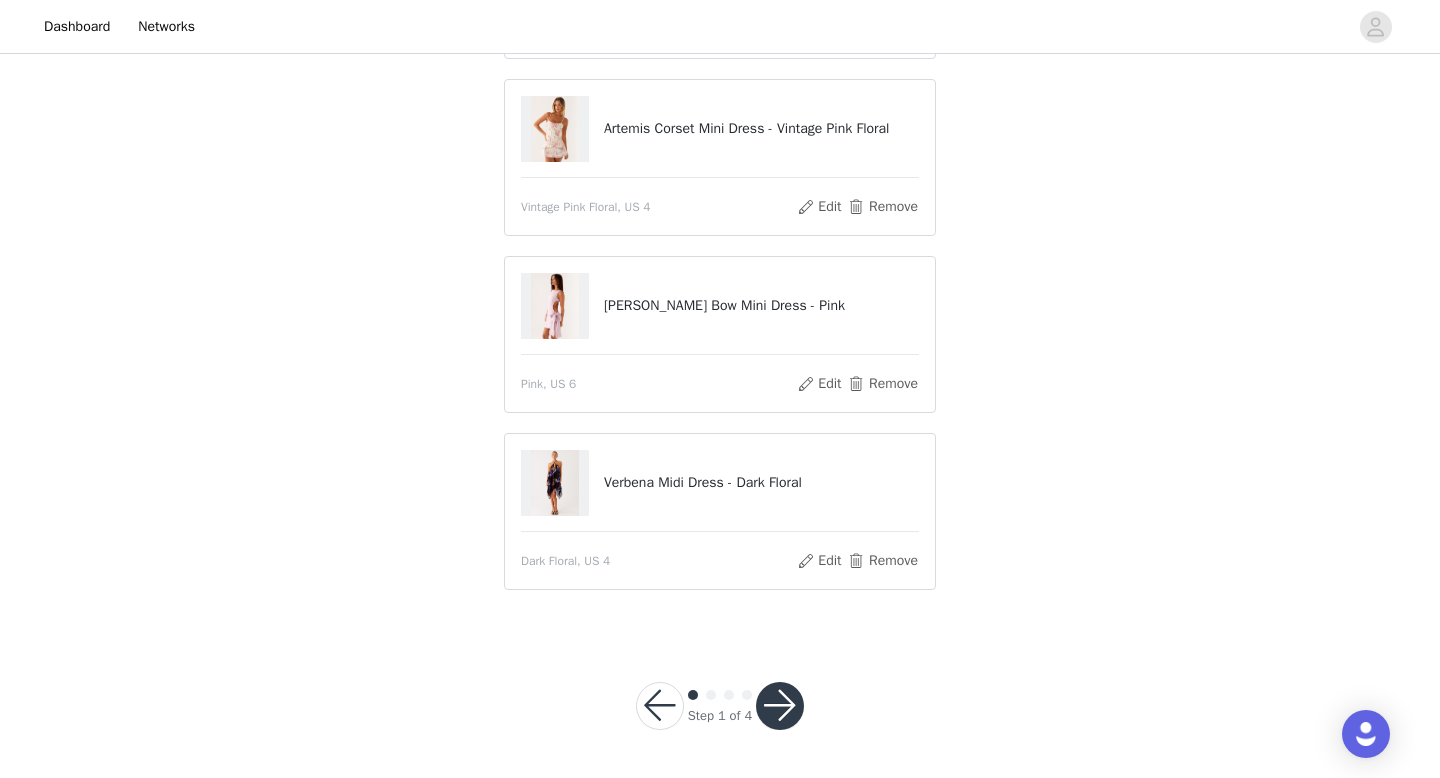 click at bounding box center (780, 706) 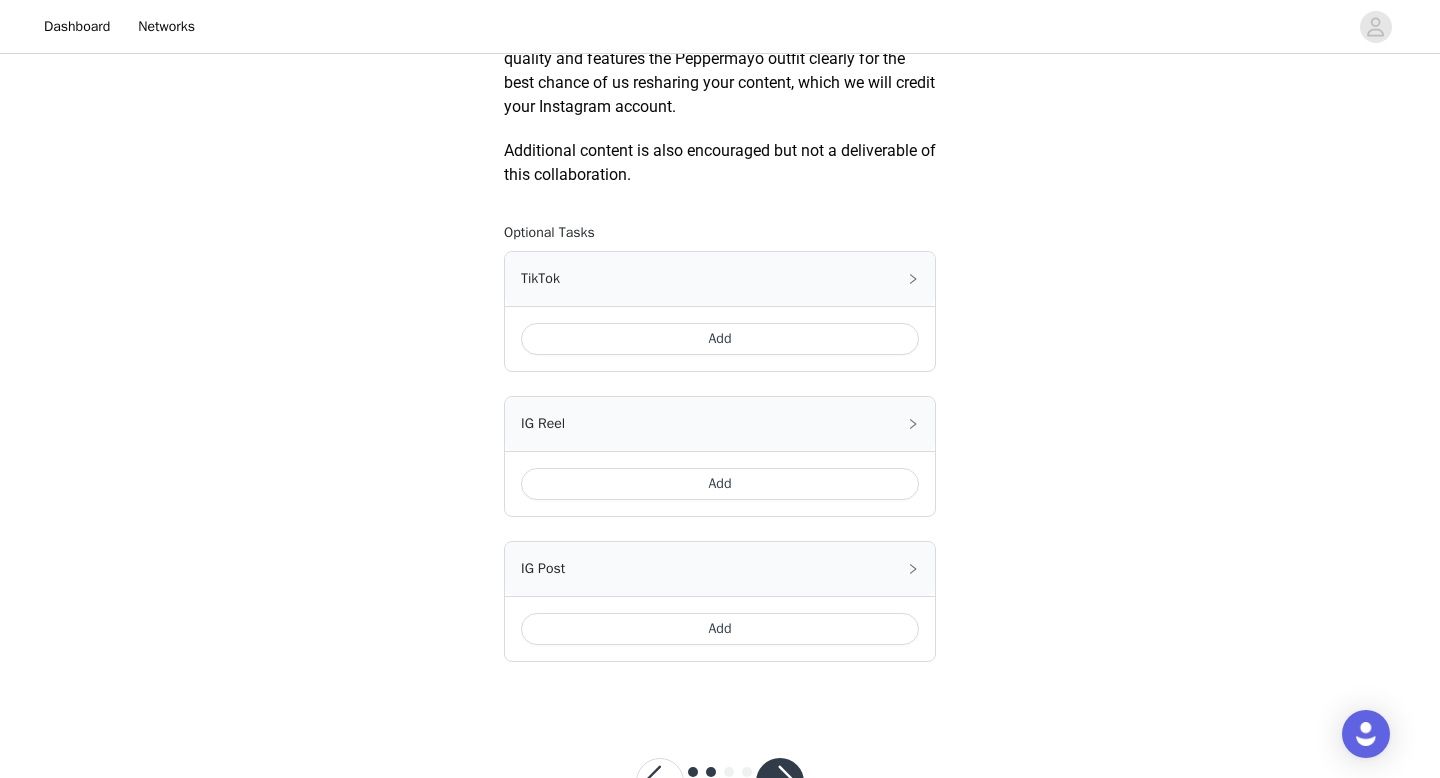 scroll, scrollTop: 1172, scrollLeft: 0, axis: vertical 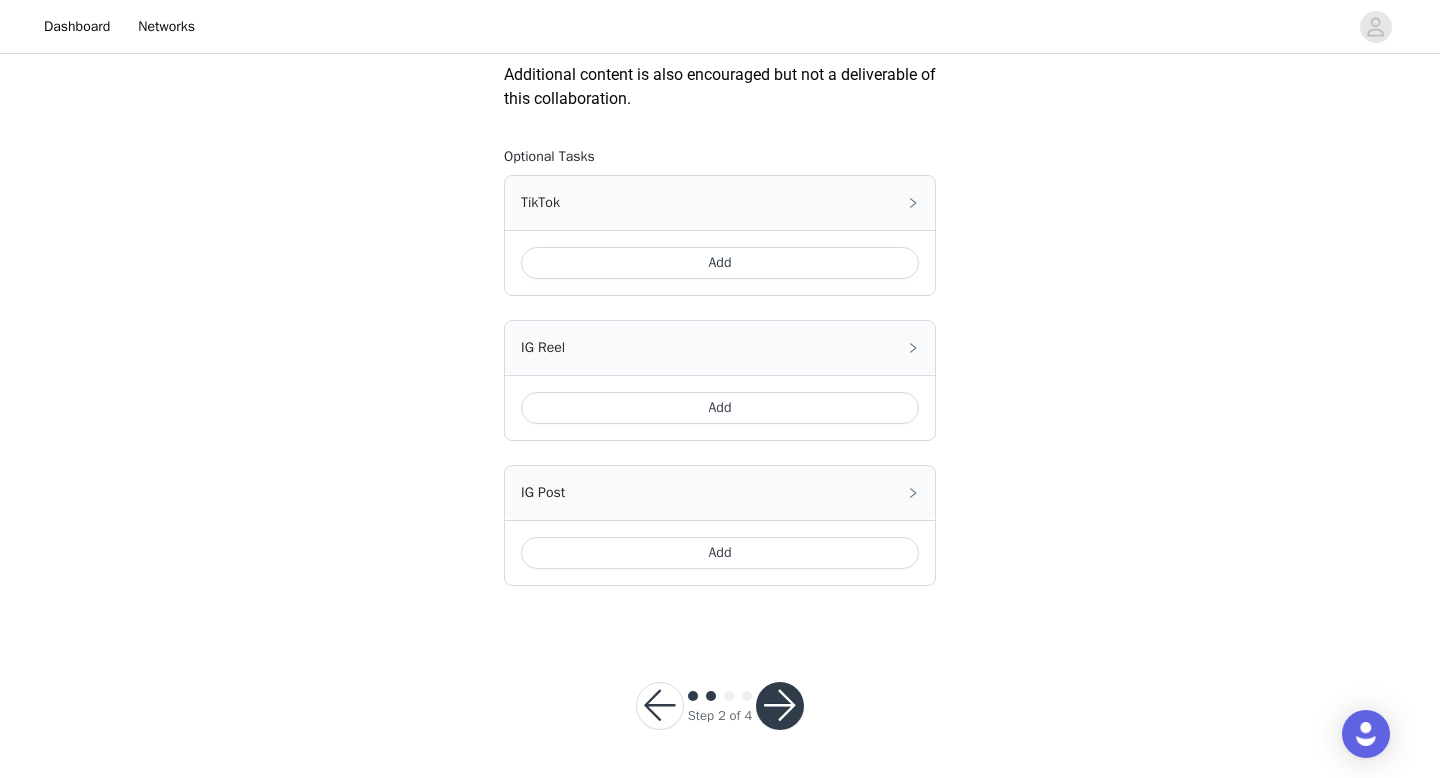 click at bounding box center (780, 706) 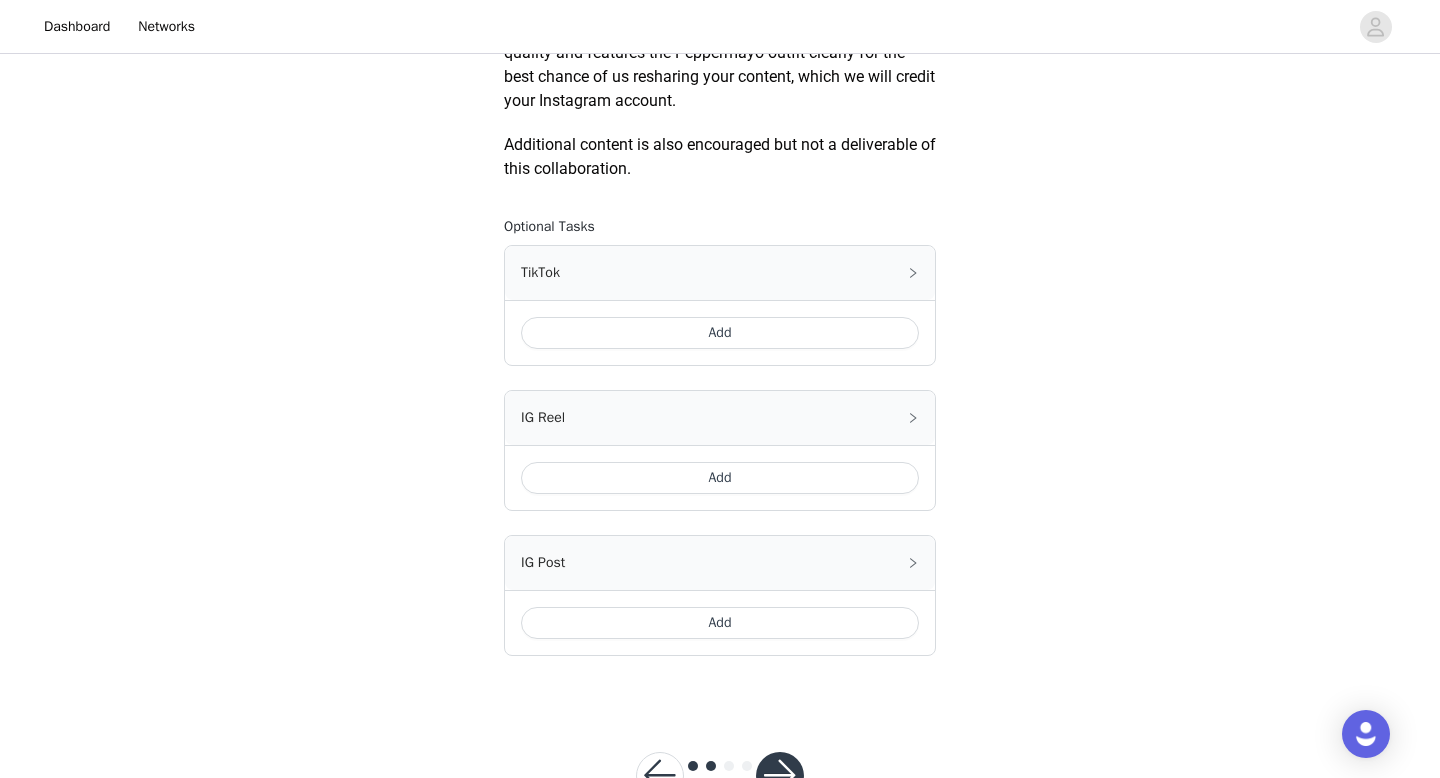 scroll, scrollTop: 1125, scrollLeft: 0, axis: vertical 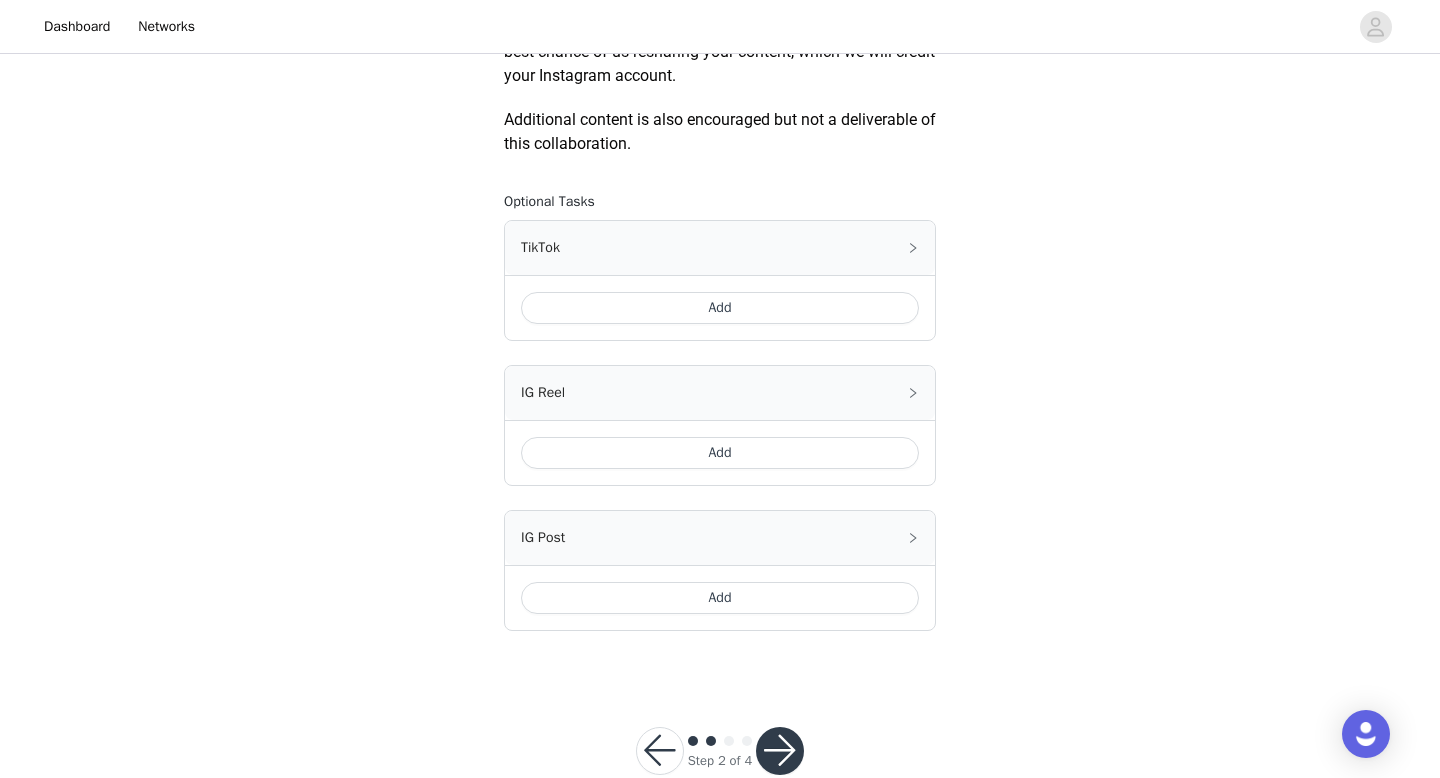 click on "Add" at bounding box center [720, 598] 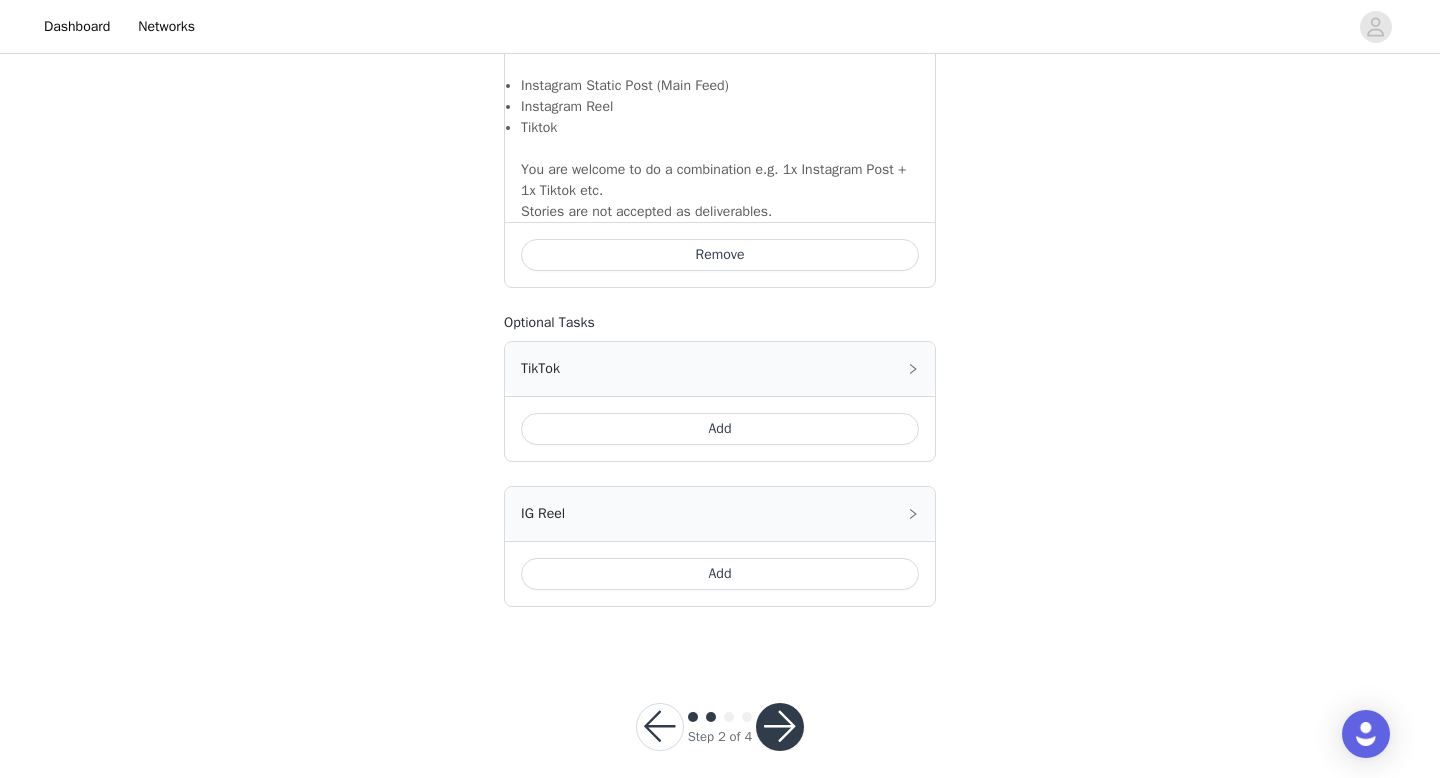 scroll, scrollTop: 1506, scrollLeft: 0, axis: vertical 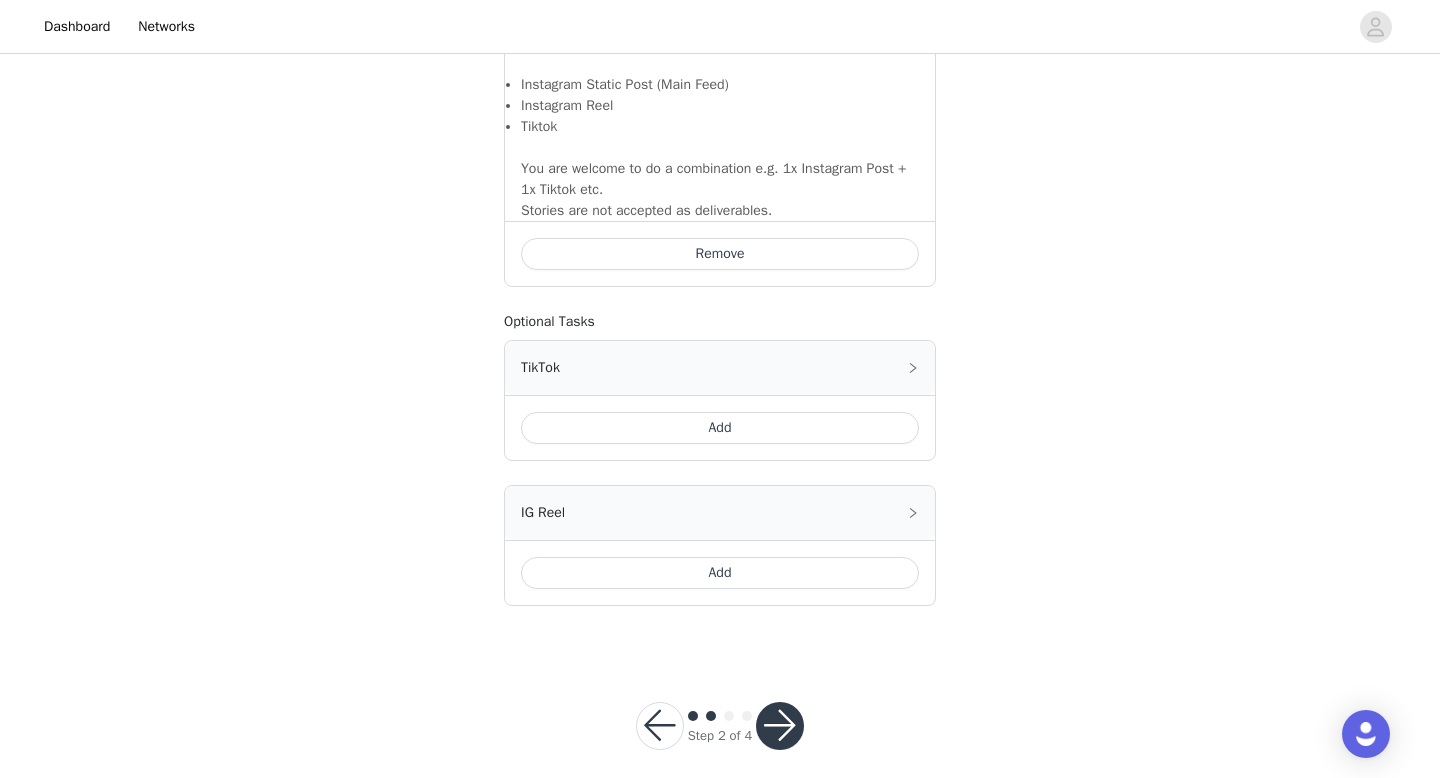 click at bounding box center (780, 726) 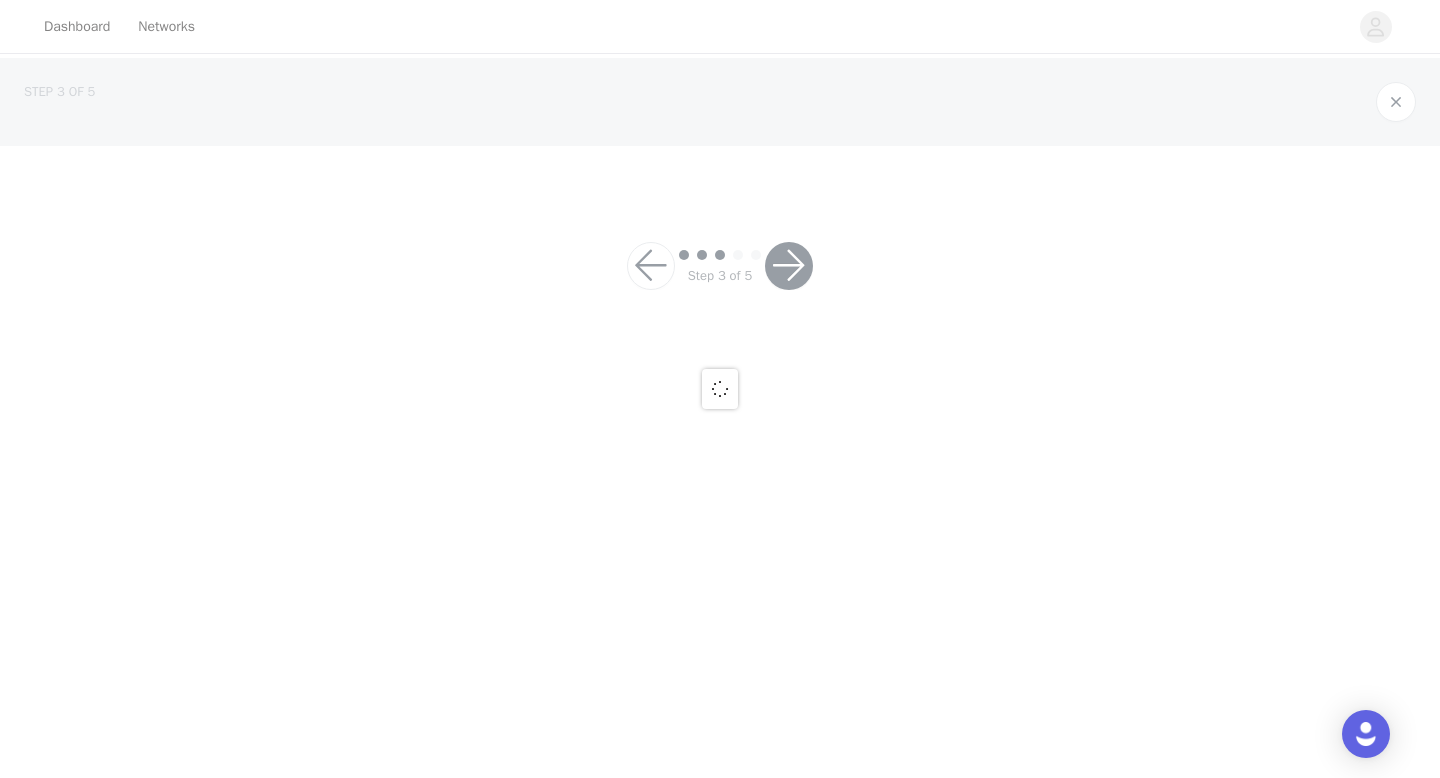 scroll, scrollTop: 0, scrollLeft: 0, axis: both 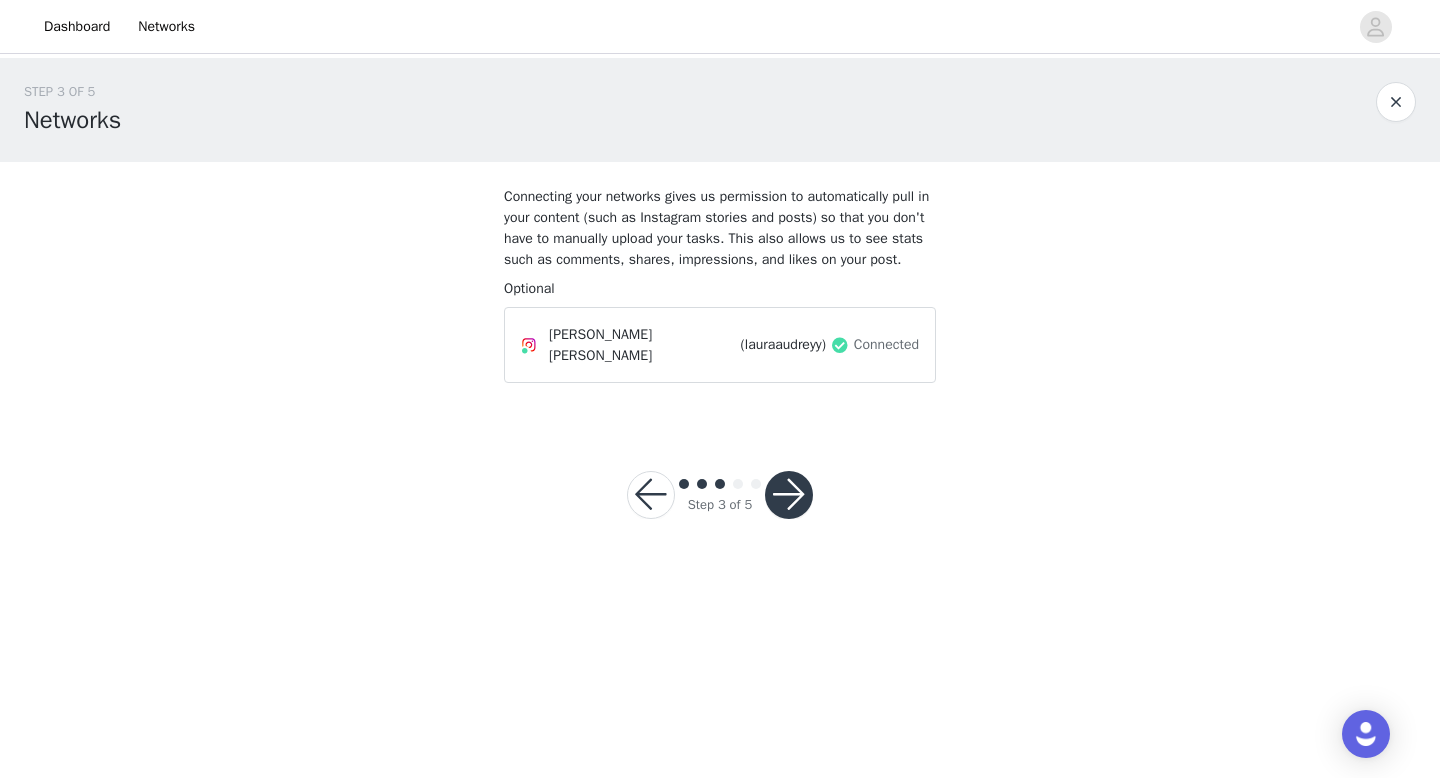 click at bounding box center (789, 495) 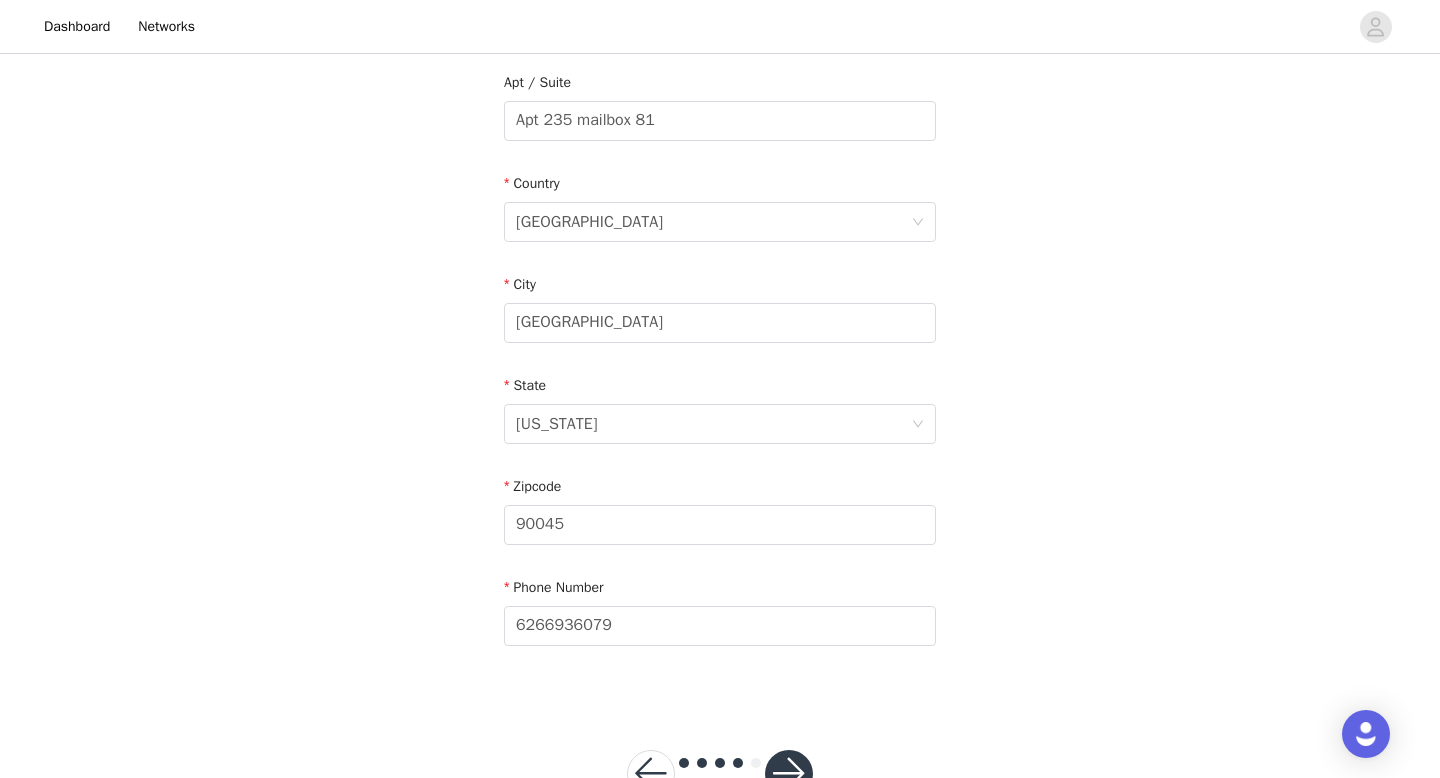 scroll, scrollTop: 586, scrollLeft: 0, axis: vertical 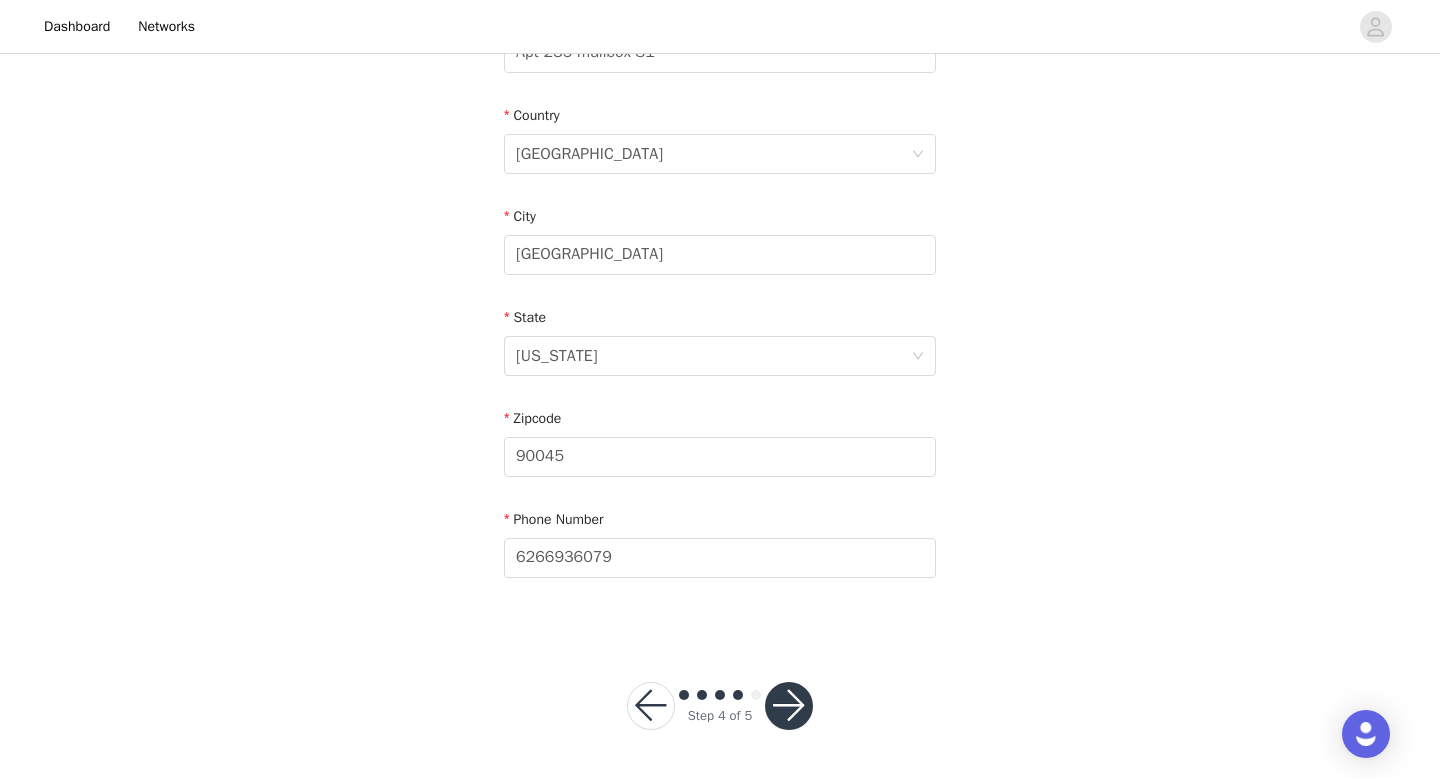click at bounding box center [789, 706] 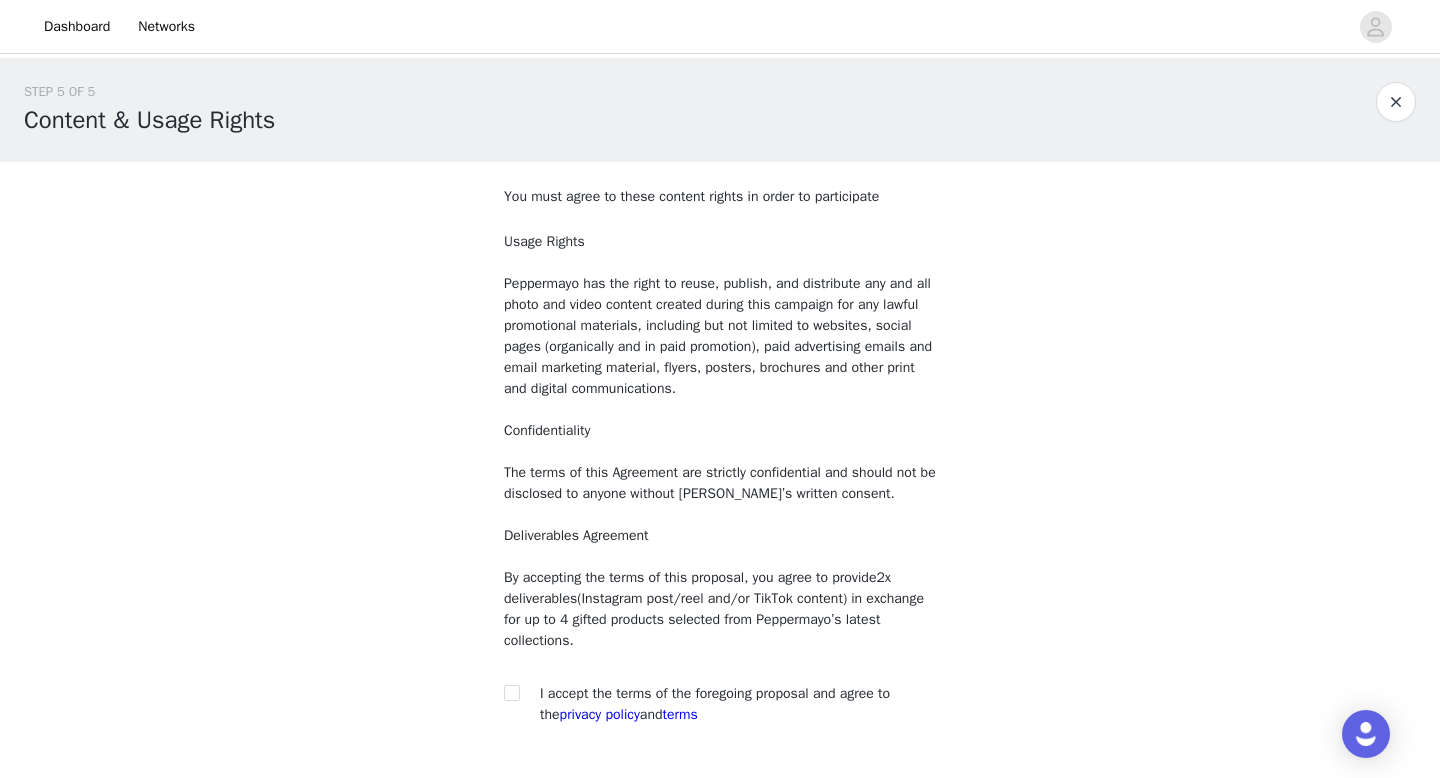 scroll, scrollTop: 147, scrollLeft: 0, axis: vertical 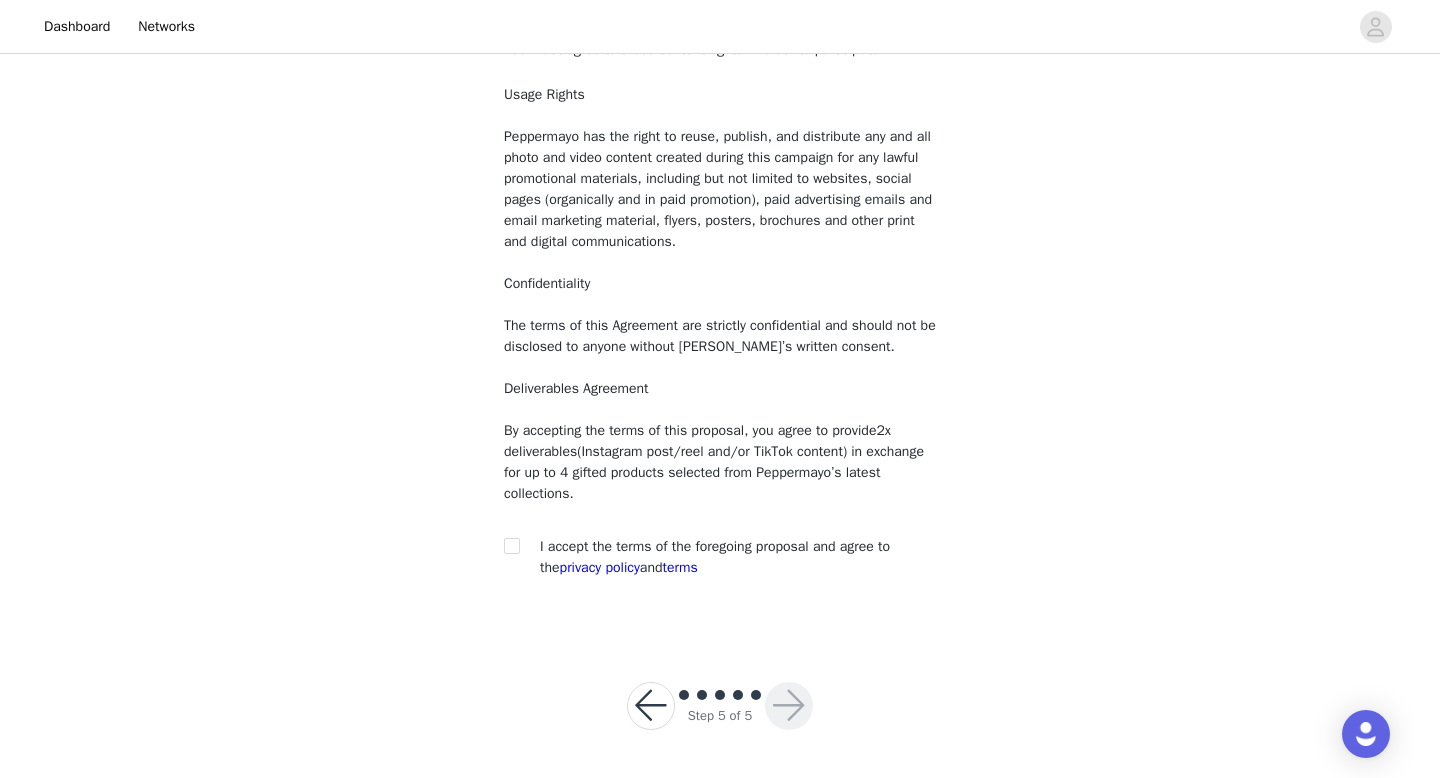 click on "I accept the terms of the foregoing proposal and agree to the
privacy policy
and
terms" at bounding box center (715, 557) 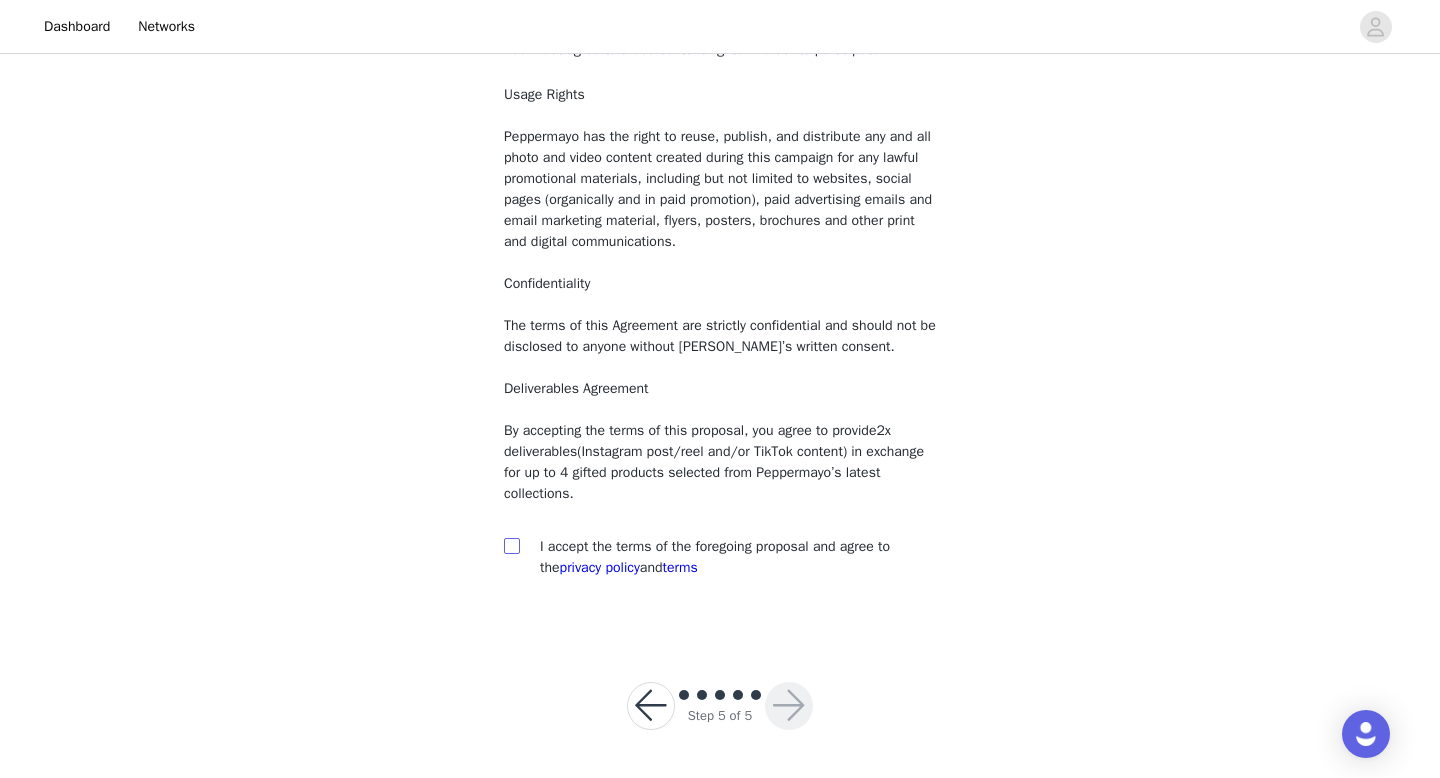 click at bounding box center (511, 545) 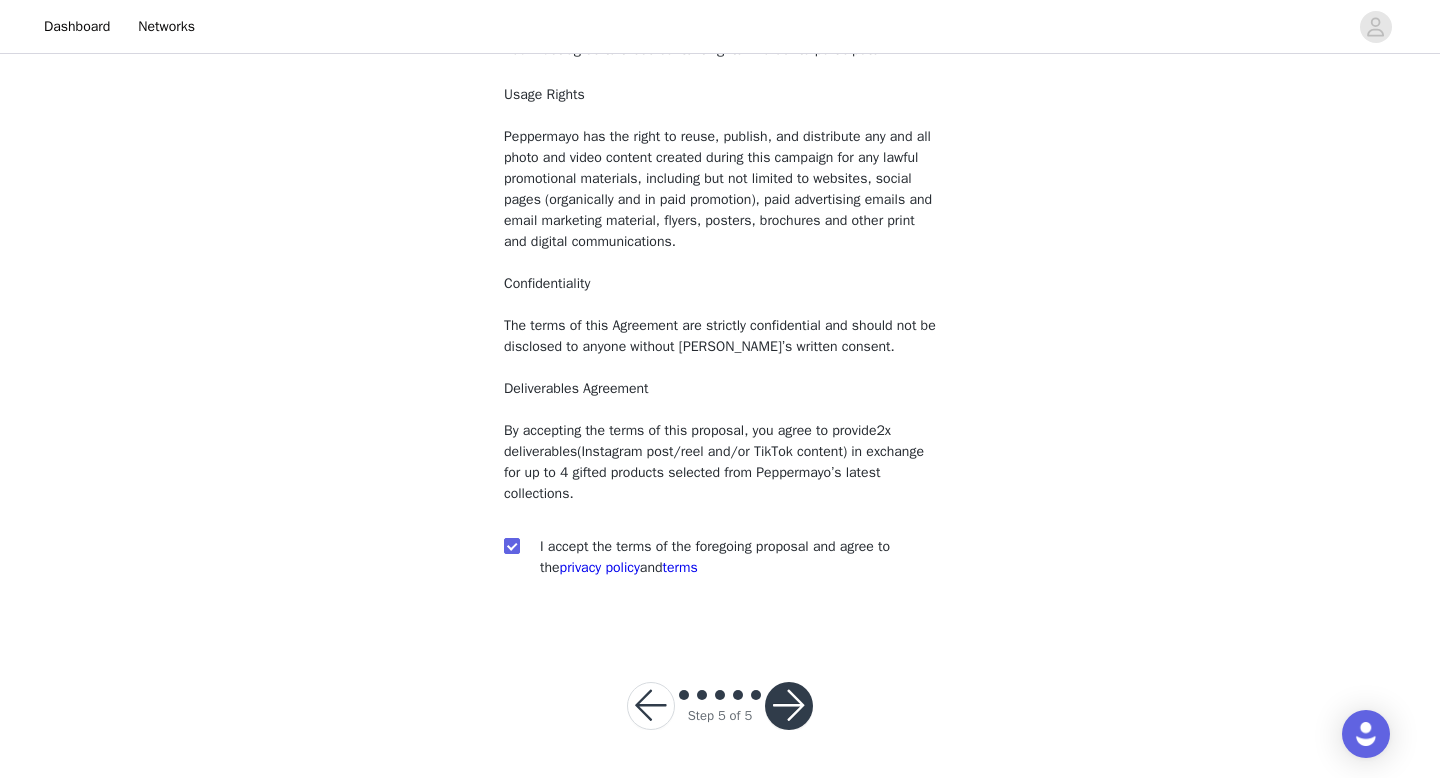 click at bounding box center (789, 706) 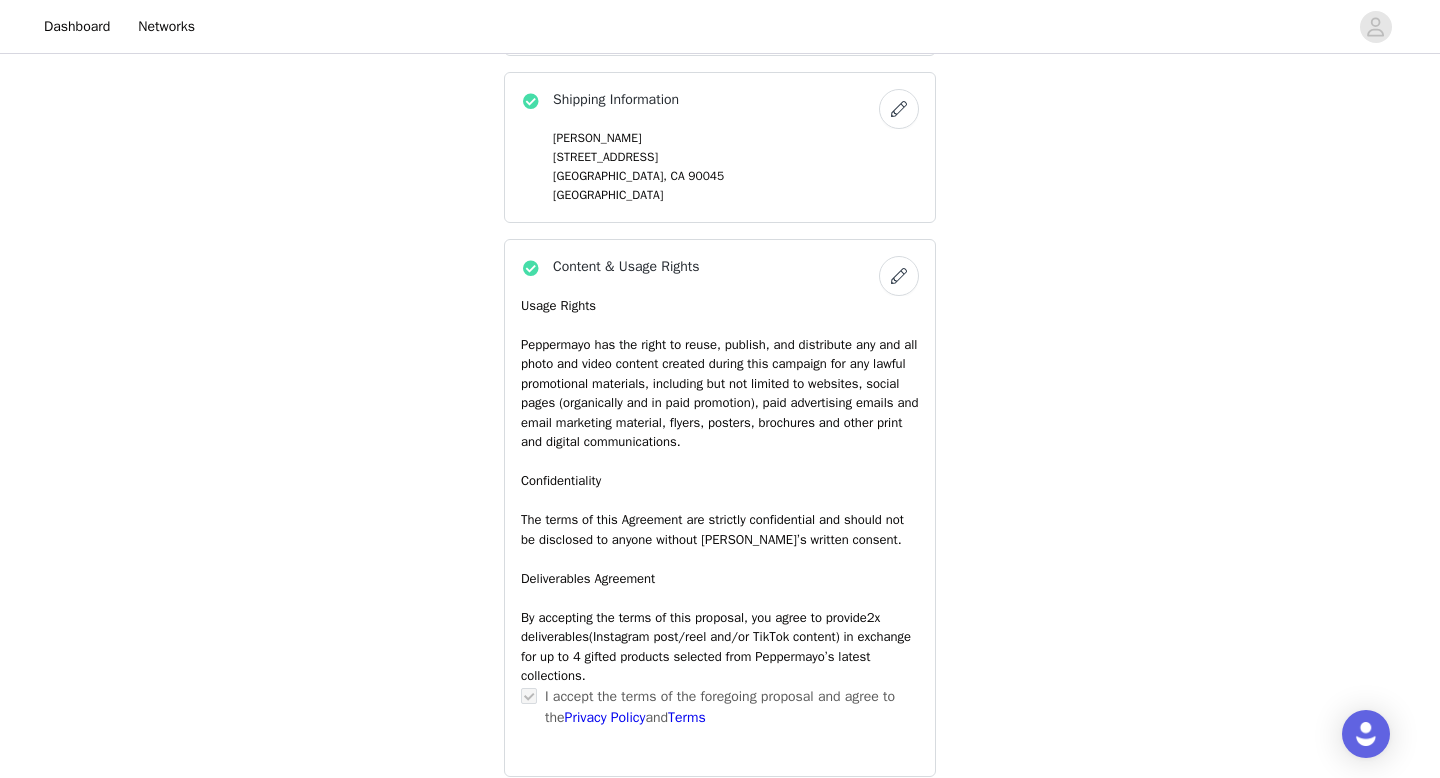 scroll, scrollTop: 1661, scrollLeft: 0, axis: vertical 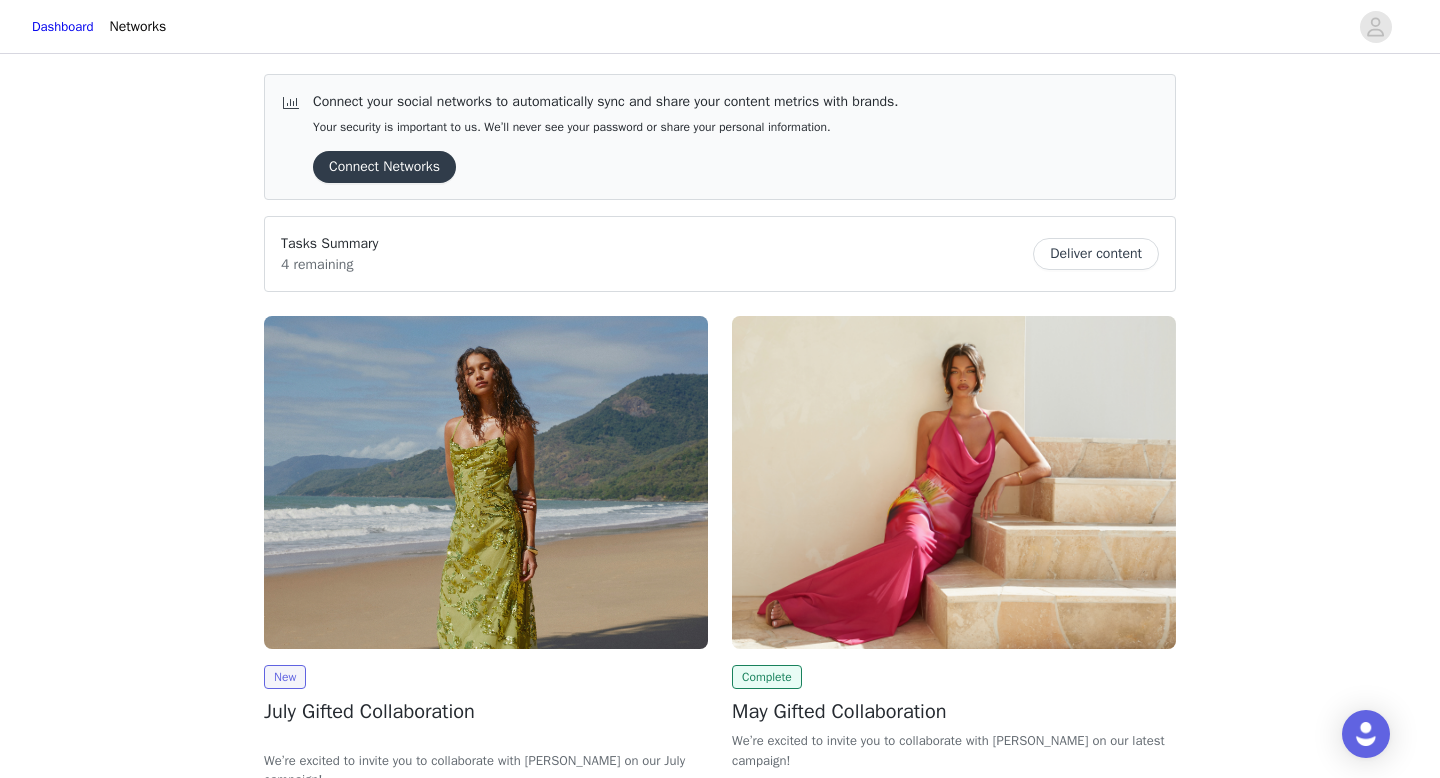 click at bounding box center [486, 482] 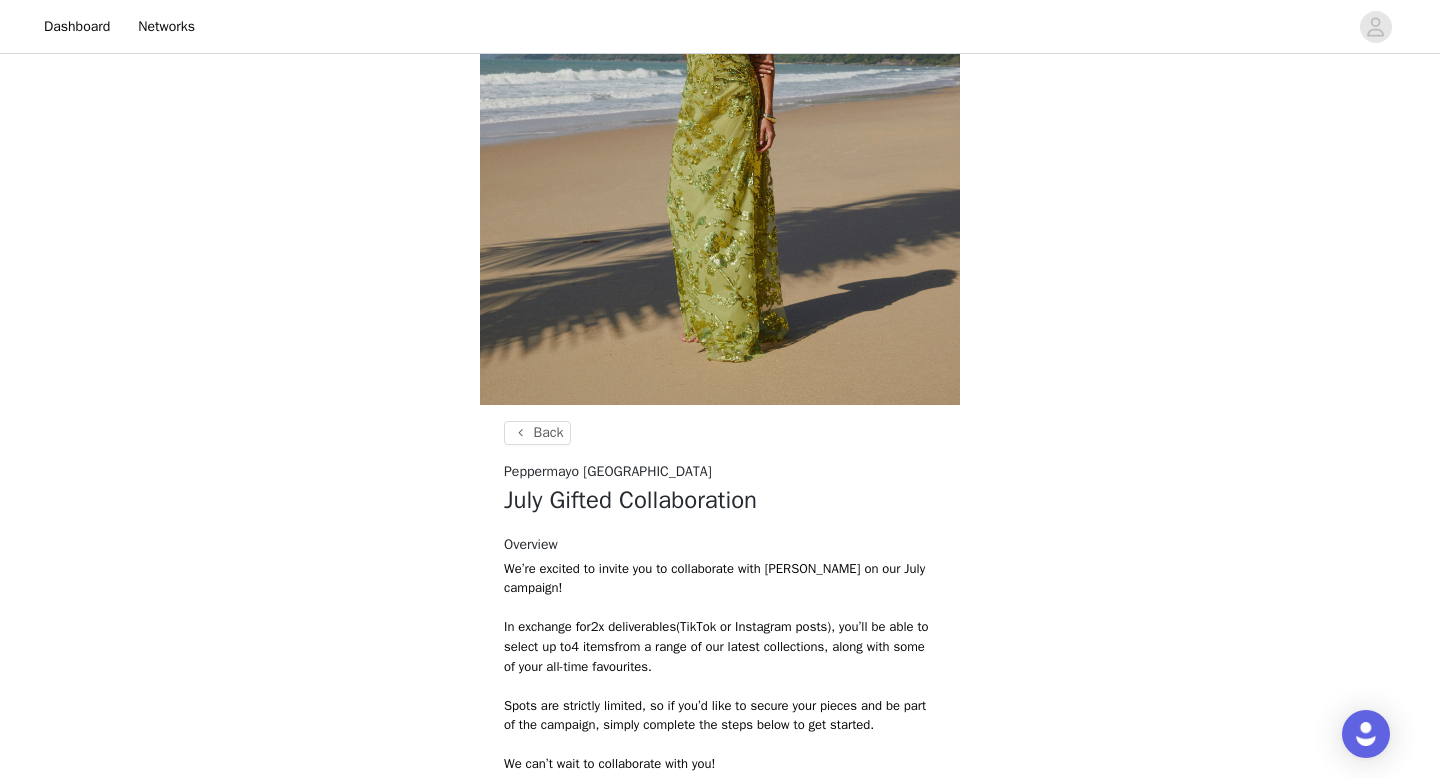 scroll, scrollTop: 739, scrollLeft: 0, axis: vertical 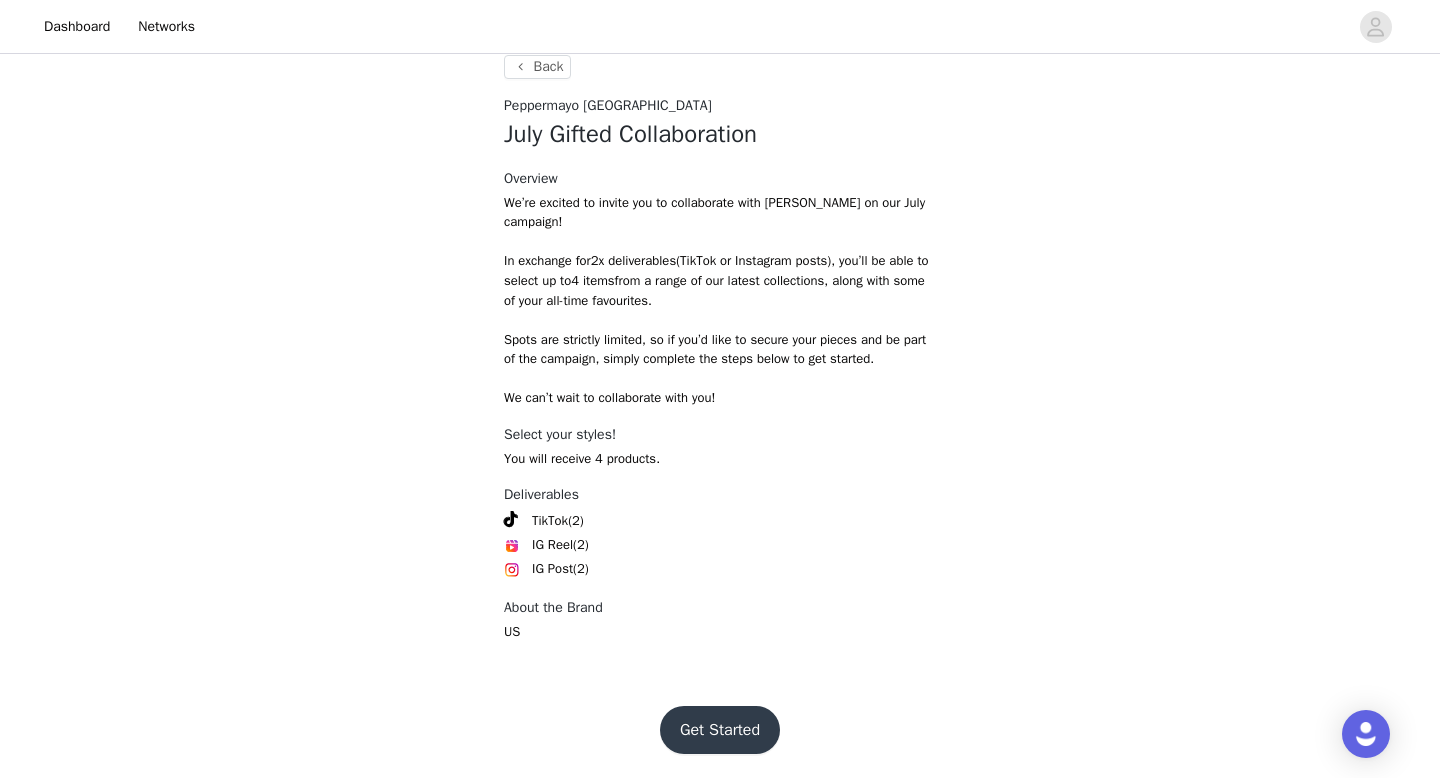 click on "Get Started" at bounding box center [720, 730] 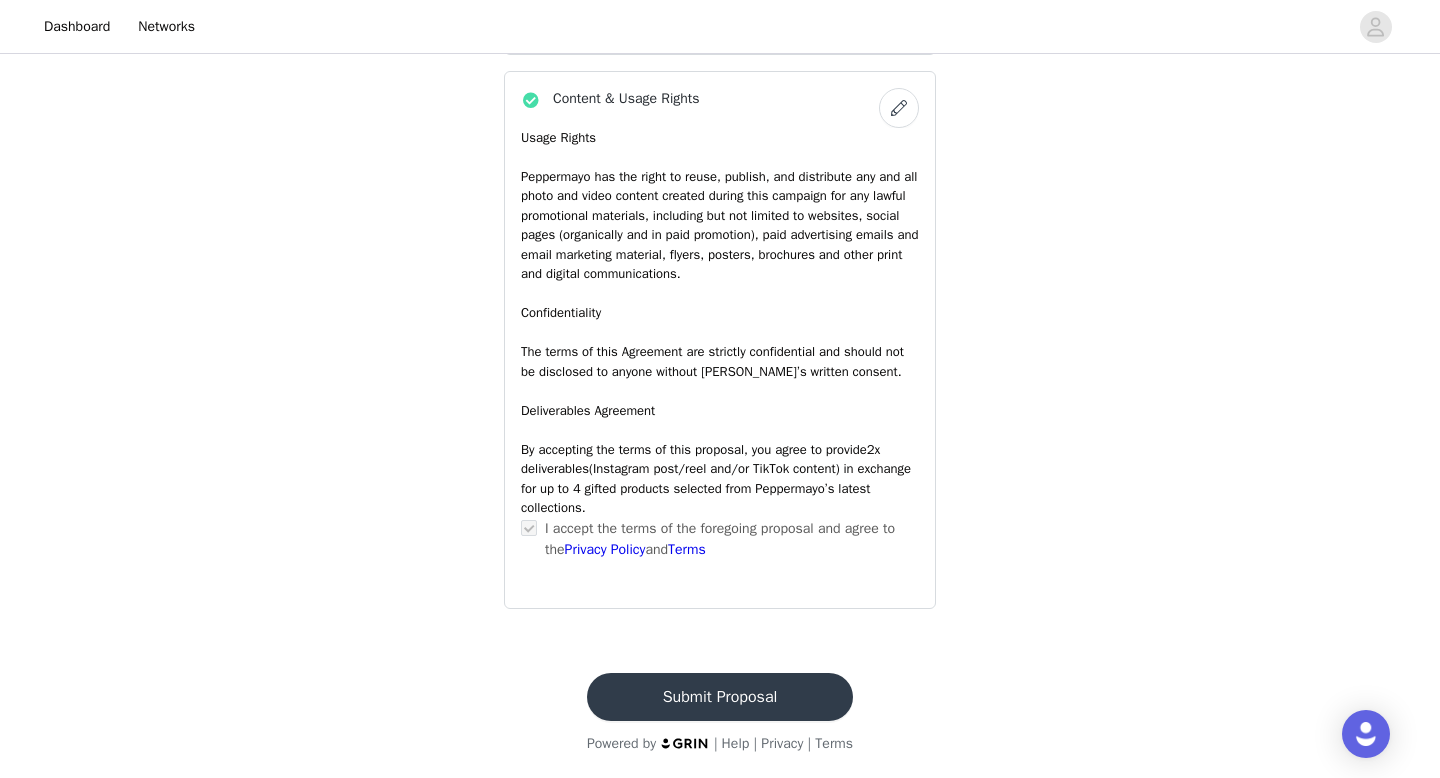 scroll, scrollTop: 1661, scrollLeft: 0, axis: vertical 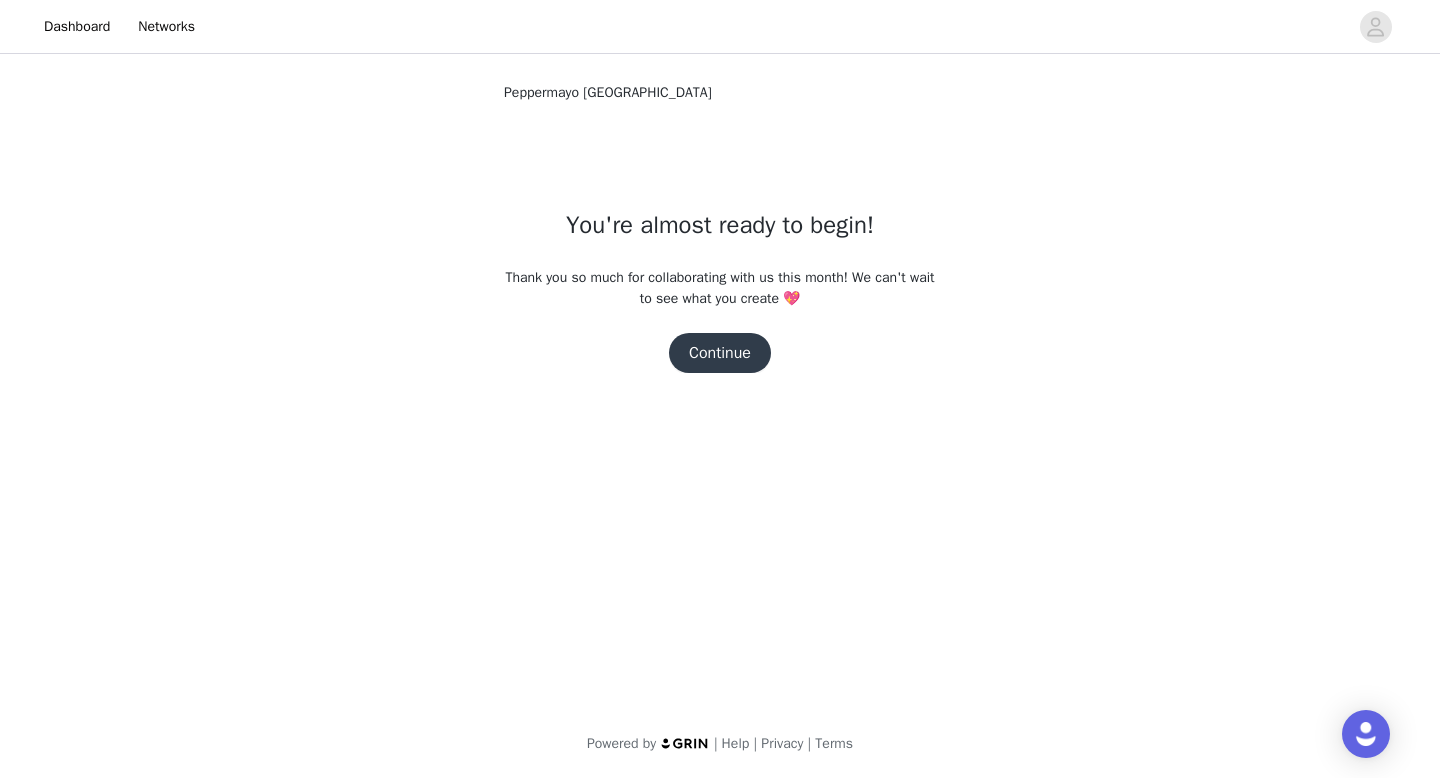 click on "Continue" at bounding box center [720, 353] 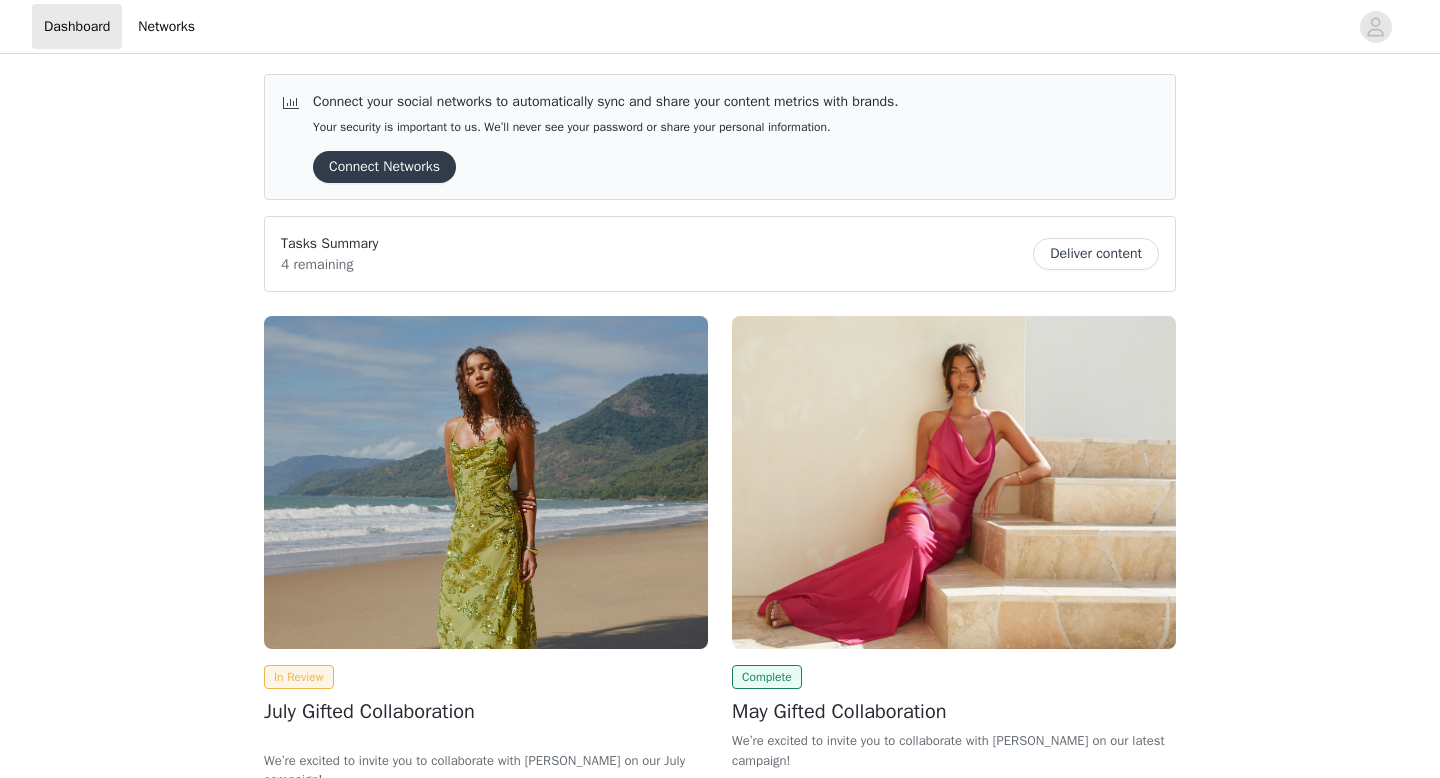 scroll, scrollTop: 0, scrollLeft: 0, axis: both 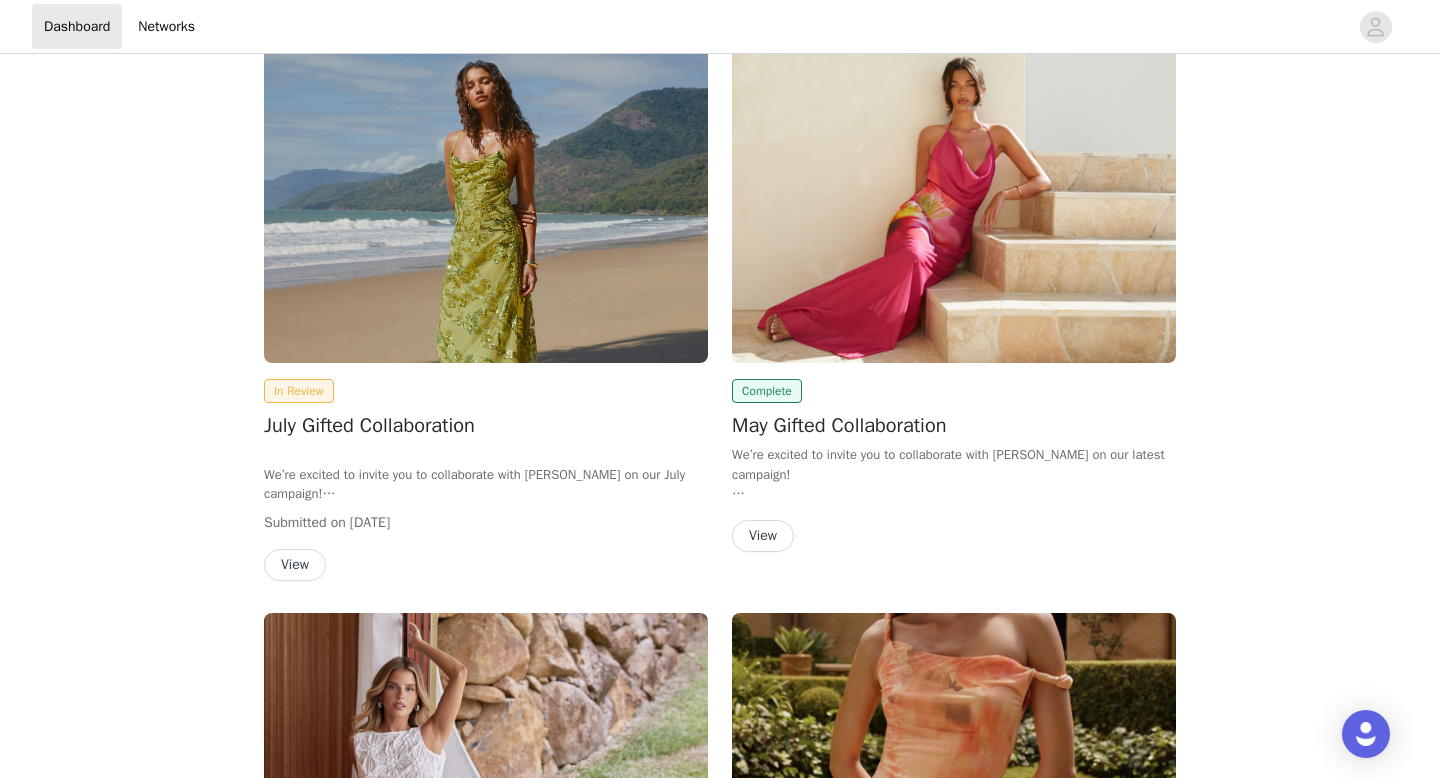 click at bounding box center (486, 196) 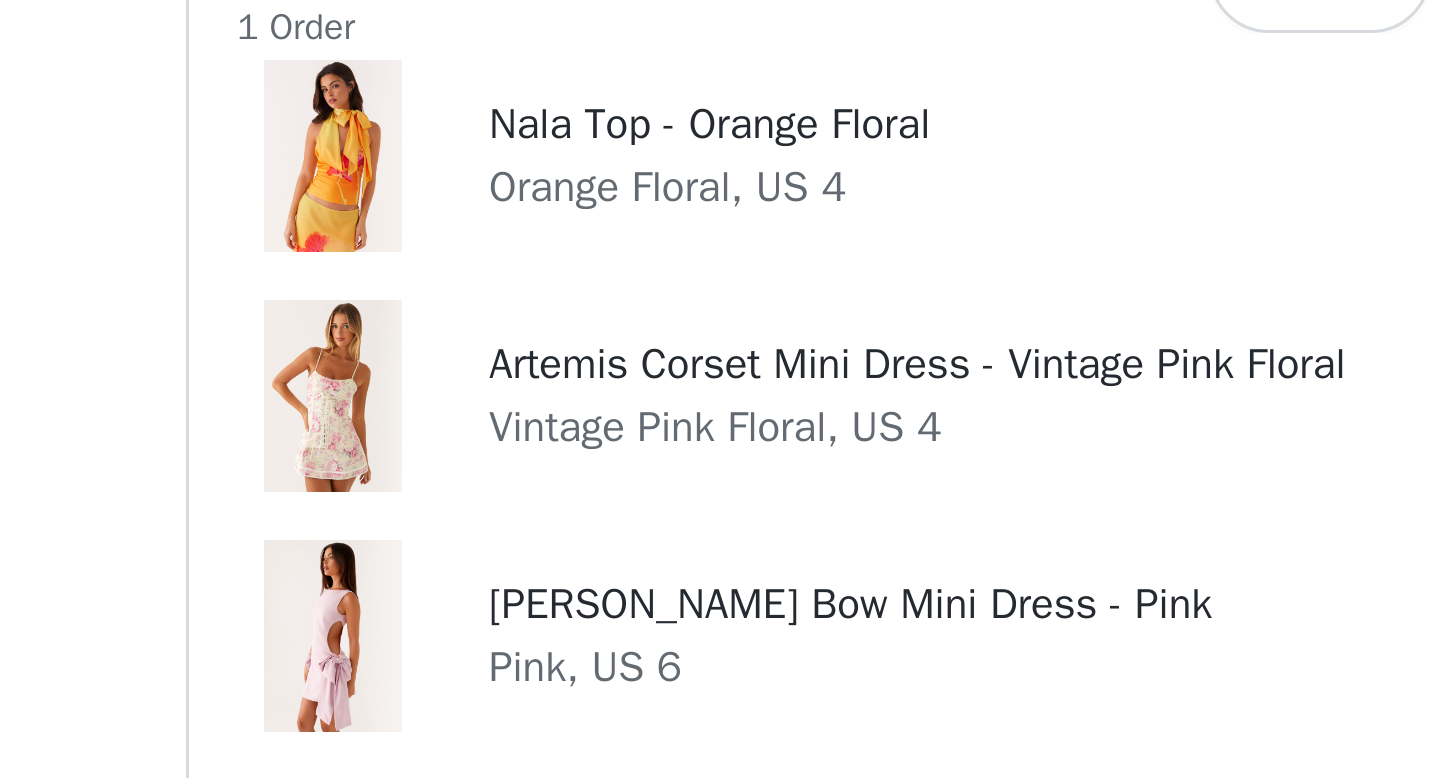 scroll, scrollTop: 1020, scrollLeft: 0, axis: vertical 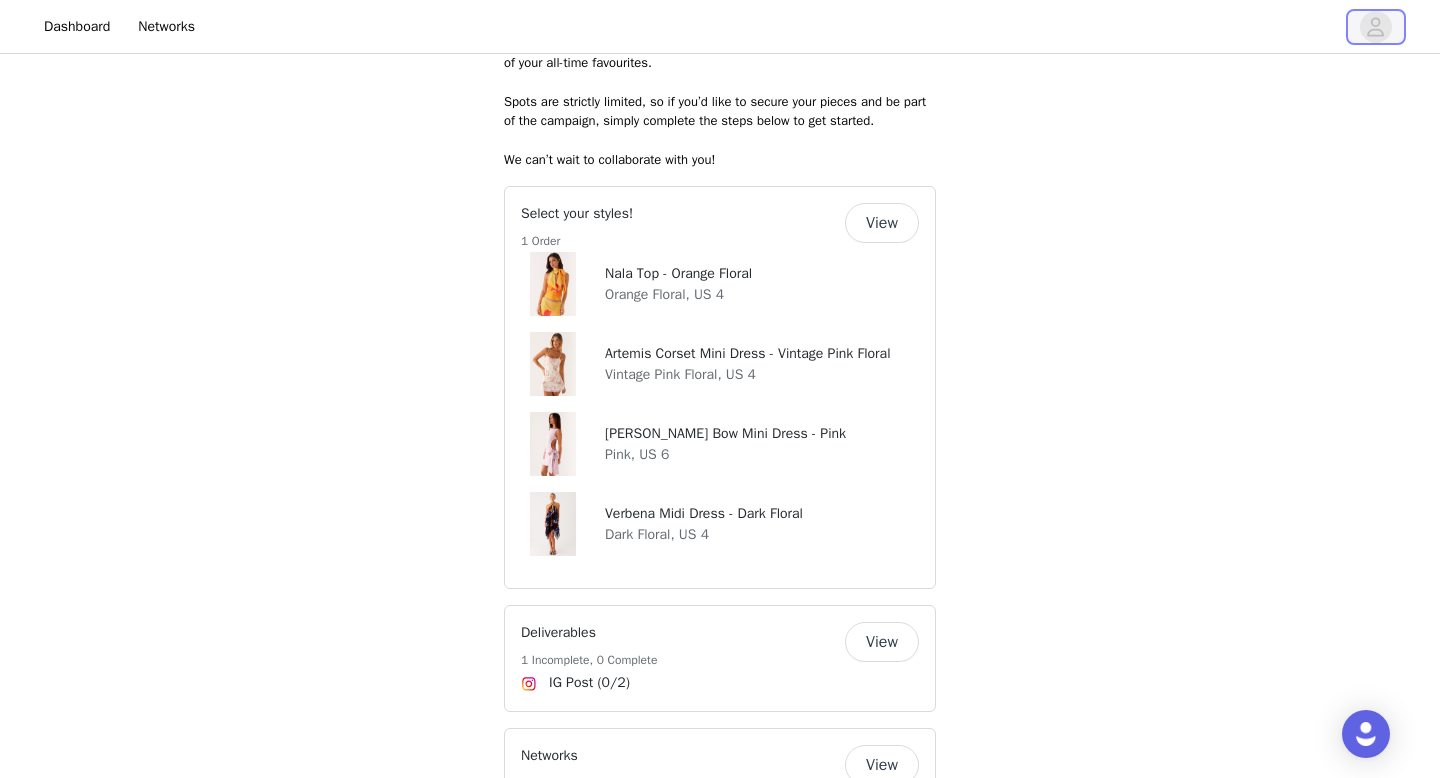 click 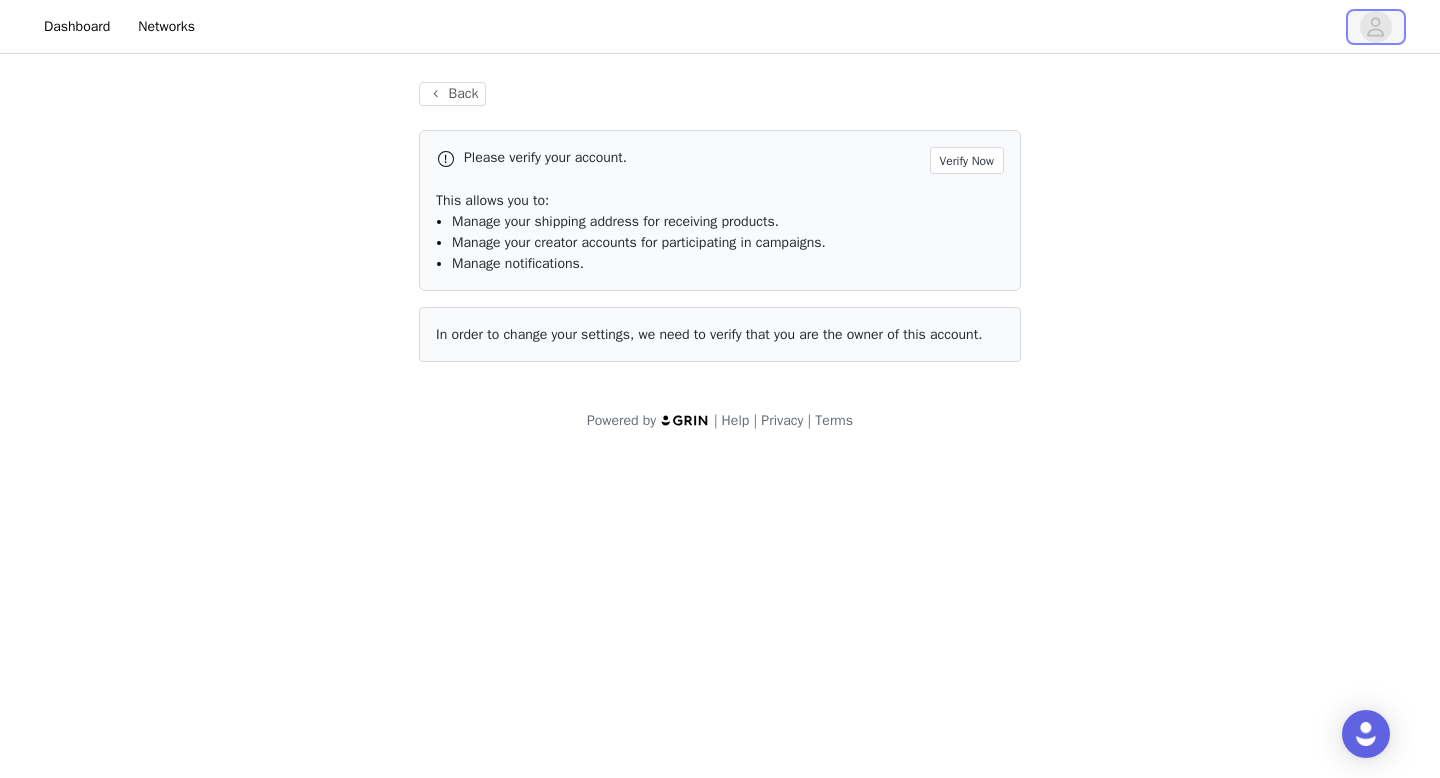 scroll, scrollTop: 0, scrollLeft: 0, axis: both 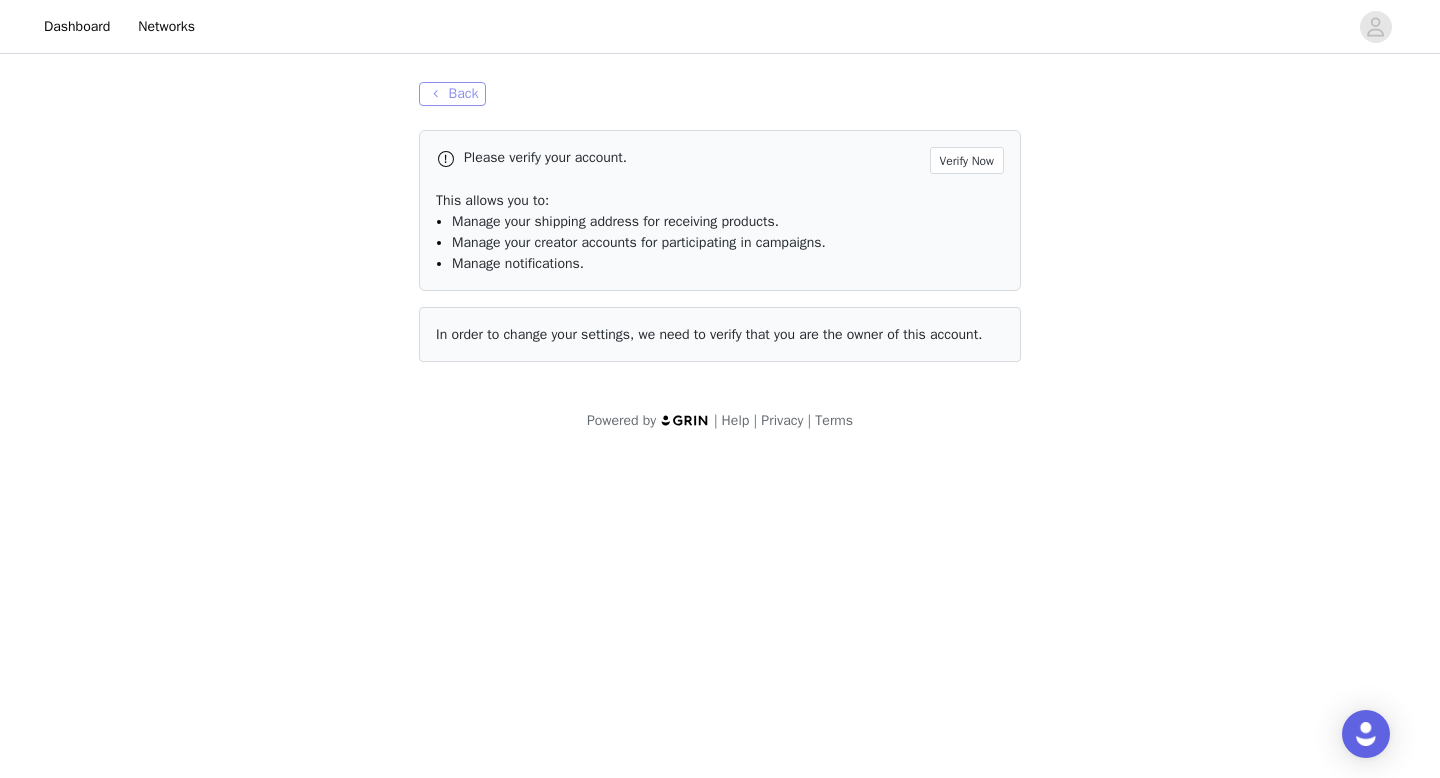 click on "Back" at bounding box center (452, 94) 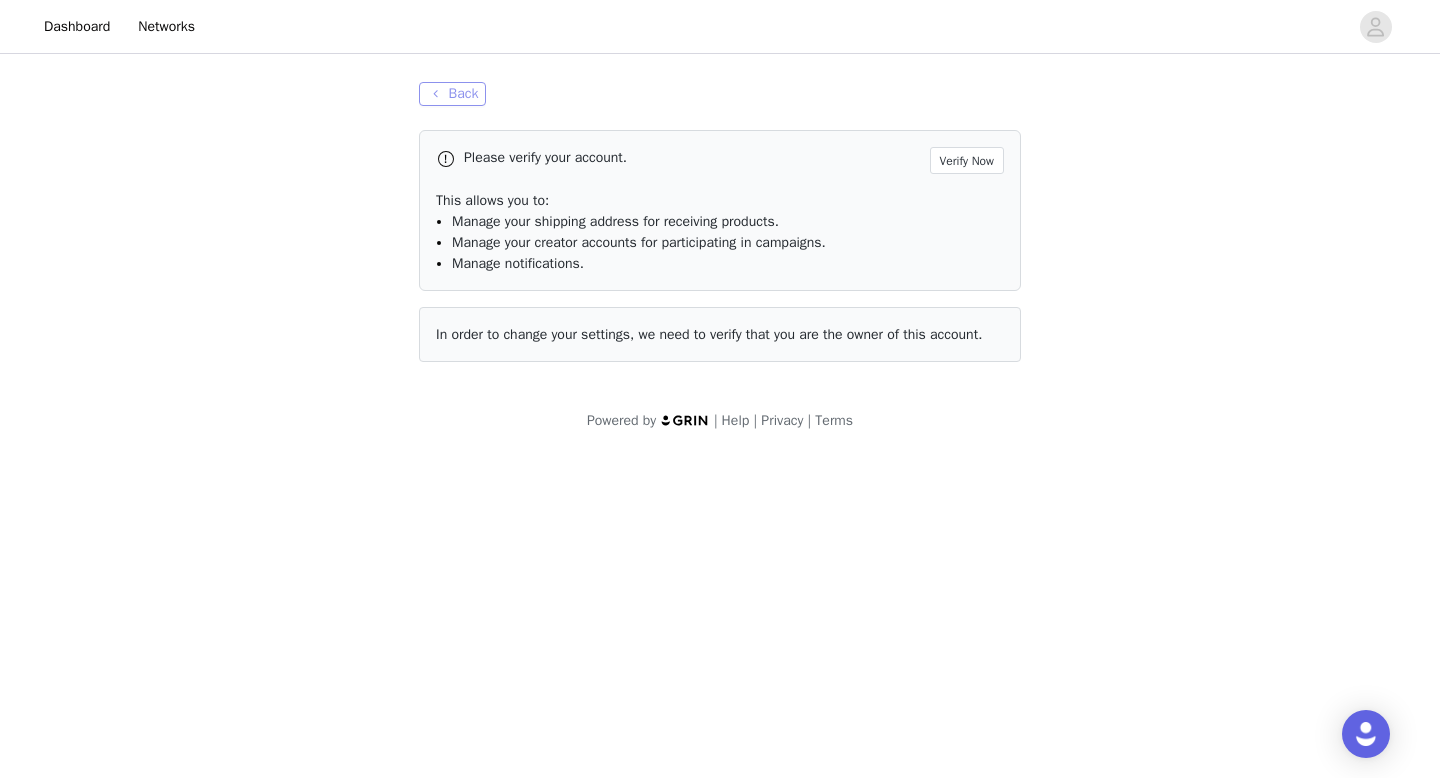 click on "Back" at bounding box center (452, 94) 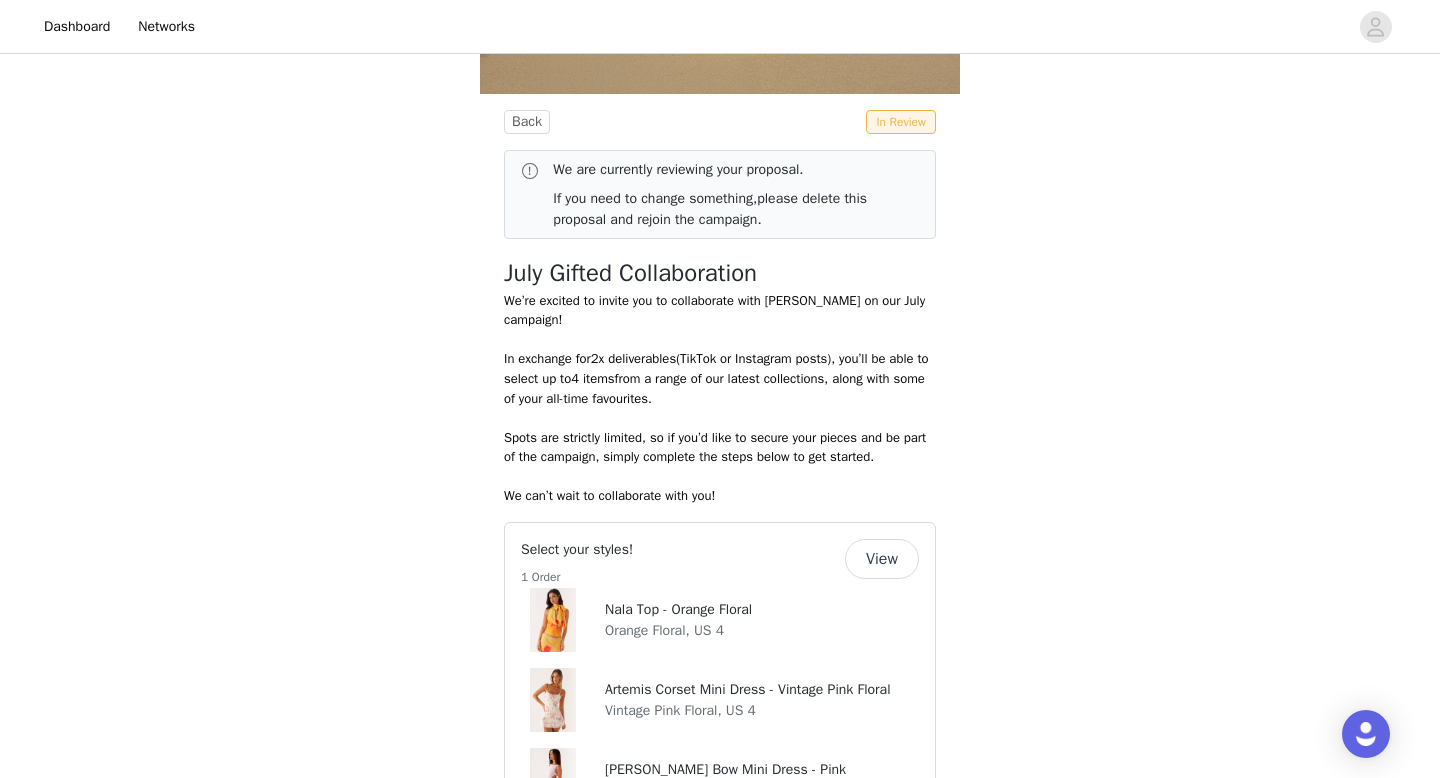 scroll, scrollTop: 1122, scrollLeft: 0, axis: vertical 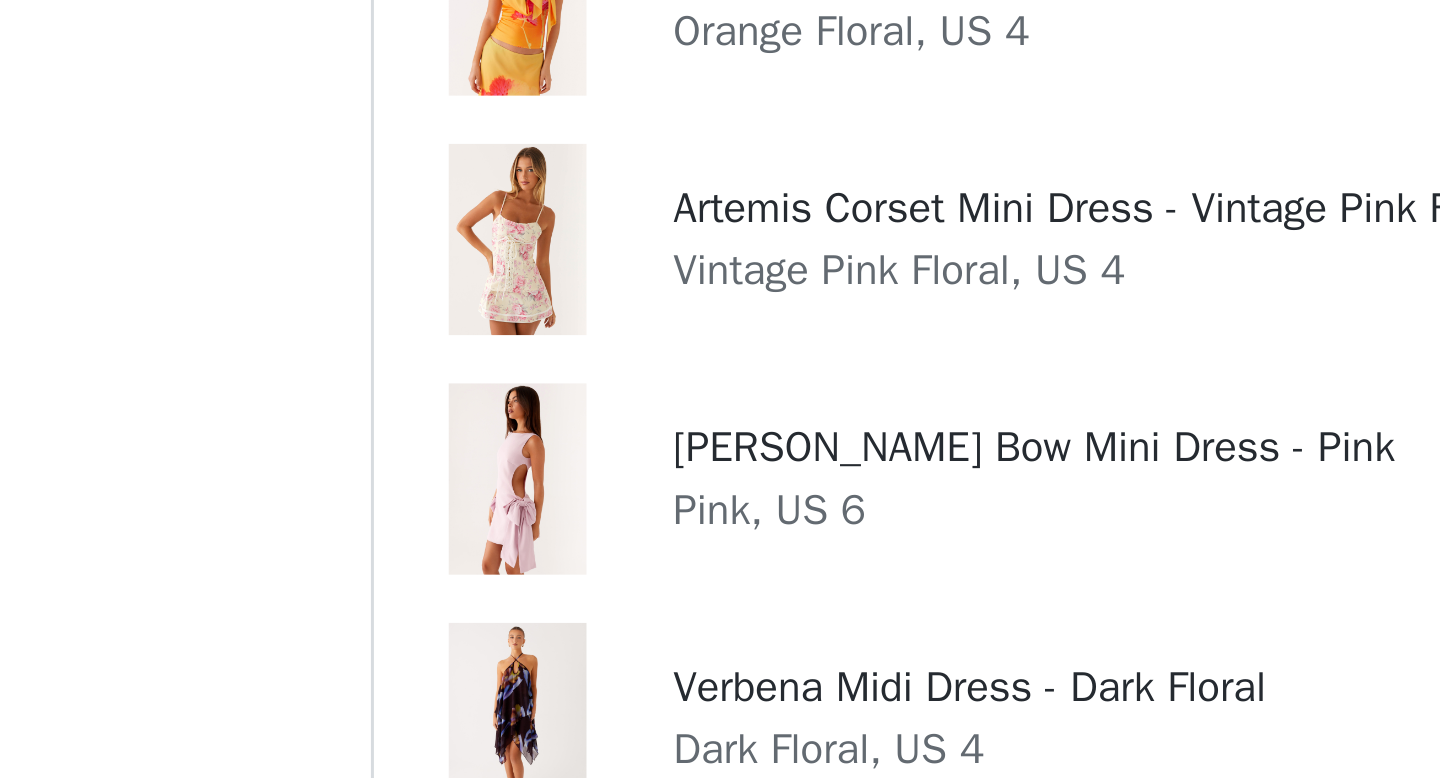 click at bounding box center [553, 342] 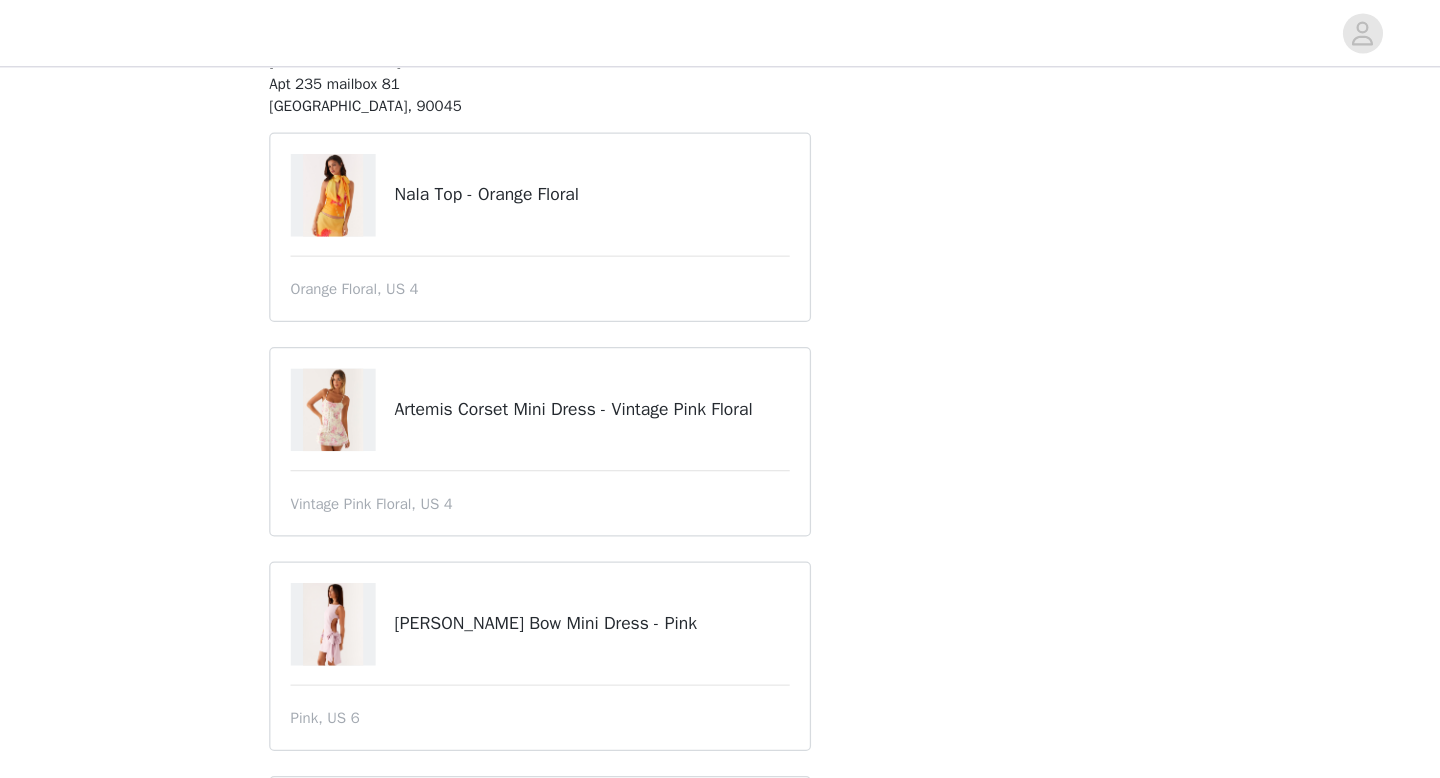 scroll, scrollTop: 263, scrollLeft: 0, axis: vertical 